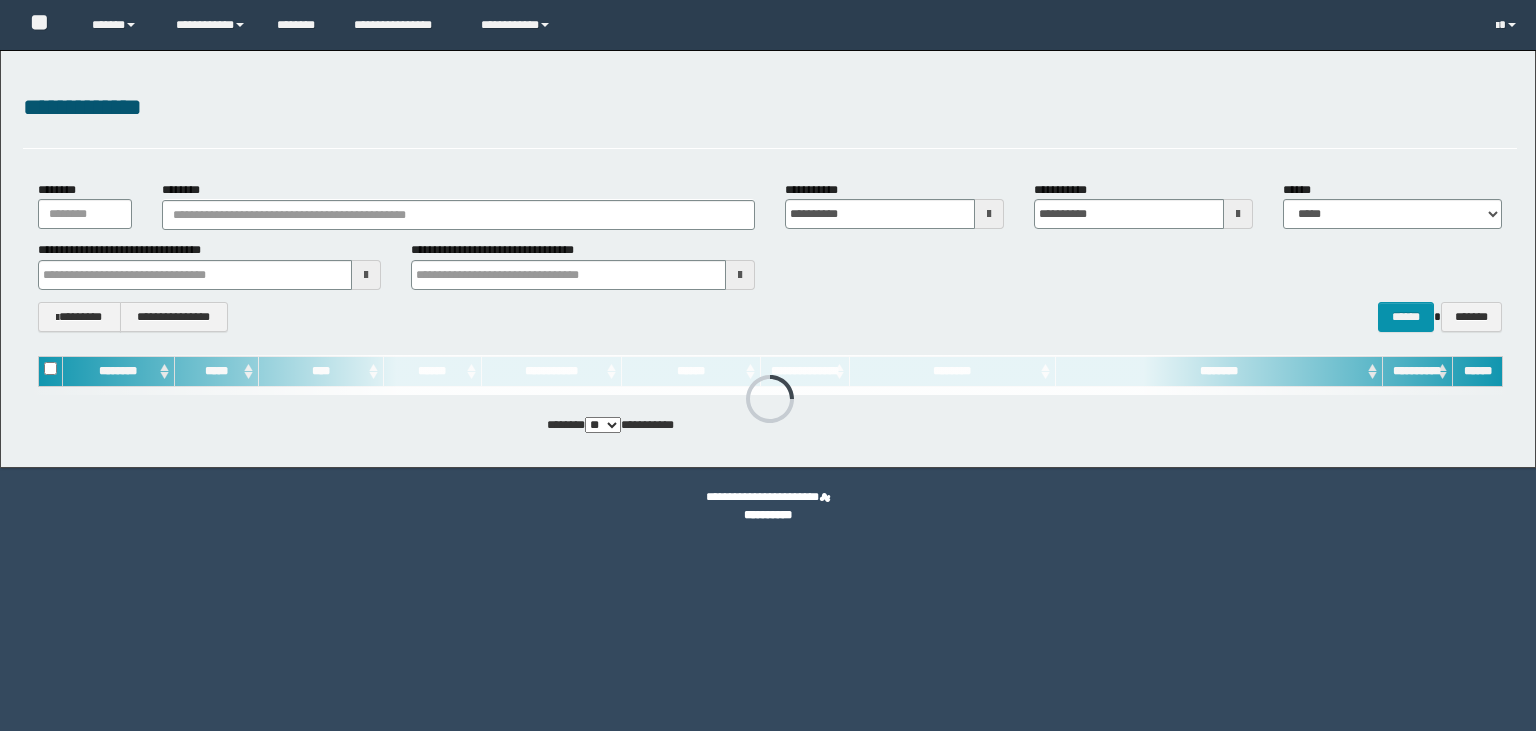 scroll, scrollTop: 0, scrollLeft: 0, axis: both 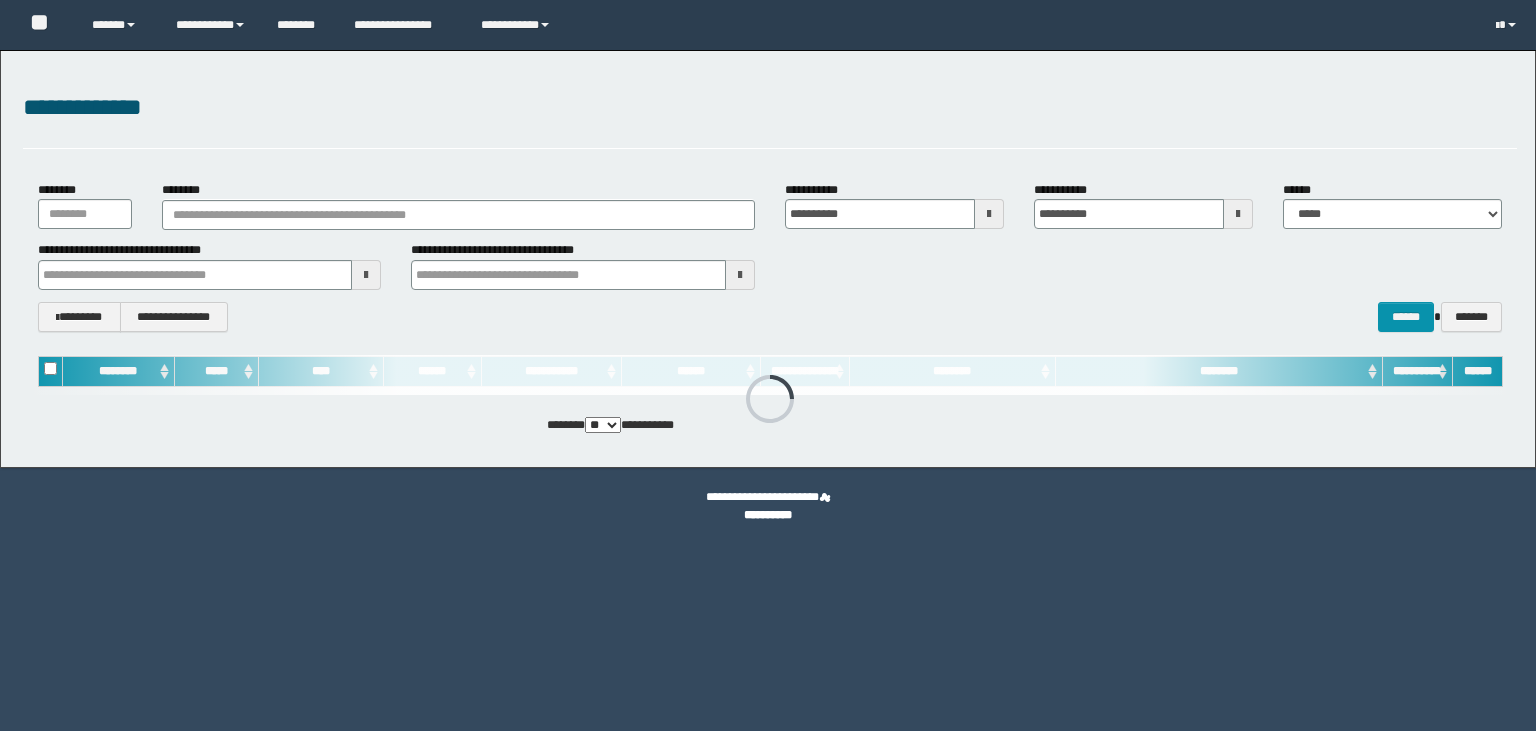 click on "********" at bounding box center (458, 215) 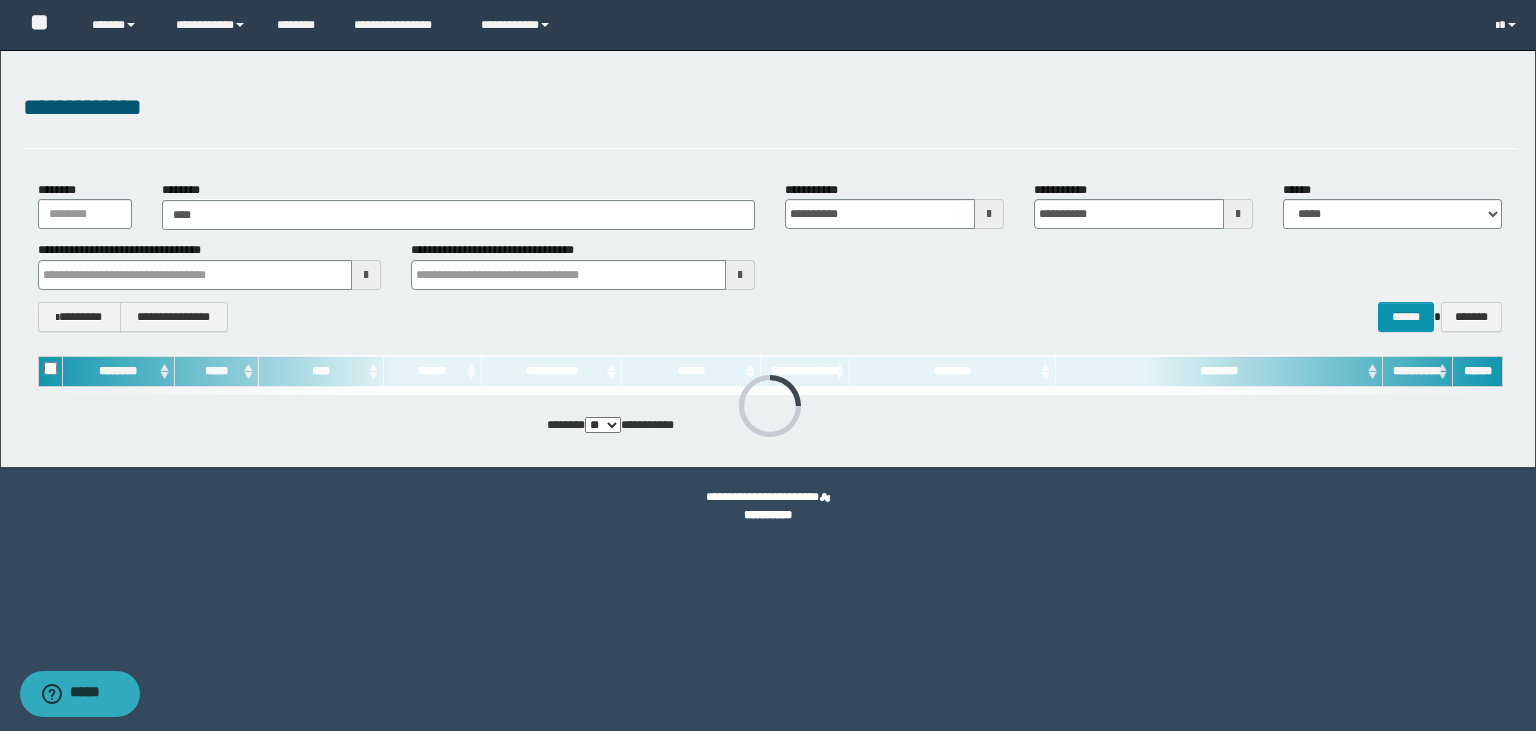 type on "*****" 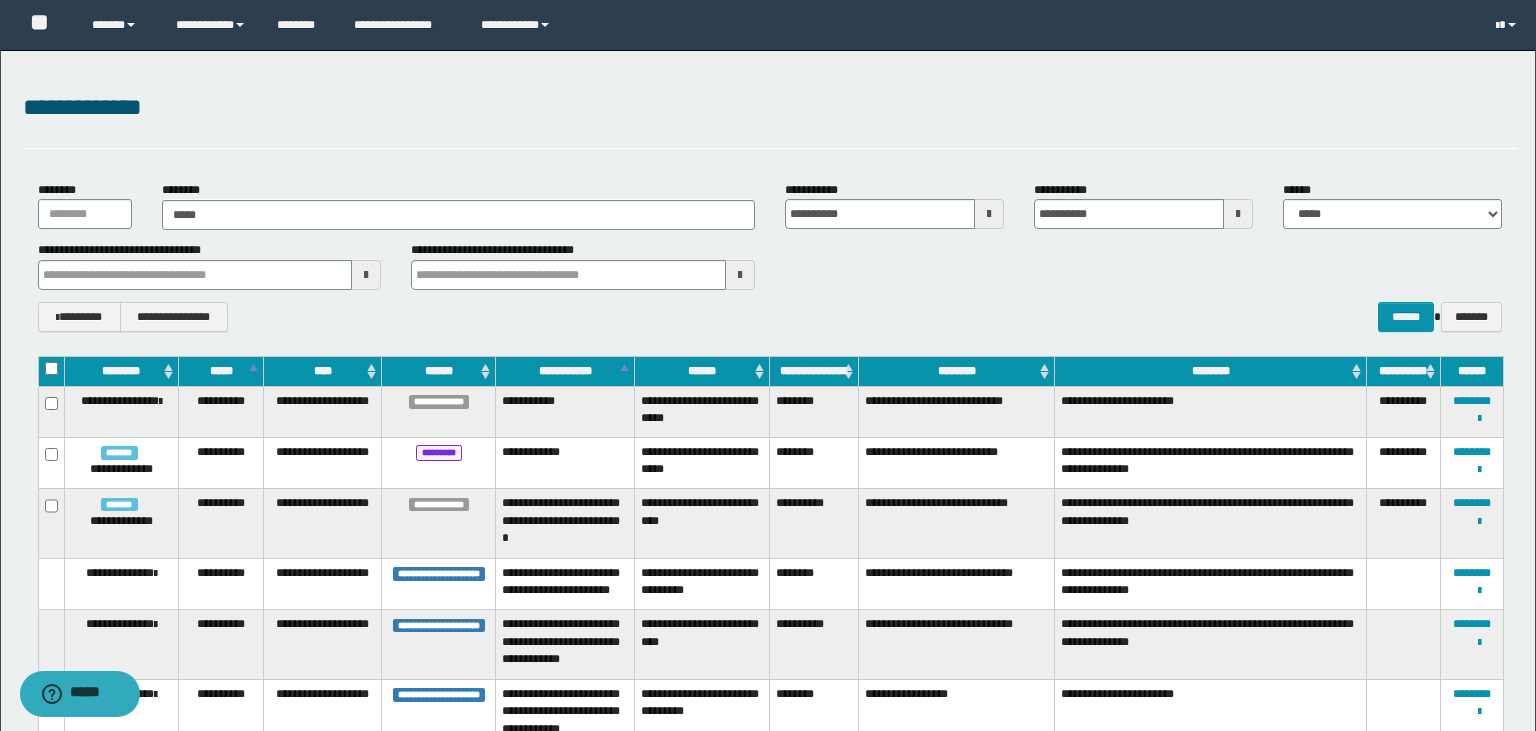 type on "*****" 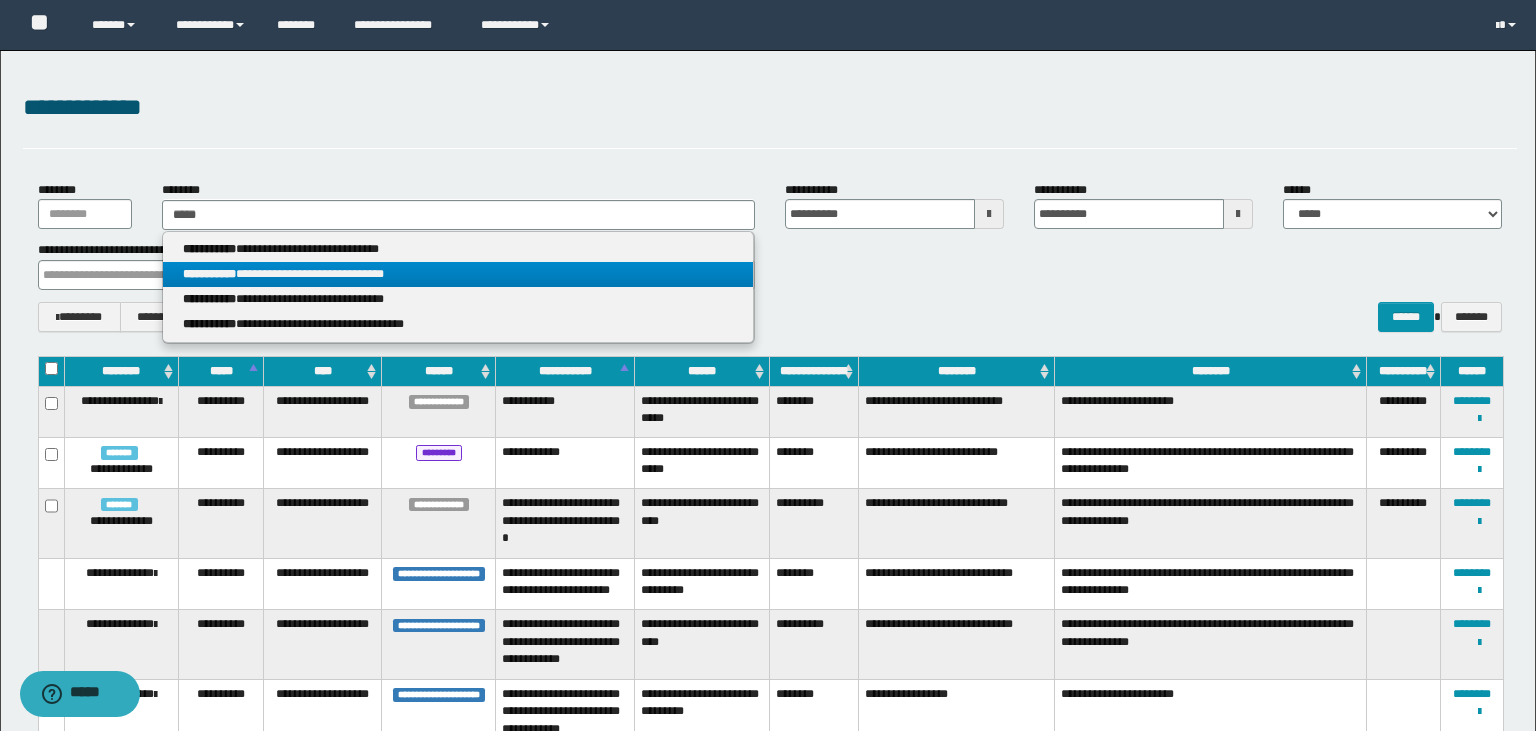 type on "*****" 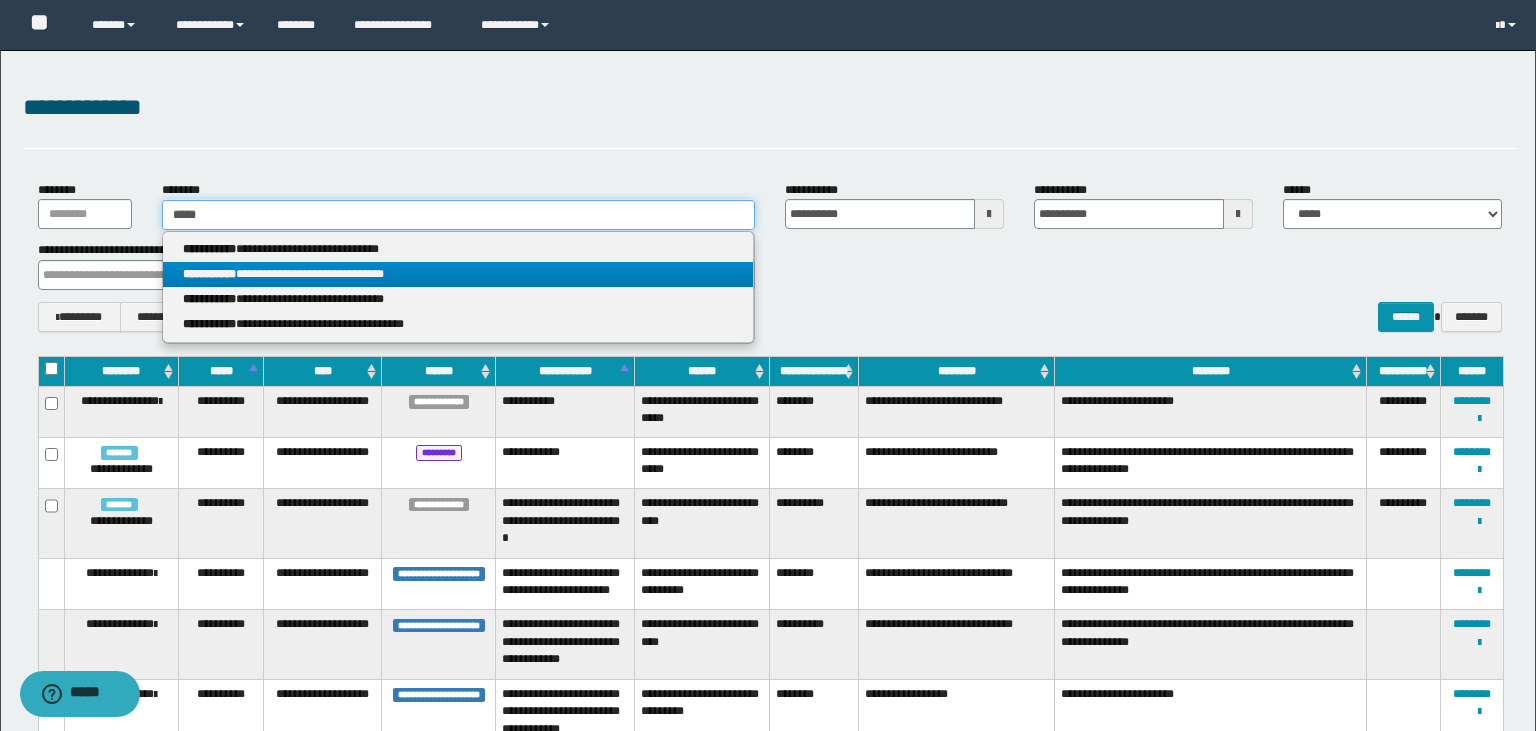 type 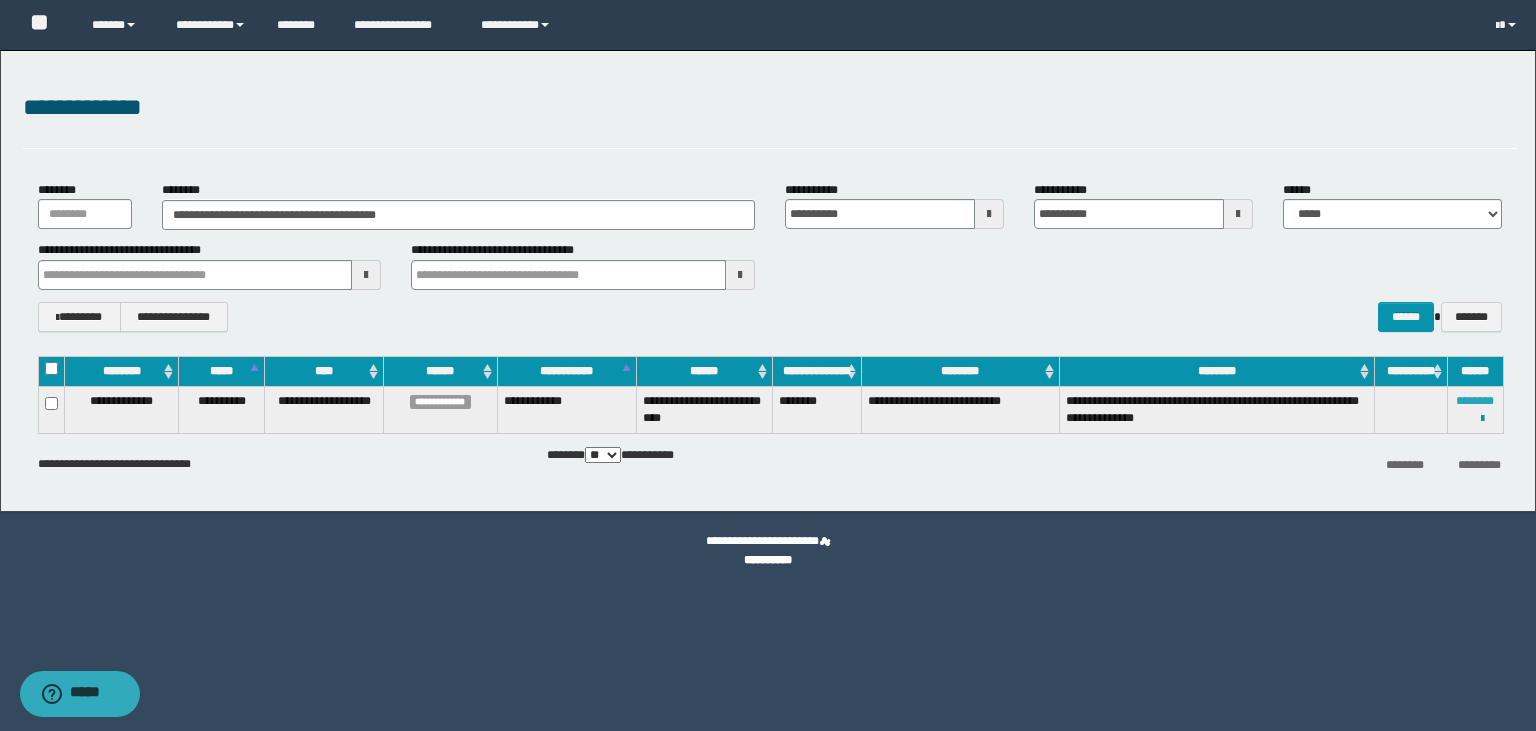 click on "********" at bounding box center [1475, 401] 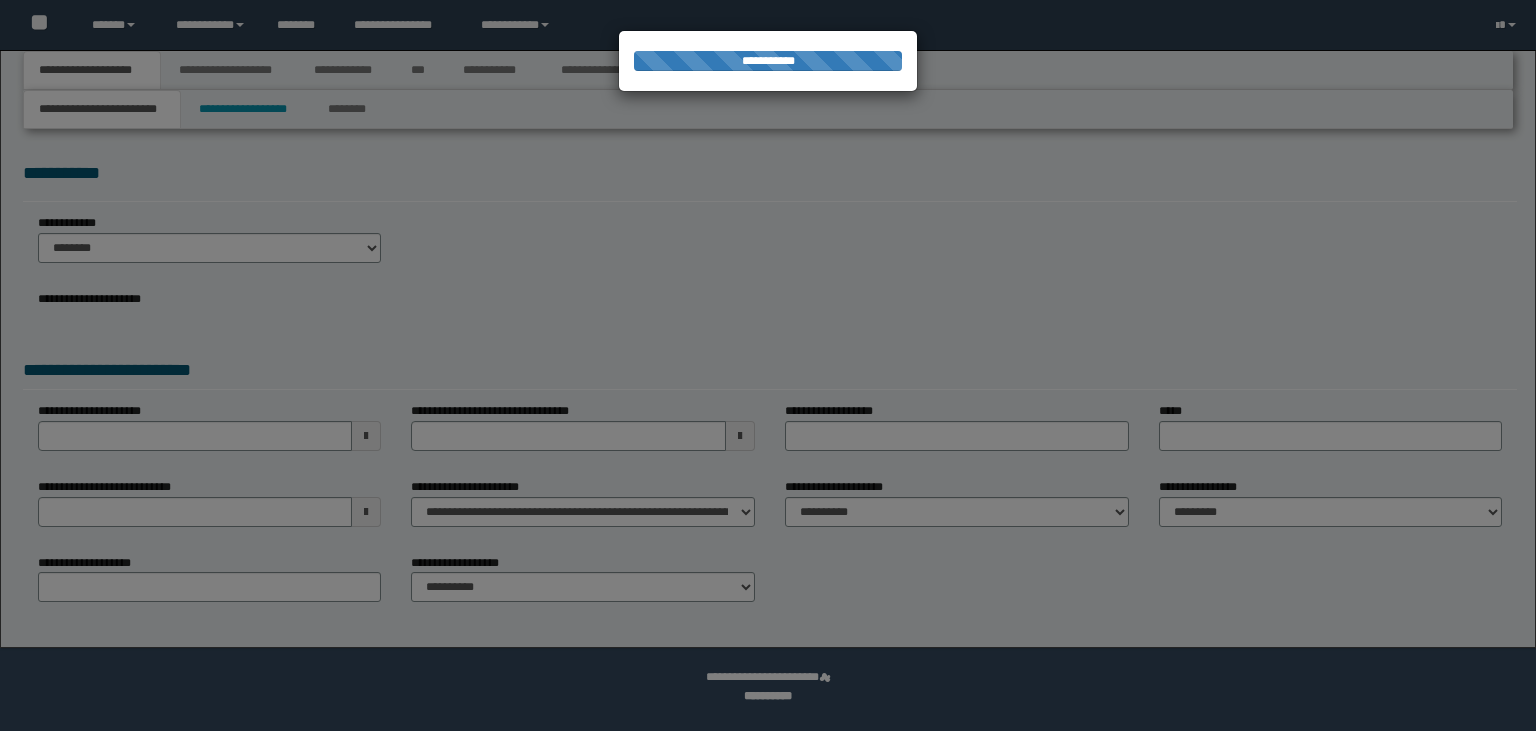 scroll, scrollTop: 0, scrollLeft: 0, axis: both 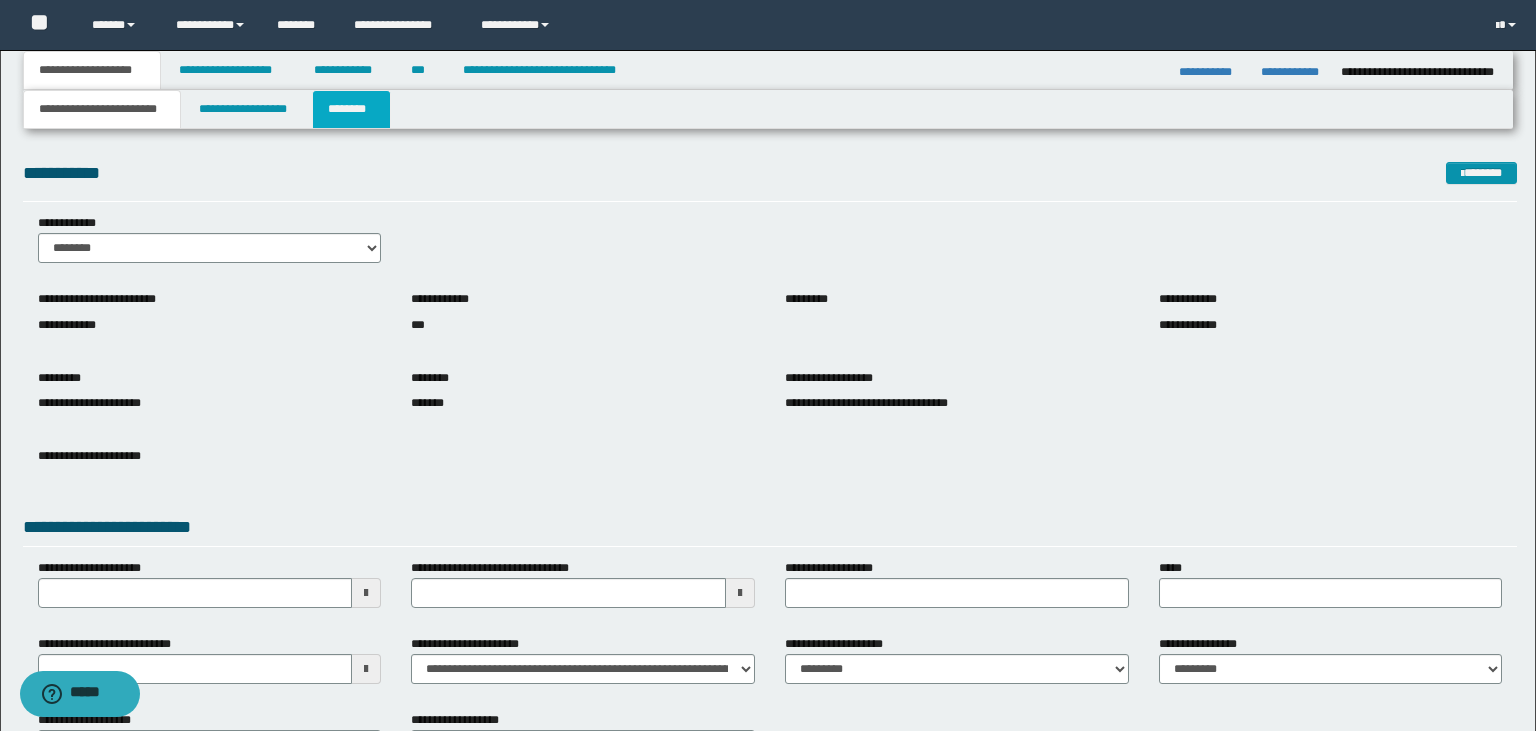 click on "********" at bounding box center (351, 109) 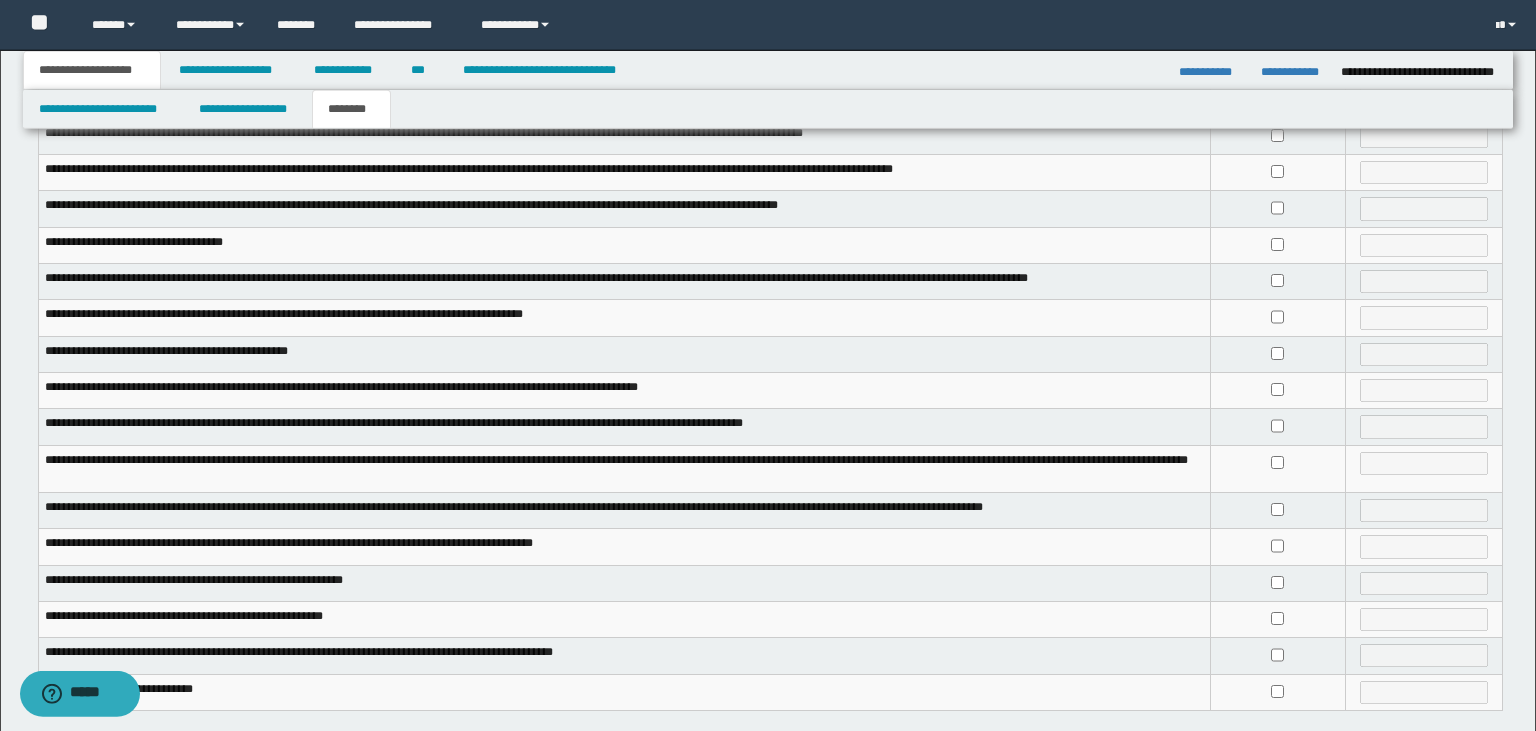 scroll, scrollTop: 379, scrollLeft: 0, axis: vertical 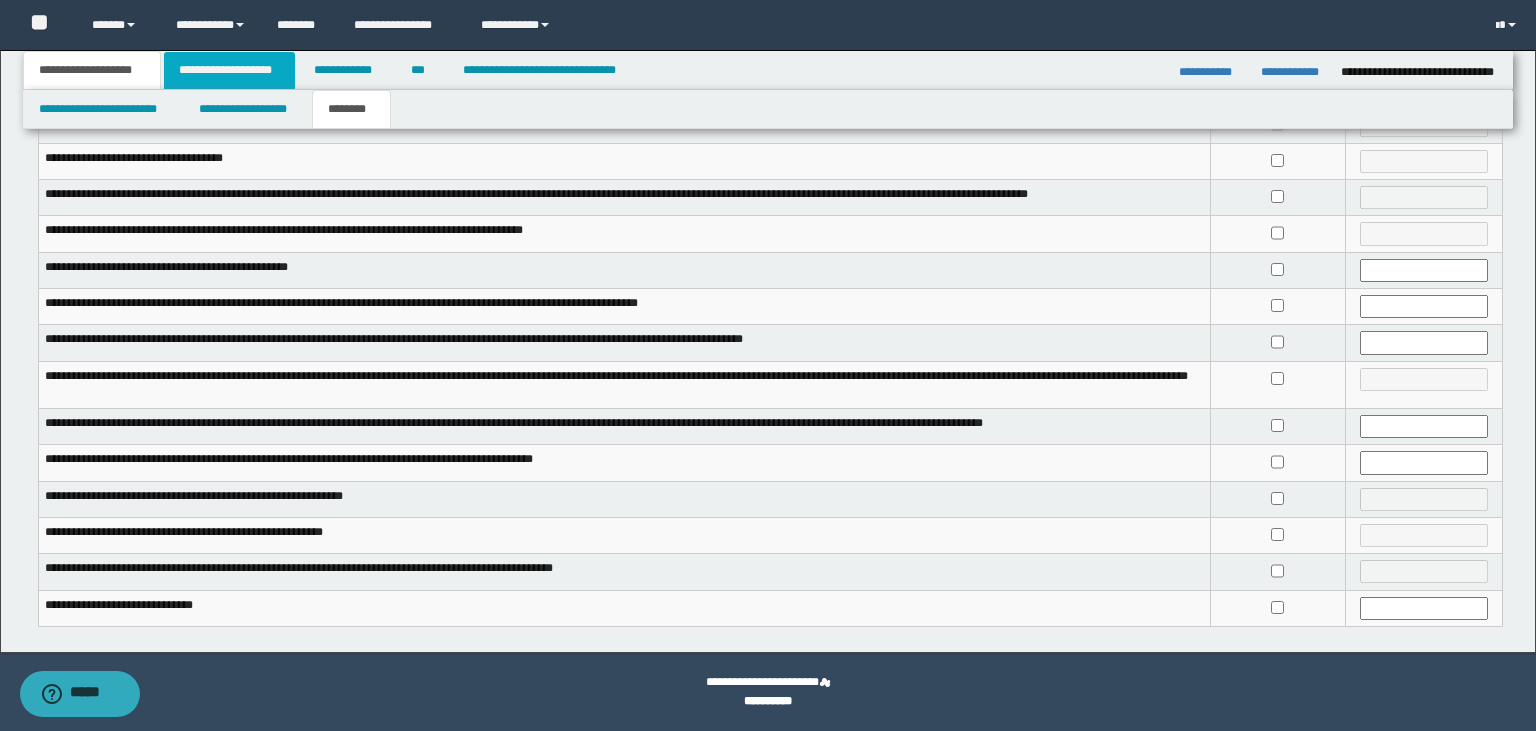 click on "**********" at bounding box center [229, 70] 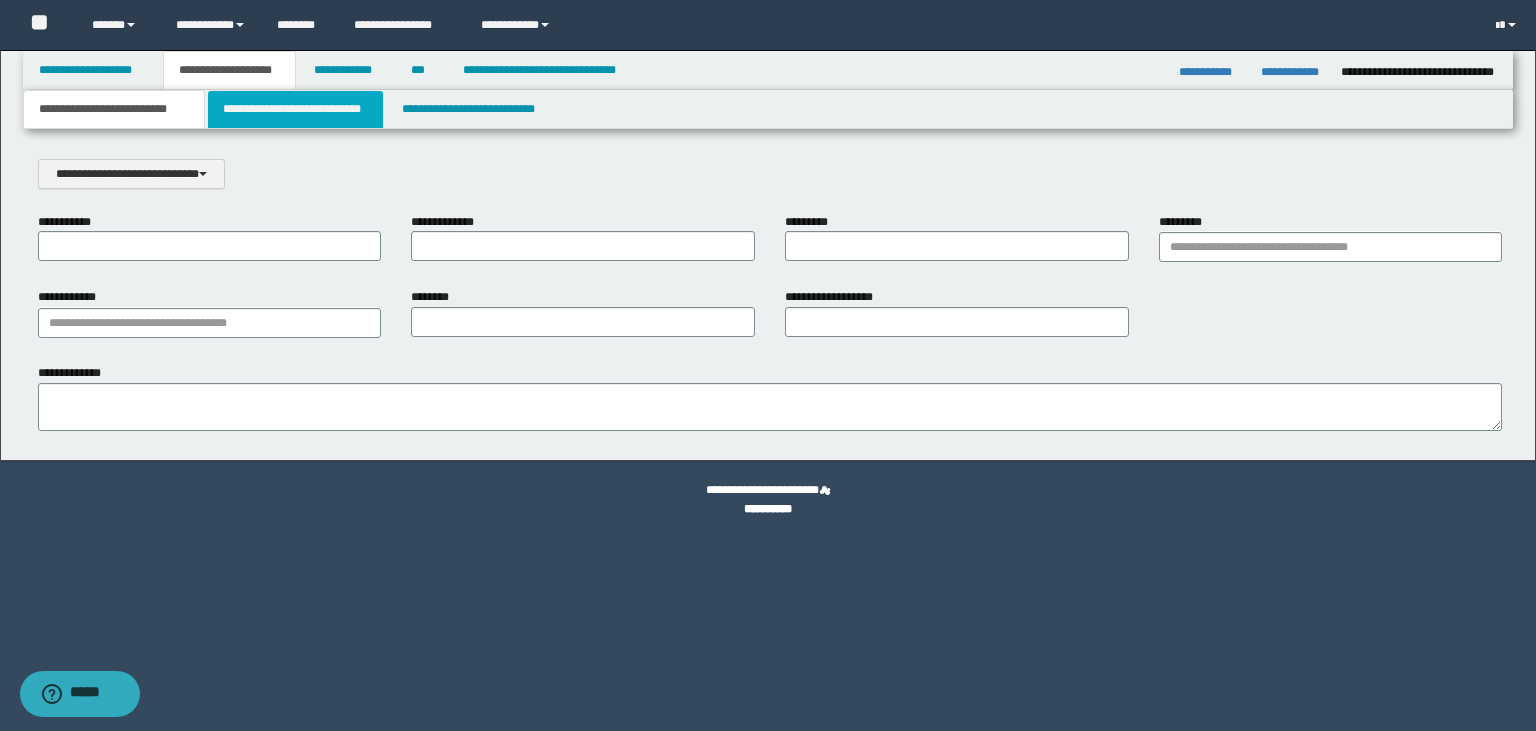 click on "**********" at bounding box center (295, 109) 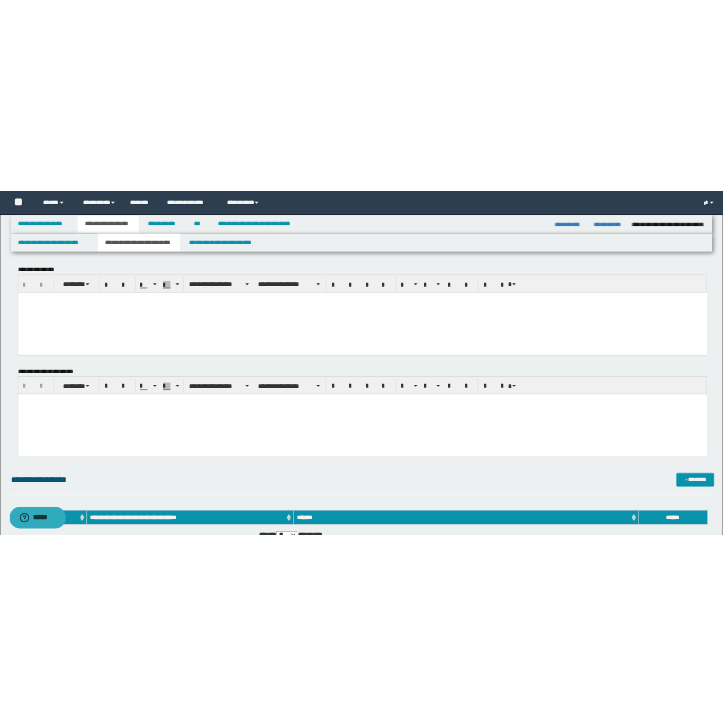 scroll, scrollTop: 0, scrollLeft: 0, axis: both 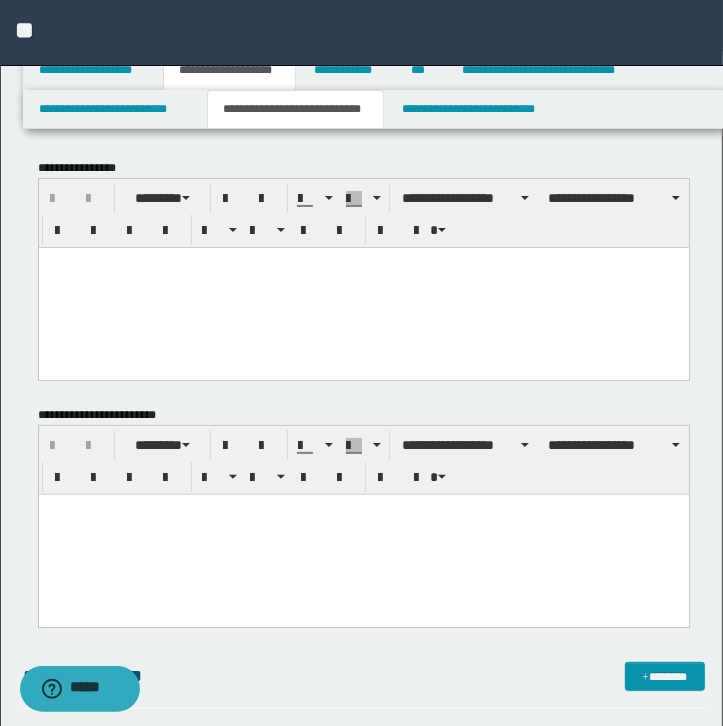 click at bounding box center [363, 287] 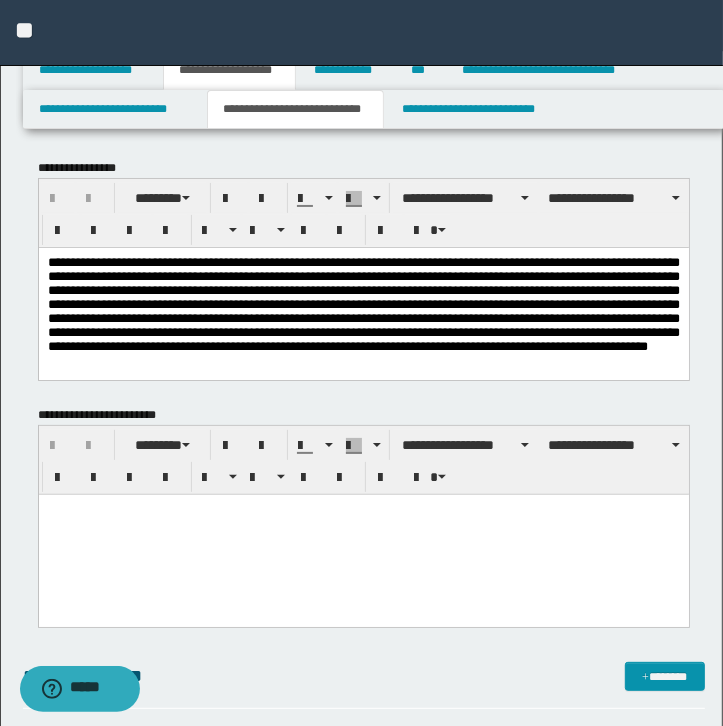 type 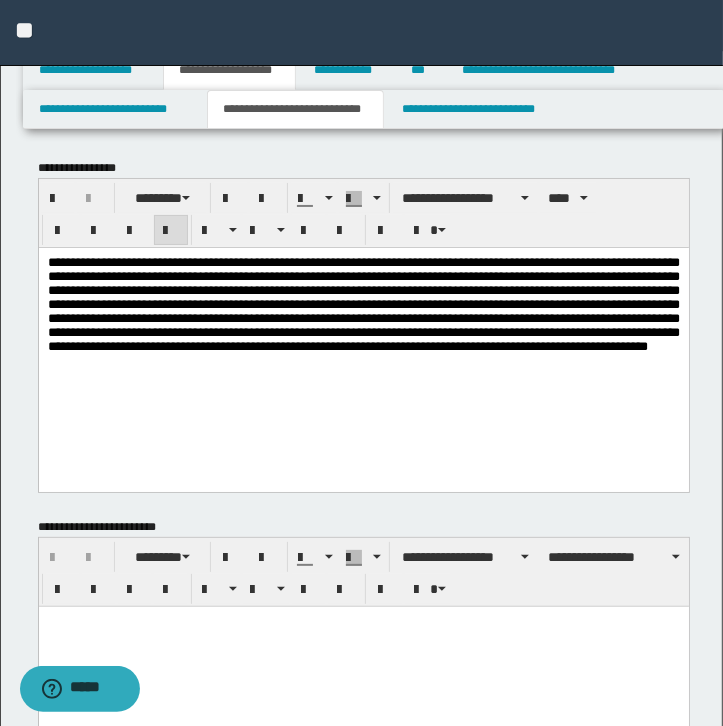 click at bounding box center [363, 647] 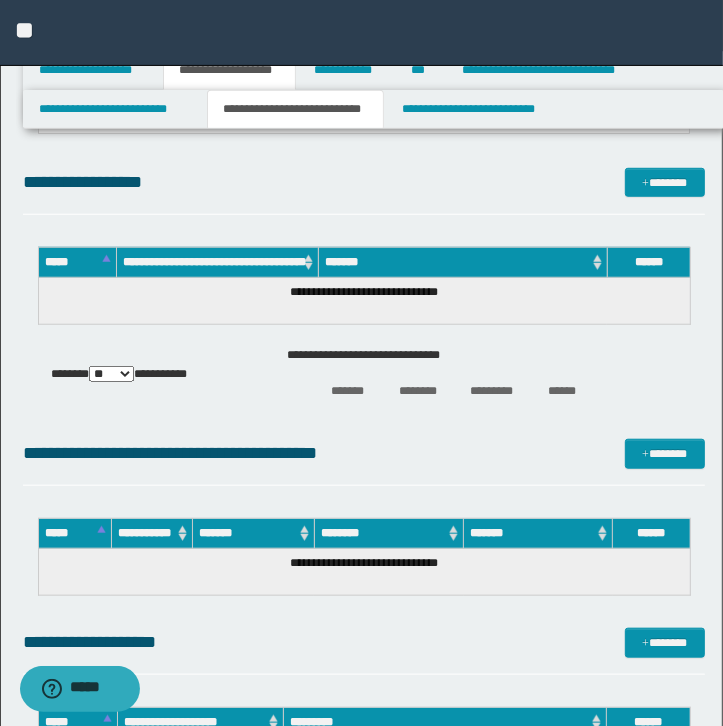 scroll, scrollTop: 677, scrollLeft: 0, axis: vertical 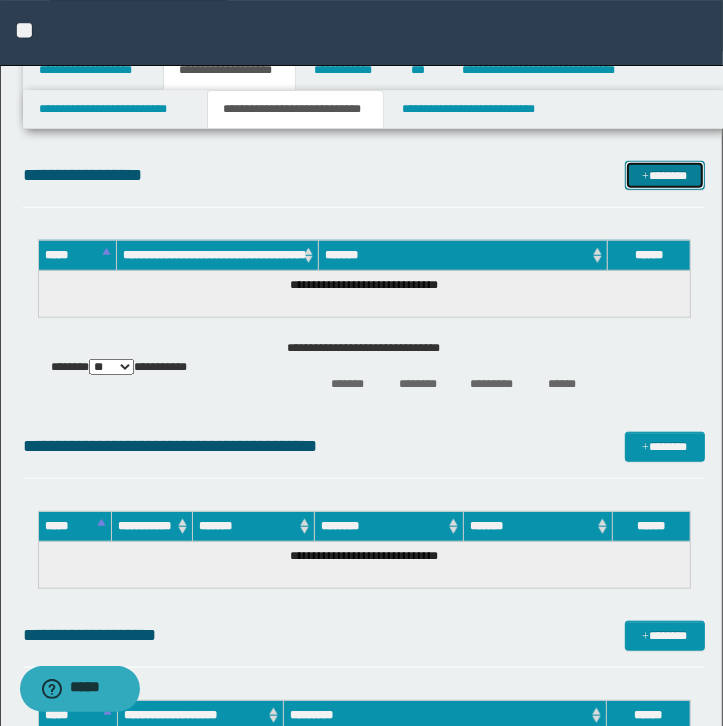 click at bounding box center (645, 177) 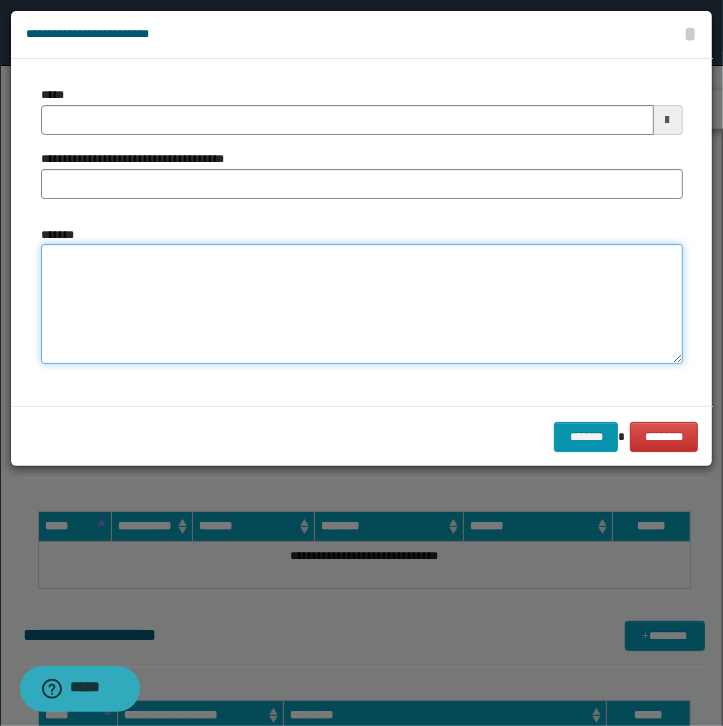 click on "*******" at bounding box center [362, 304] 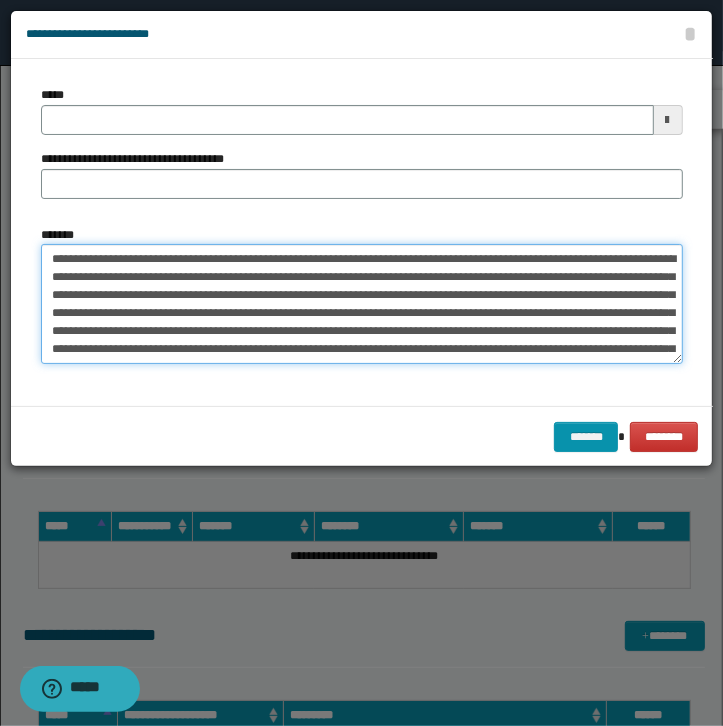 scroll, scrollTop: 84, scrollLeft: 0, axis: vertical 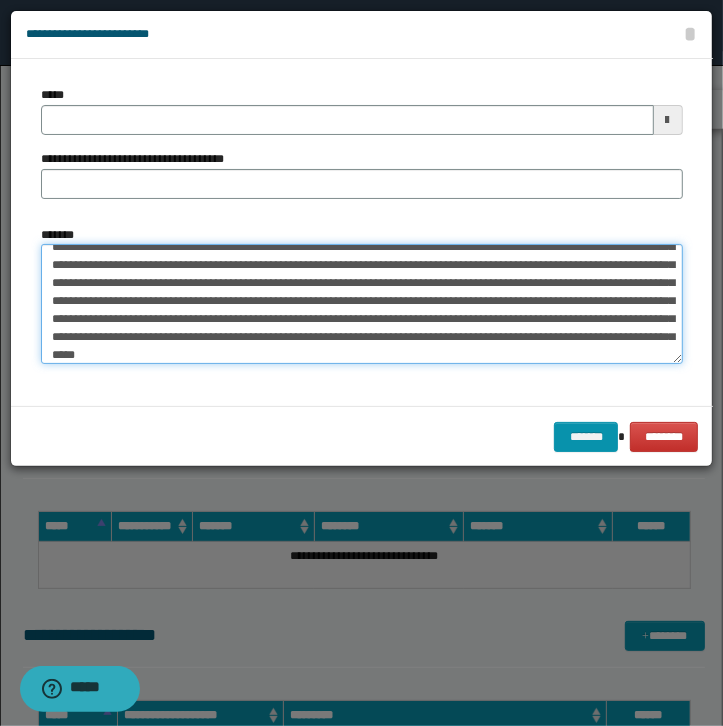 type on "**********" 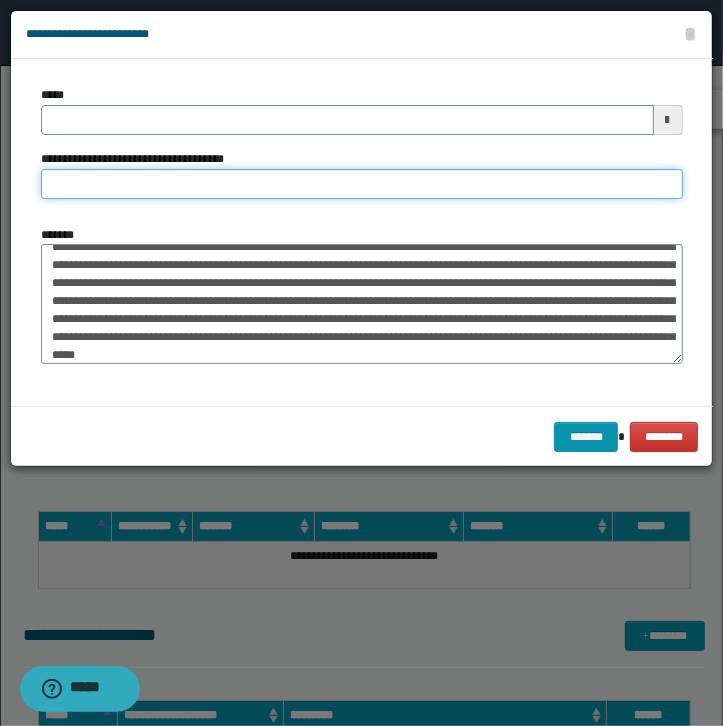 click on "**********" at bounding box center [362, 184] 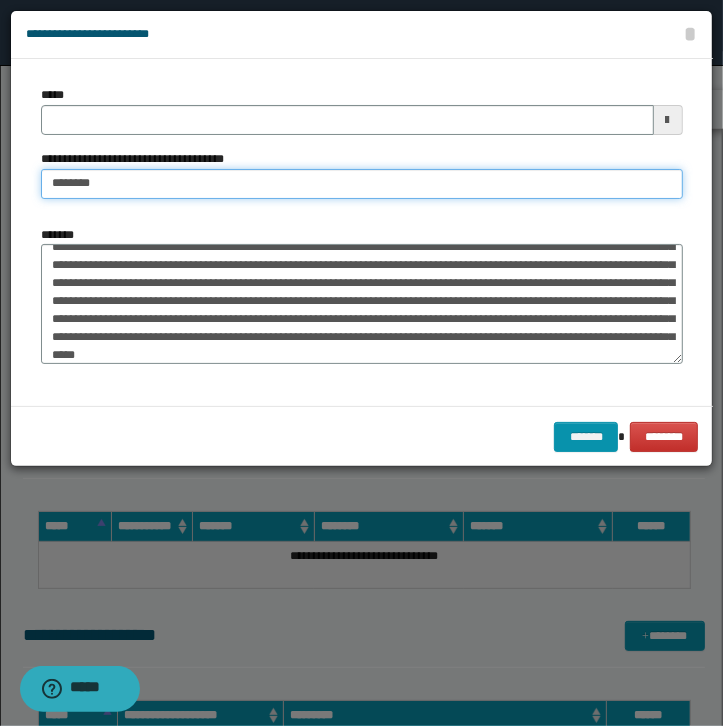 type on "**********" 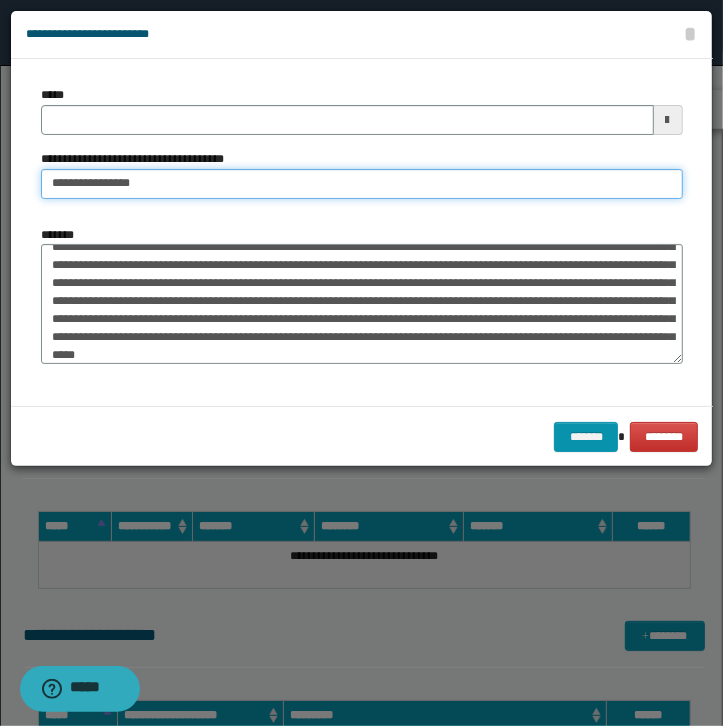 type 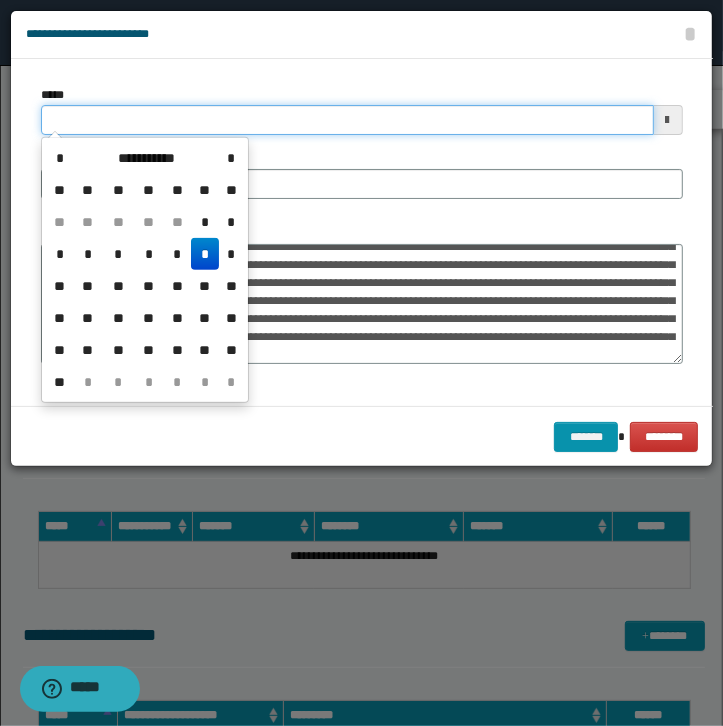 click on "*****" at bounding box center [347, 120] 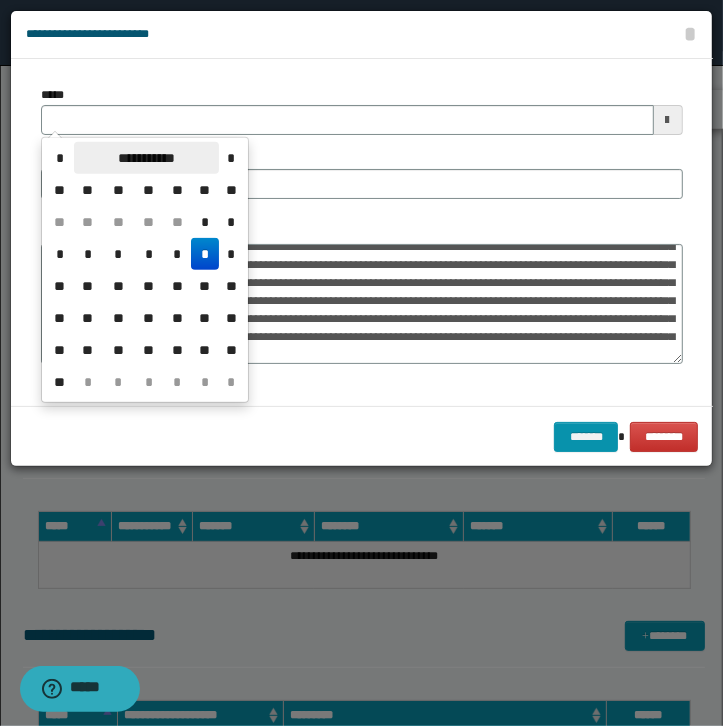 click on "**********" at bounding box center [146, 158] 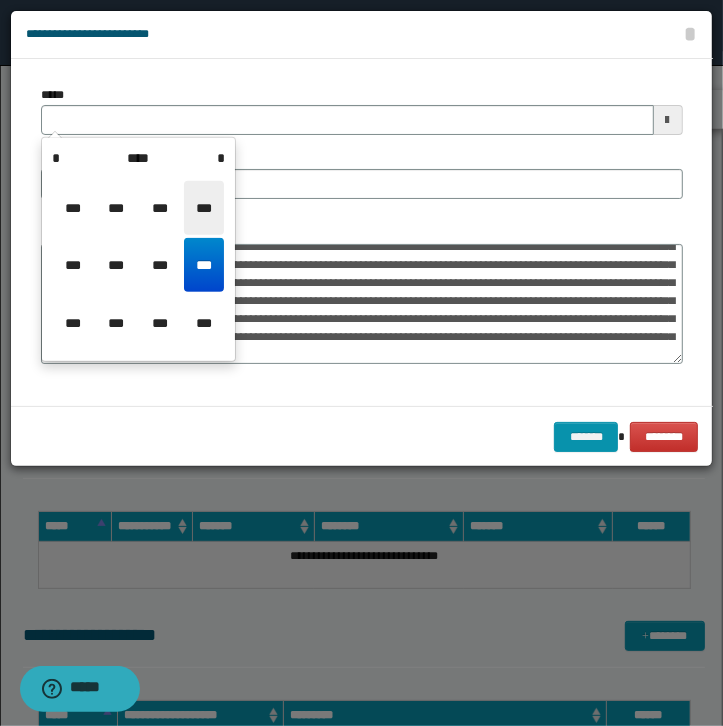 click on "***" at bounding box center (204, 208) 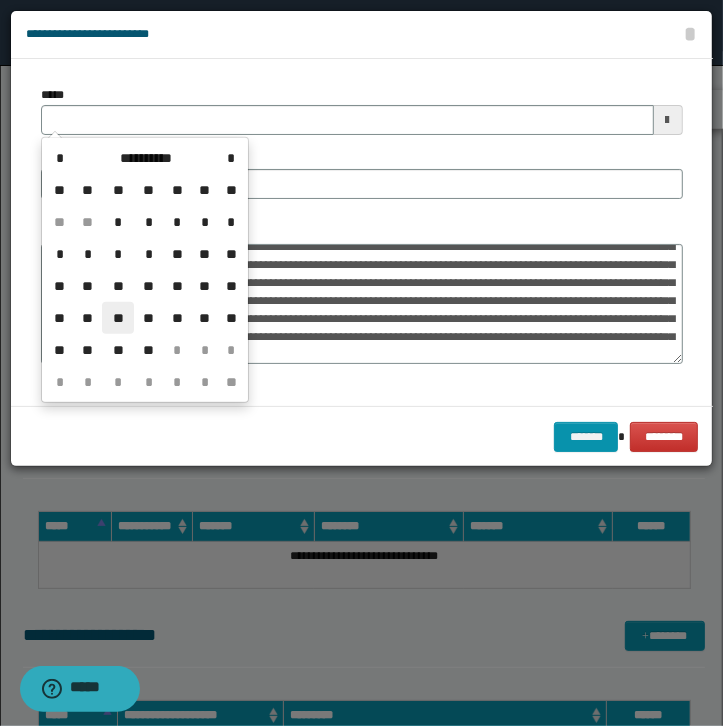 click on "**" at bounding box center [118, 318] 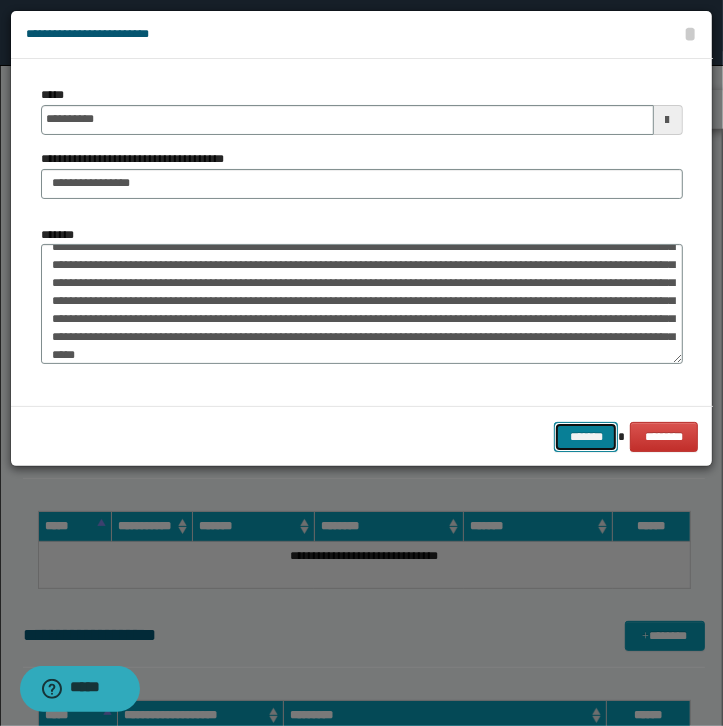 click on "*******" at bounding box center [586, 437] 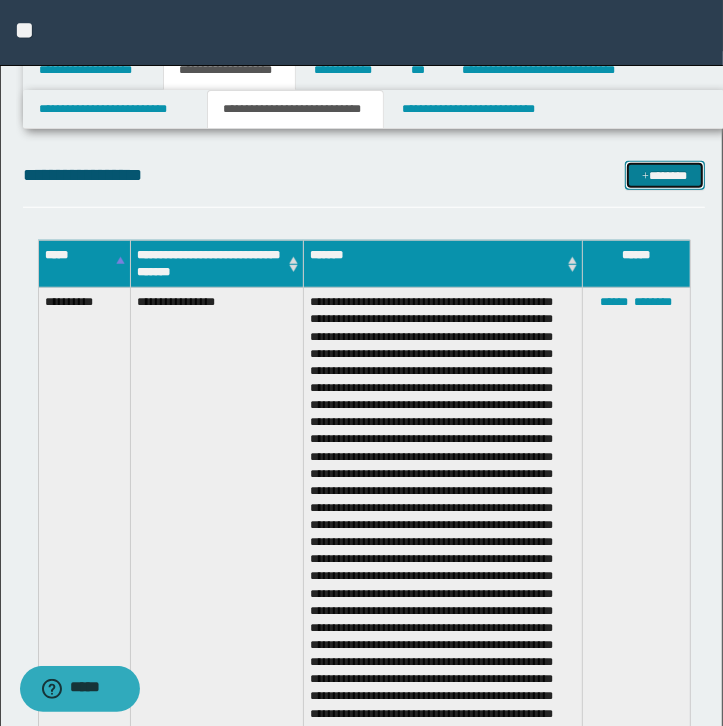 click on "*******" at bounding box center [665, 176] 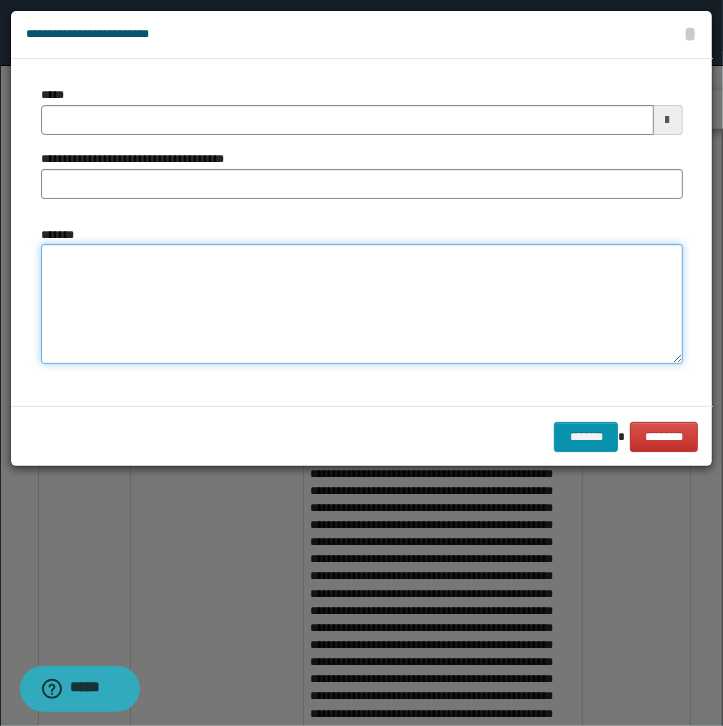 click on "*******" at bounding box center [362, 304] 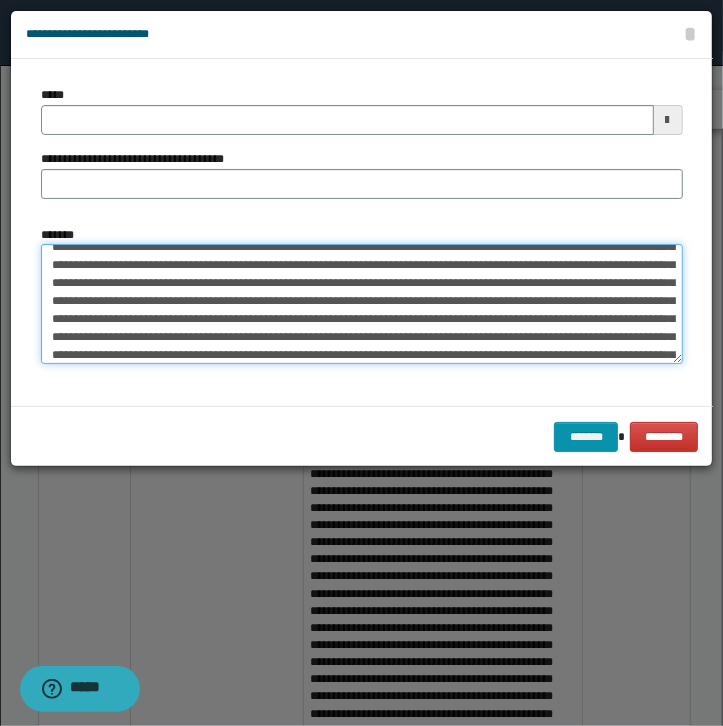 scroll, scrollTop: 192, scrollLeft: 0, axis: vertical 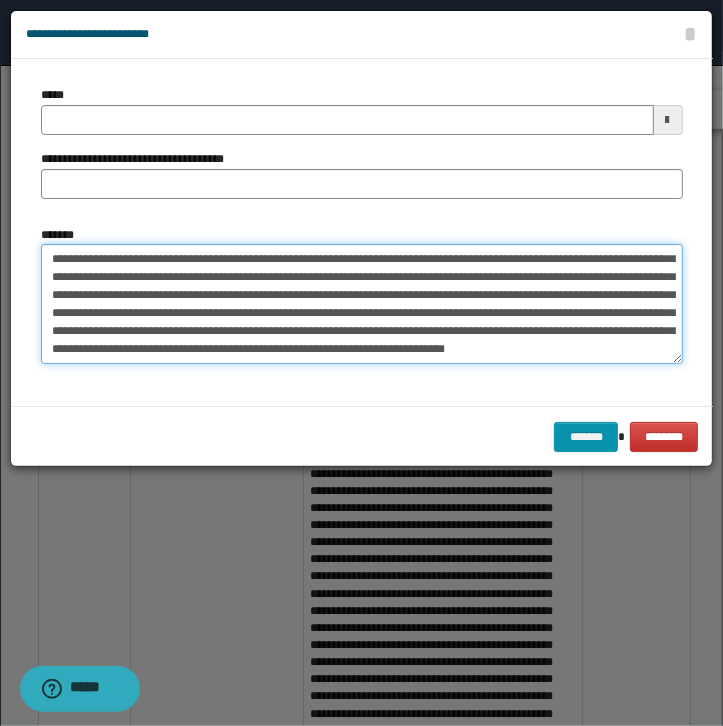 type on "**********" 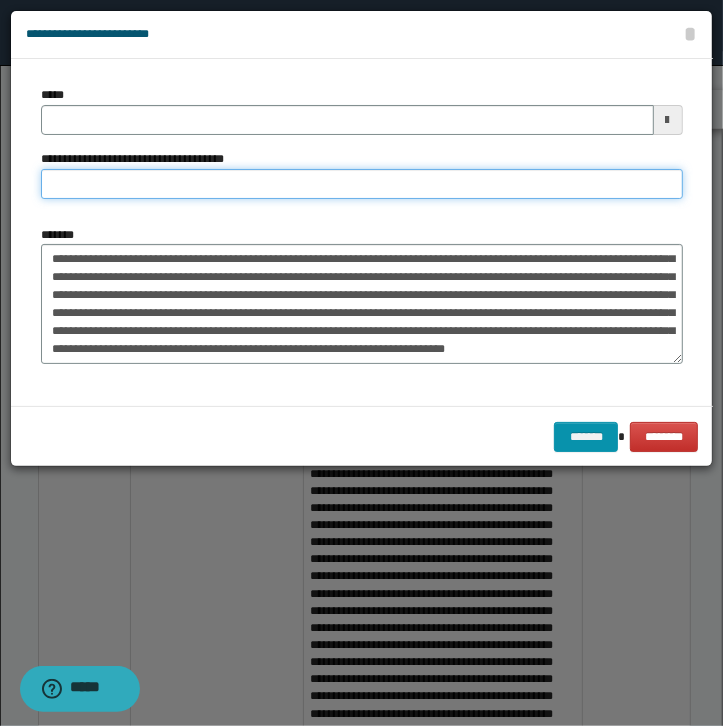 click on "**********" at bounding box center [362, 184] 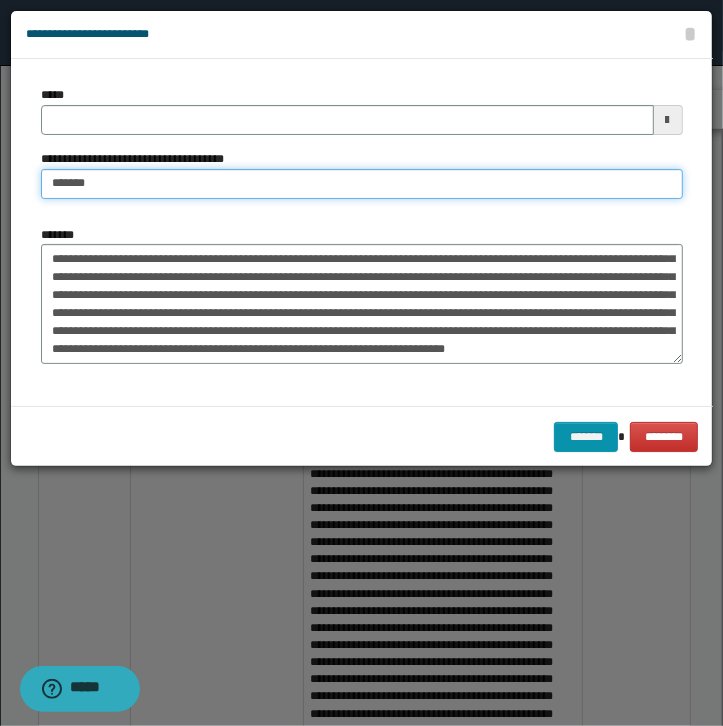 type on "*********" 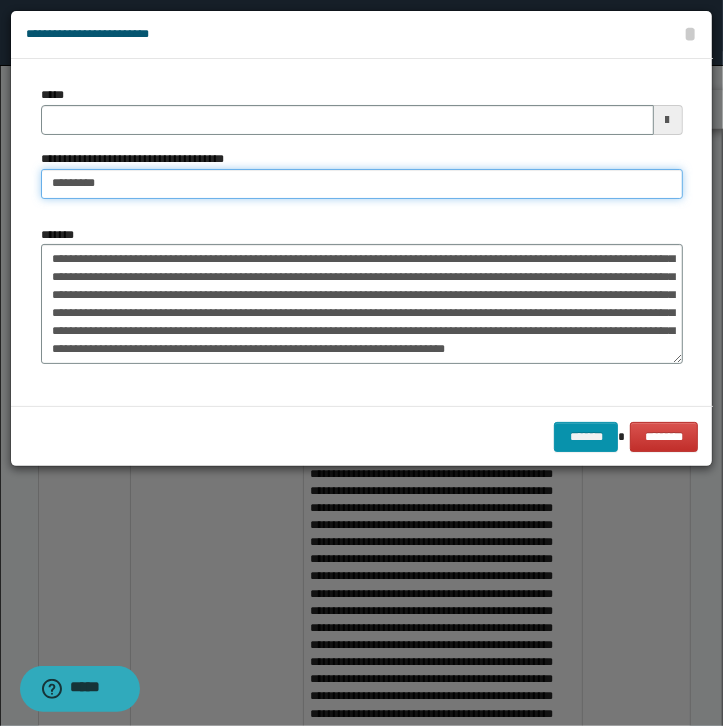 type 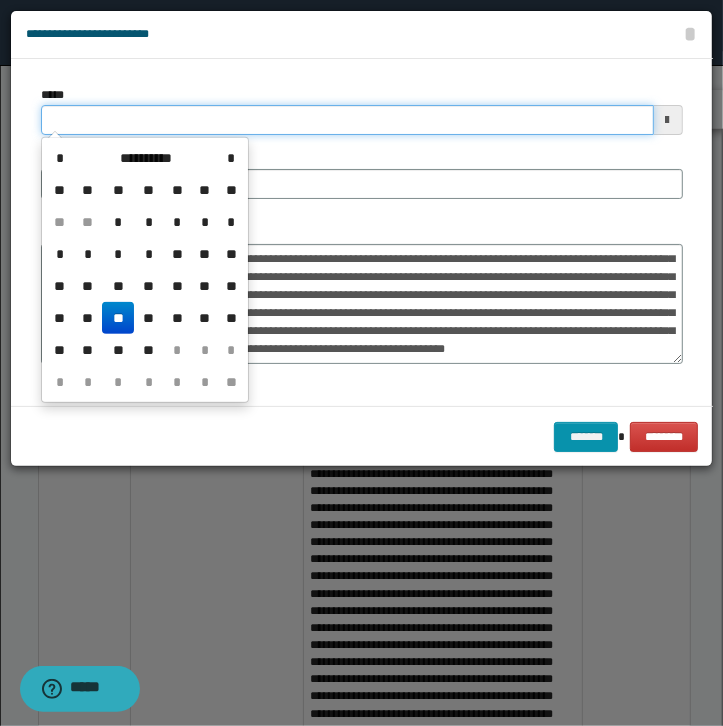 click on "*****" at bounding box center [347, 120] 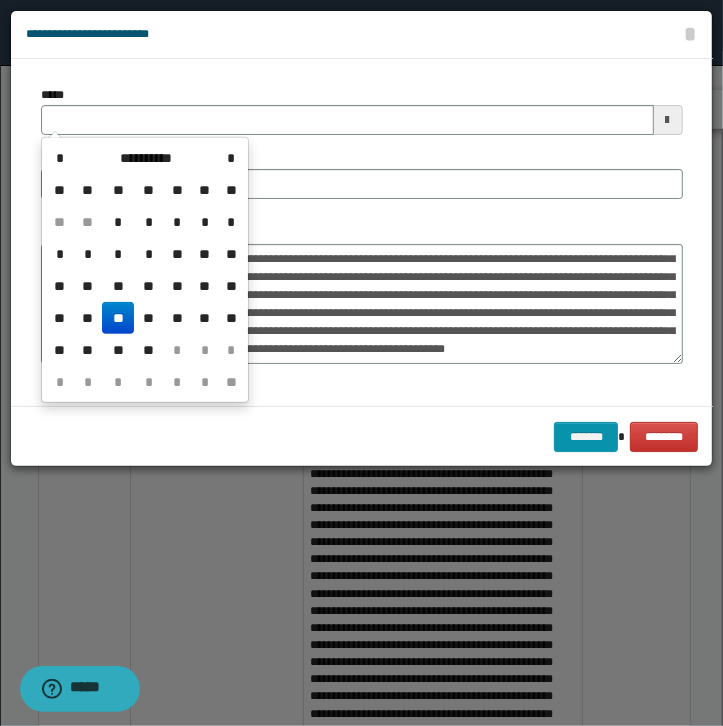 click on "**" at bounding box center [118, 318] 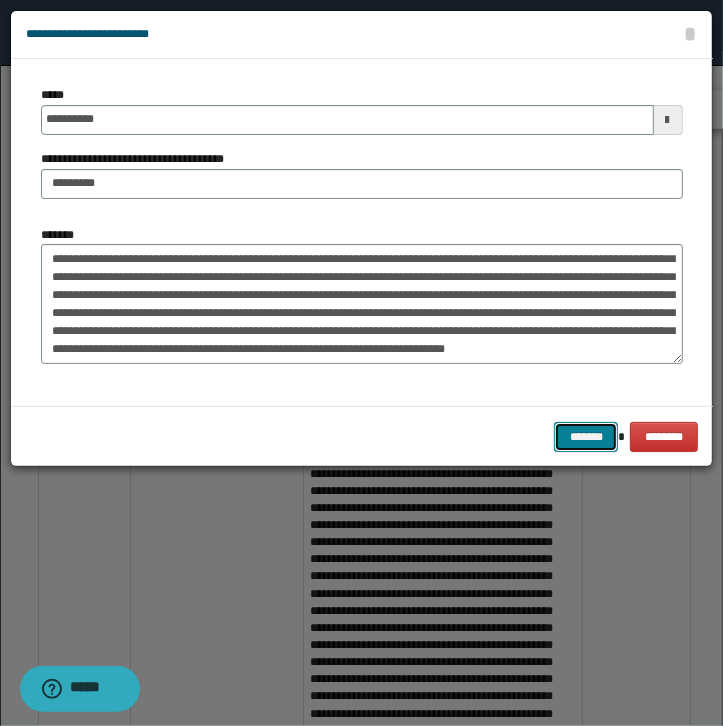 click on "*******" at bounding box center (586, 437) 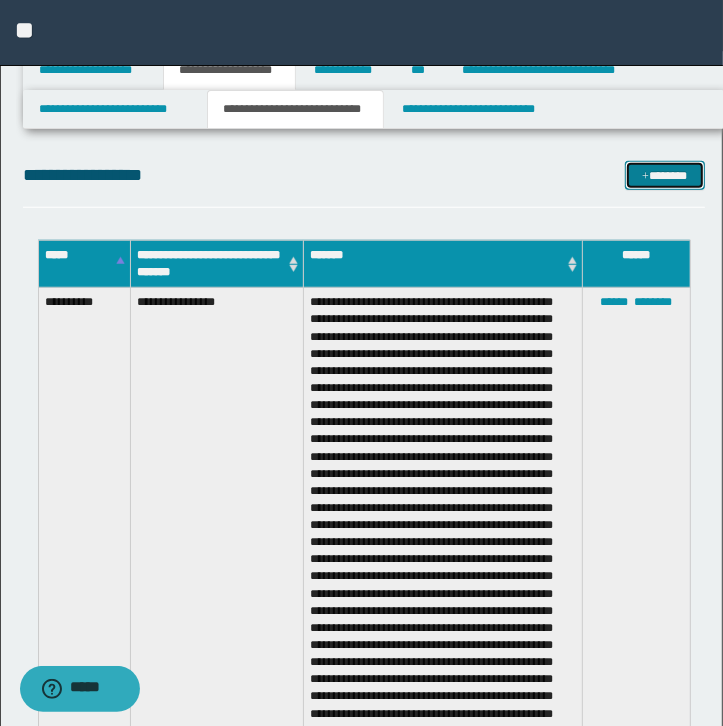 click on "*******" at bounding box center (665, 176) 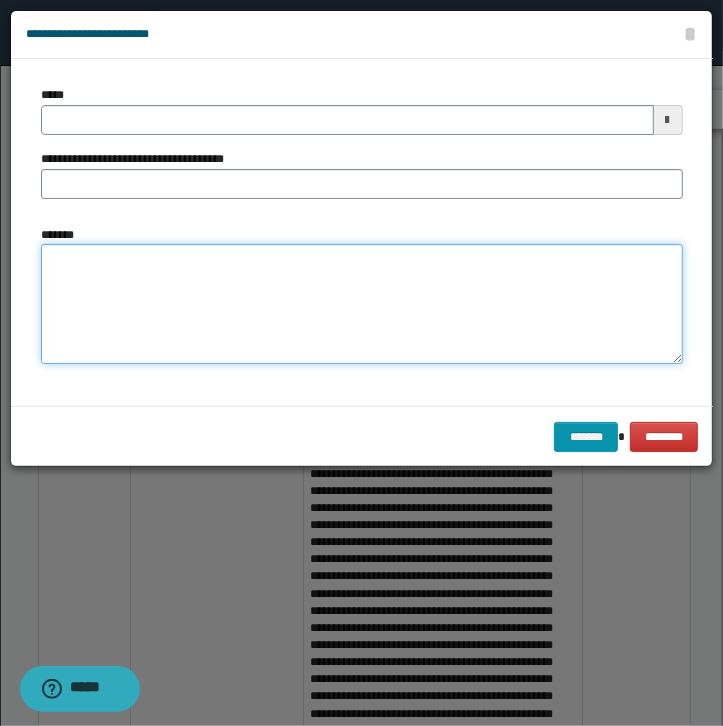 click on "*******" at bounding box center [362, 304] 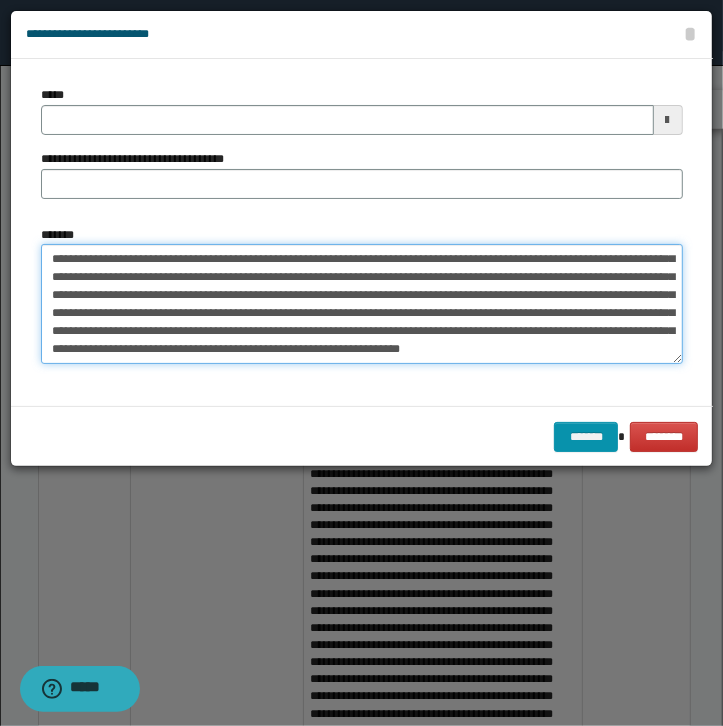 scroll, scrollTop: 66, scrollLeft: 0, axis: vertical 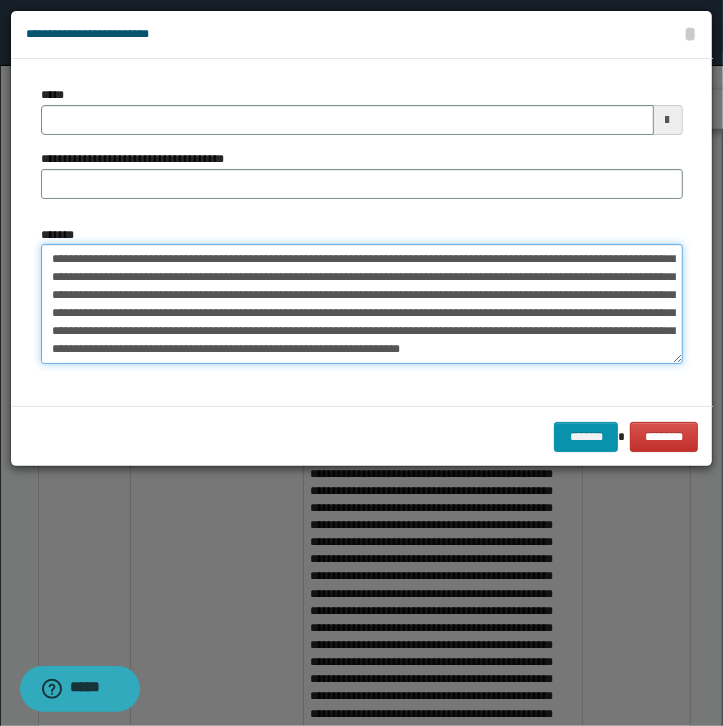 type on "**********" 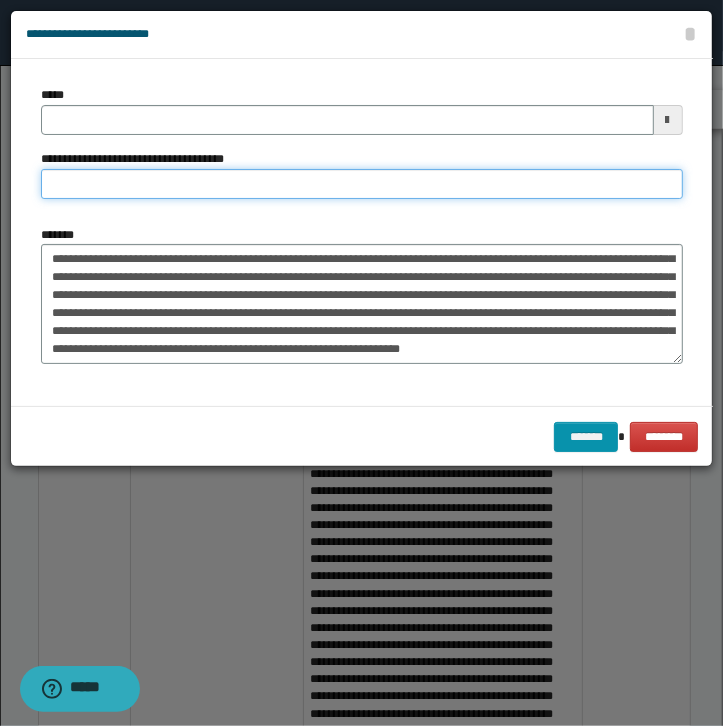 click on "**********" at bounding box center (362, 184) 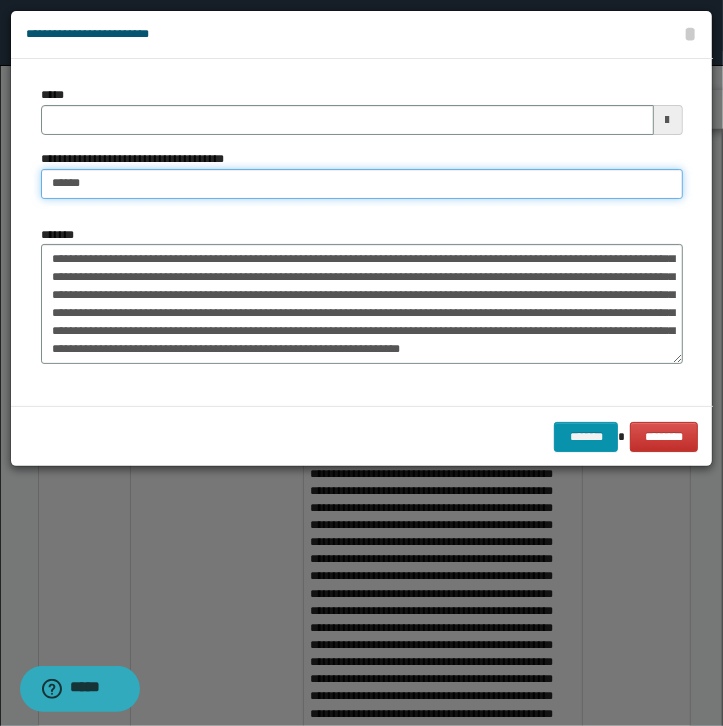 type on "**********" 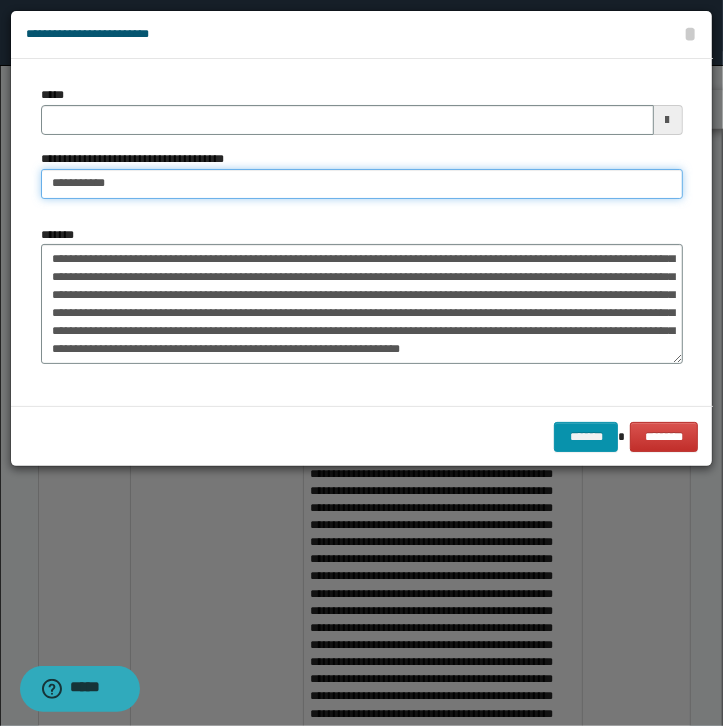 type 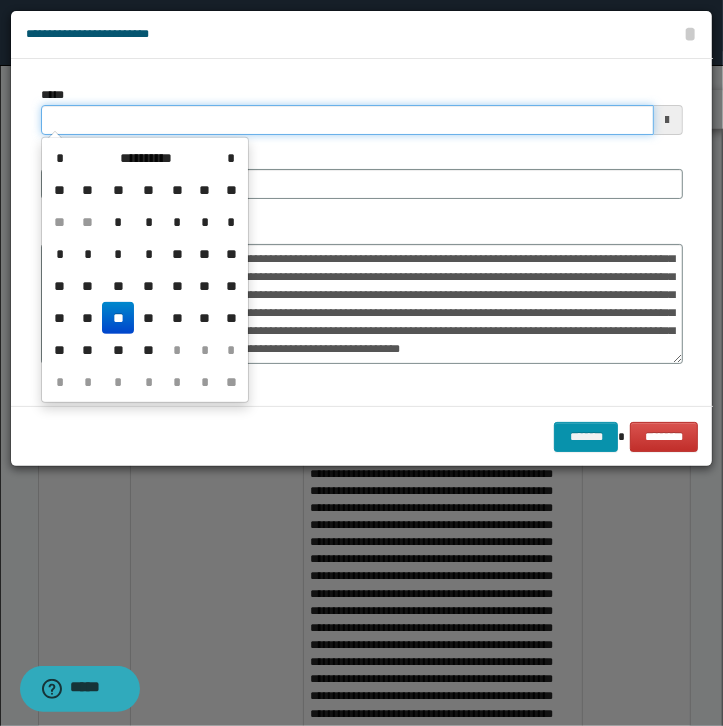 click on "*****" at bounding box center (347, 120) 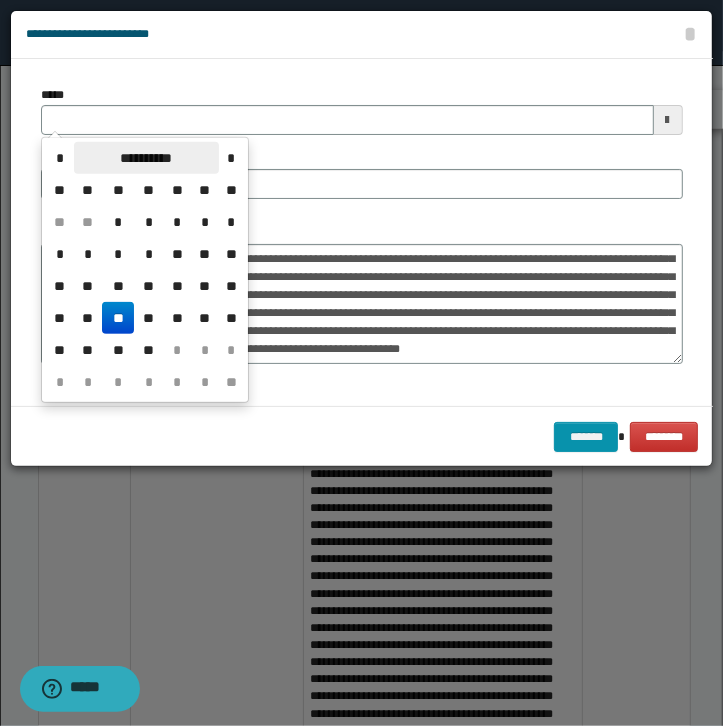 click on "**********" at bounding box center [146, 158] 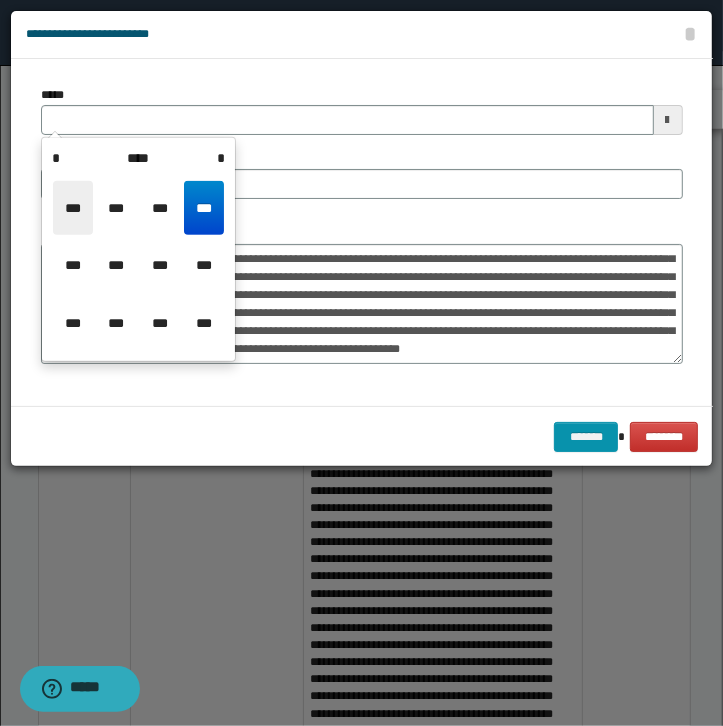 click on "***" at bounding box center (73, 208) 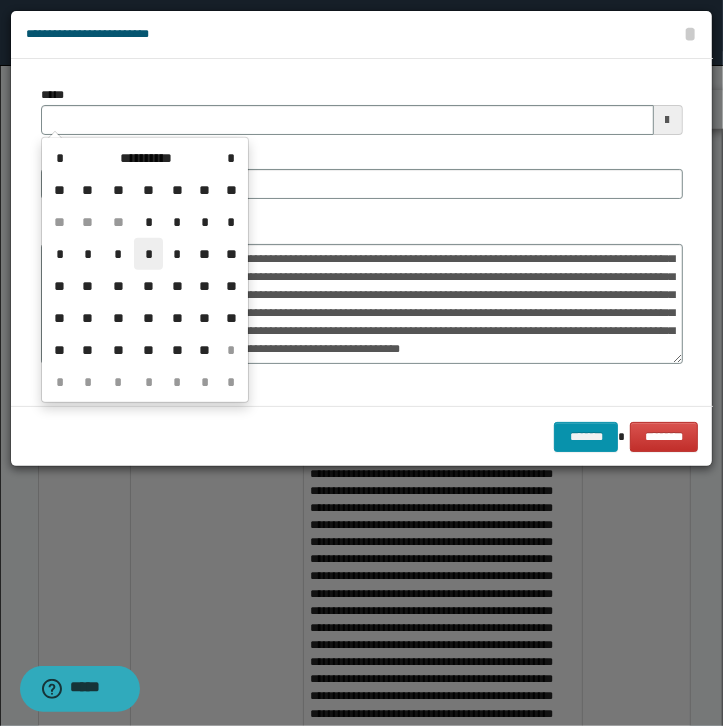 click on "*" at bounding box center [148, 254] 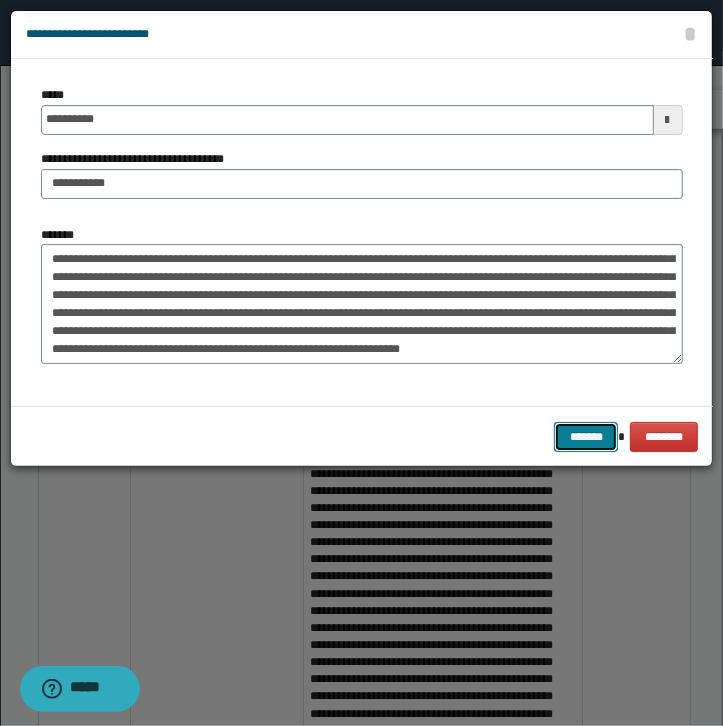 click on "*******" at bounding box center [586, 437] 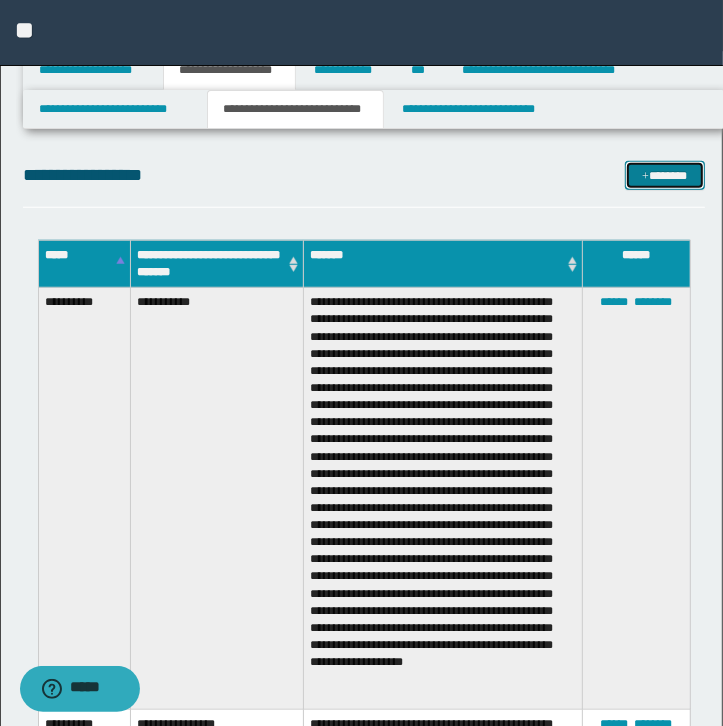 click on "*******" at bounding box center [665, 176] 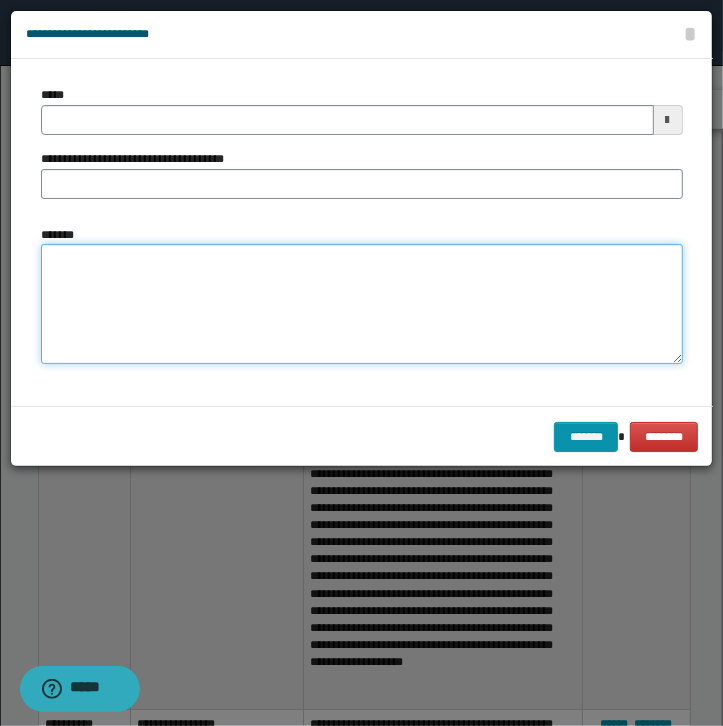 click on "*******" at bounding box center (362, 304) 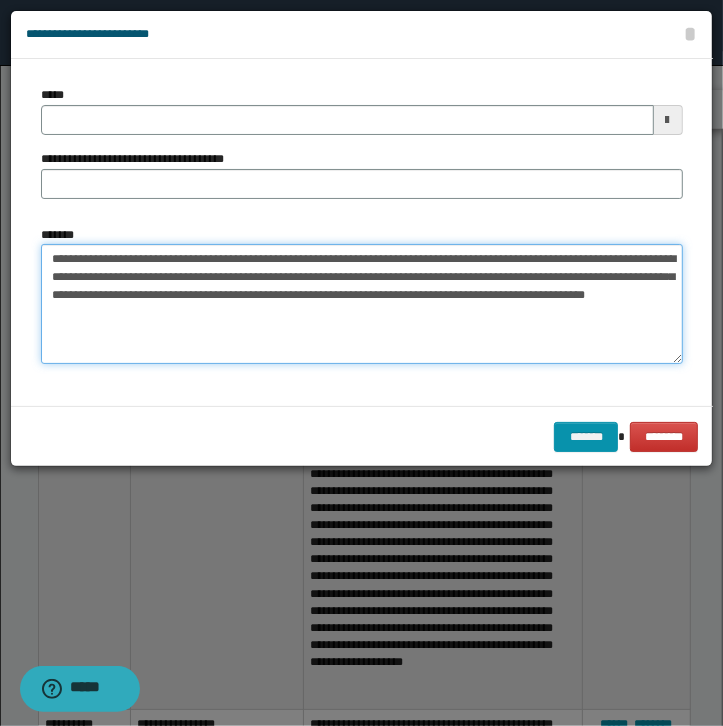 type on "**********" 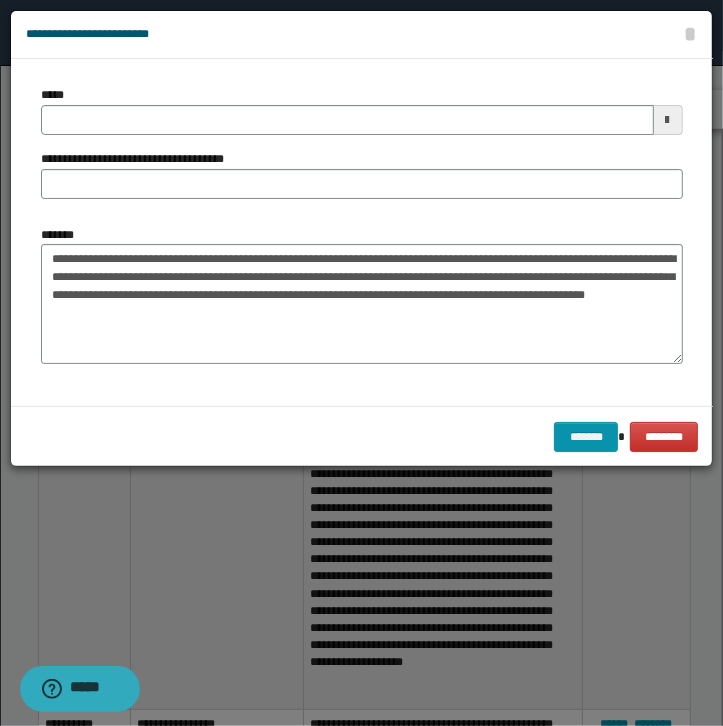 click on "**********" at bounding box center (142, 159) 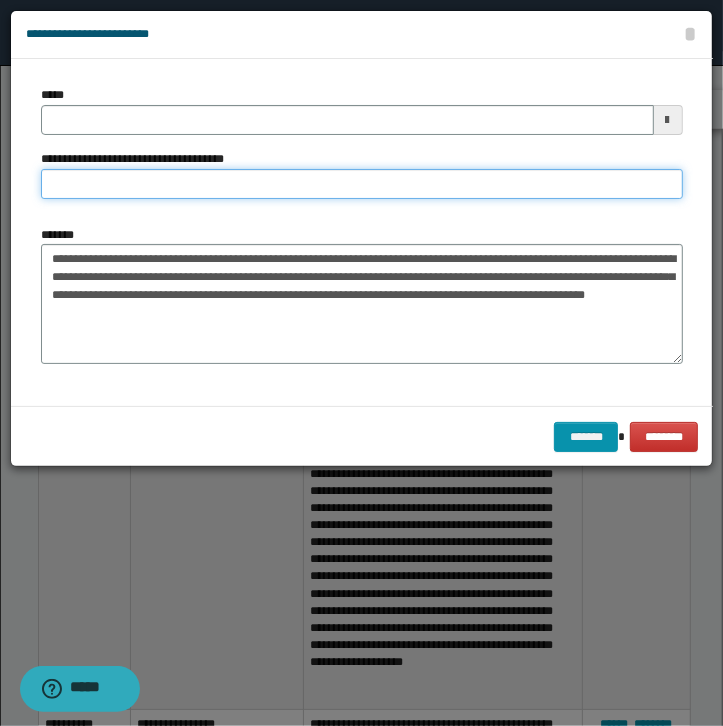 click on "**********" at bounding box center (362, 184) 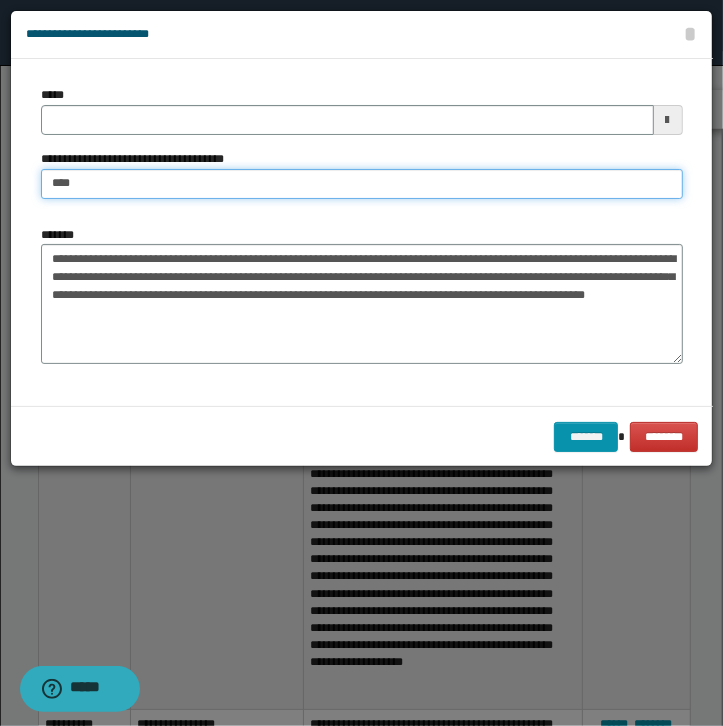 type on "*********" 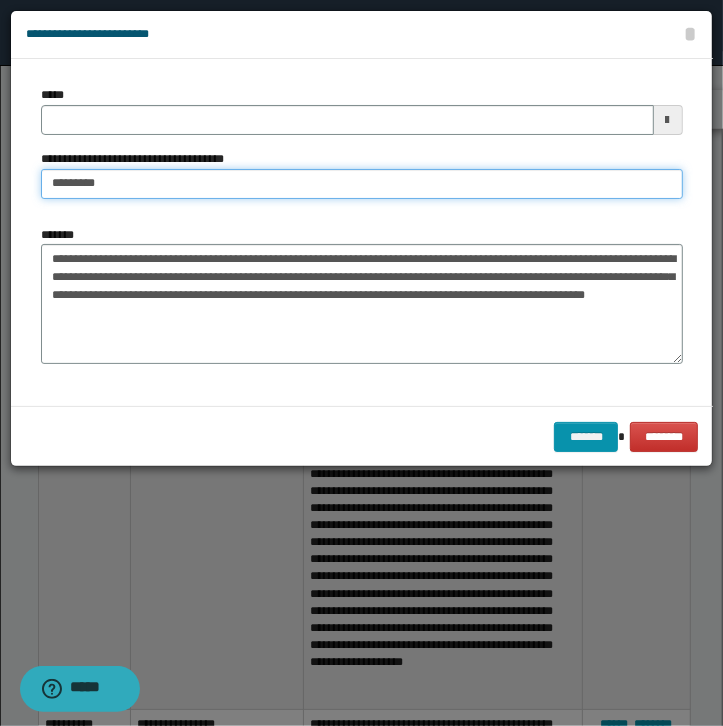 type 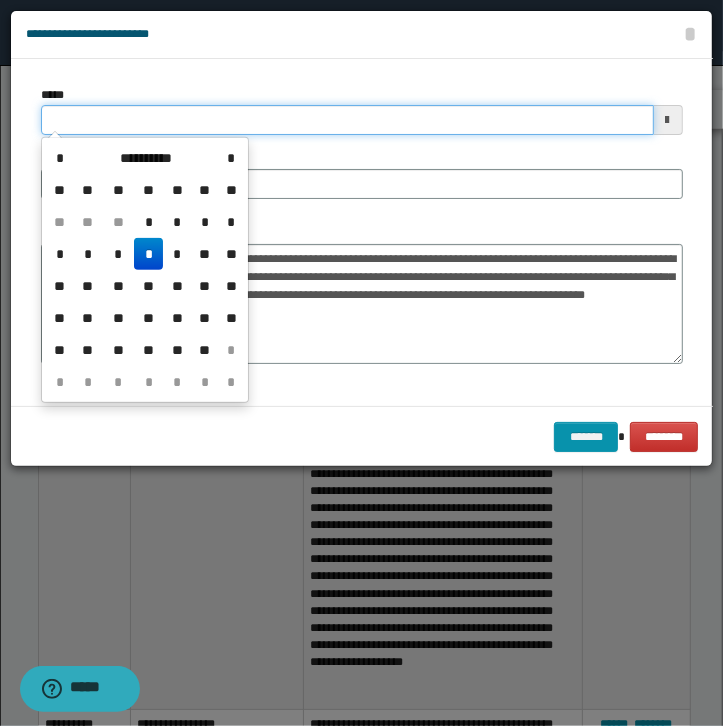 drag, startPoint x: 106, startPoint y: 124, endPoint x: 170, endPoint y: 160, distance: 73.43024 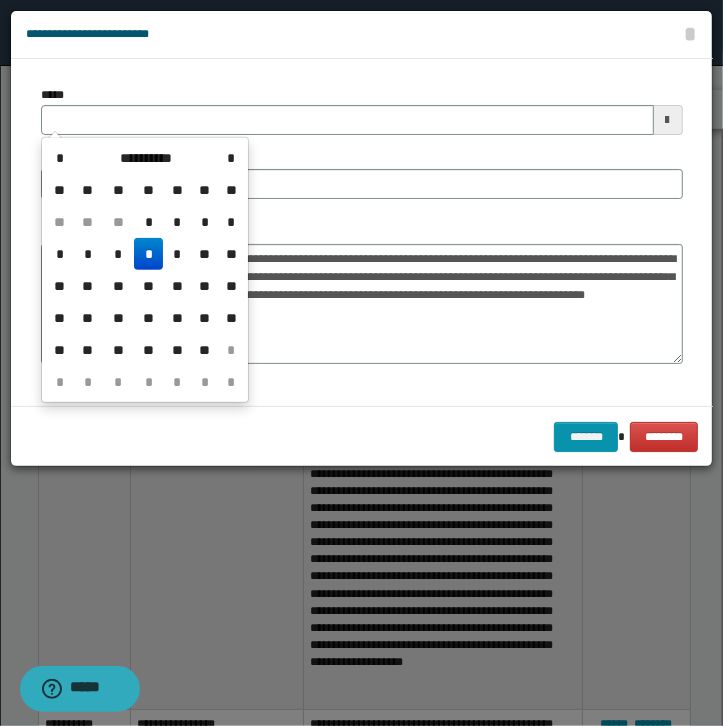 click on "**********" at bounding box center (146, 158) 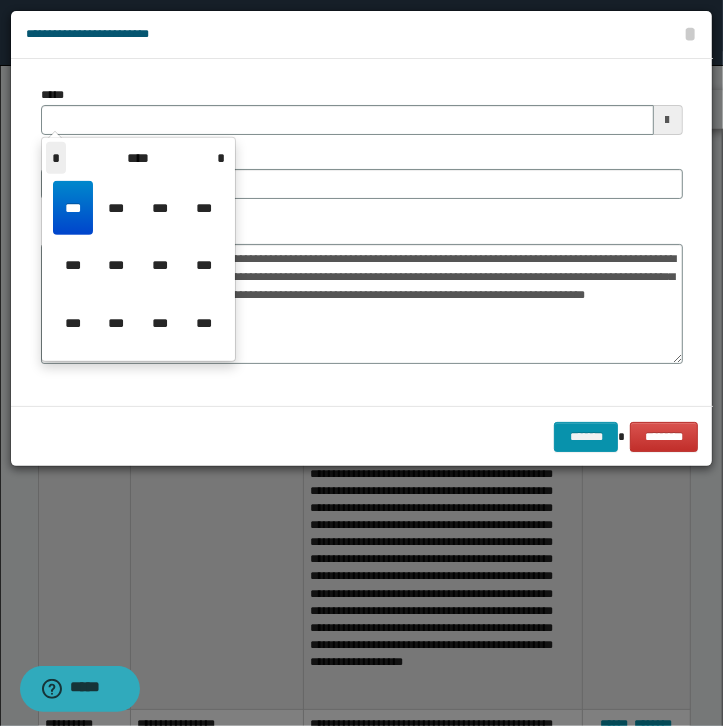 click on "*" at bounding box center [56, 158] 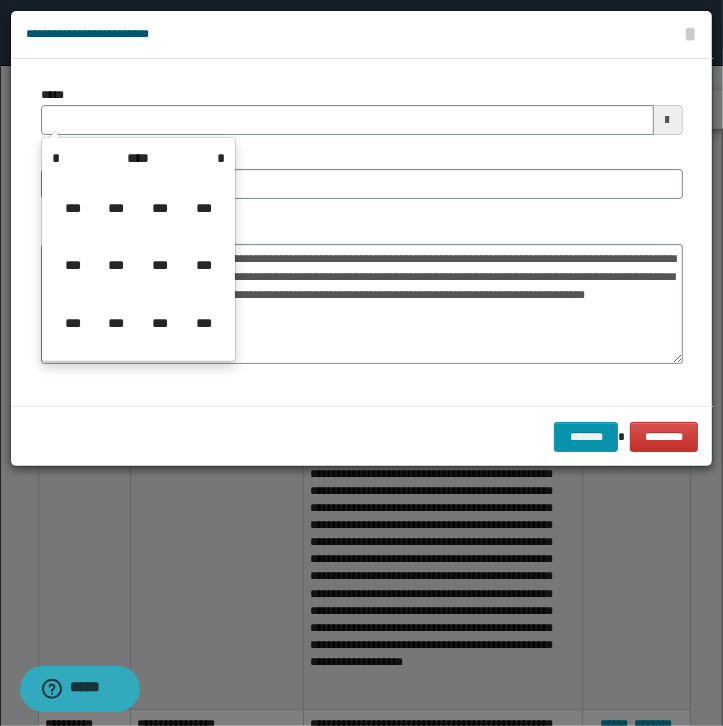 click on "*** *** *** *** *** *** *** *** *** *** *** ***" at bounding box center (138, 265) 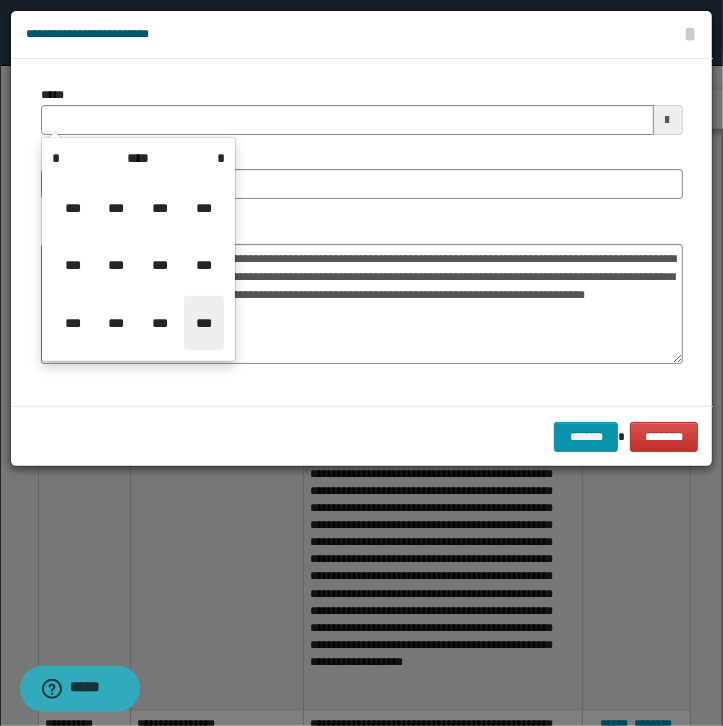 click on "***" at bounding box center [204, 323] 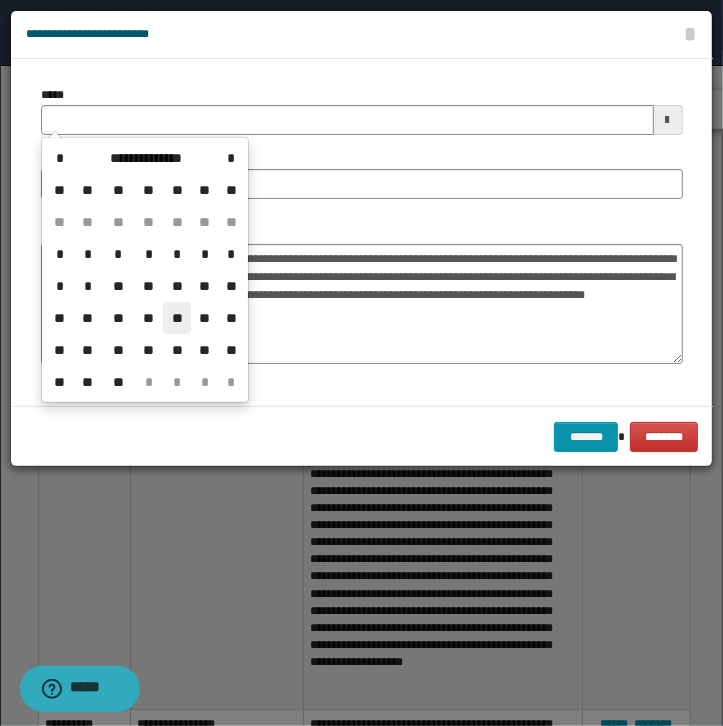 click on "**" at bounding box center [177, 318] 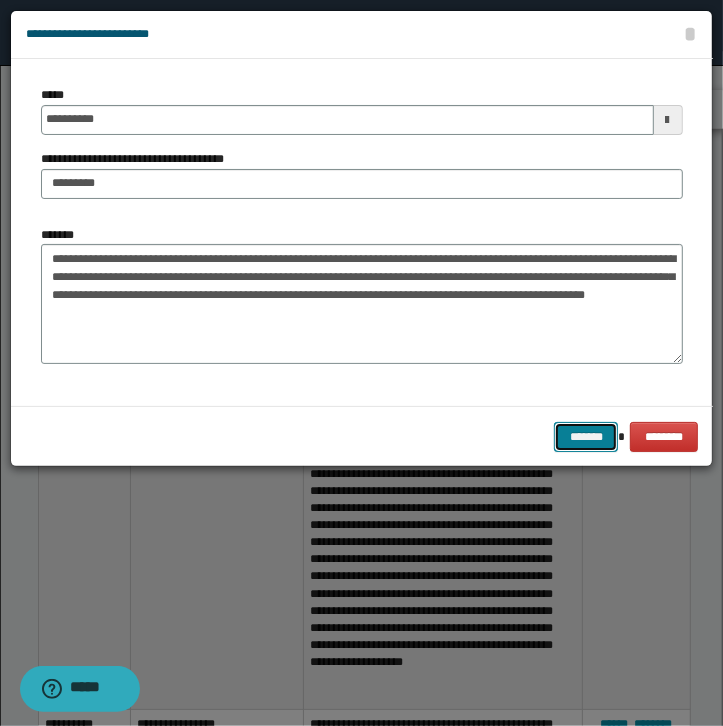 click on "*******" at bounding box center (586, 437) 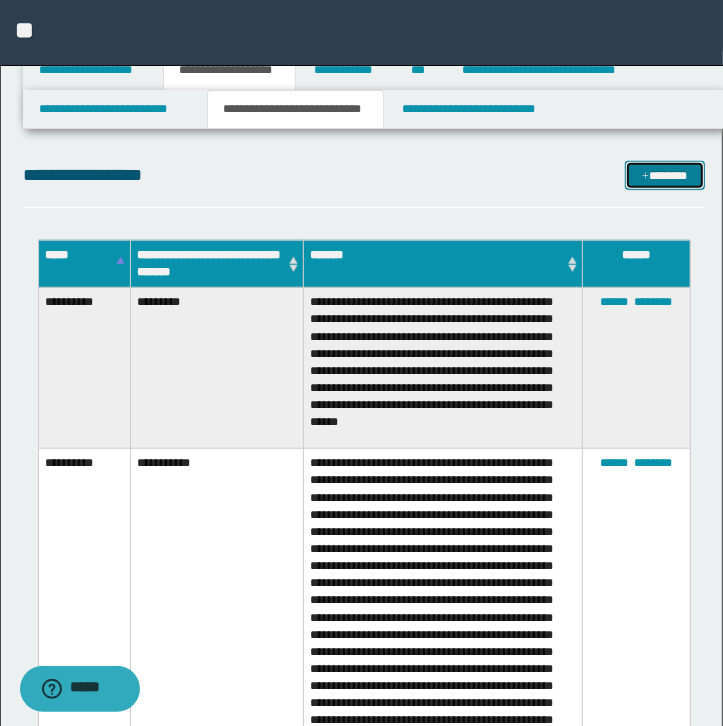 click at bounding box center [645, 177] 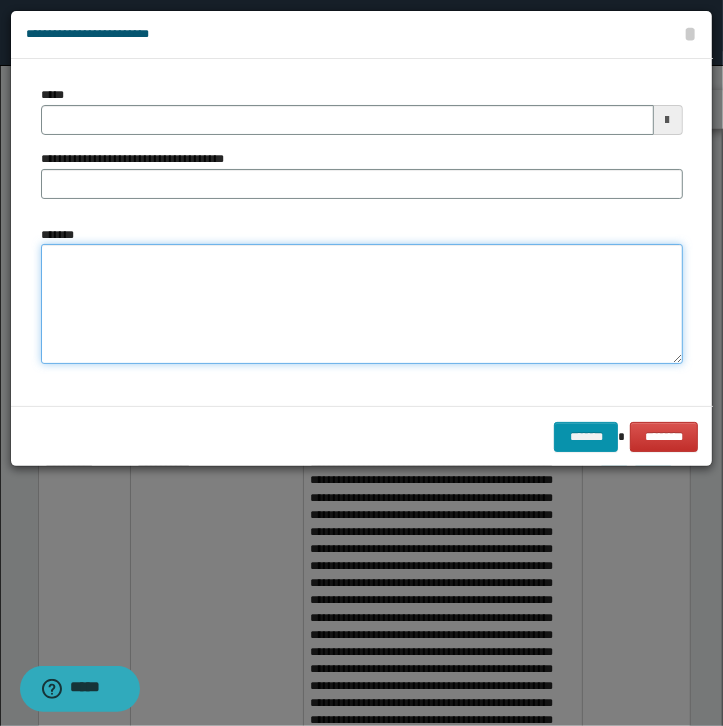 click on "*******" at bounding box center (362, 304) 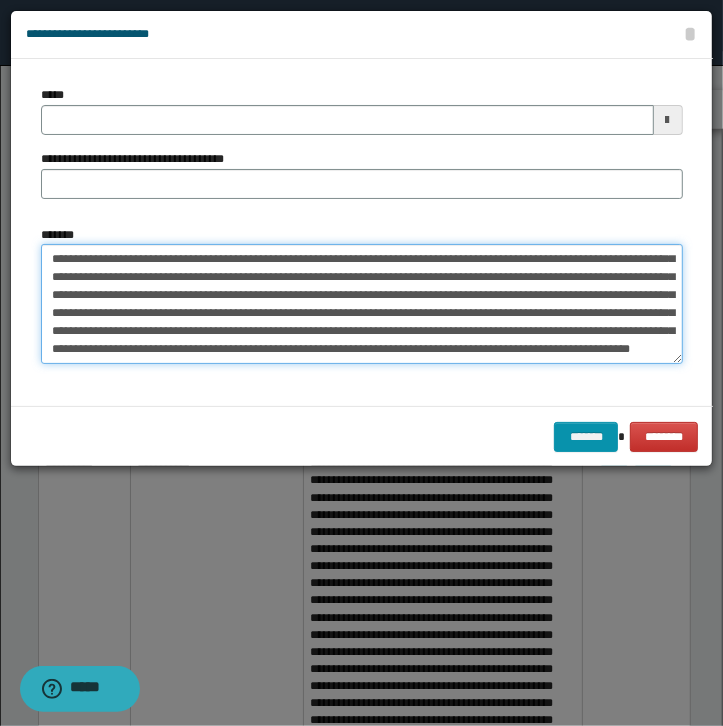 scroll, scrollTop: 48, scrollLeft: 0, axis: vertical 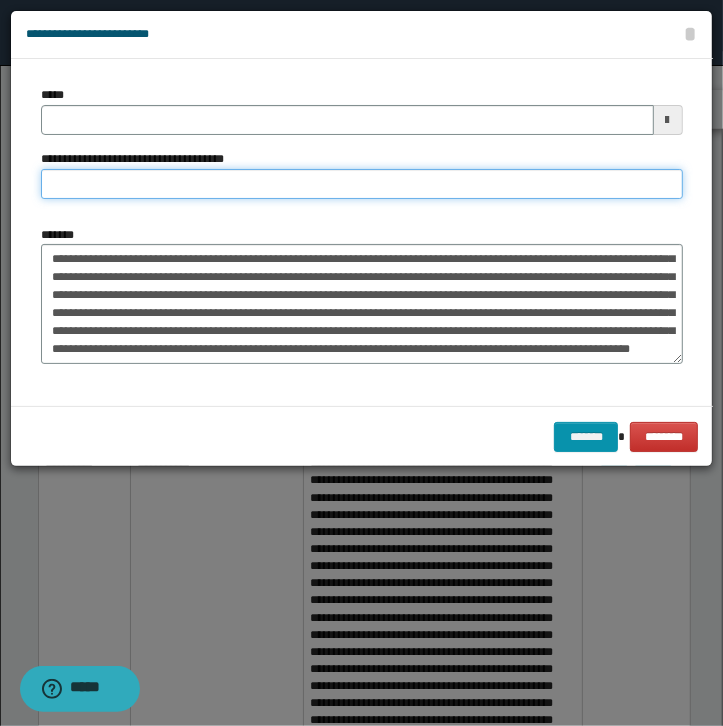 click on "**********" at bounding box center (362, 184) 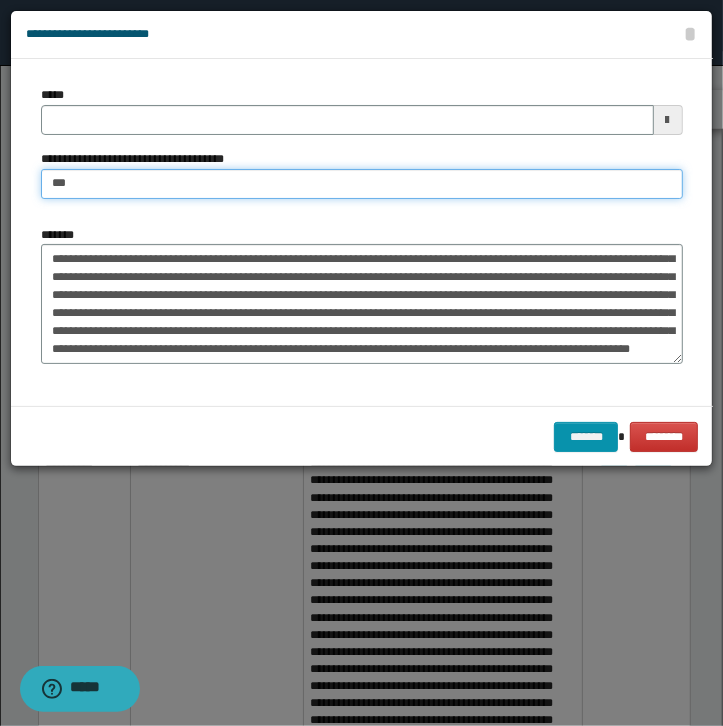 type on "**********" 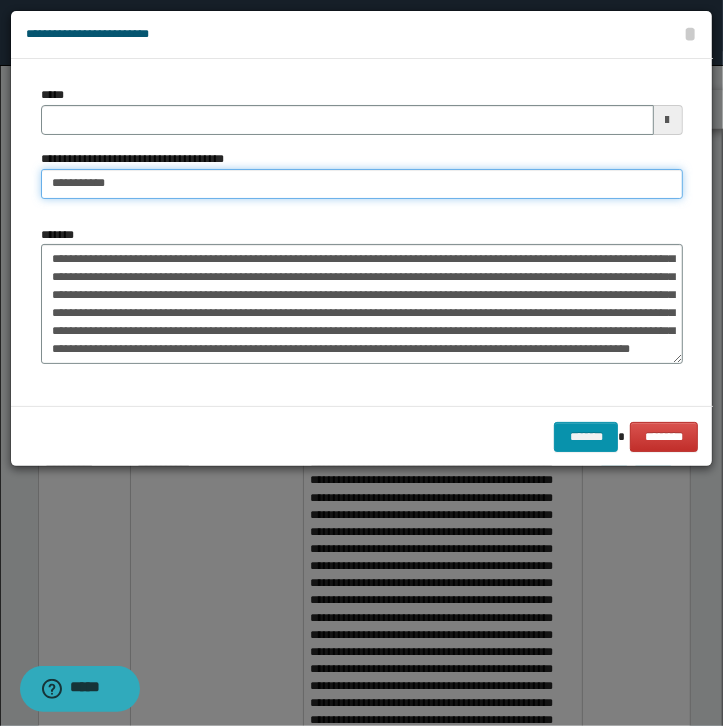 type 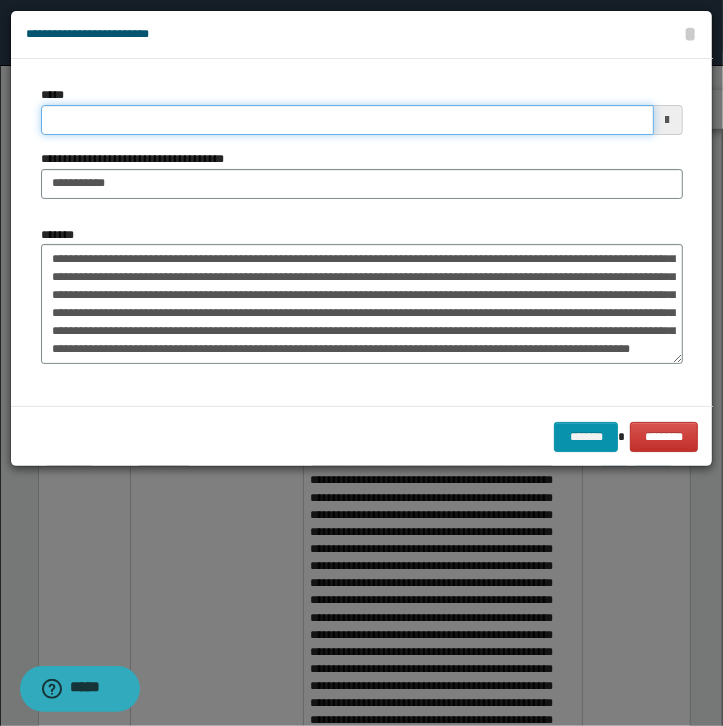 click on "*****" at bounding box center (347, 120) 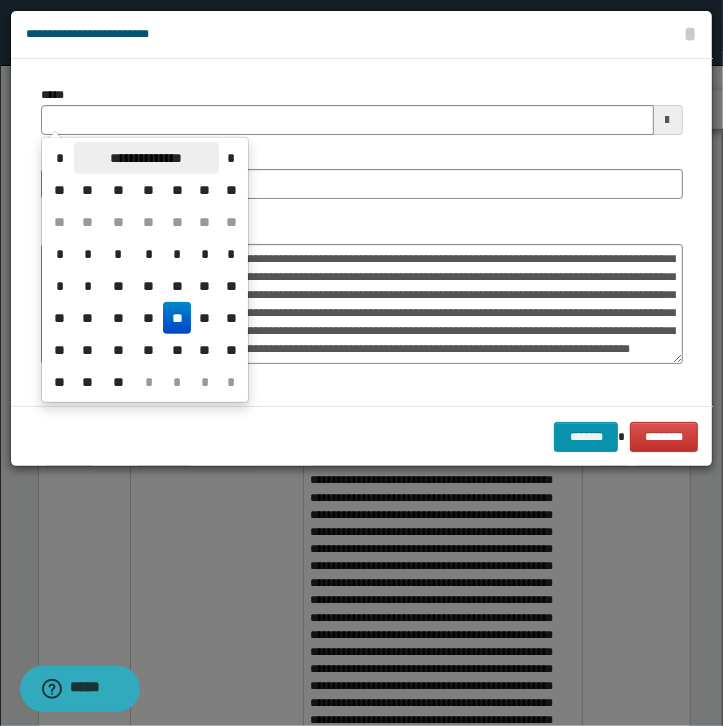 click on "**********" at bounding box center (146, 158) 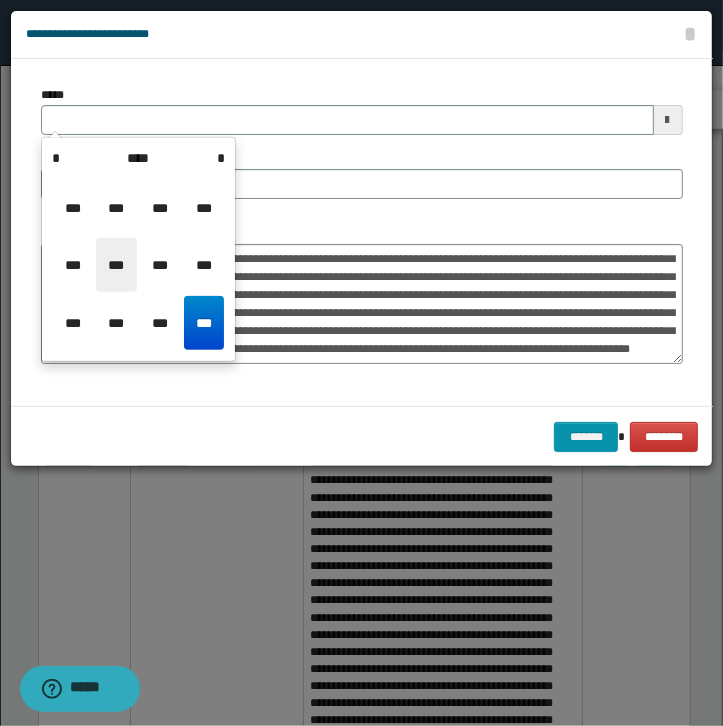 click on "***" at bounding box center (116, 265) 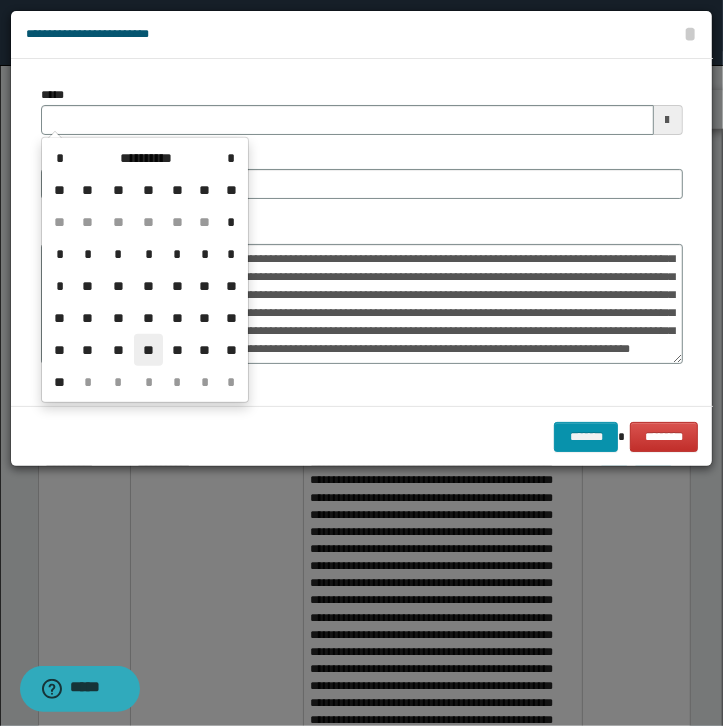 click on "**" at bounding box center (148, 350) 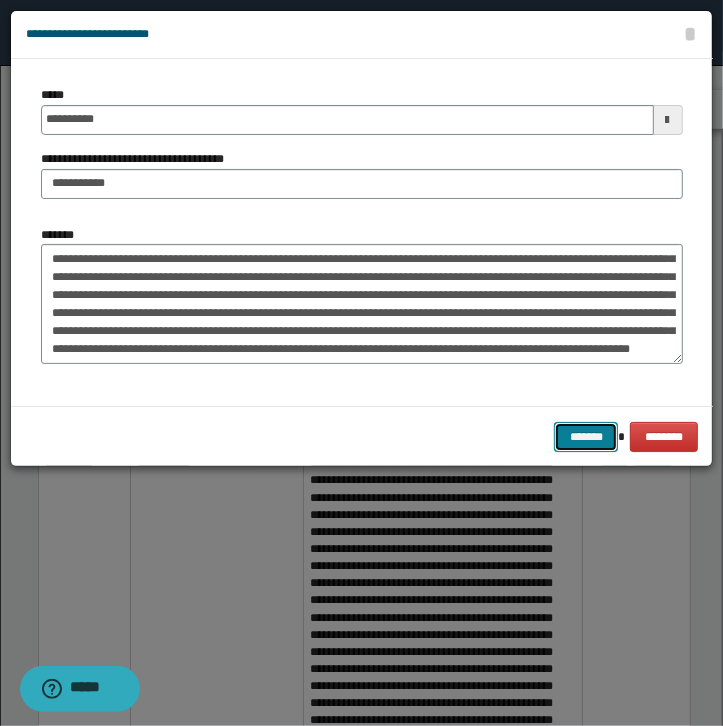 click on "*******" at bounding box center (586, 437) 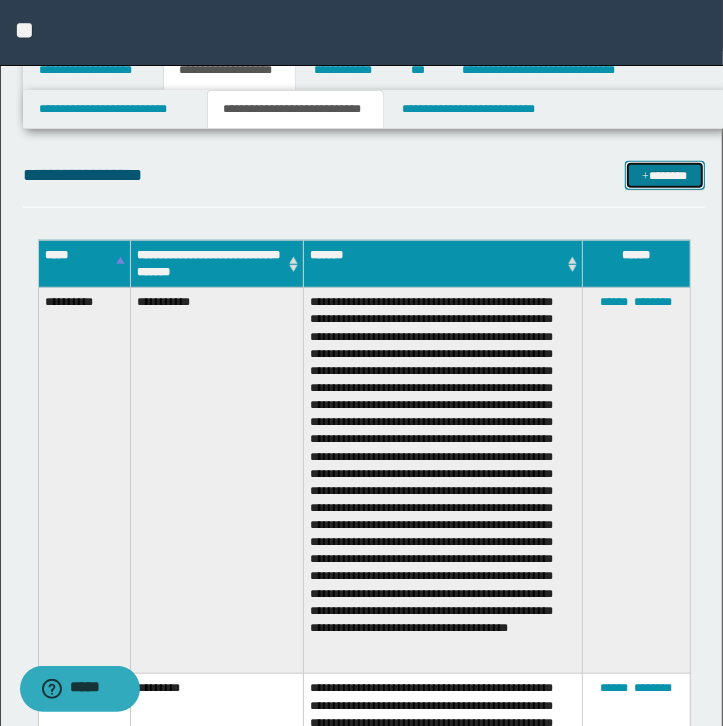 click on "*******" at bounding box center (665, 176) 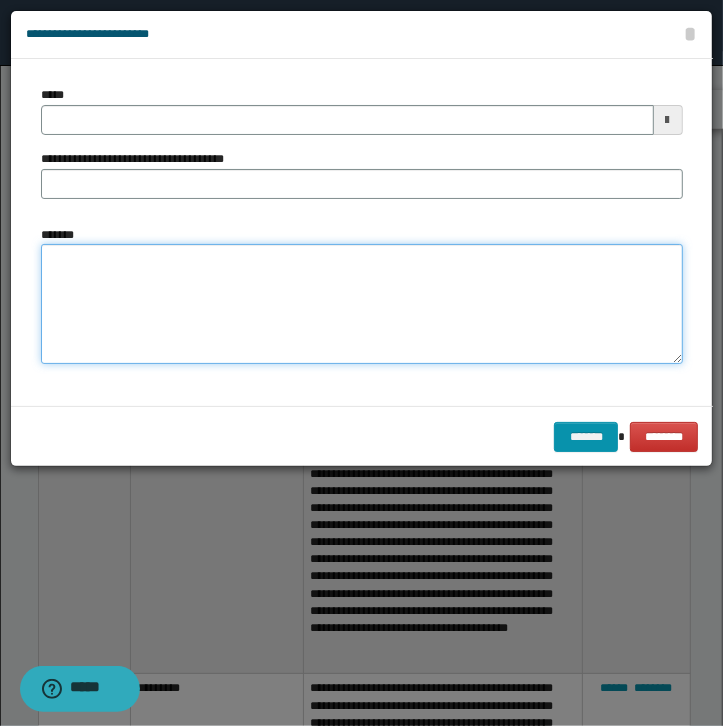 click on "*******" at bounding box center [362, 304] 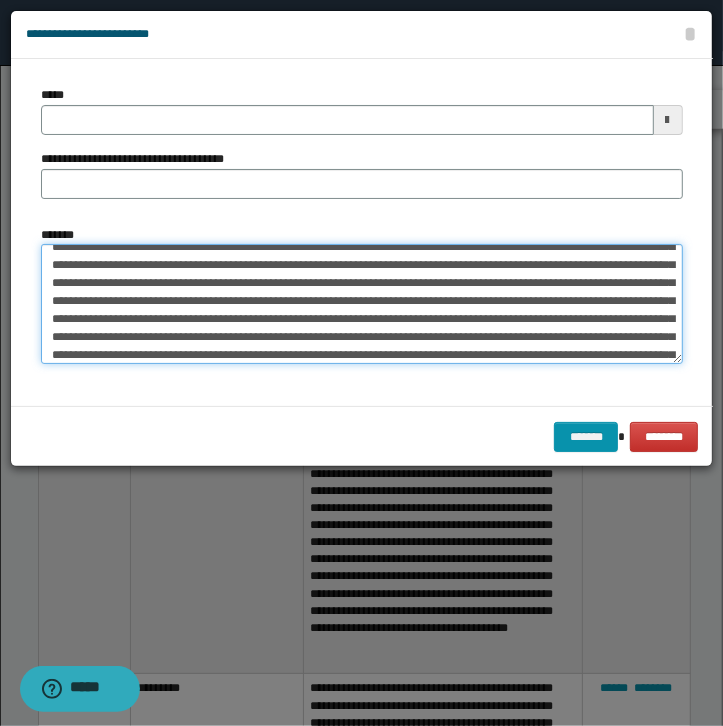 scroll, scrollTop: 102, scrollLeft: 0, axis: vertical 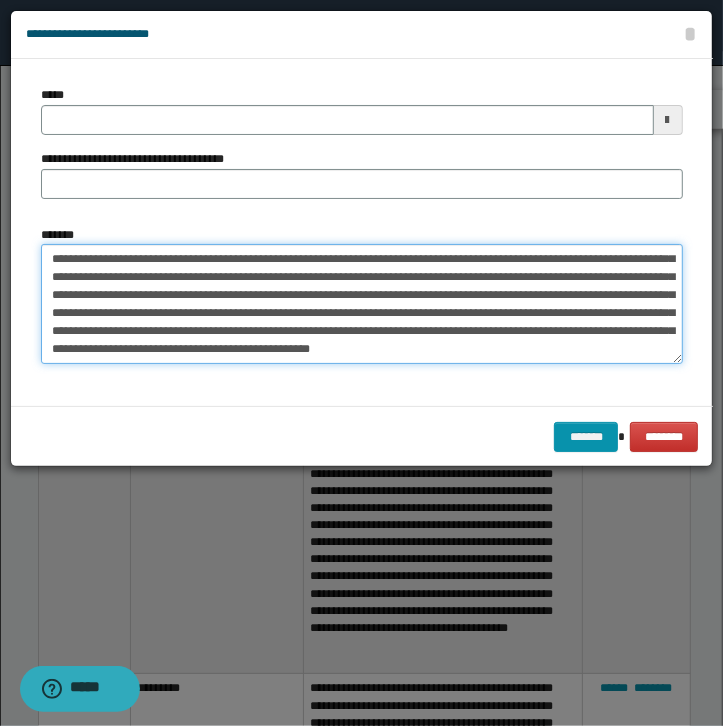 type on "**********" 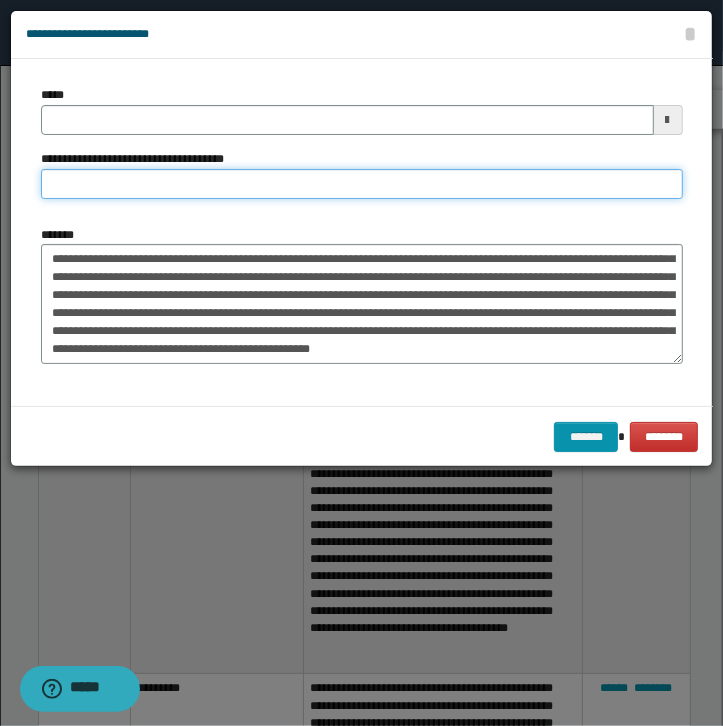 click on "**********" at bounding box center [362, 184] 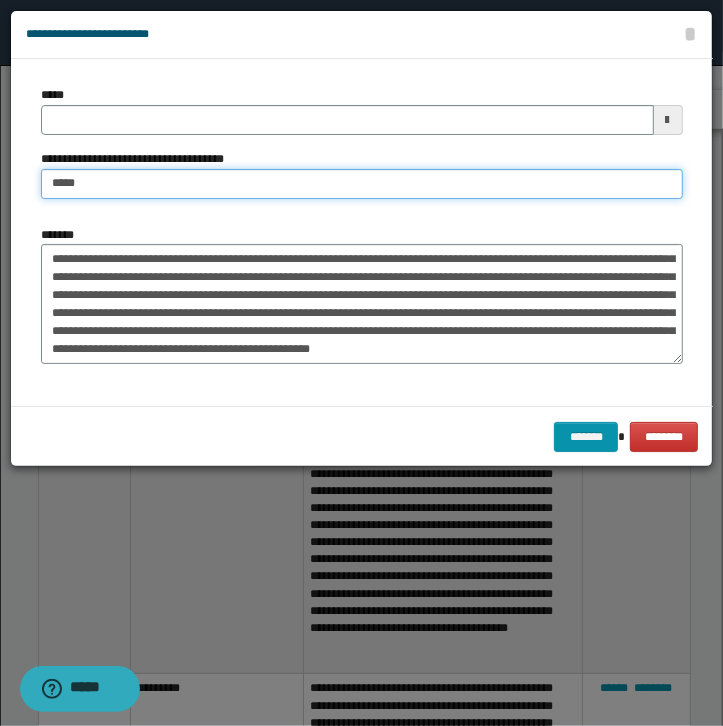 type on "**********" 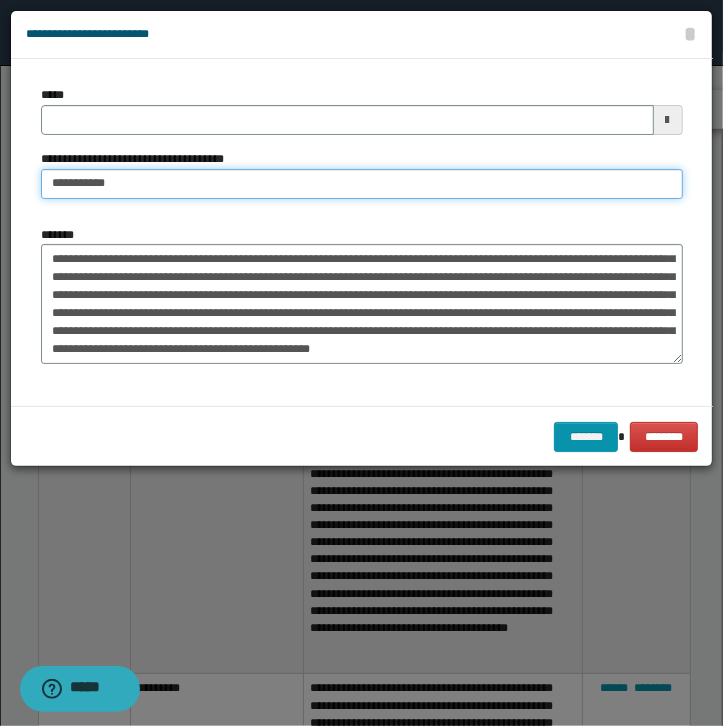 type 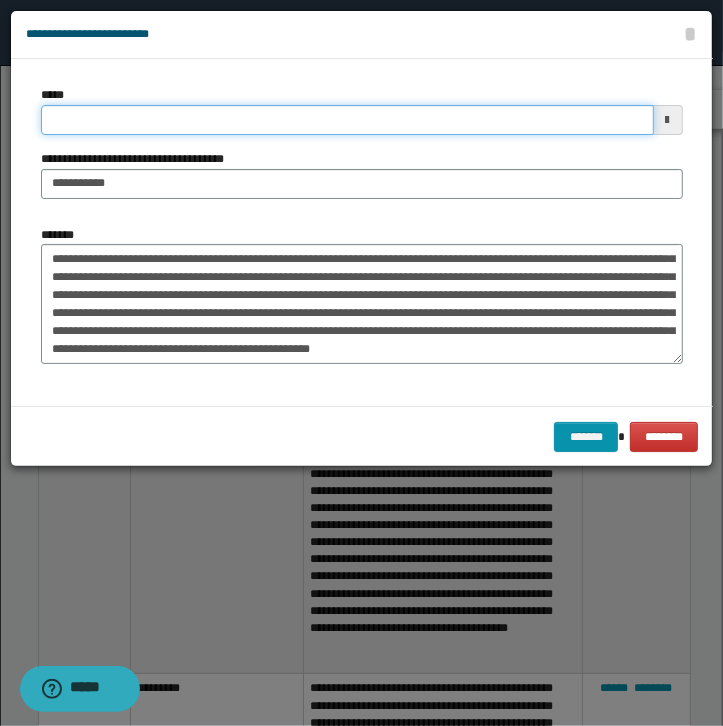 click on "*****" at bounding box center [347, 120] 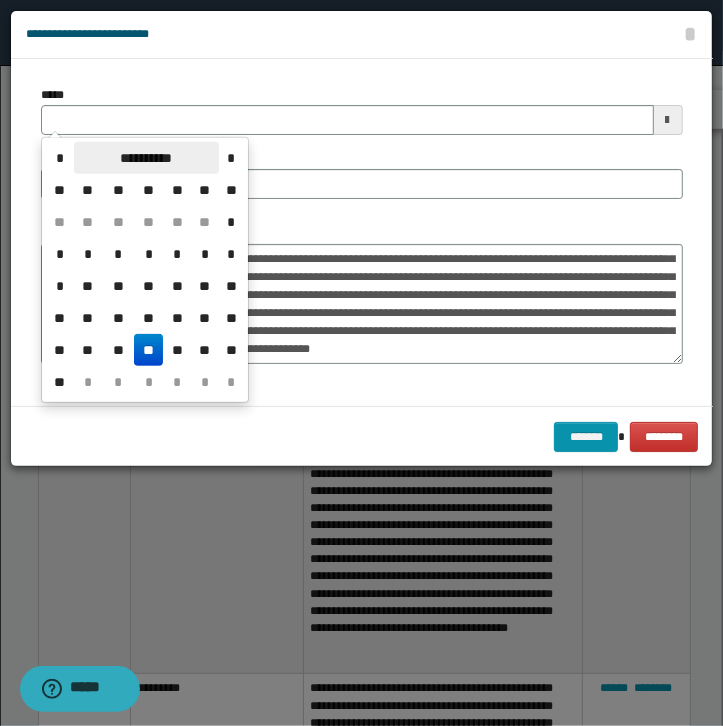 click on "**********" at bounding box center [146, 158] 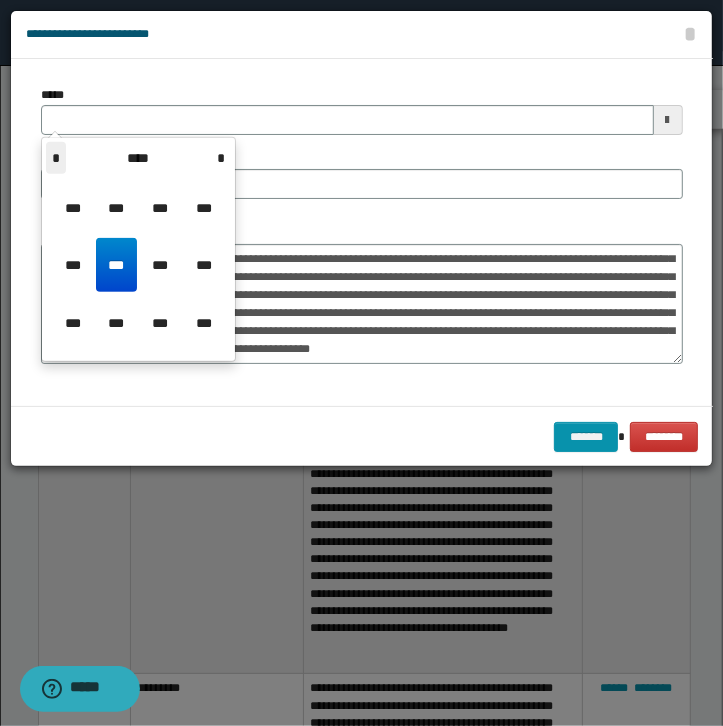 click on "*" at bounding box center (56, 158) 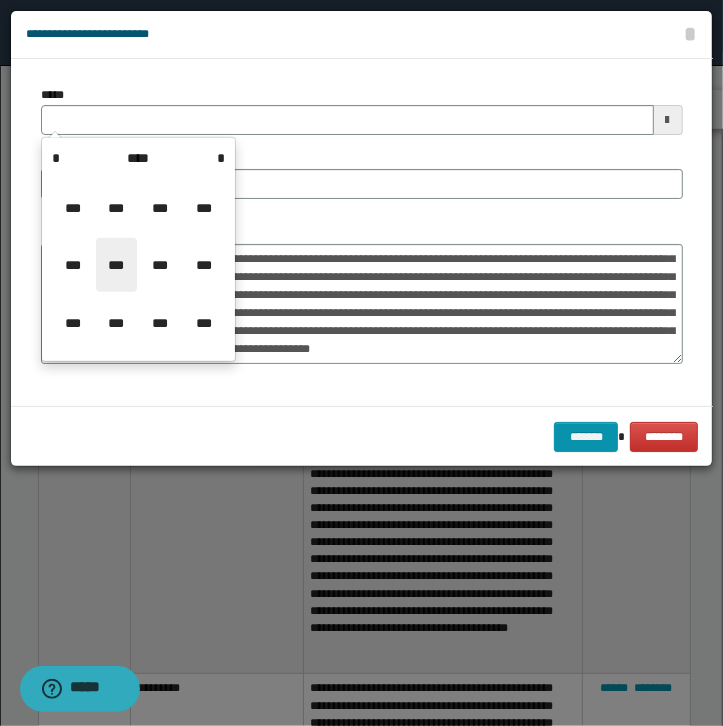 click on "***" at bounding box center (116, 265) 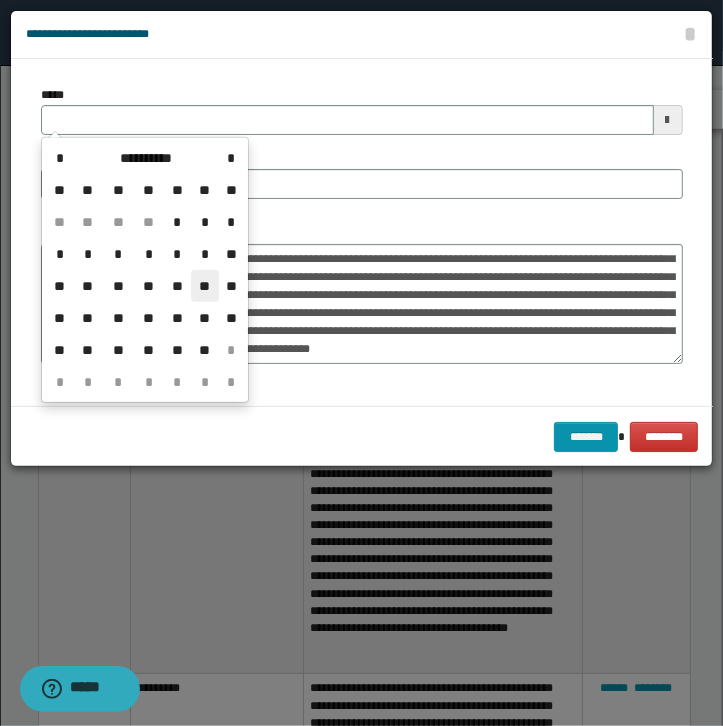 click on "**" at bounding box center [205, 286] 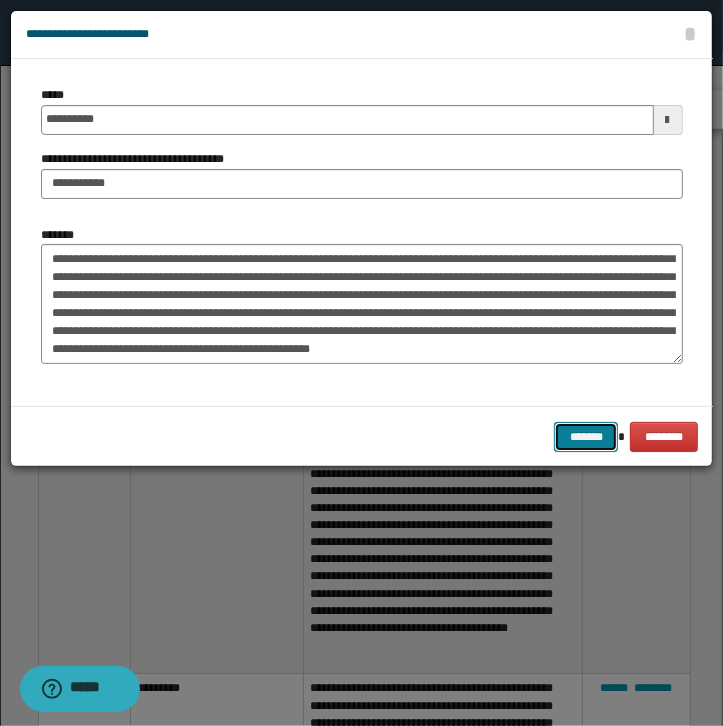 click on "*******" at bounding box center (586, 437) 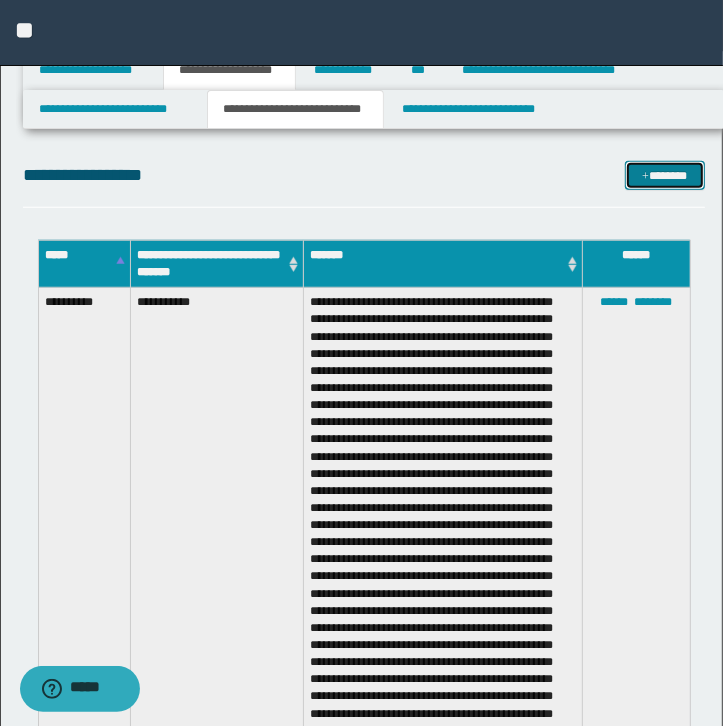 click on "*******" at bounding box center (665, 176) 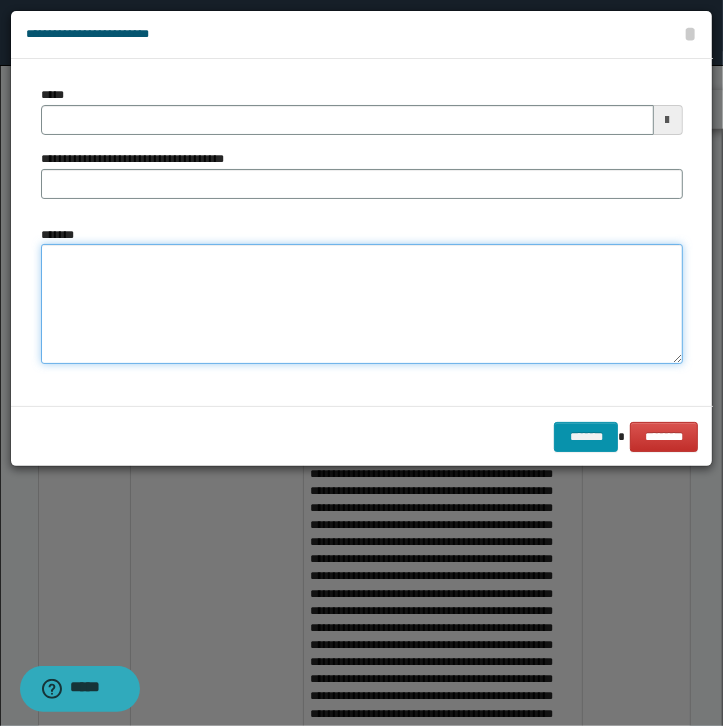 click on "*******" at bounding box center [362, 304] 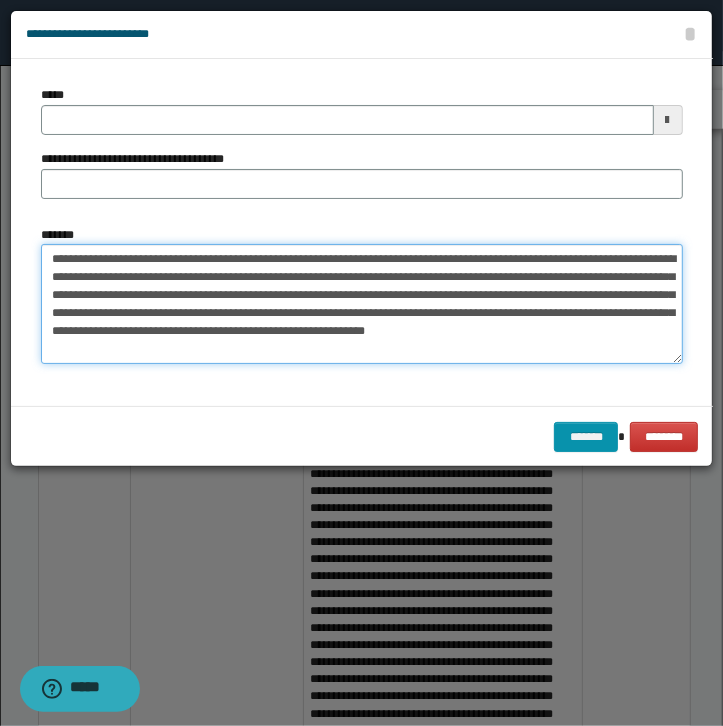type on "**********" 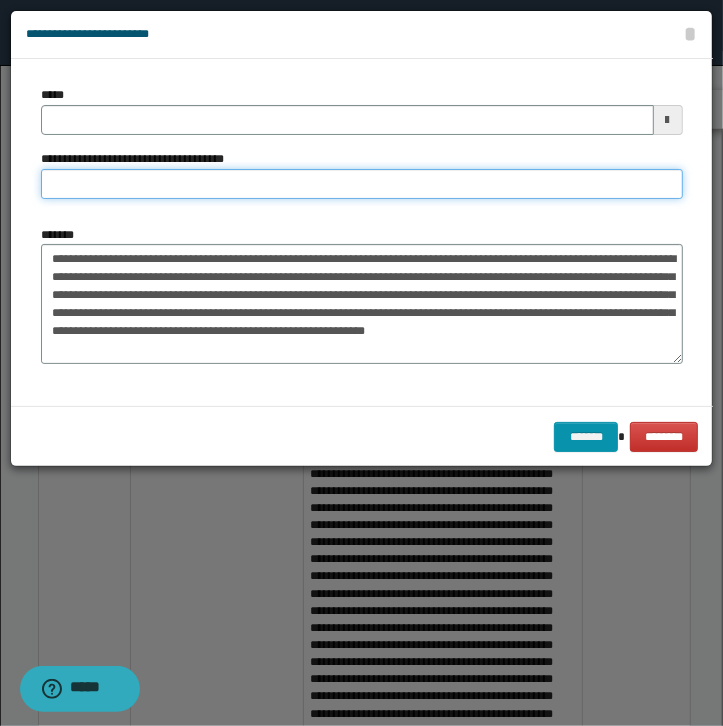 click on "**********" at bounding box center (362, 184) 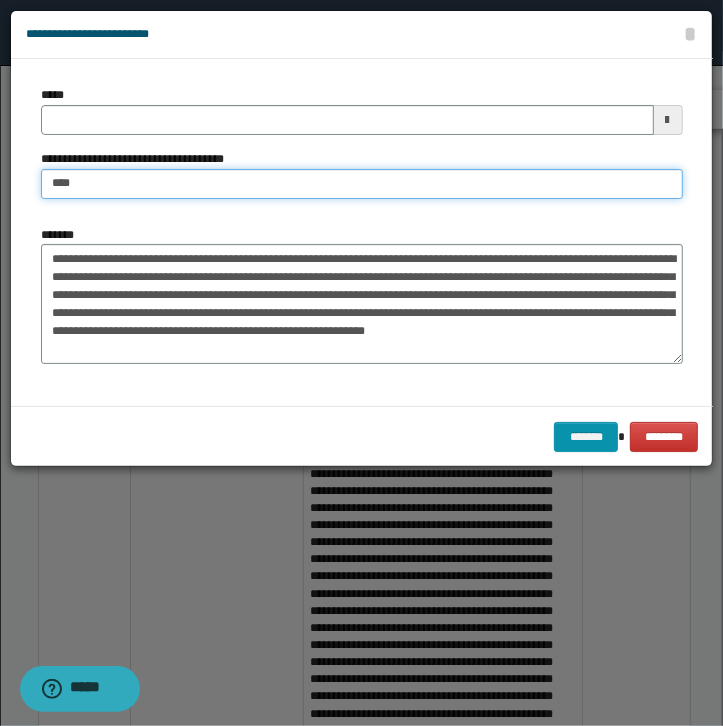 type on "*********" 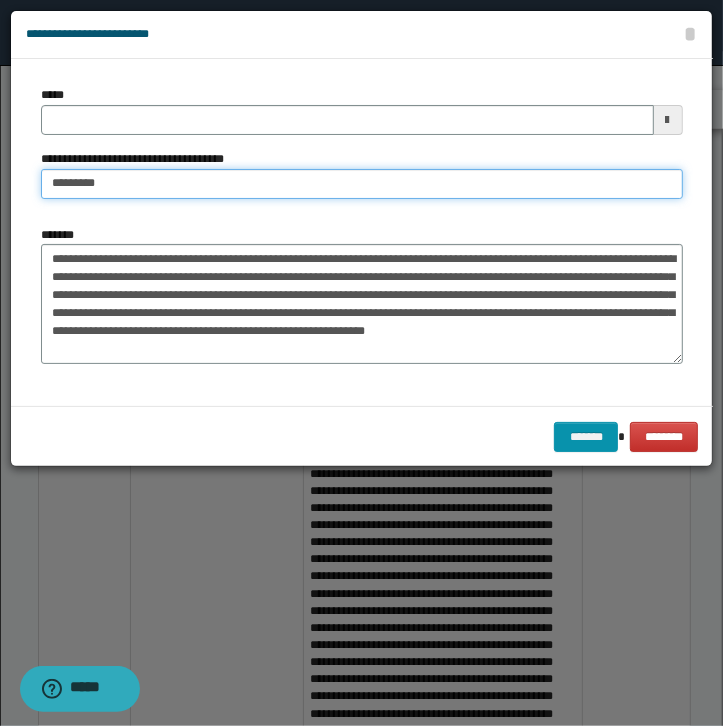 type 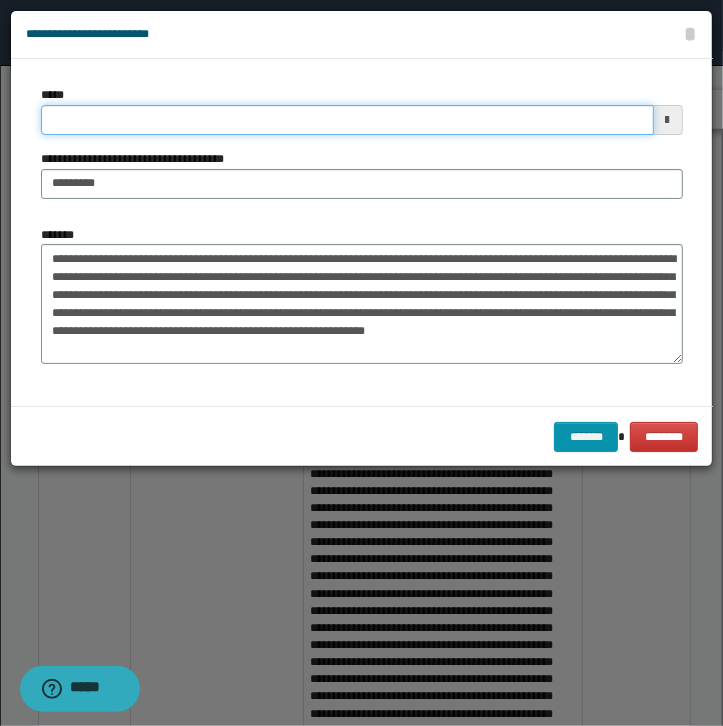 click on "*****" at bounding box center [347, 120] 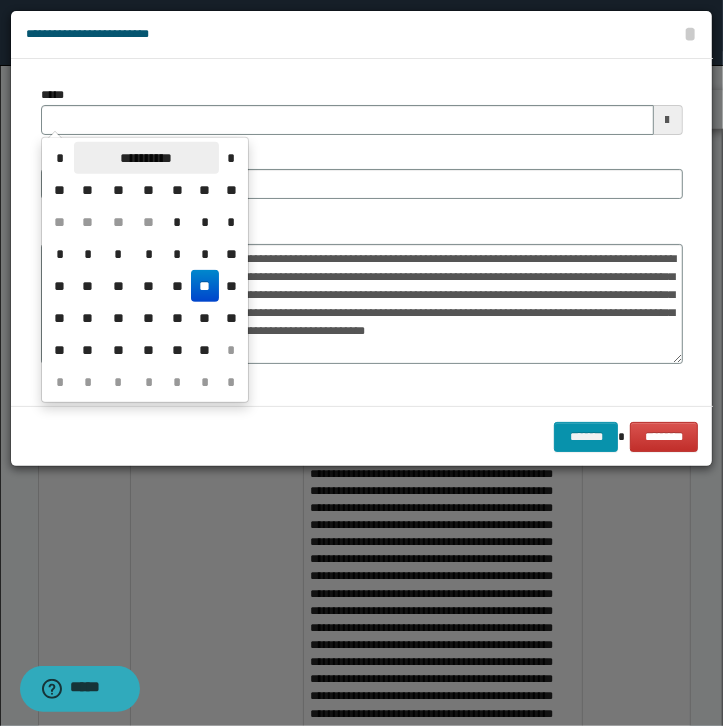 click on "**********" at bounding box center [146, 158] 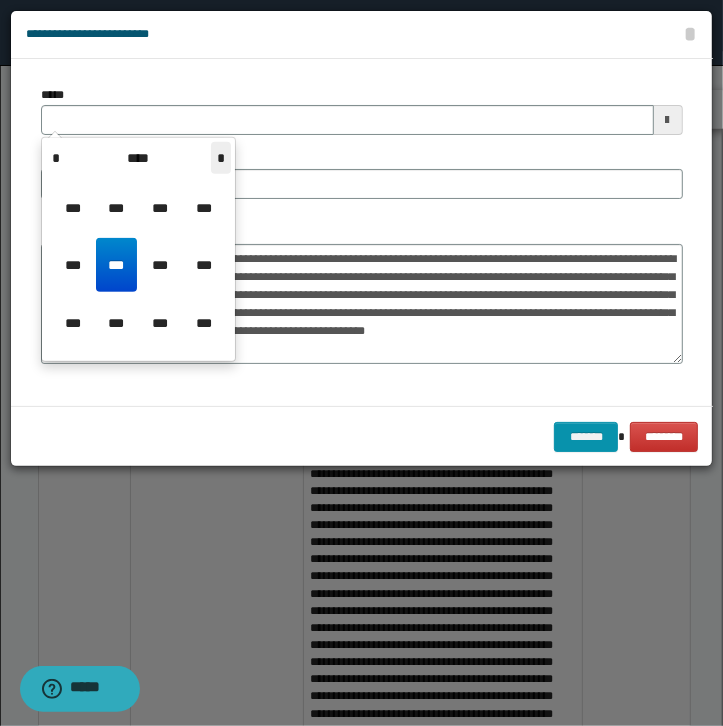 click on "*" at bounding box center [221, 158] 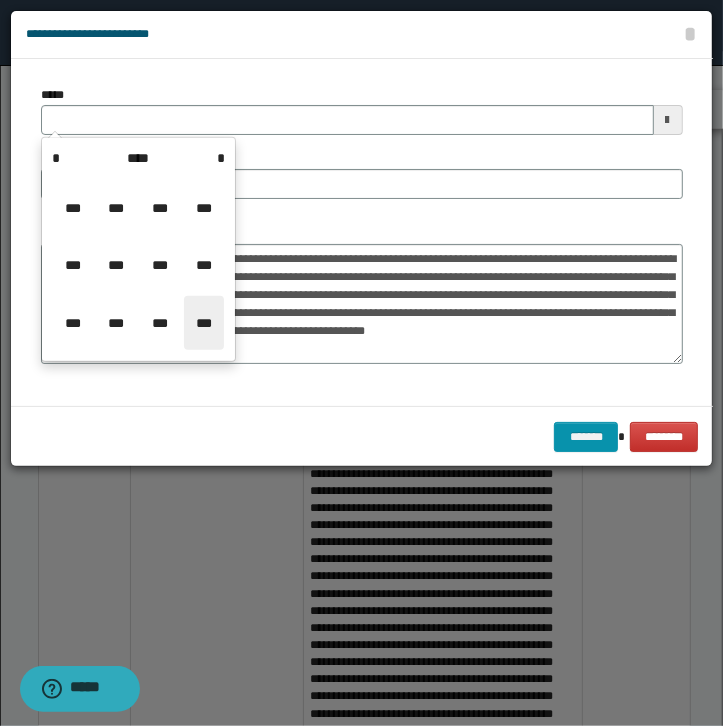 click on "***" at bounding box center (204, 323) 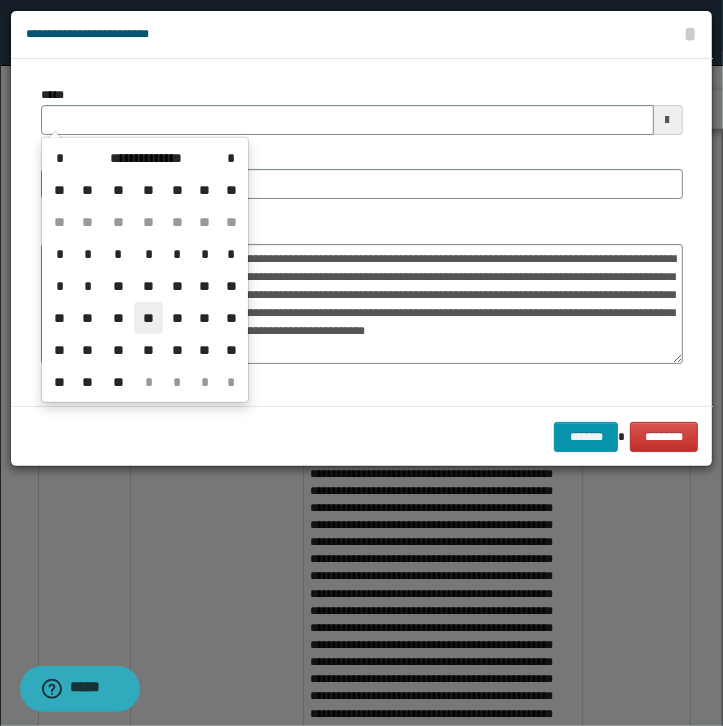 click on "**" at bounding box center (148, 318) 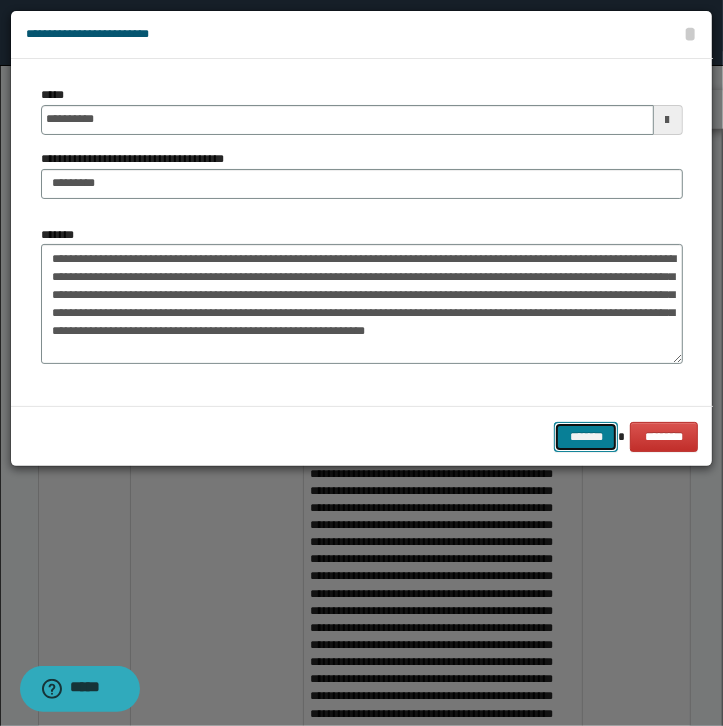 click on "*******" at bounding box center (586, 437) 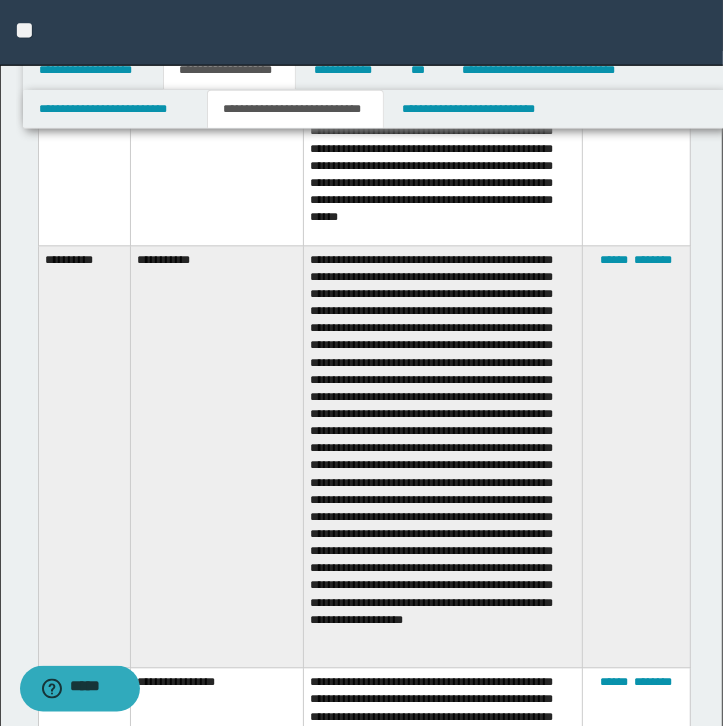 scroll, scrollTop: 545, scrollLeft: 0, axis: vertical 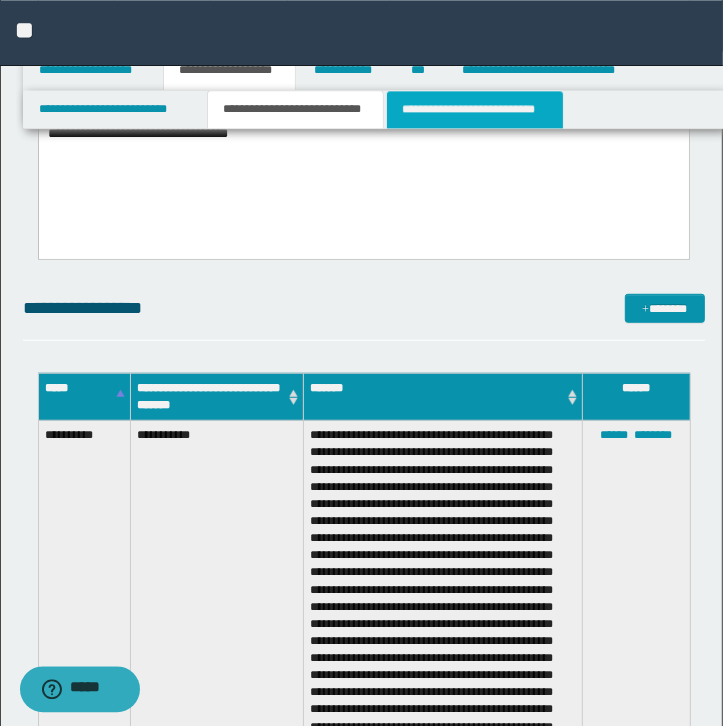 click on "**********" at bounding box center [475, 109] 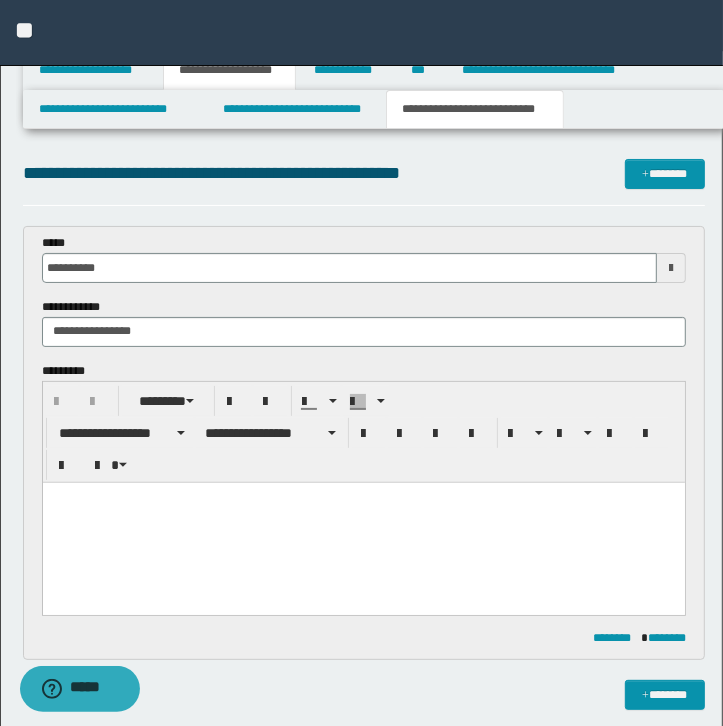 scroll, scrollTop: 0, scrollLeft: 0, axis: both 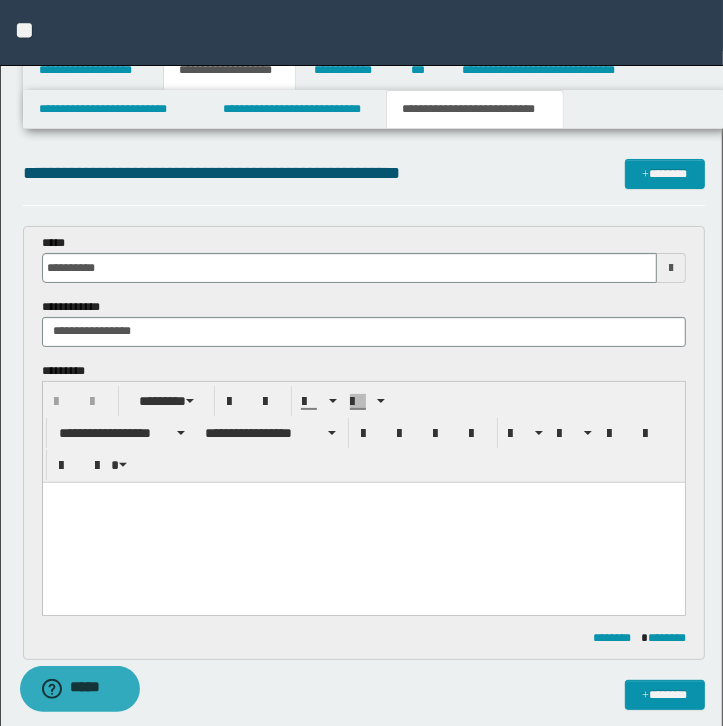 click at bounding box center [363, 522] 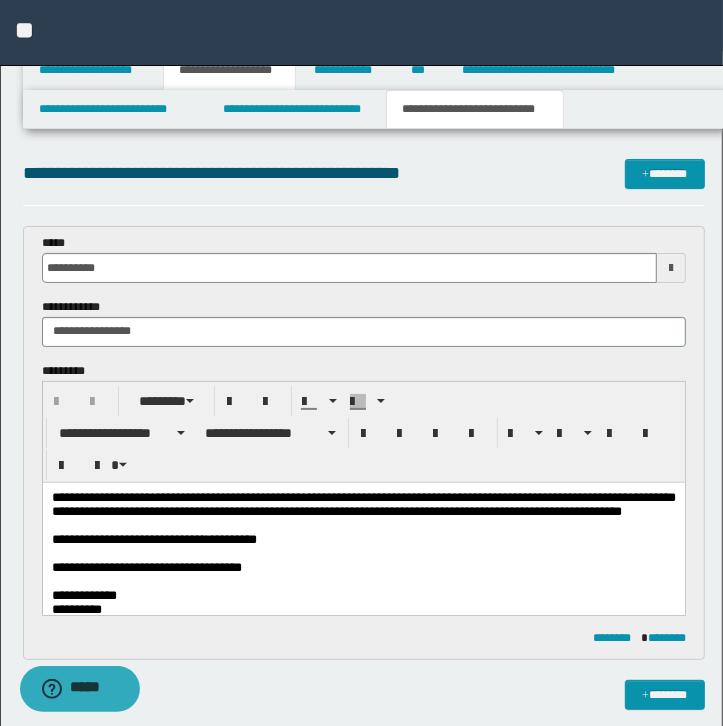 type 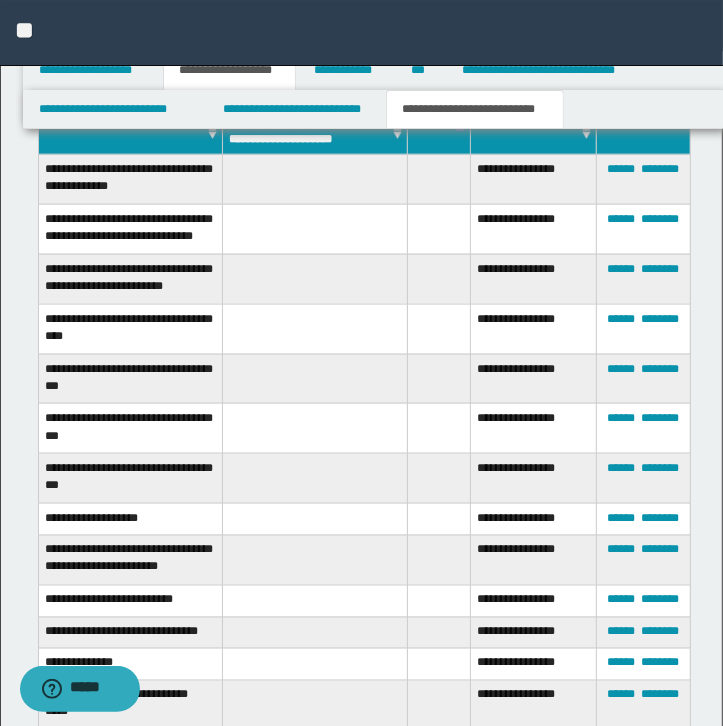 scroll, scrollTop: 1291, scrollLeft: 0, axis: vertical 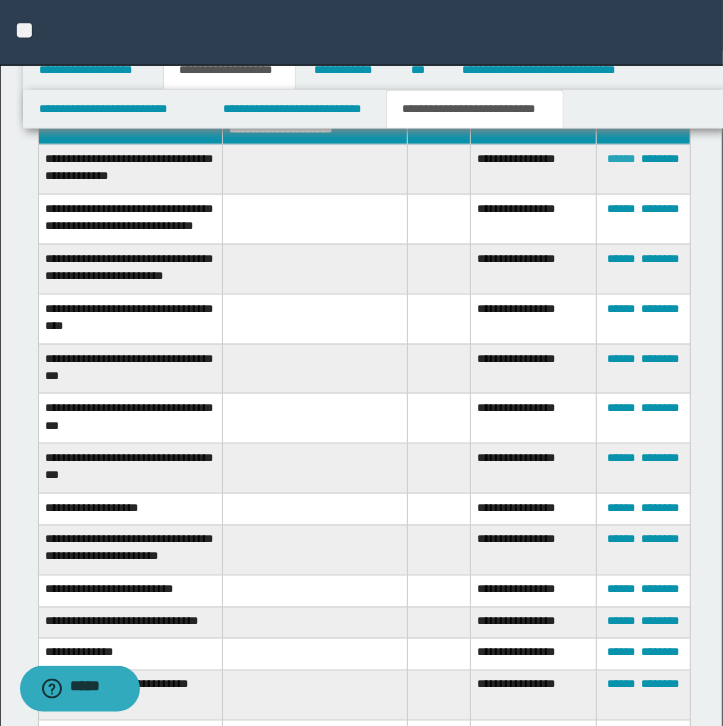 click on "******" at bounding box center (621, 159) 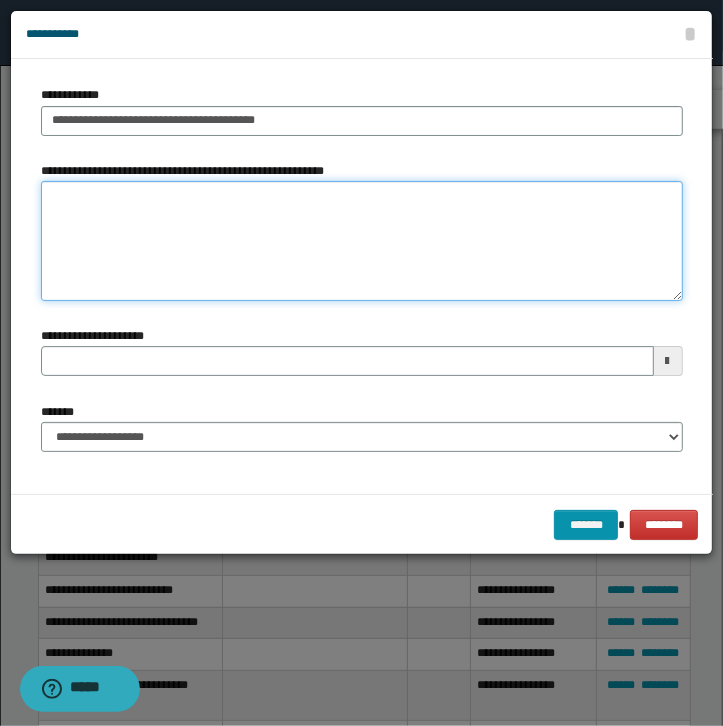 click on "**********" at bounding box center (362, 241) 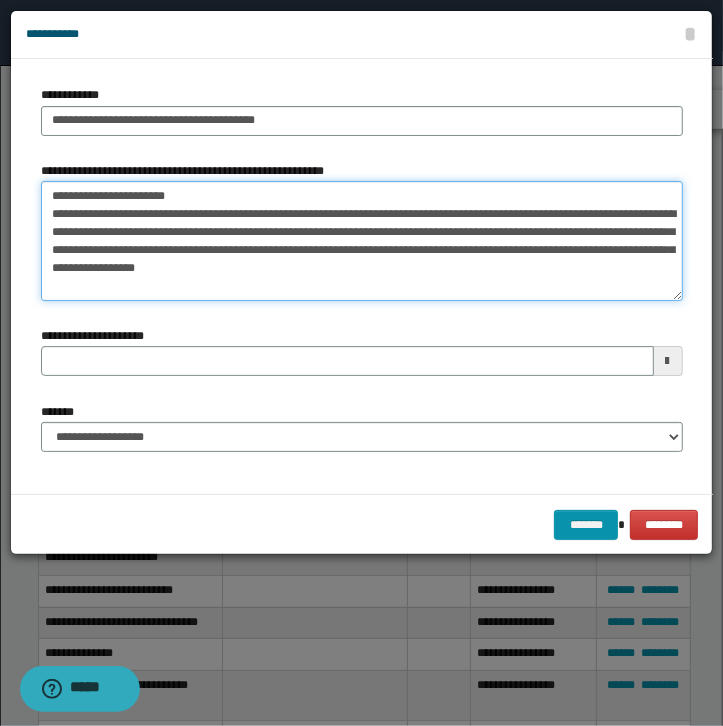 click on "**********" at bounding box center (362, 241) 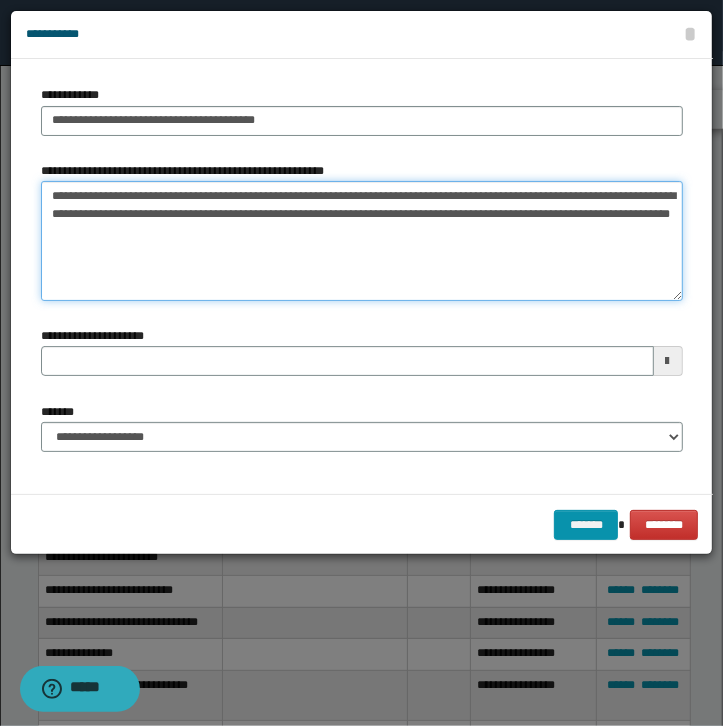 click on "**********" at bounding box center (362, 241) 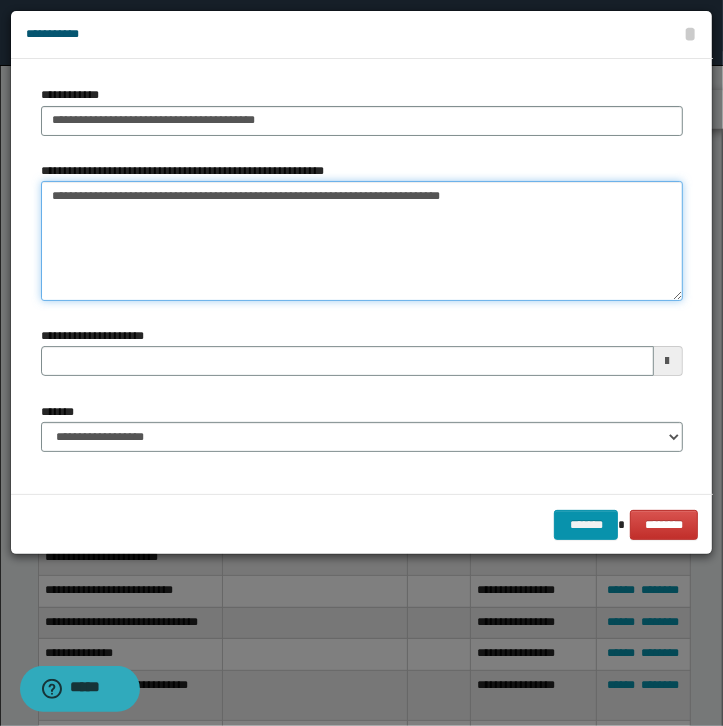 type 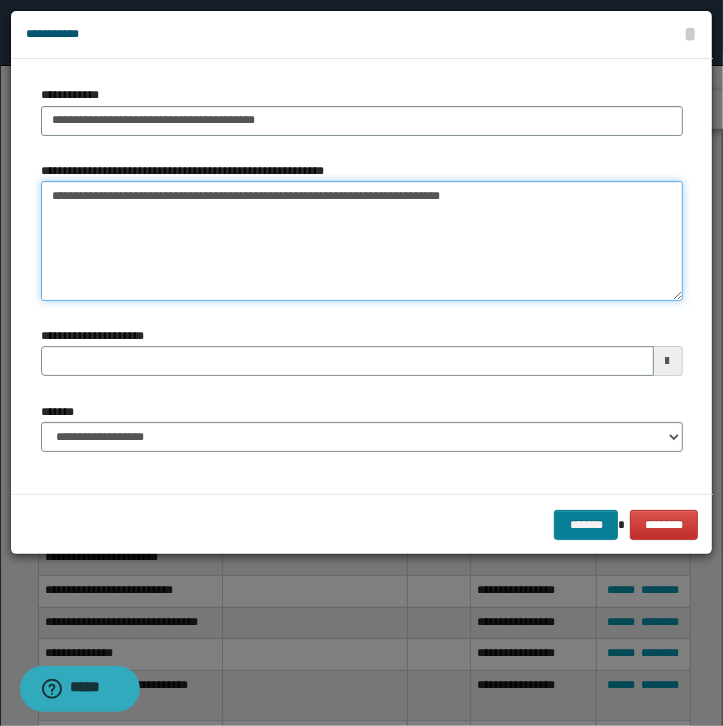type on "**********" 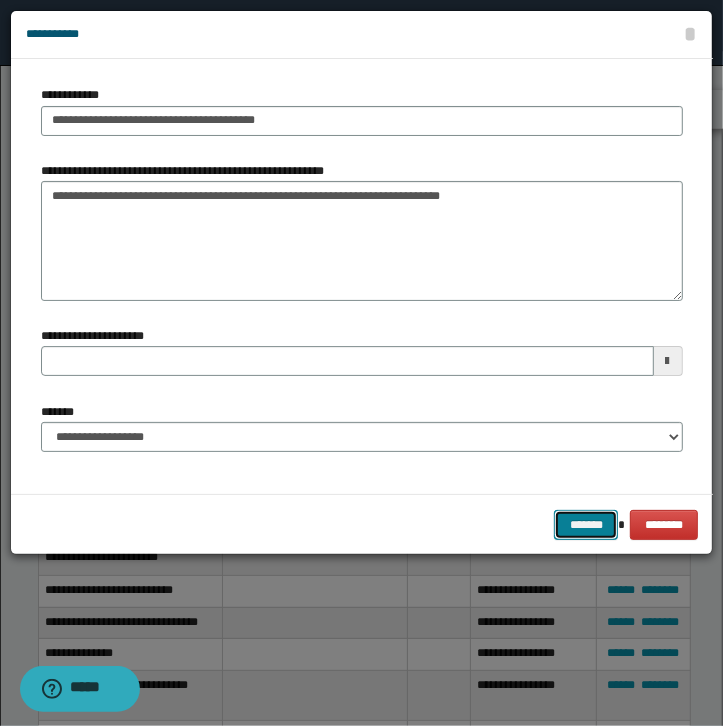 click on "*******" at bounding box center (586, 525) 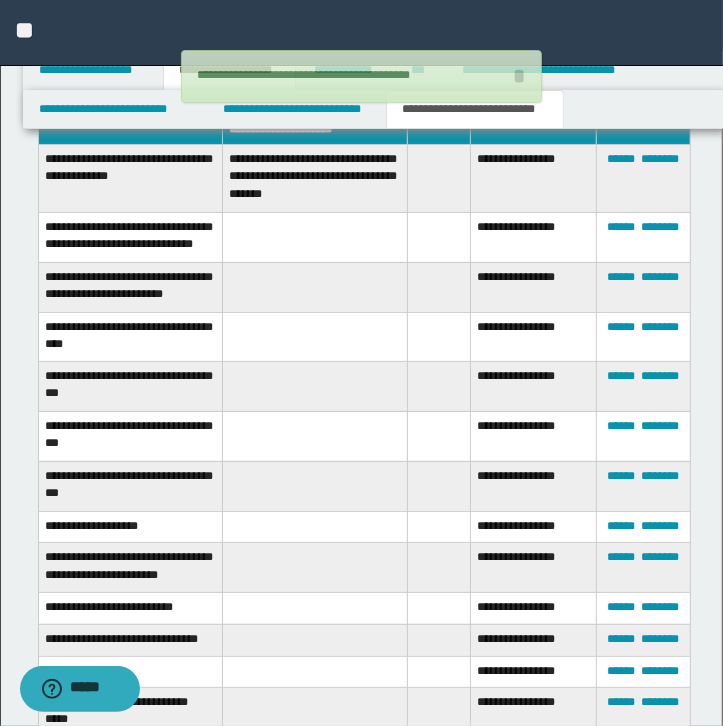 type 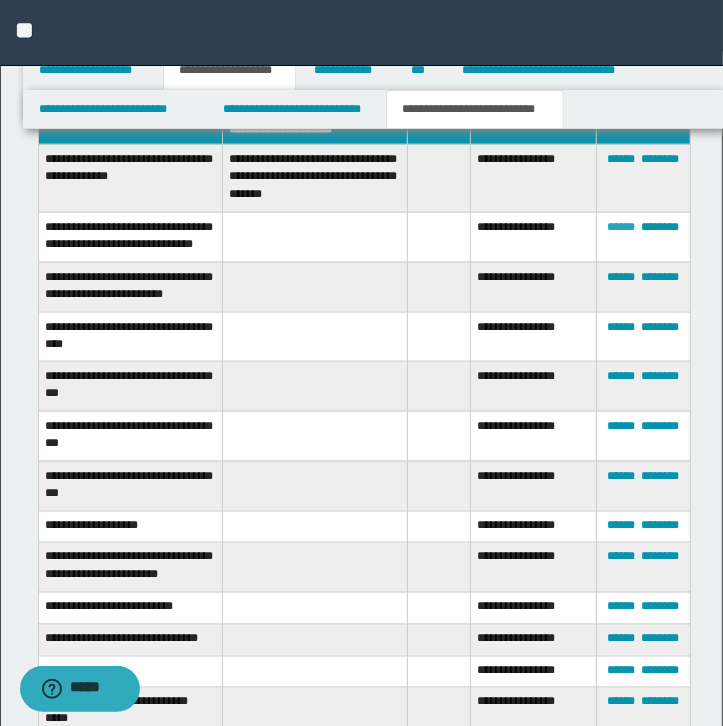 click on "******" at bounding box center (621, 227) 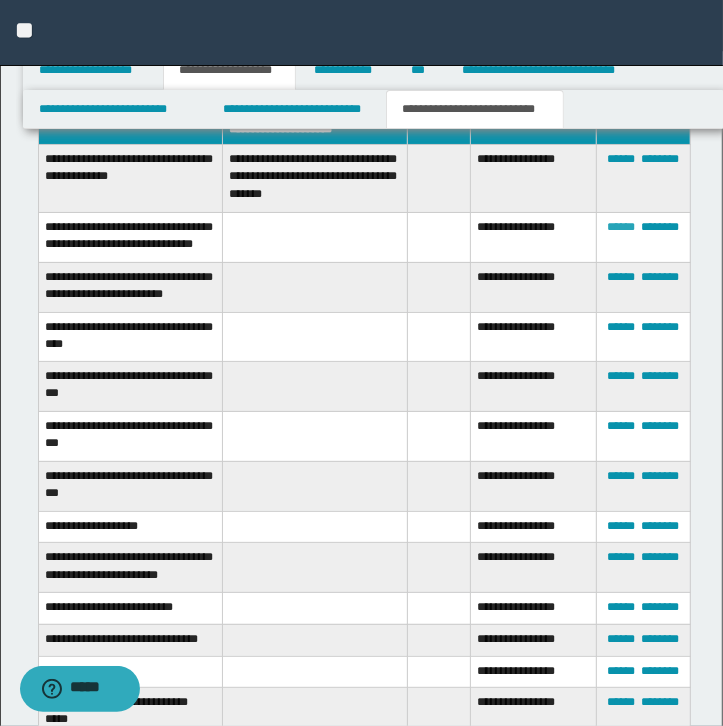type 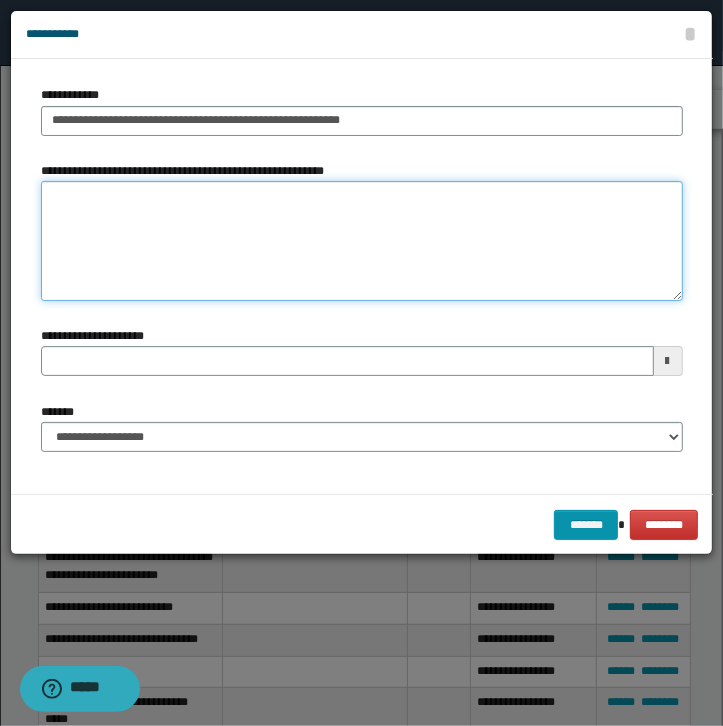 click on "**********" at bounding box center (362, 241) 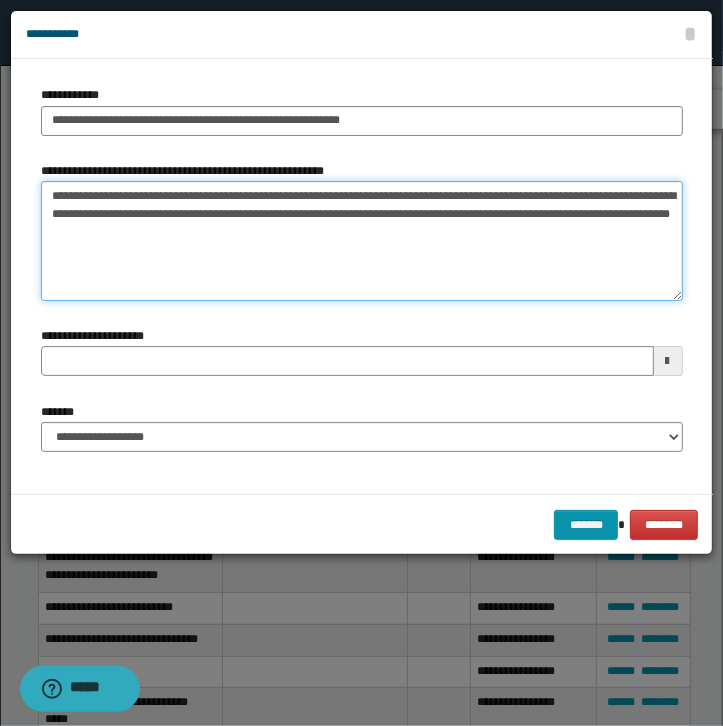click on "**********" at bounding box center (362, 241) 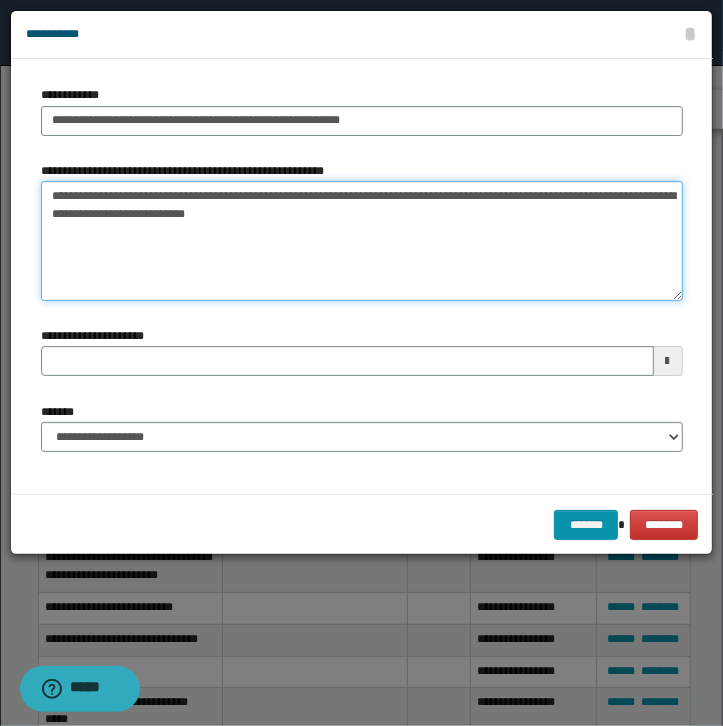 click on "**********" at bounding box center (362, 241) 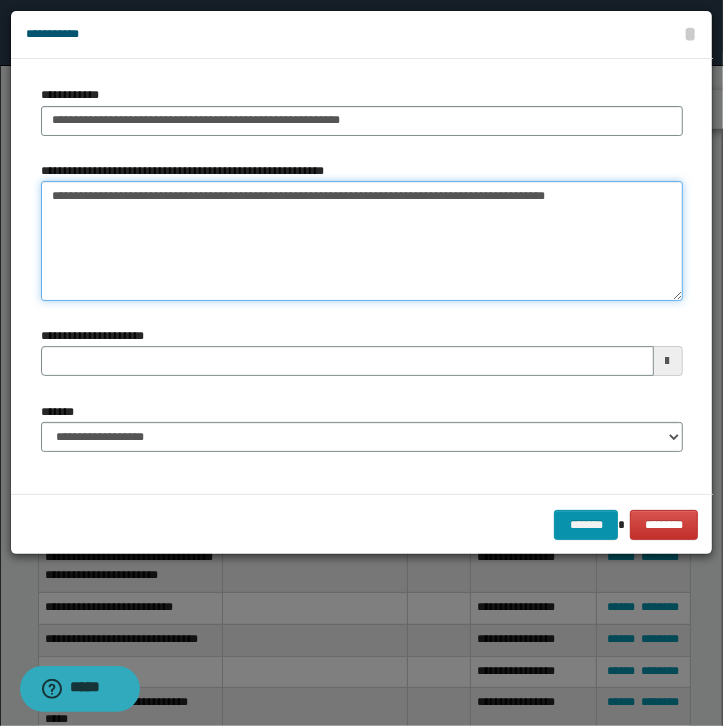 type 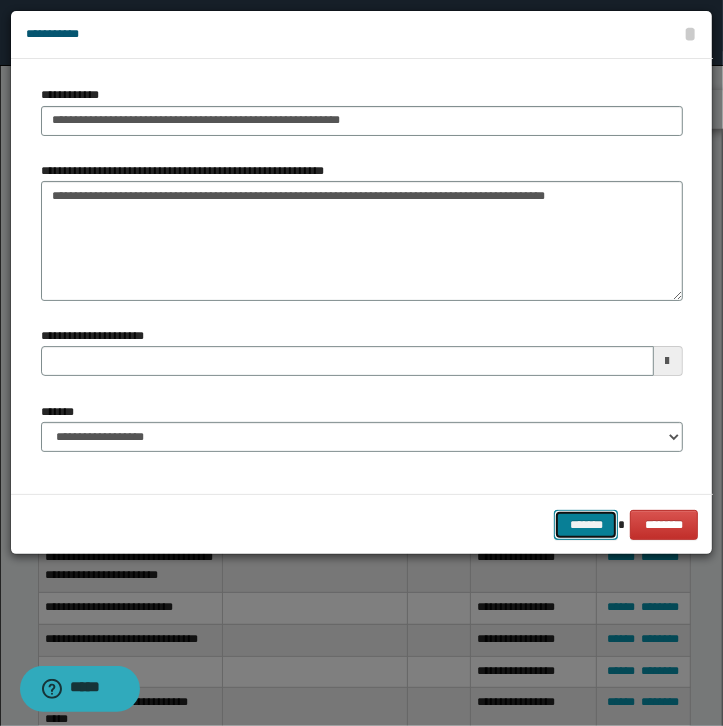 click on "*******" at bounding box center (586, 525) 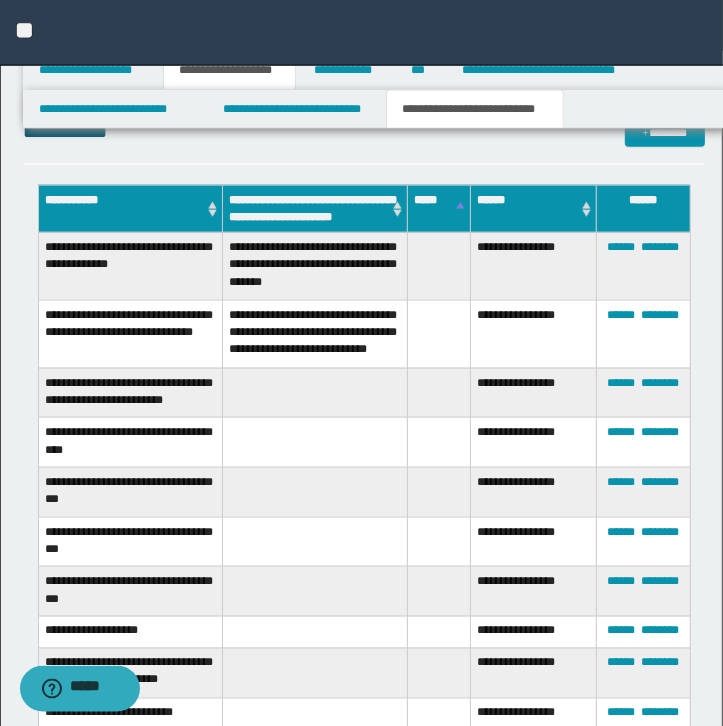 scroll, scrollTop: 1149, scrollLeft: 0, axis: vertical 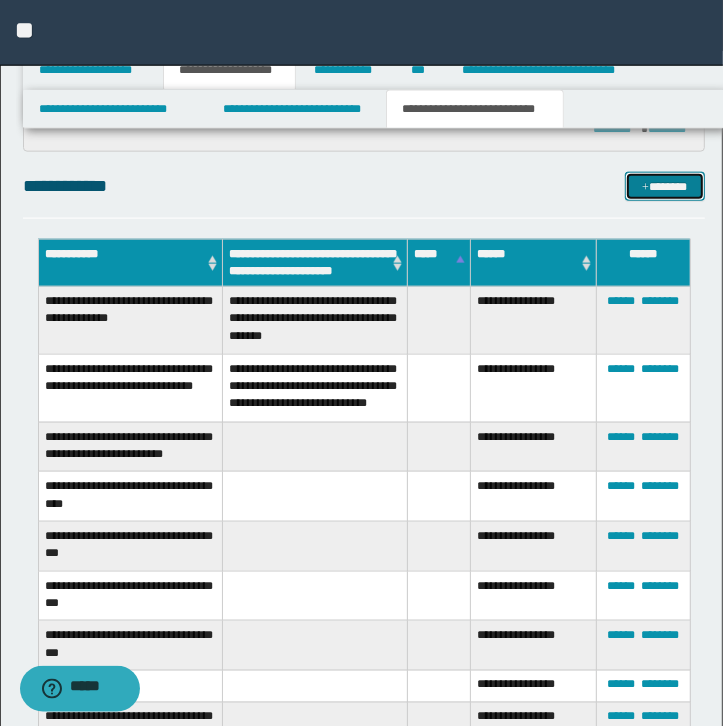 click at bounding box center (645, 188) 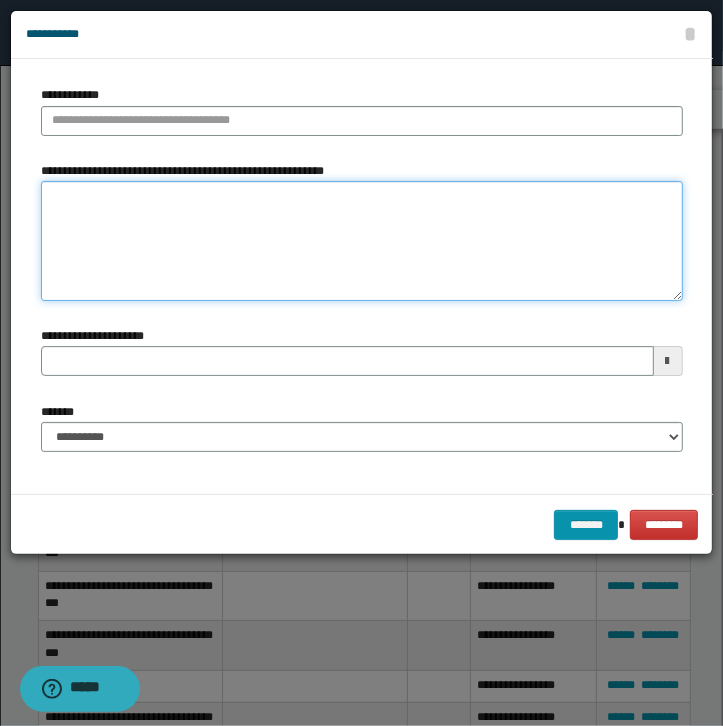 click on "**********" at bounding box center [362, 241] 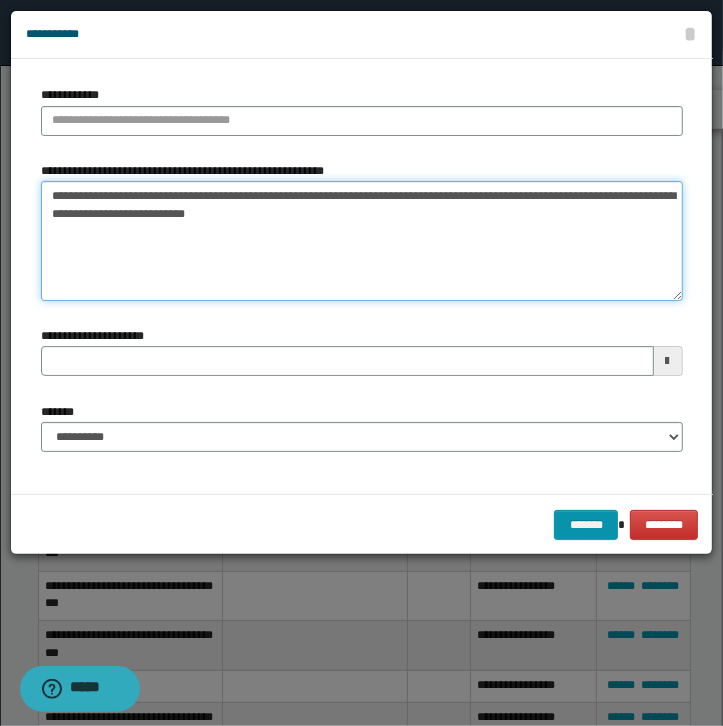 type on "**********" 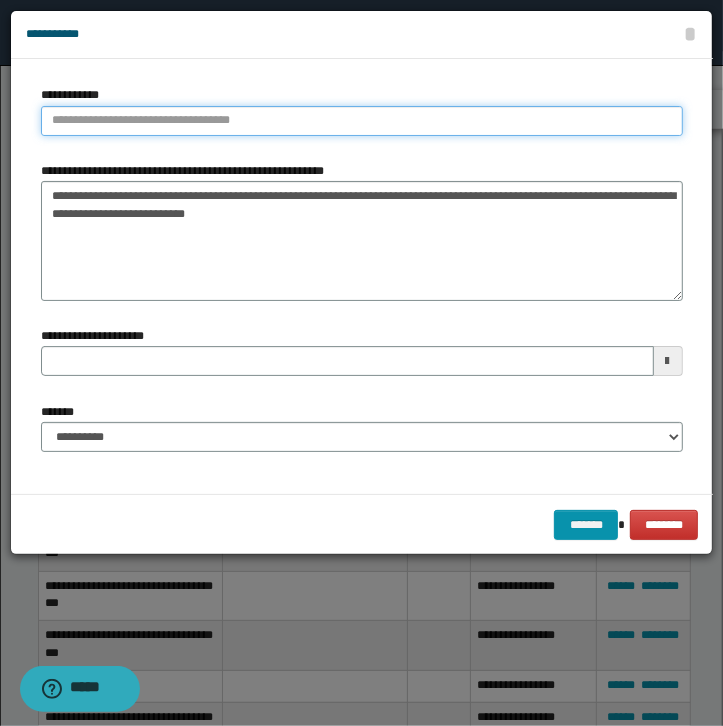 type on "**********" 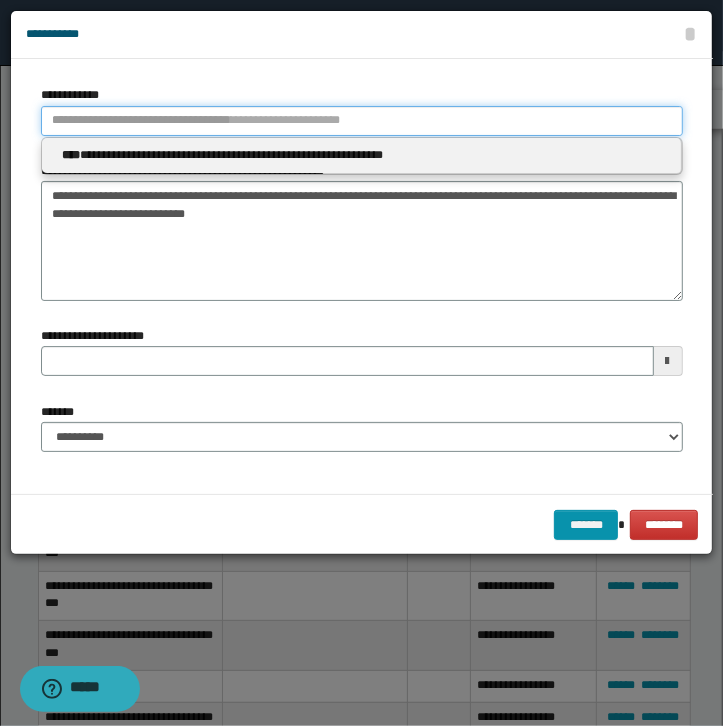 click on "**********" at bounding box center (362, 121) 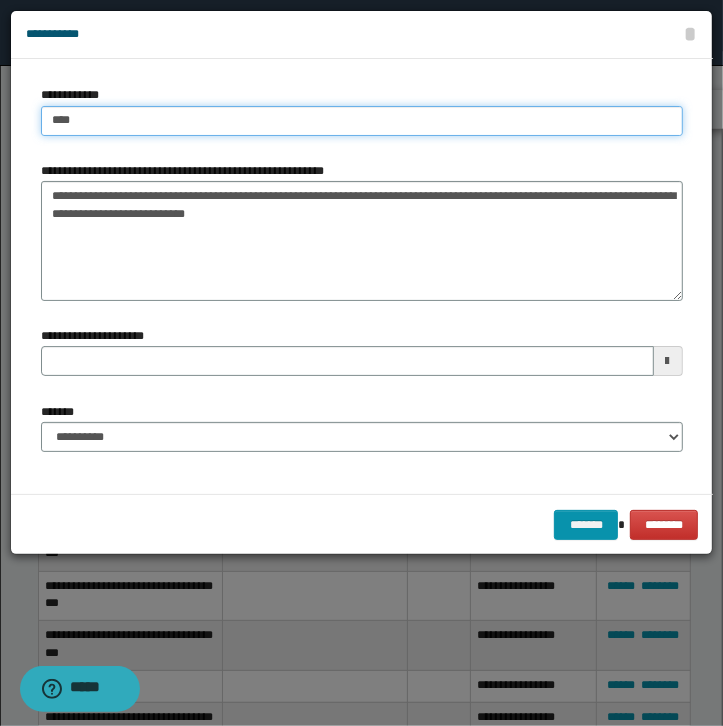type on "***" 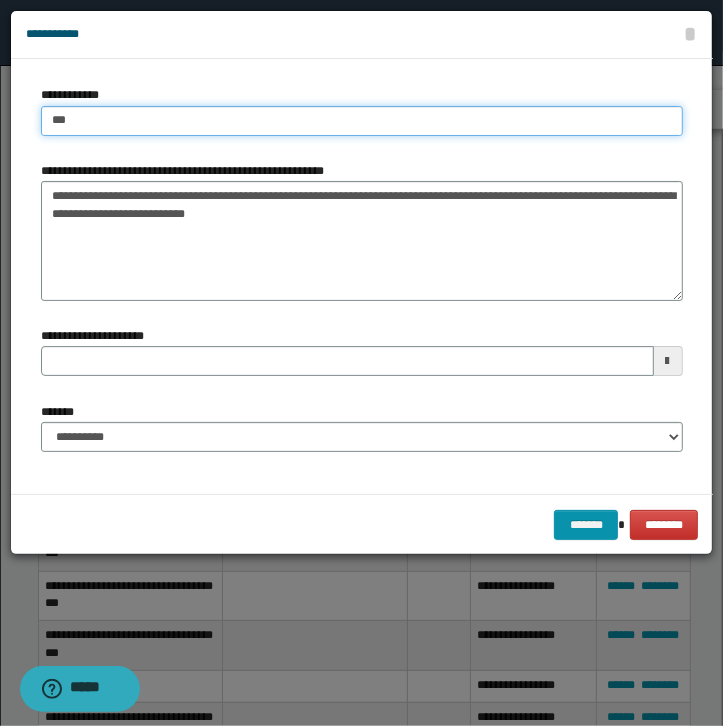 type on "***" 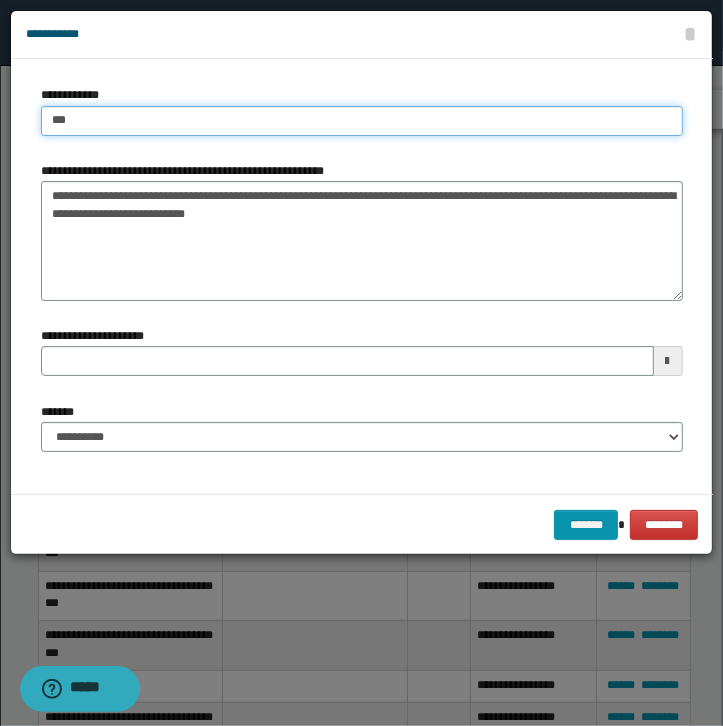 type 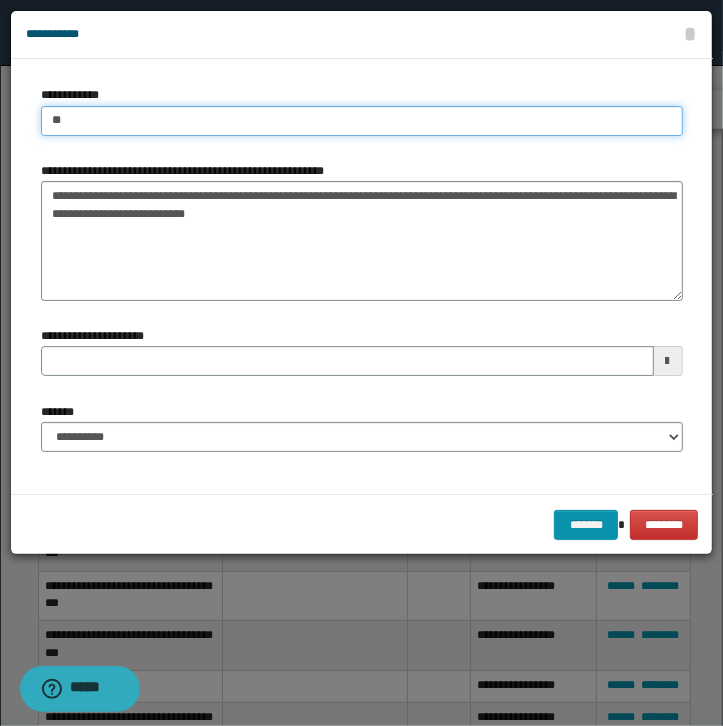 type on "*" 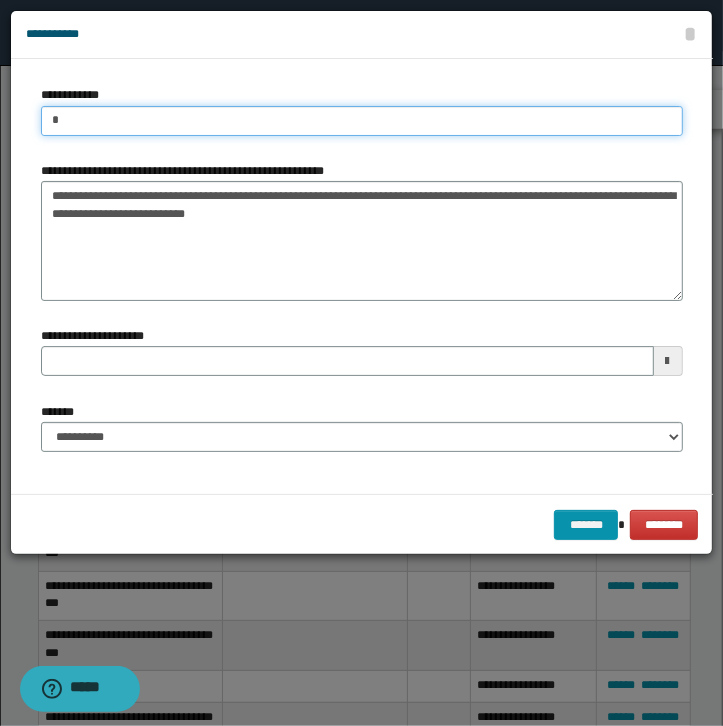type 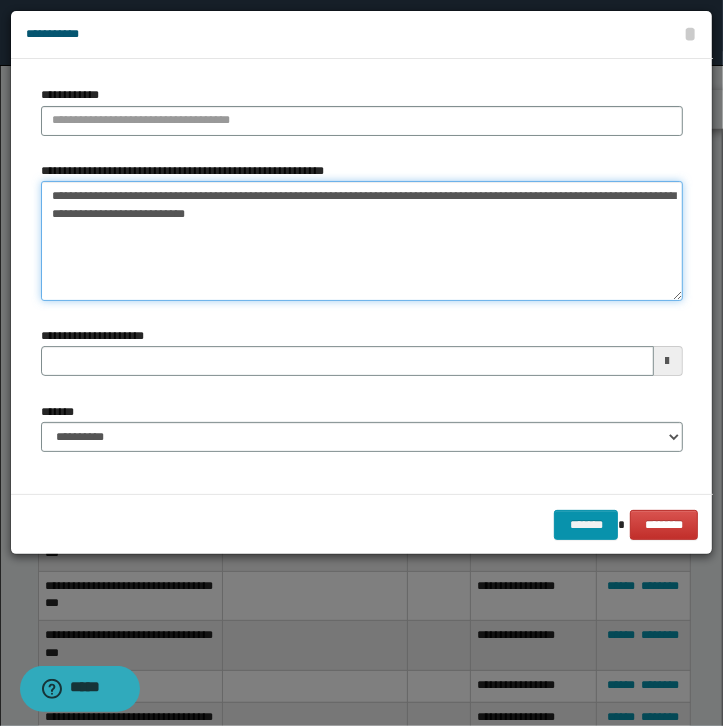 click on "**********" at bounding box center (362, 241) 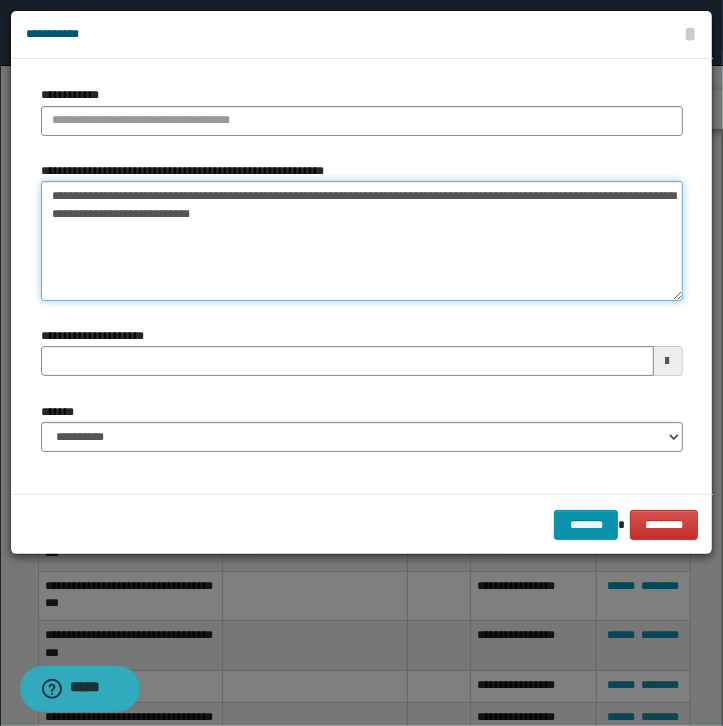 type on "**********" 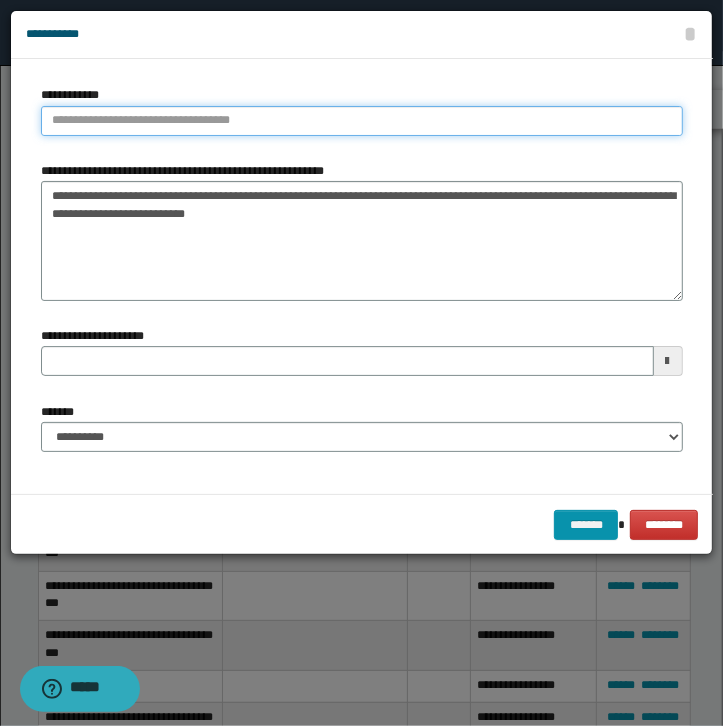 click on "**********" at bounding box center [362, 121] 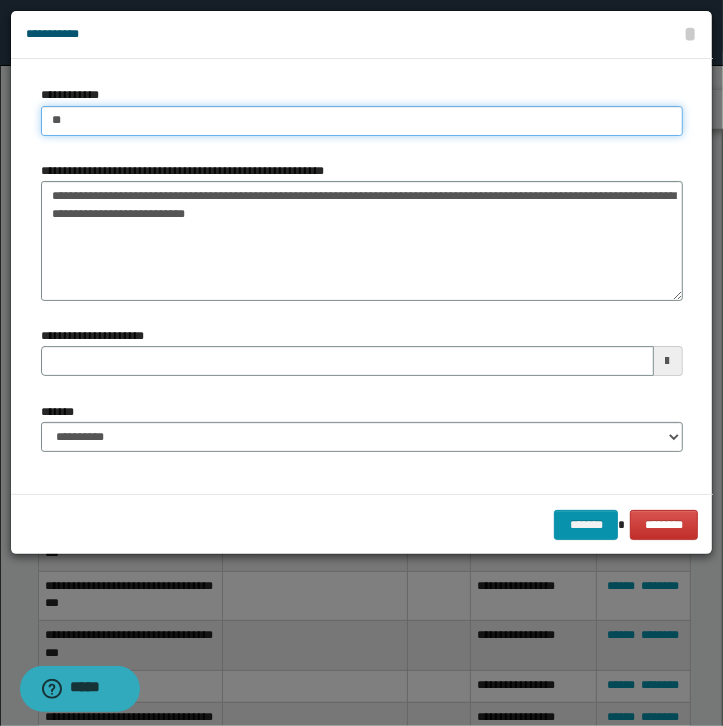type on "***" 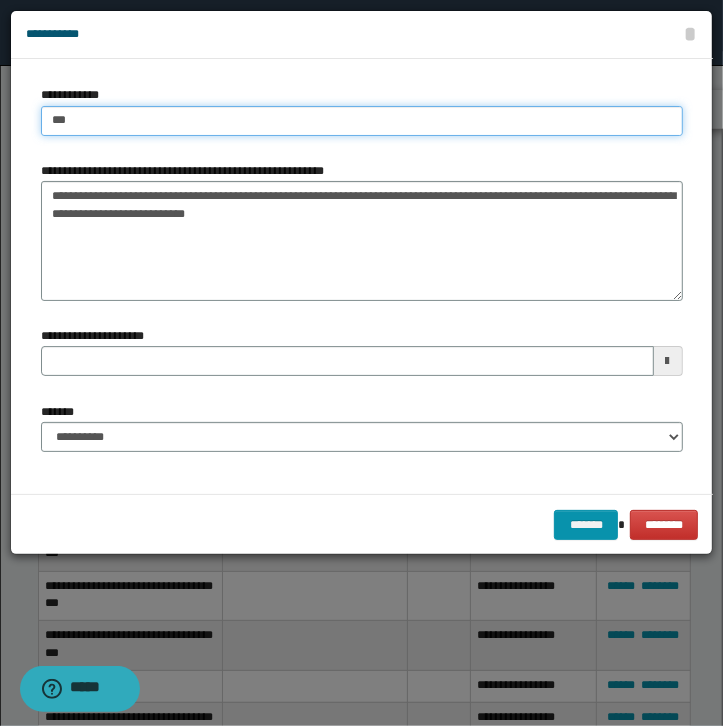 type on "***" 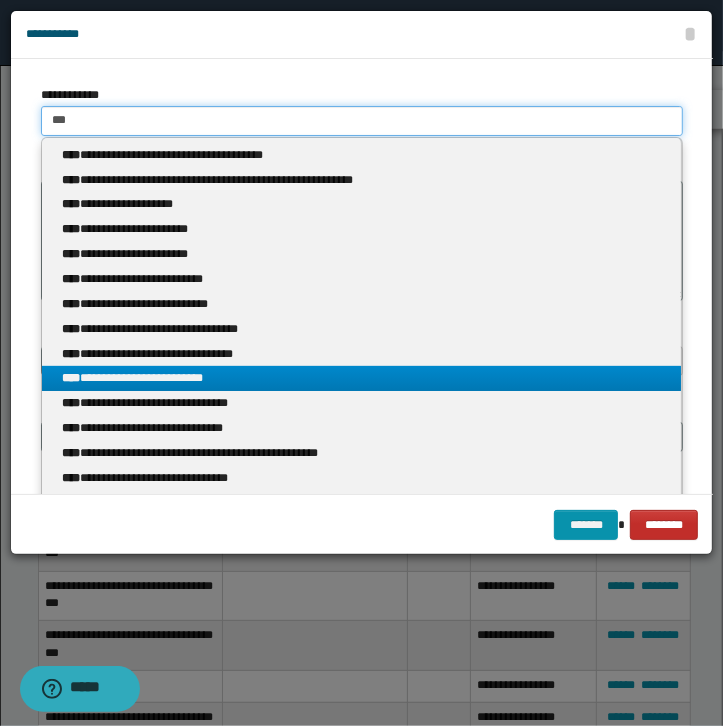 type on "***" 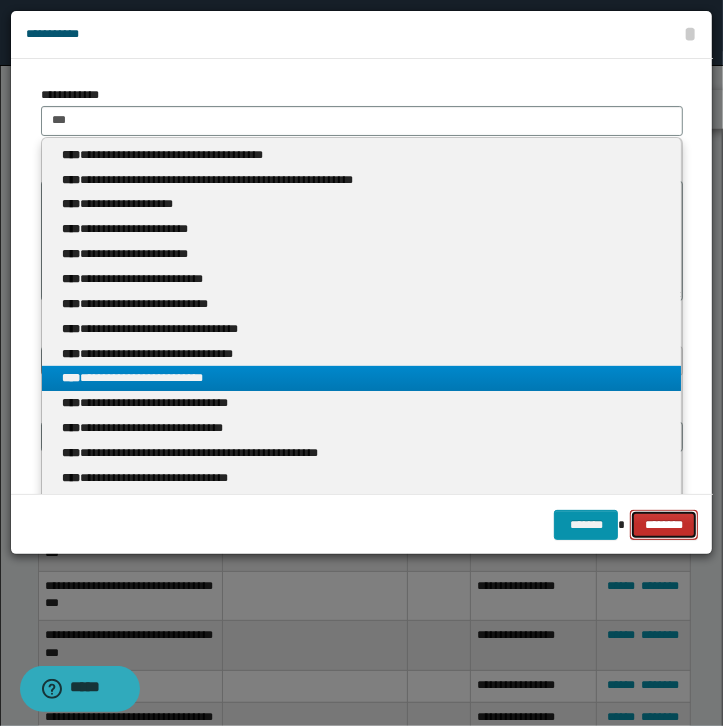 type 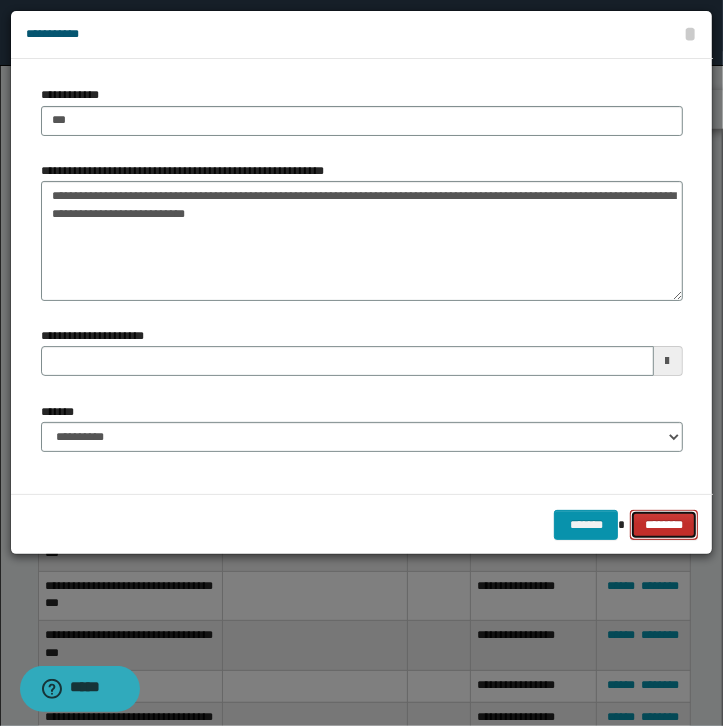 click on "********" at bounding box center (663, 525) 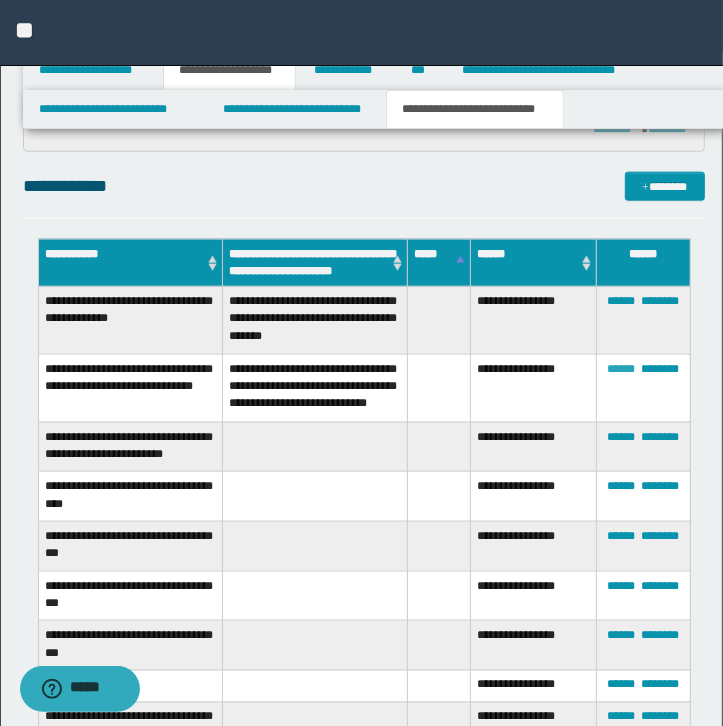 click on "******" at bounding box center [621, 369] 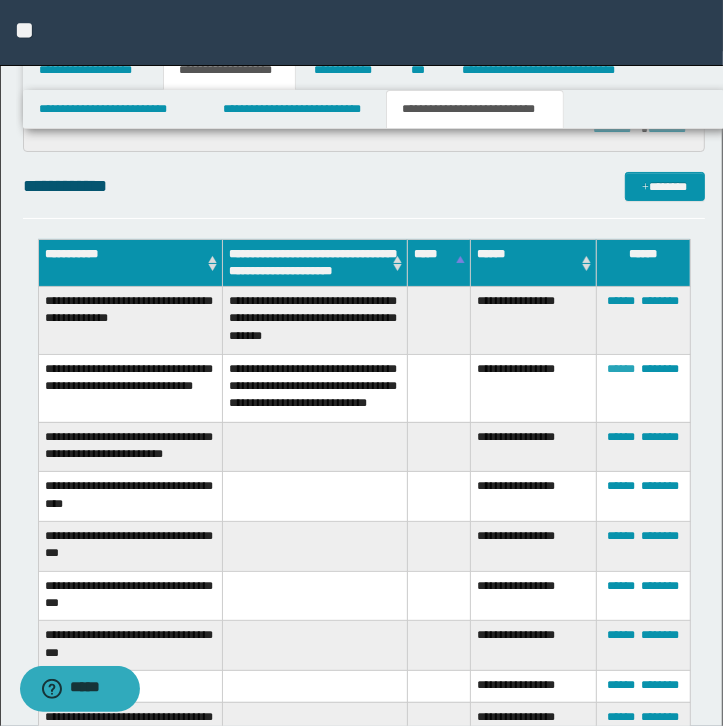 type on "**********" 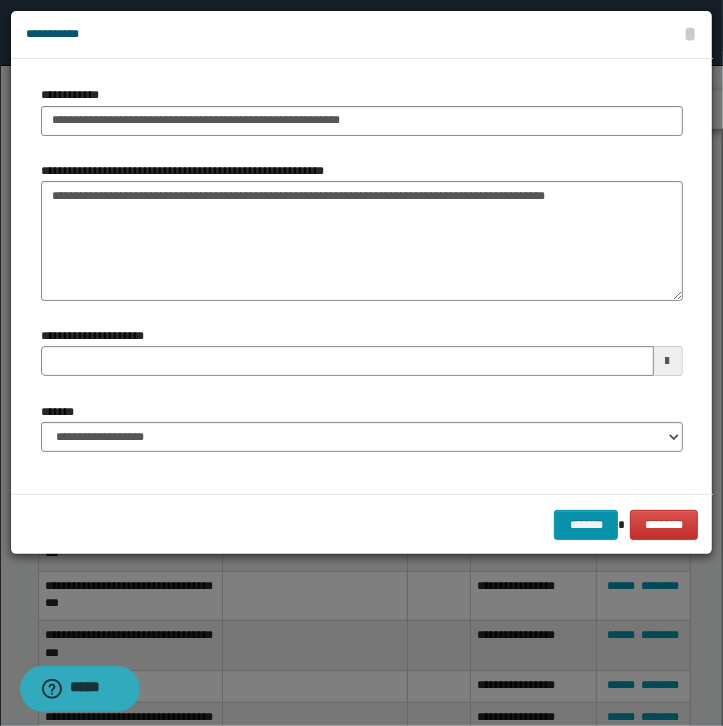 type 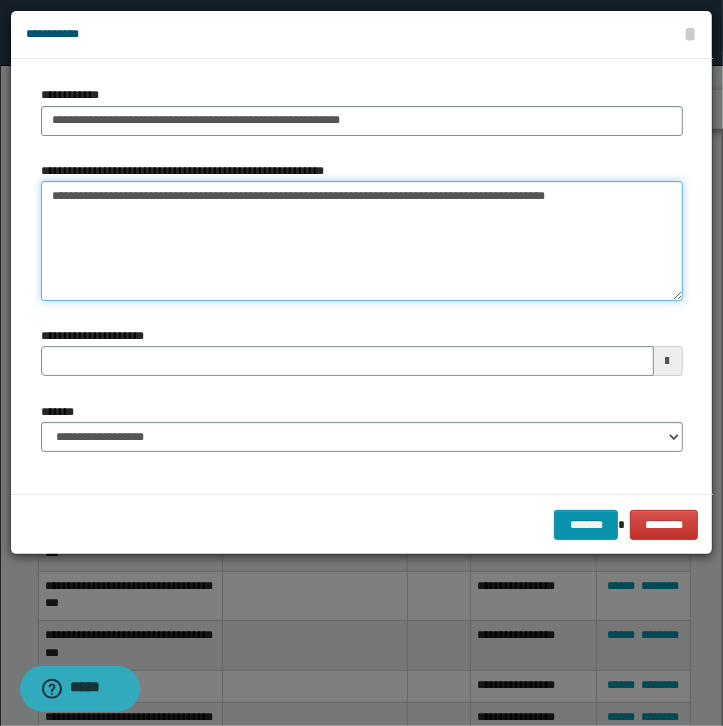 click on "**********" at bounding box center (362, 241) 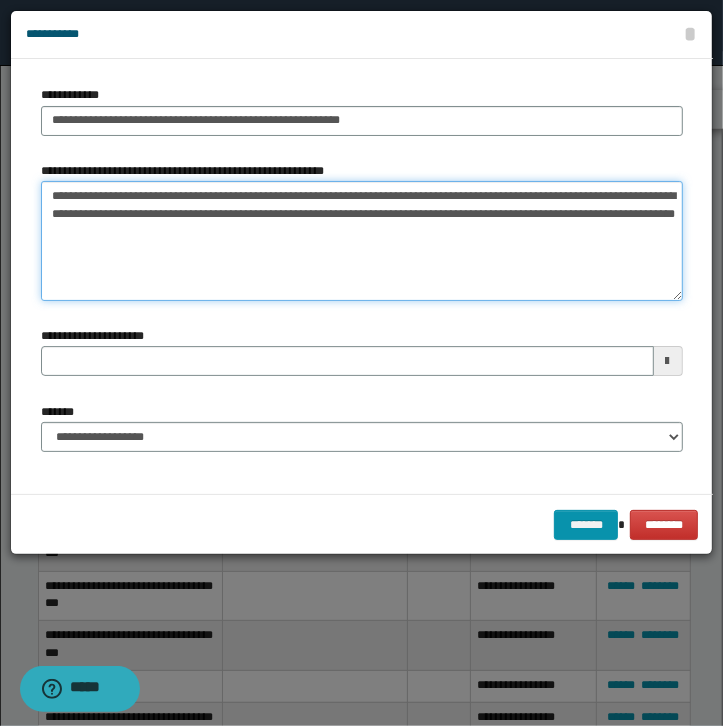 click on "**********" at bounding box center [362, 241] 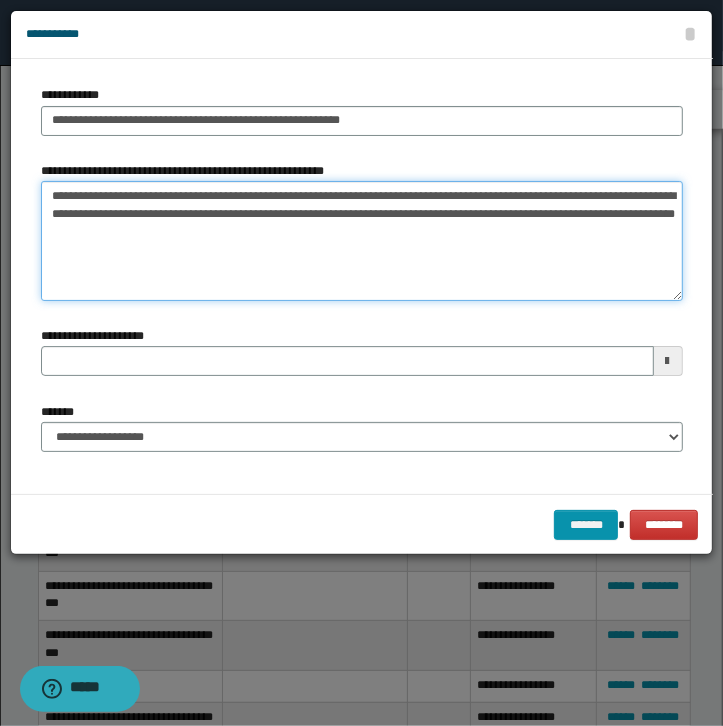 type on "**********" 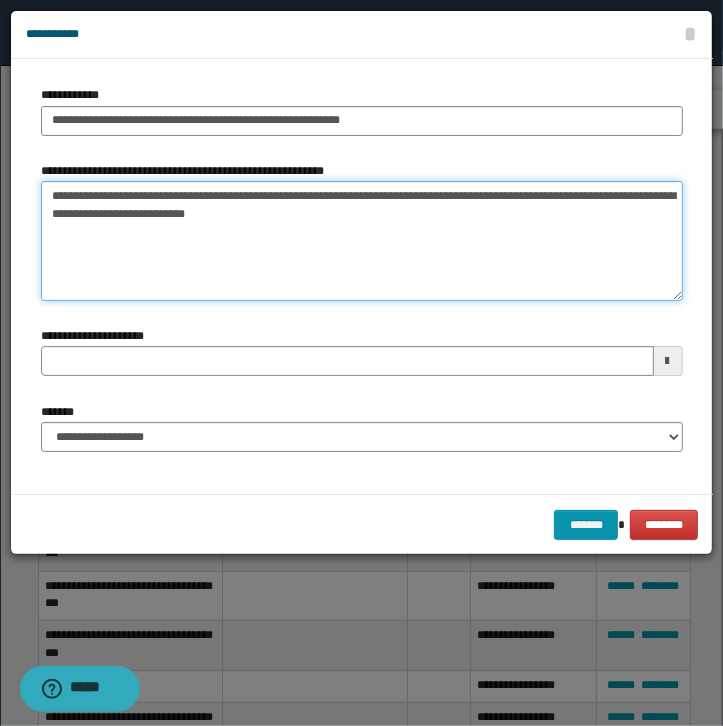 type 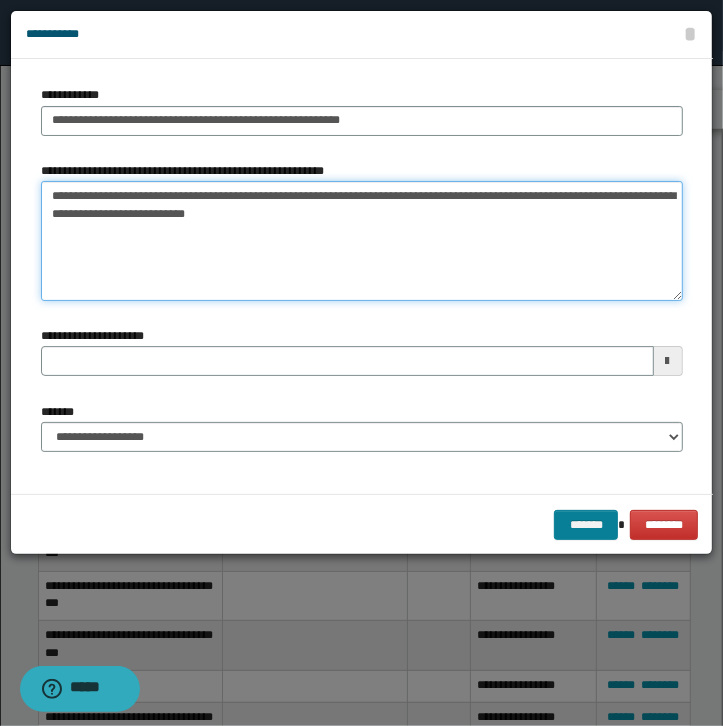 type on "**********" 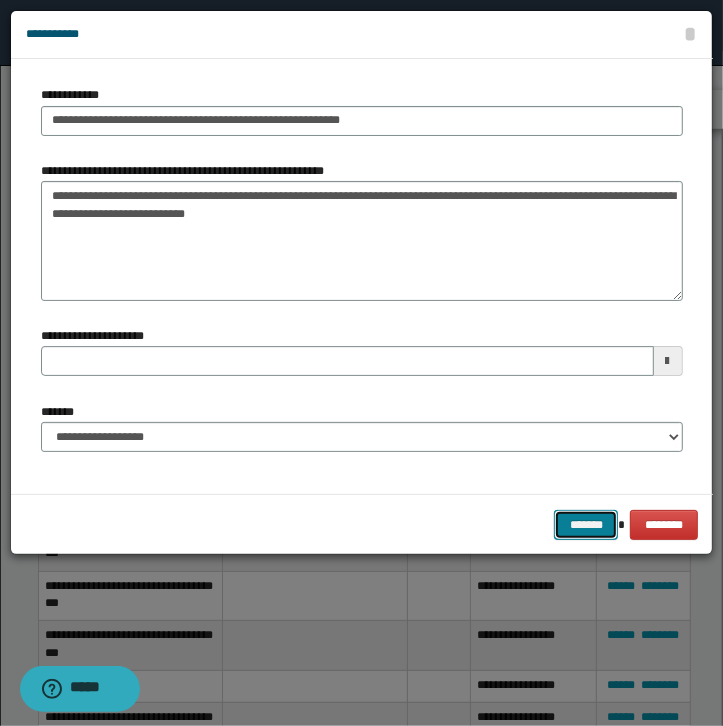click on "*******" at bounding box center [586, 525] 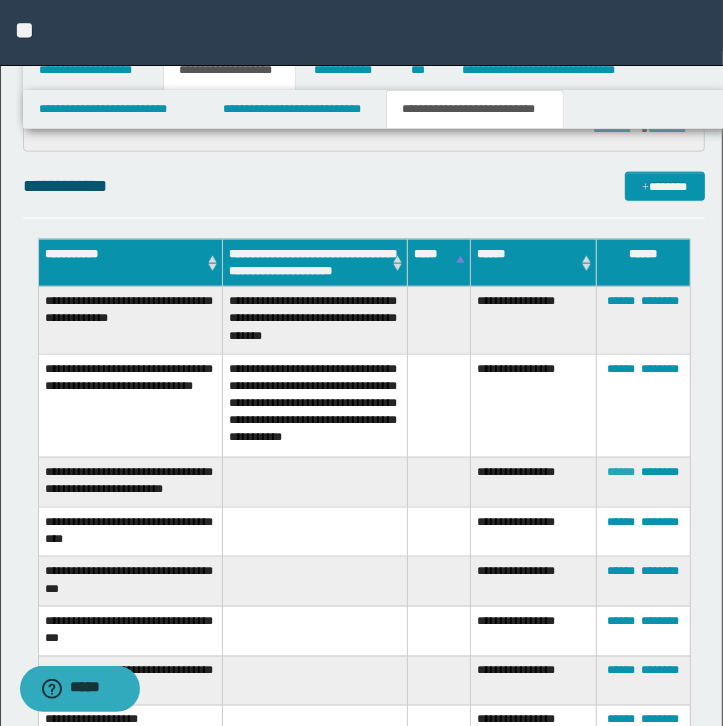click on "******" at bounding box center (621, 472) 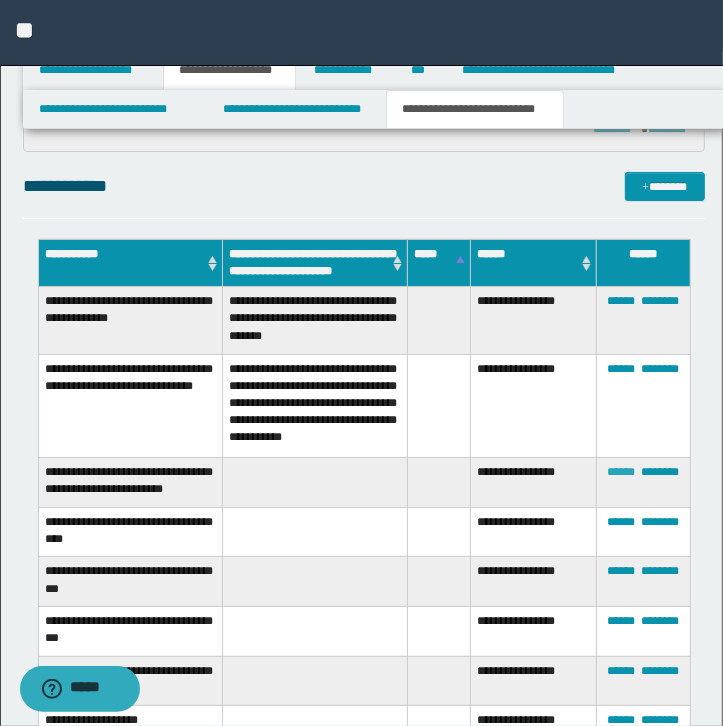 type on "**********" 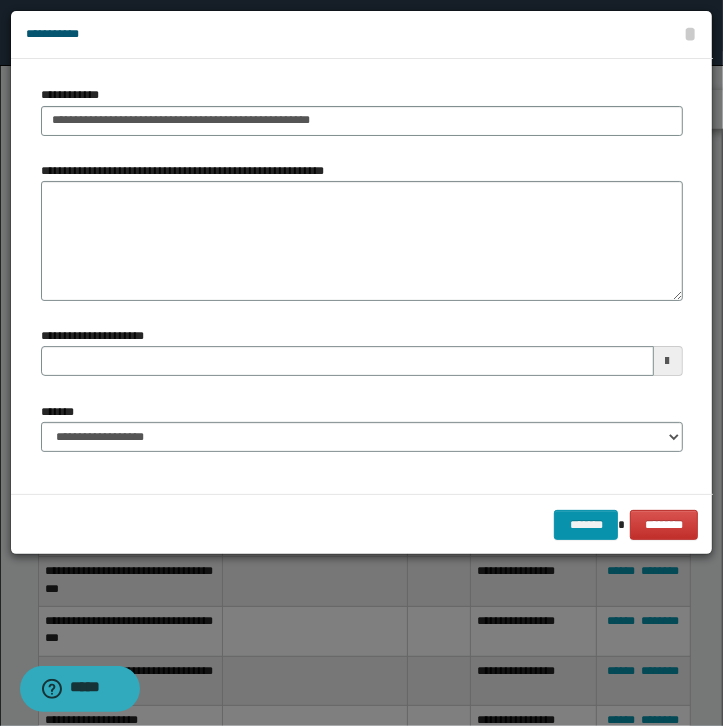 type 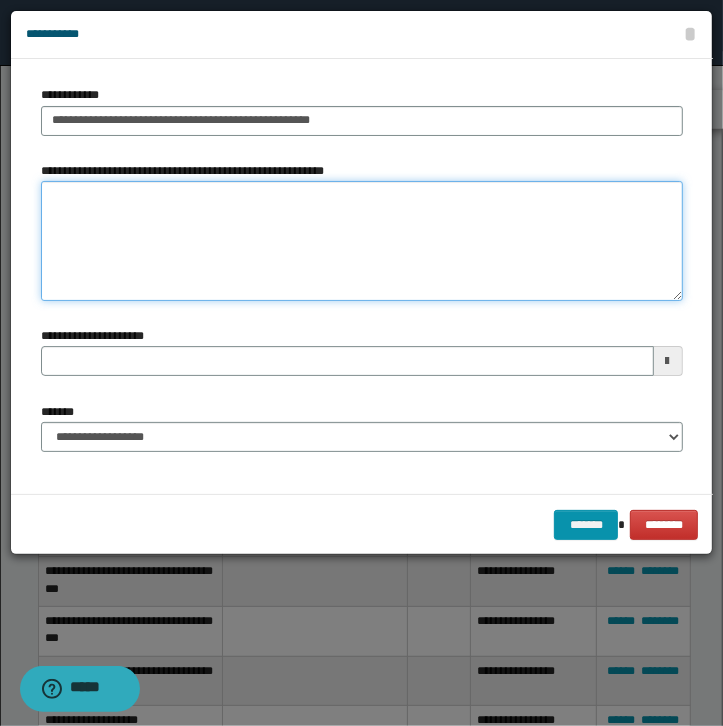 click on "**********" at bounding box center [362, 241] 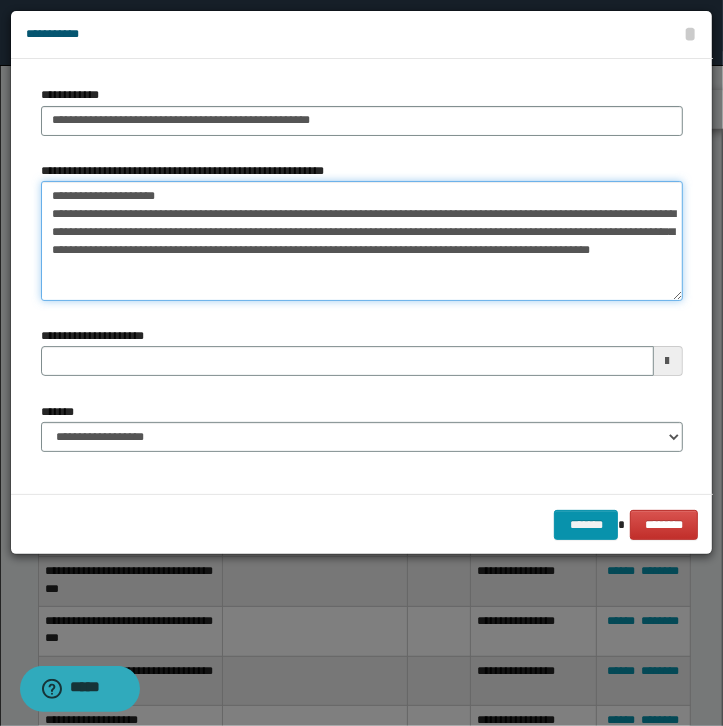click on "**********" at bounding box center (362, 241) 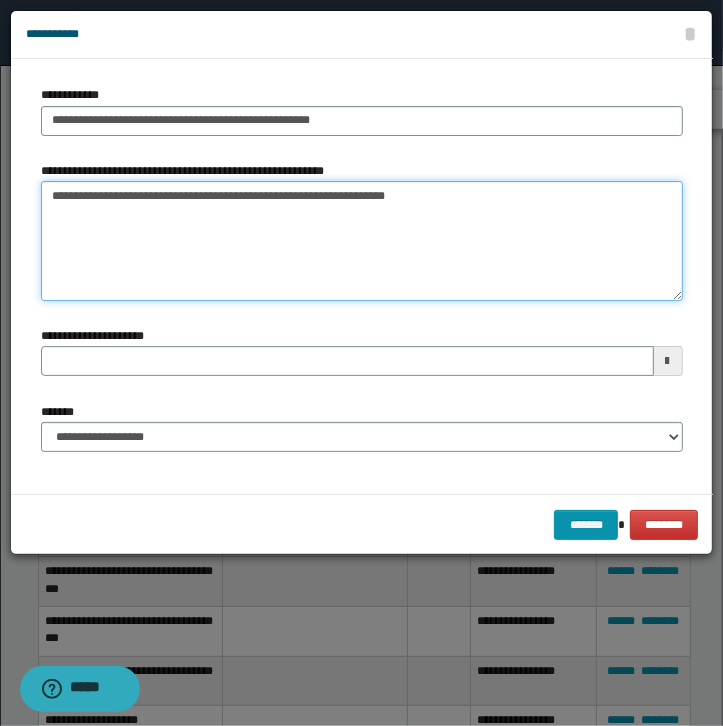 type on "**********" 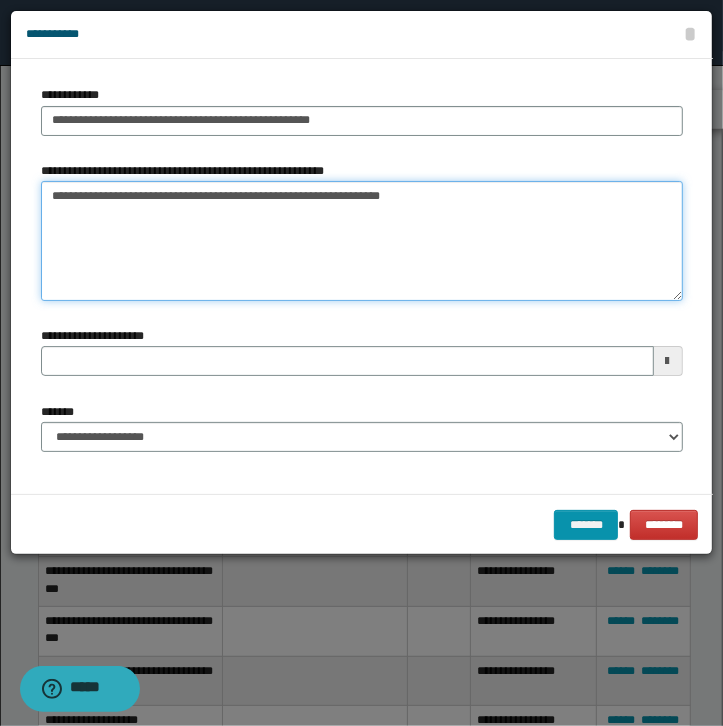 type 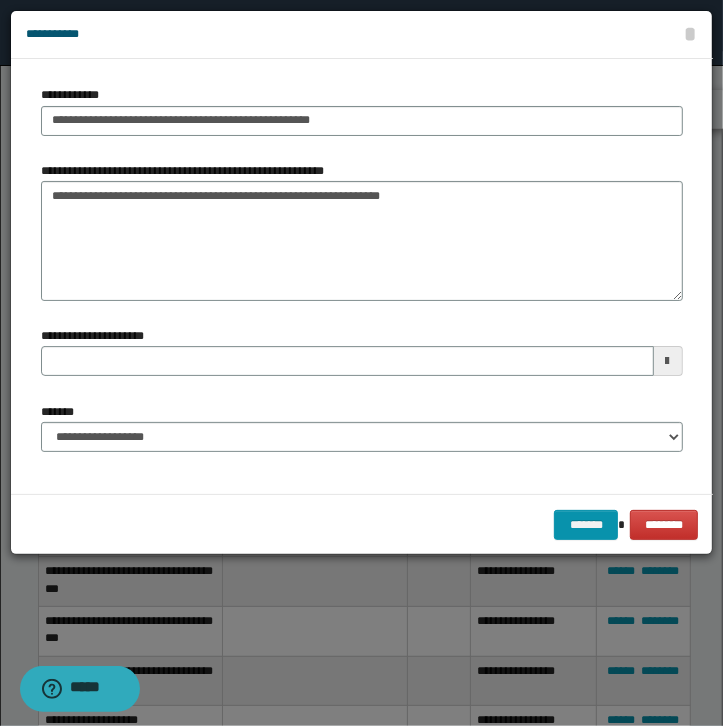click on "*******
********" at bounding box center (362, 524) 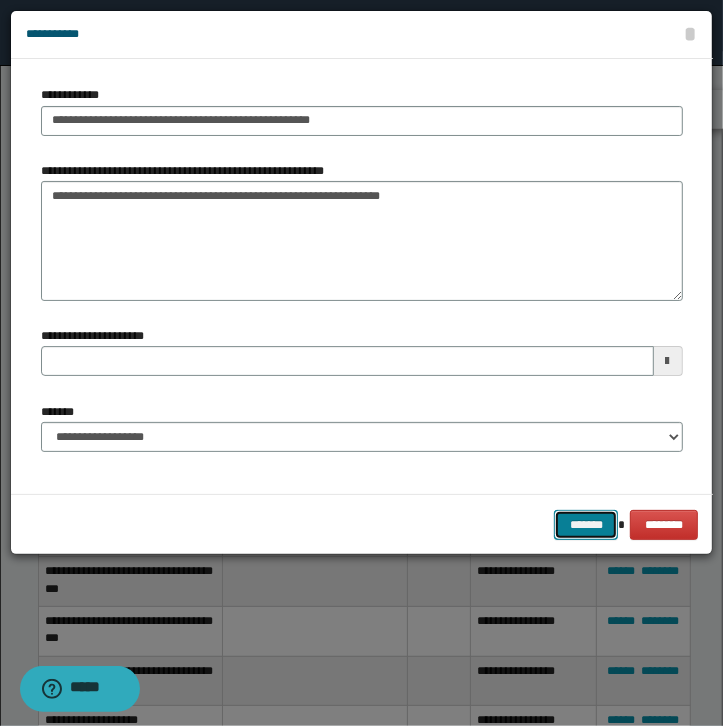 click on "*******" at bounding box center (586, 525) 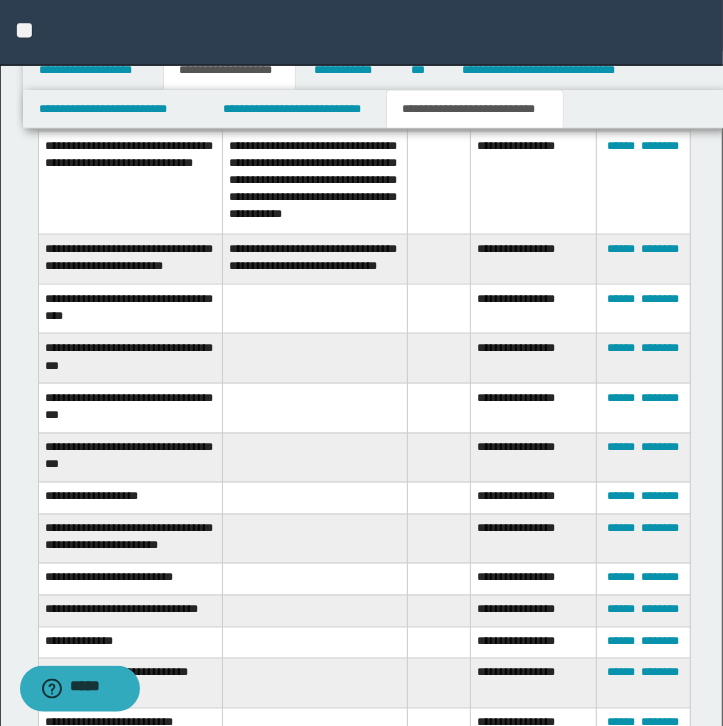 scroll, scrollTop: 1376, scrollLeft: 0, axis: vertical 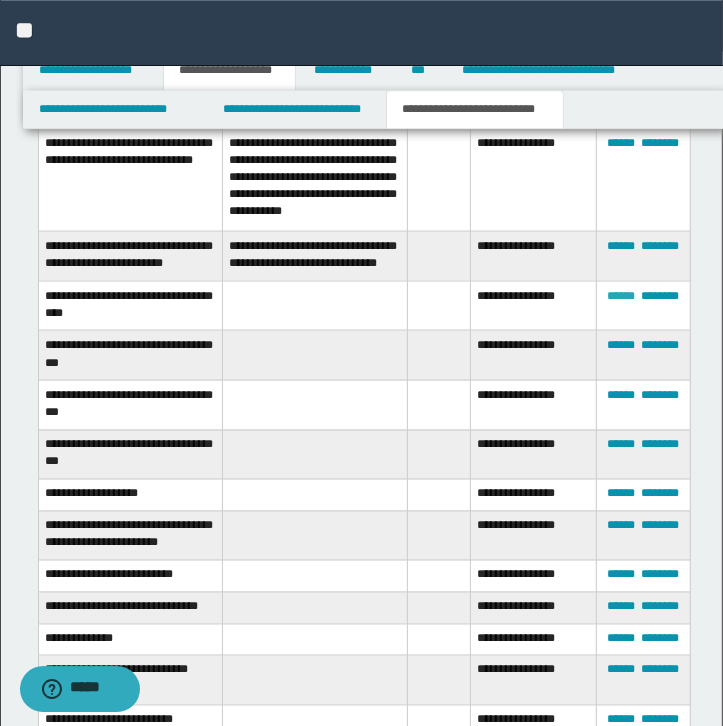 click on "******" at bounding box center [621, 295] 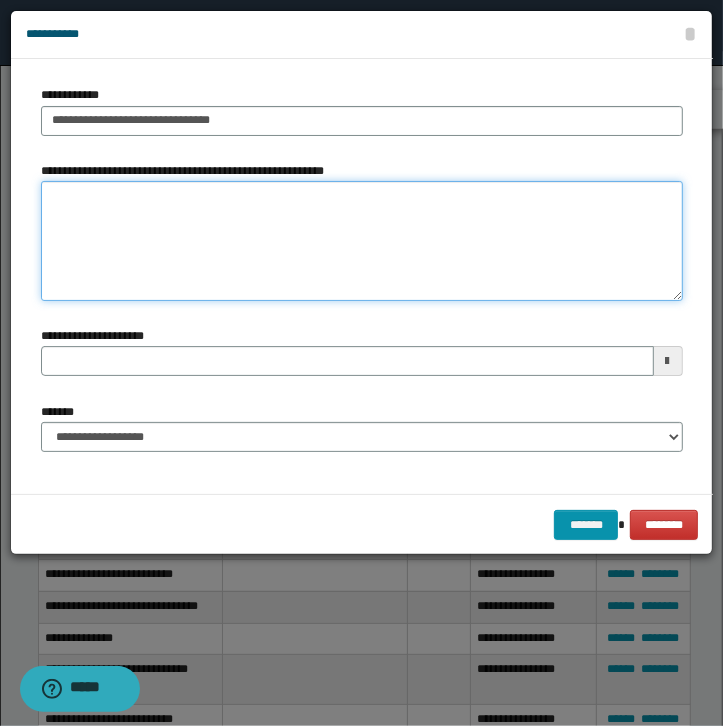 click on "**********" at bounding box center [362, 241] 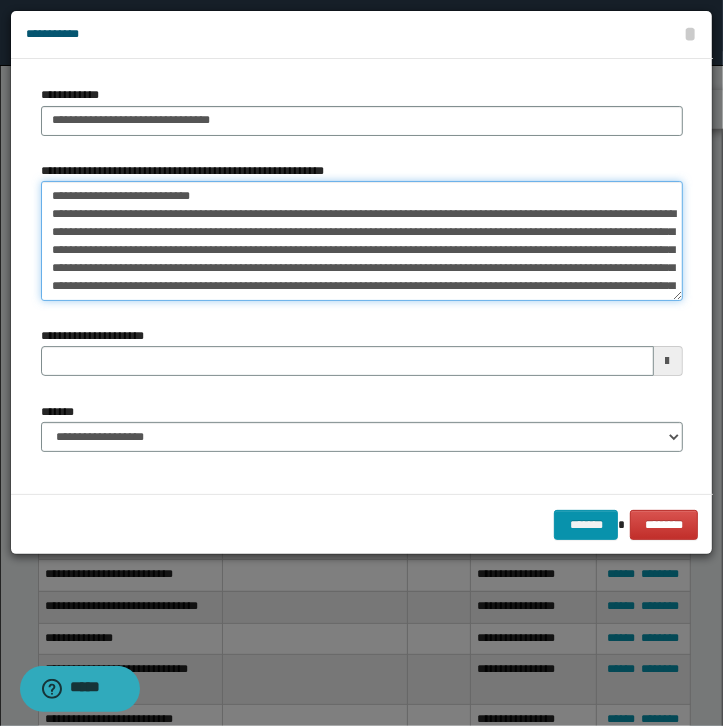 scroll, scrollTop: 48, scrollLeft: 0, axis: vertical 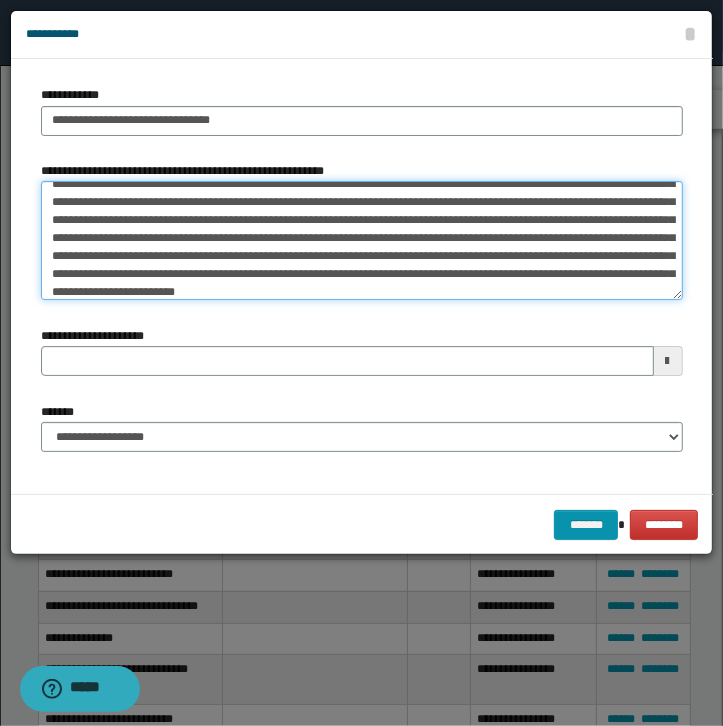 click on "**********" at bounding box center [362, 241] 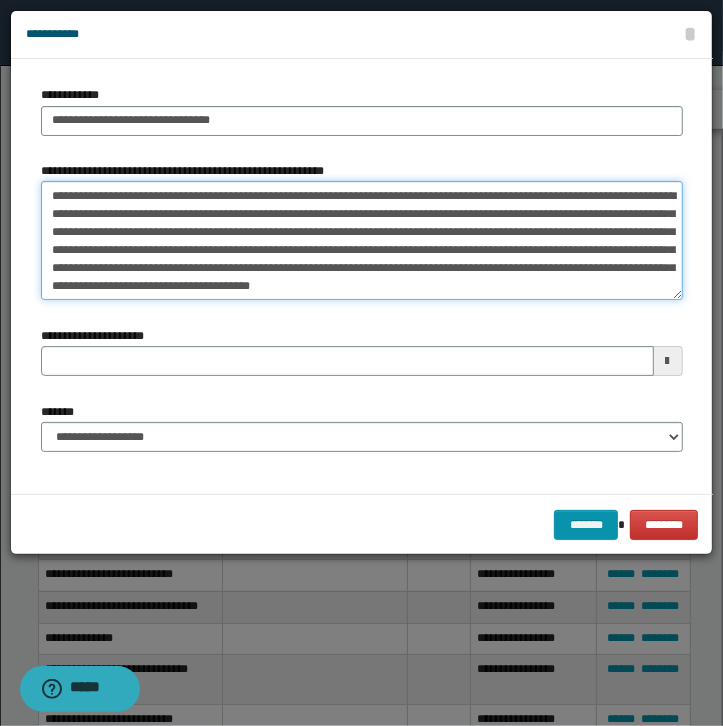 scroll, scrollTop: 0, scrollLeft: 0, axis: both 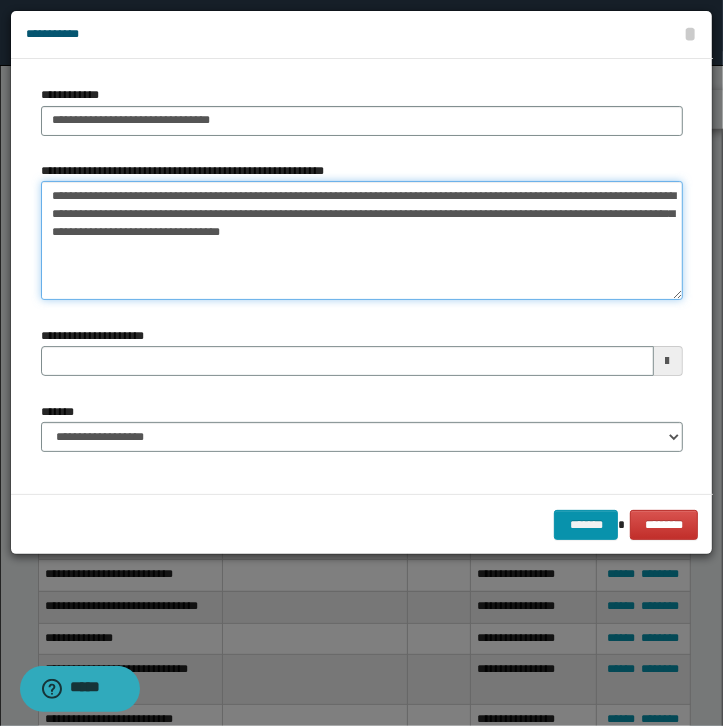 click on "**********" at bounding box center (362, 241) 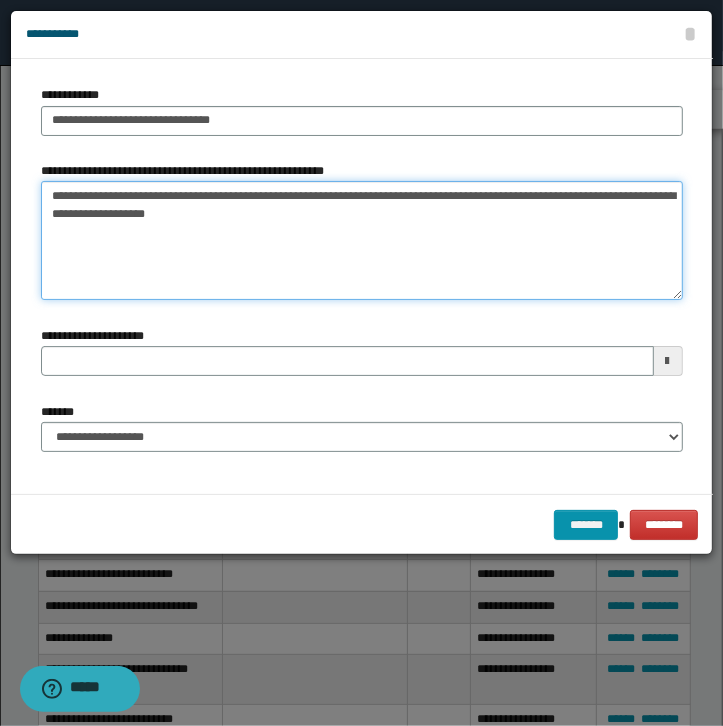type on "**********" 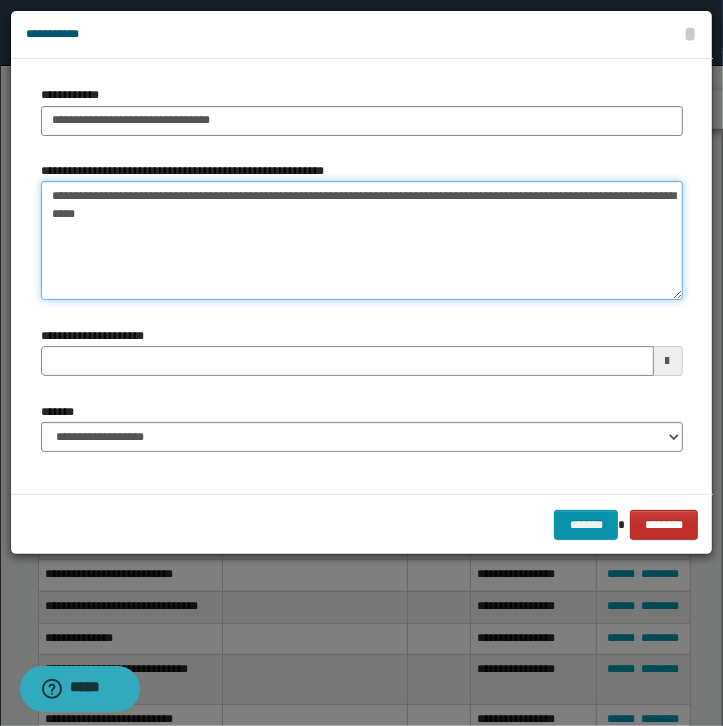type 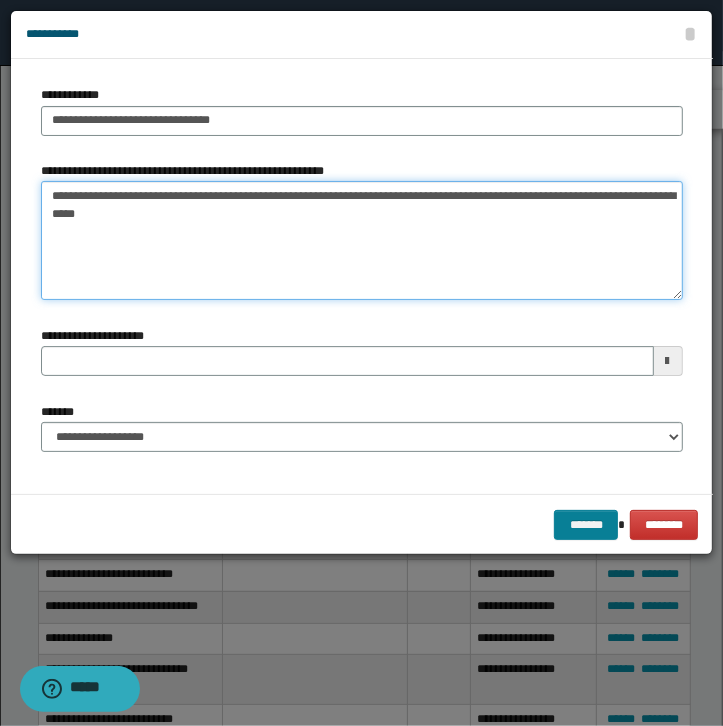 type on "**********" 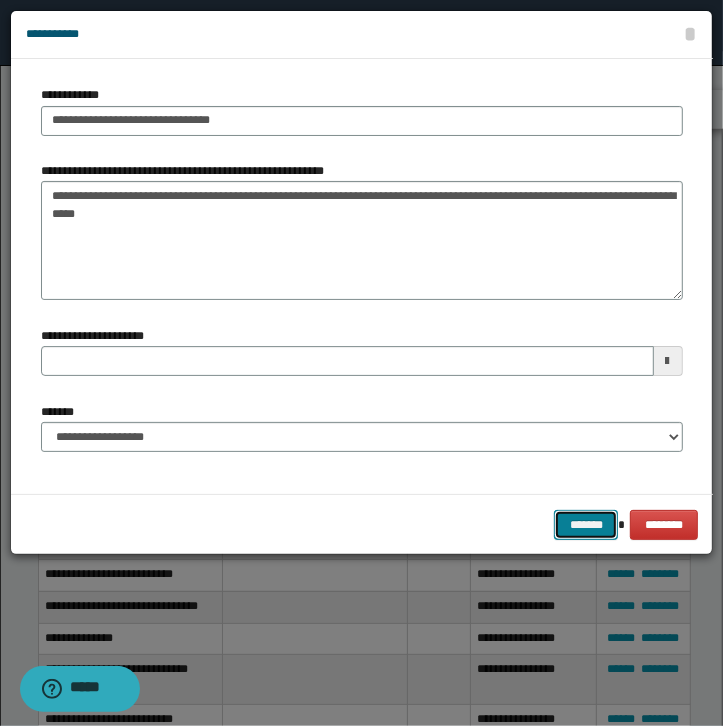 click on "*******" at bounding box center (586, 525) 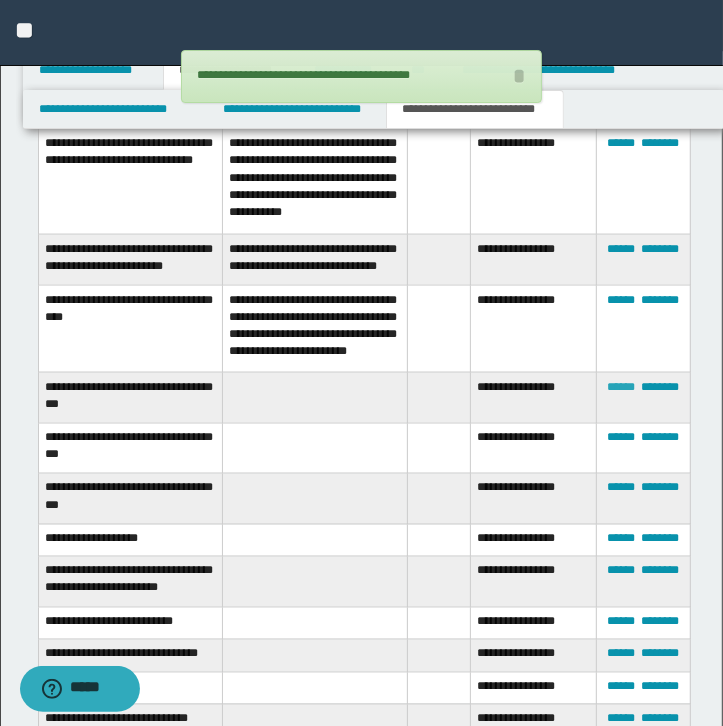 click on "******" at bounding box center (621, 387) 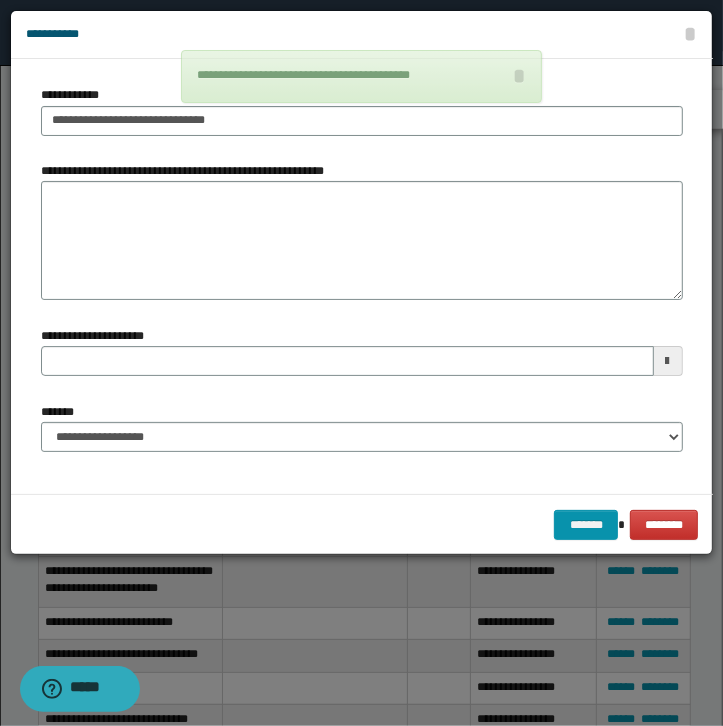 type 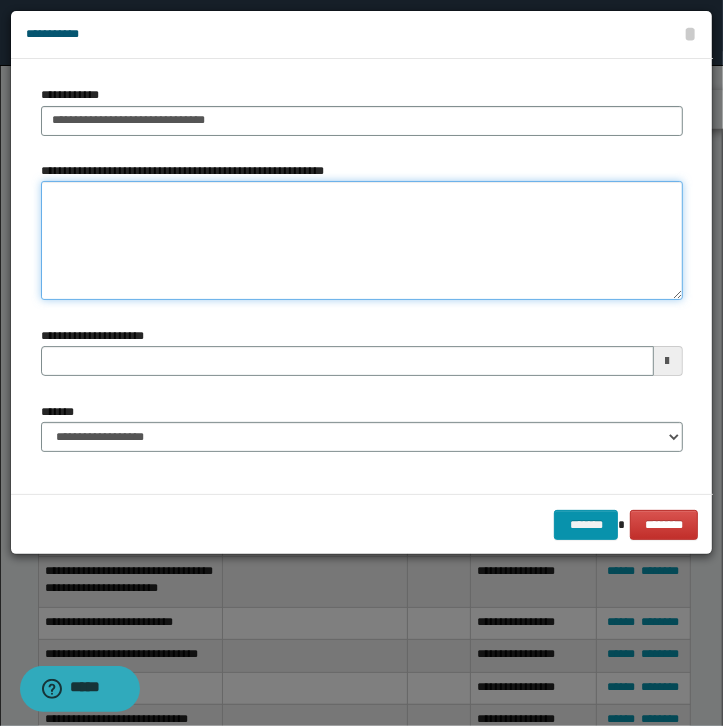 click on "**********" at bounding box center [362, 241] 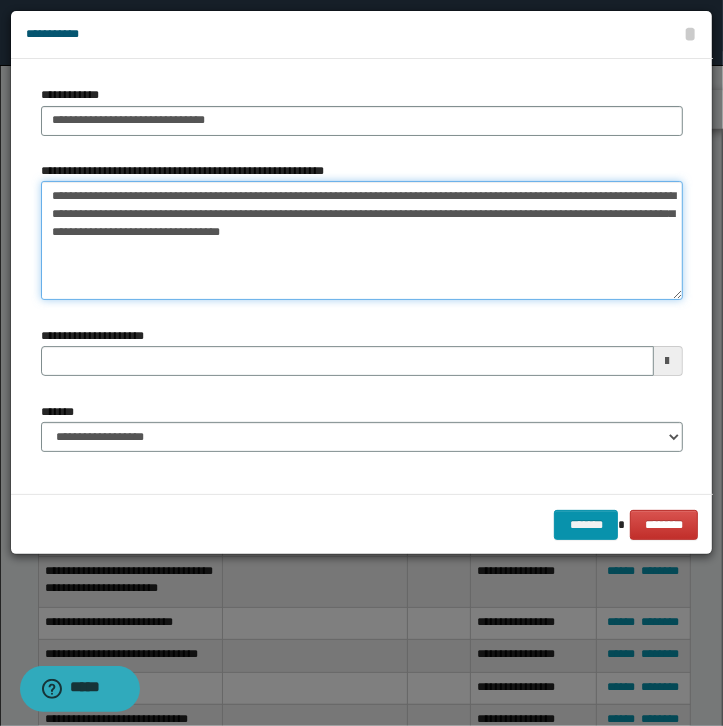 click on "**********" at bounding box center [362, 241] 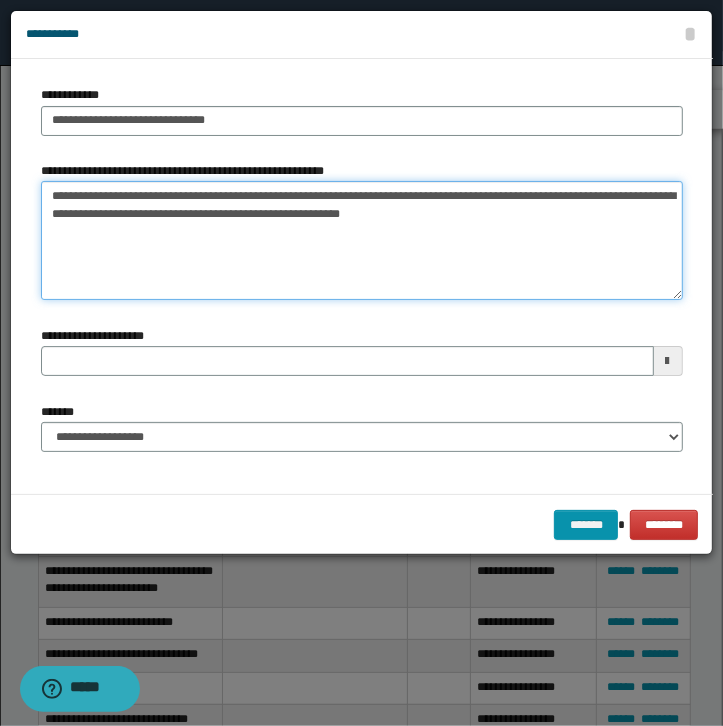 click on "**********" at bounding box center (362, 241) 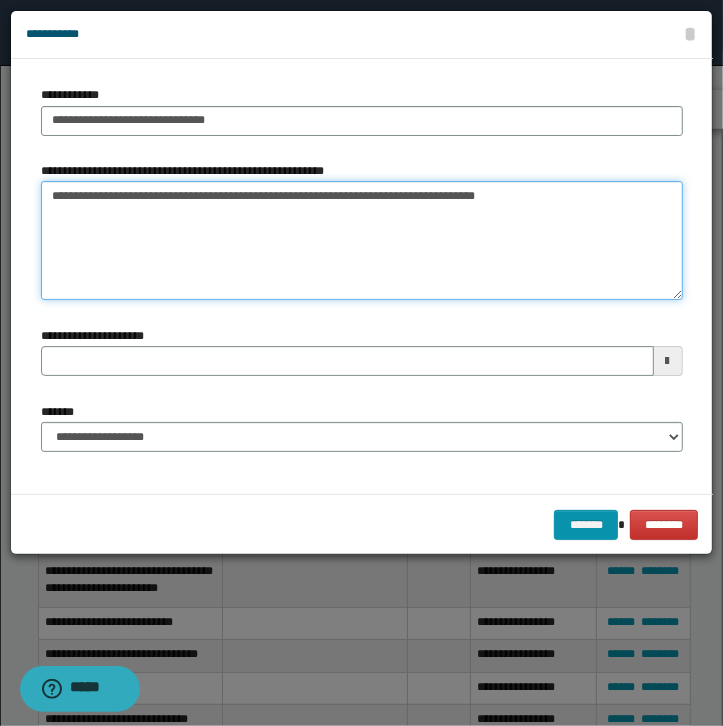 type 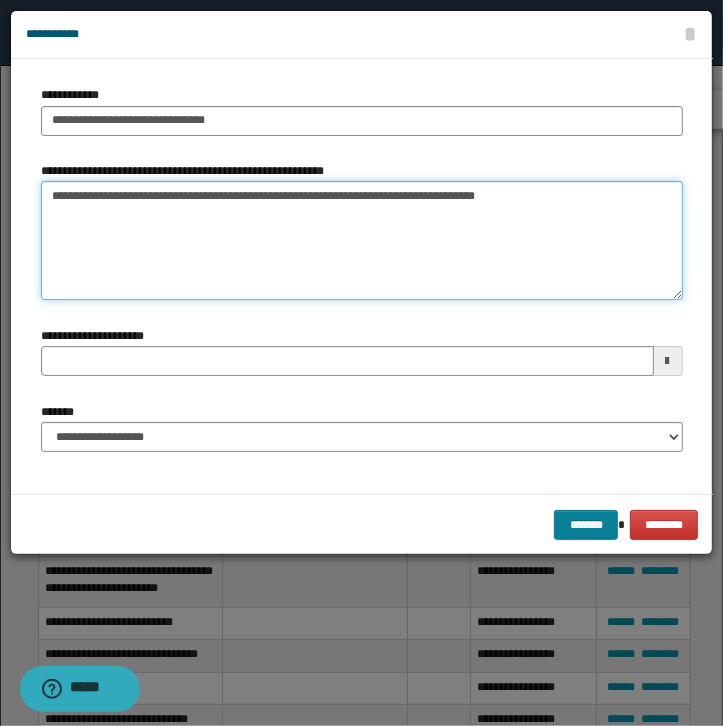 type on "**********" 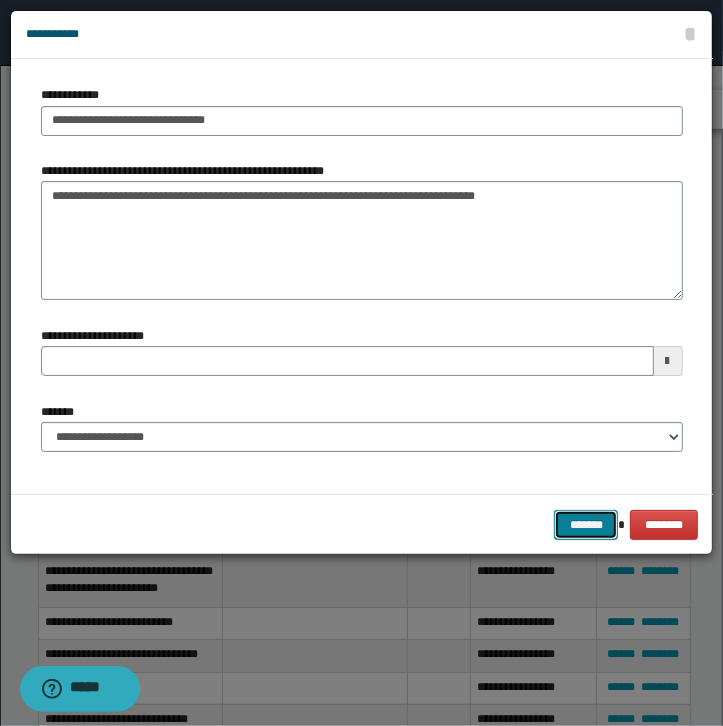click on "*******" at bounding box center [586, 525] 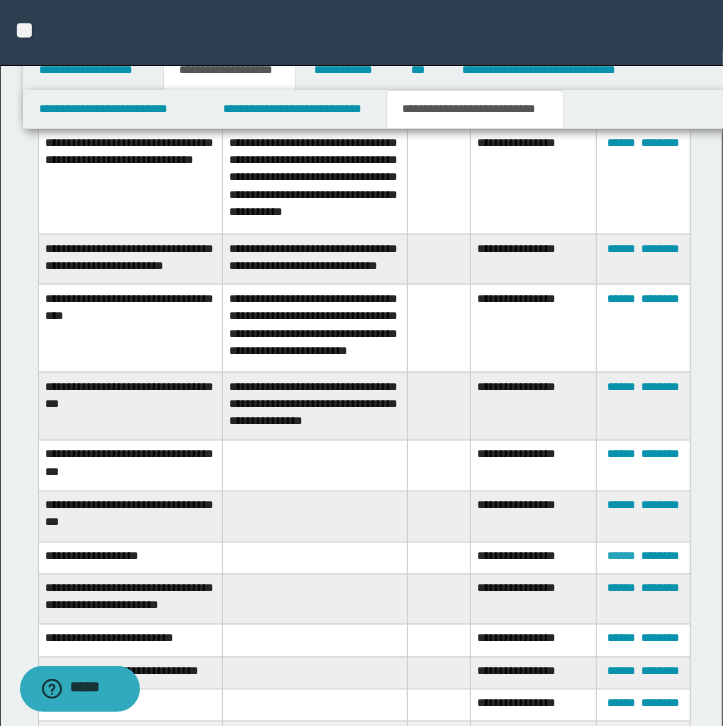 click on "******" at bounding box center [621, 557] 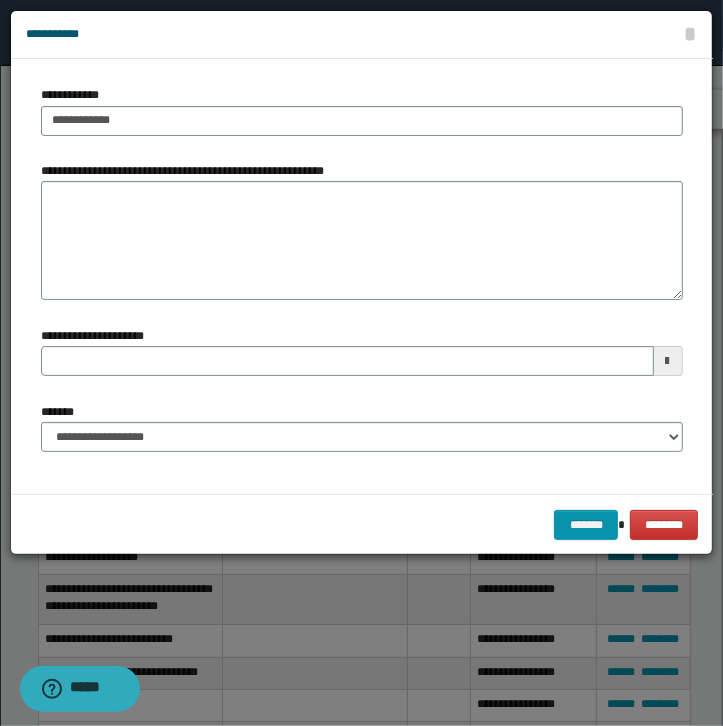 type 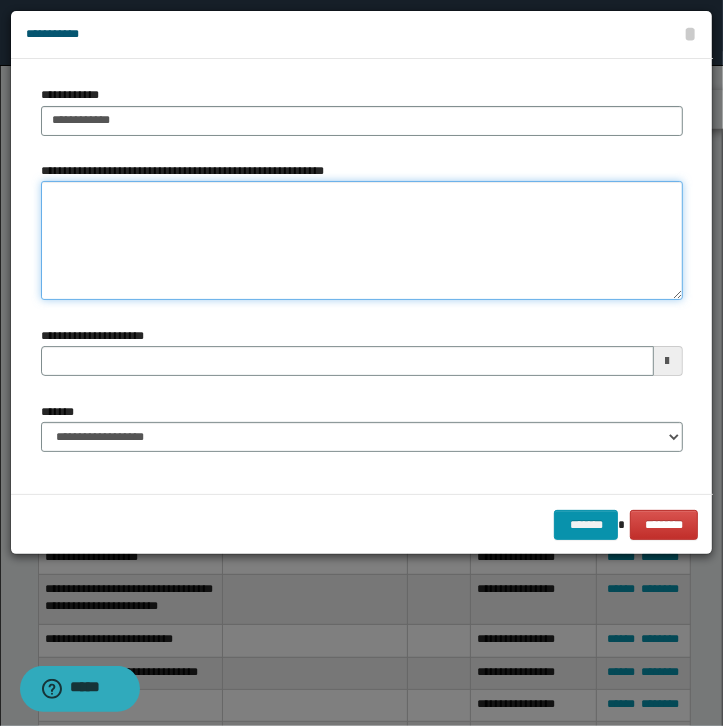 click on "**********" at bounding box center (362, 241) 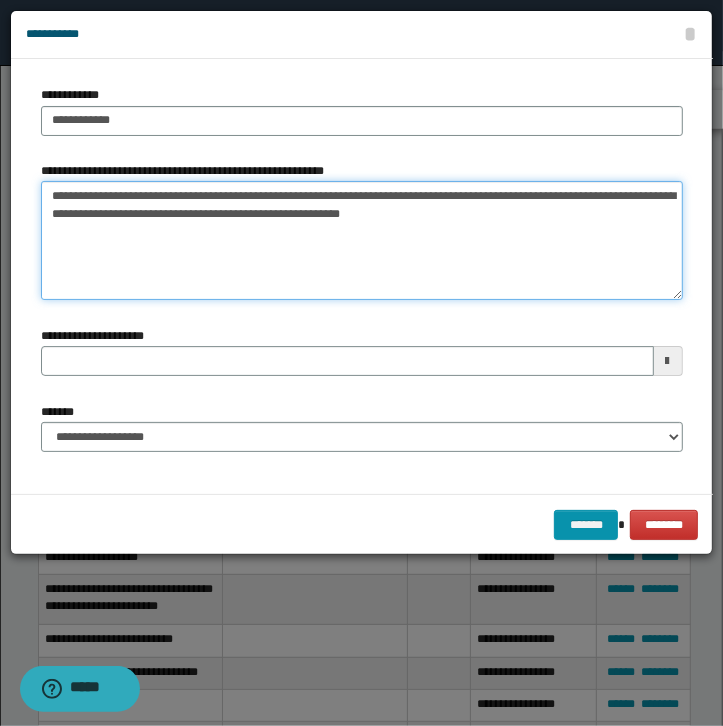 click on "**********" at bounding box center (362, 241) 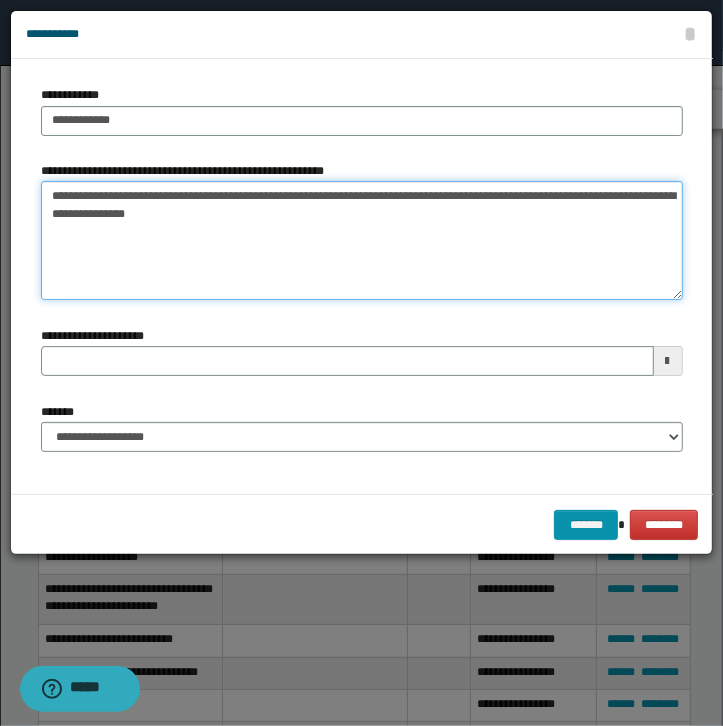 click on "**********" at bounding box center [362, 241] 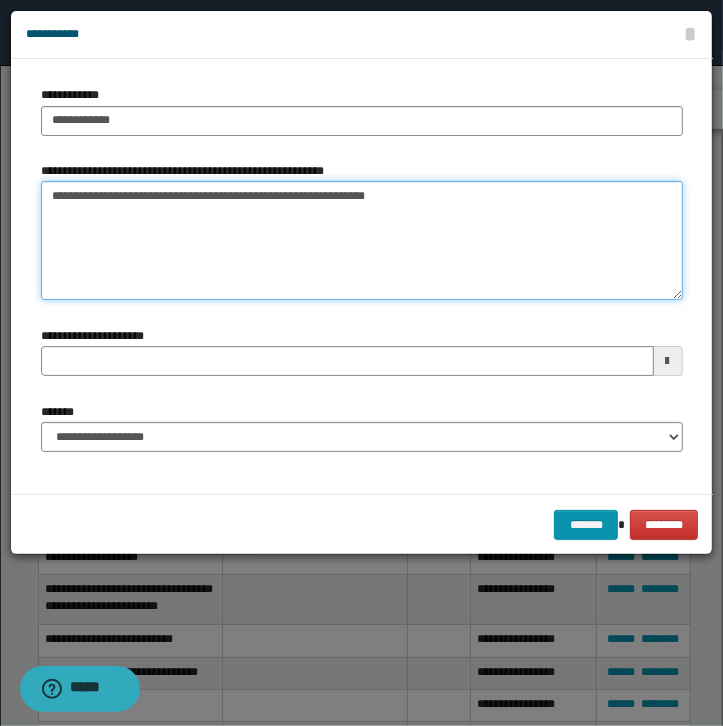 type on "**********" 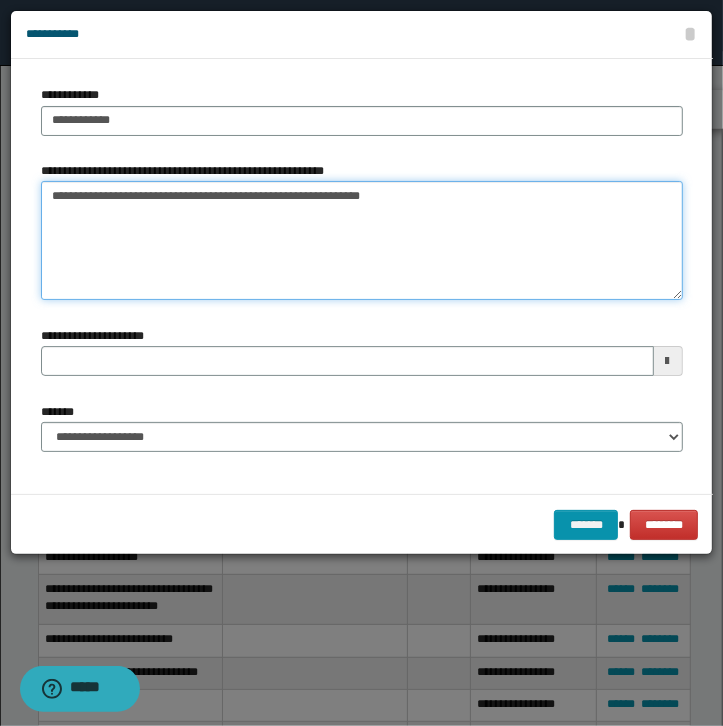 type 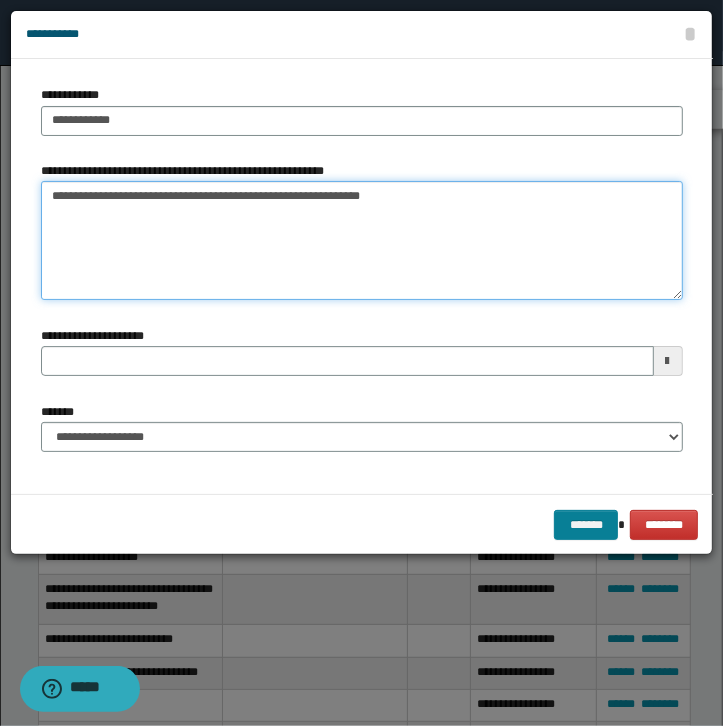 type on "**********" 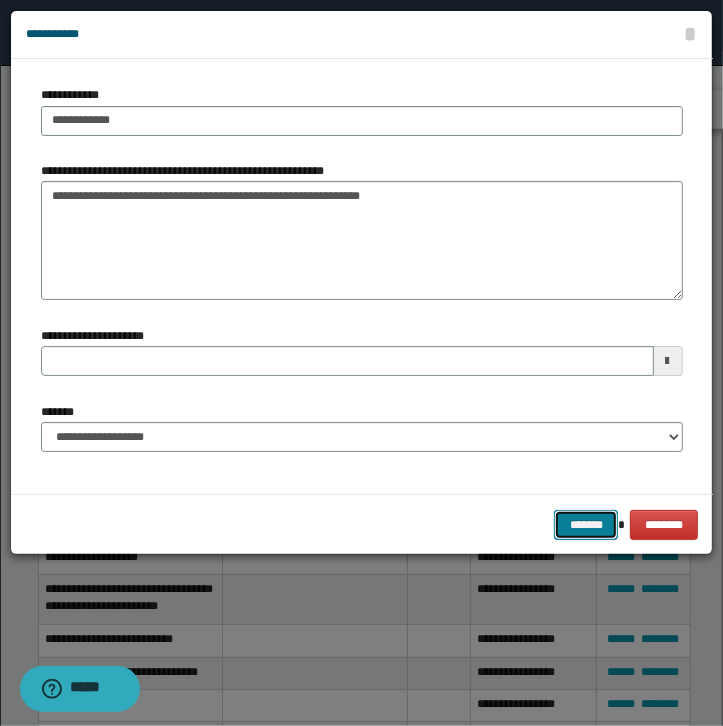 click on "*******" at bounding box center [586, 525] 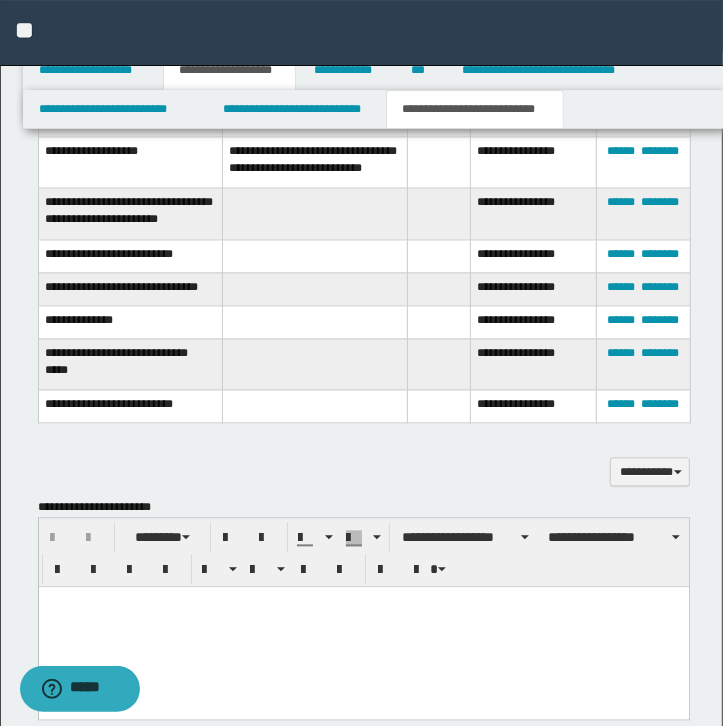 scroll, scrollTop: 1796, scrollLeft: 0, axis: vertical 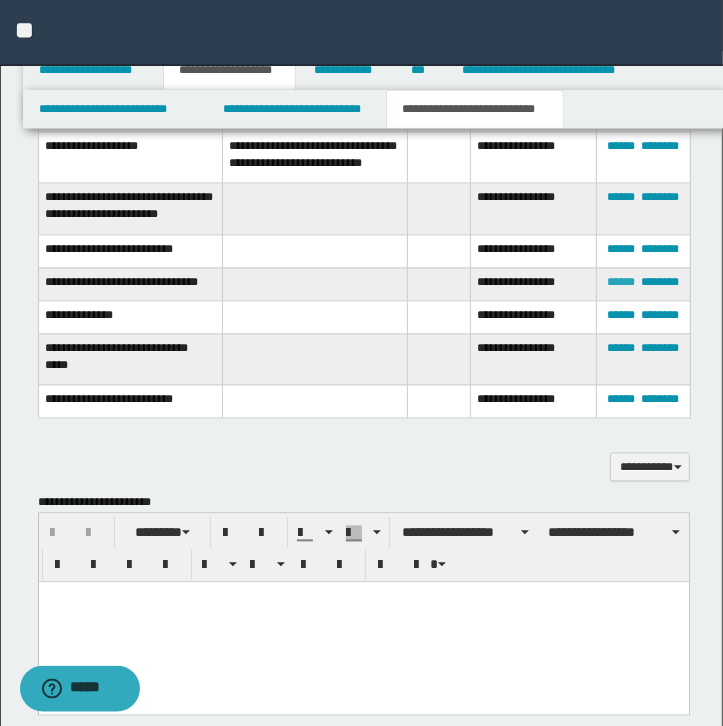 click on "******" at bounding box center [621, 283] 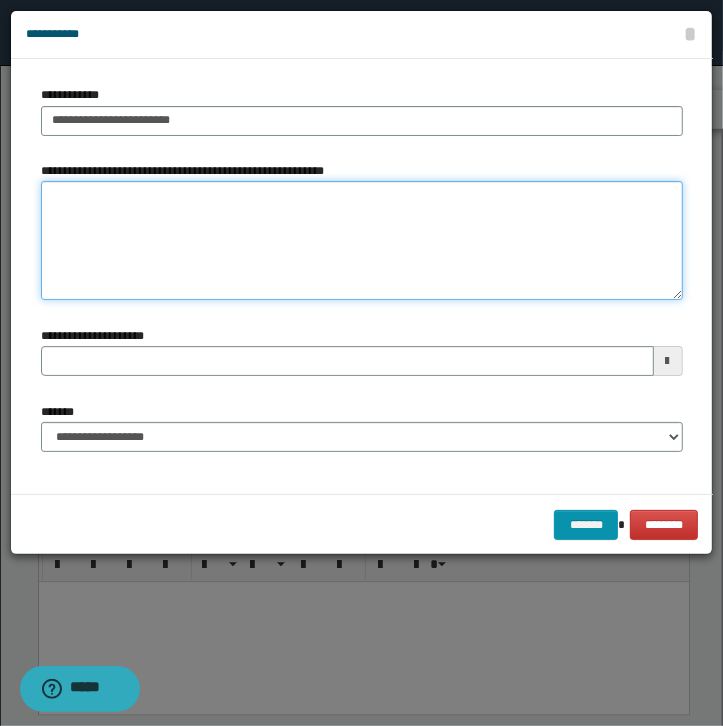 click on "**********" at bounding box center [362, 241] 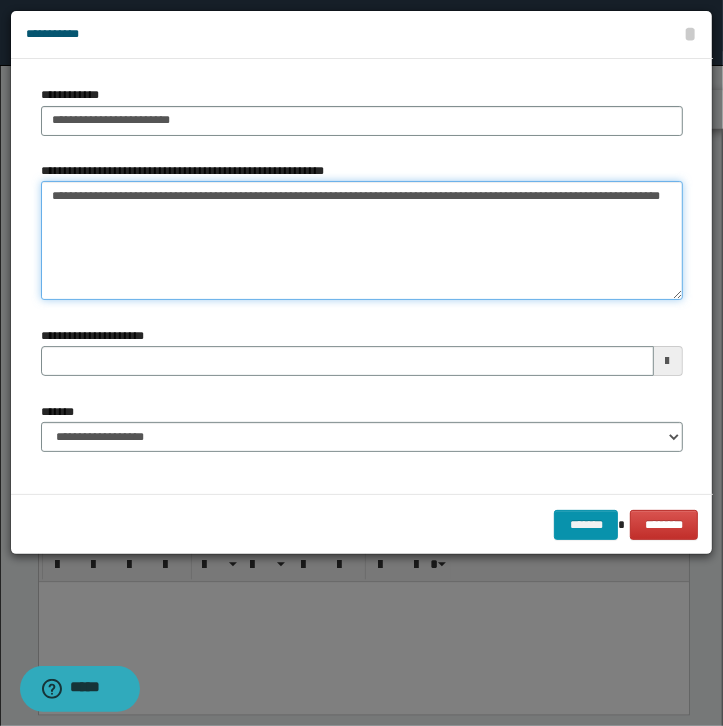 click on "**********" at bounding box center [362, 241] 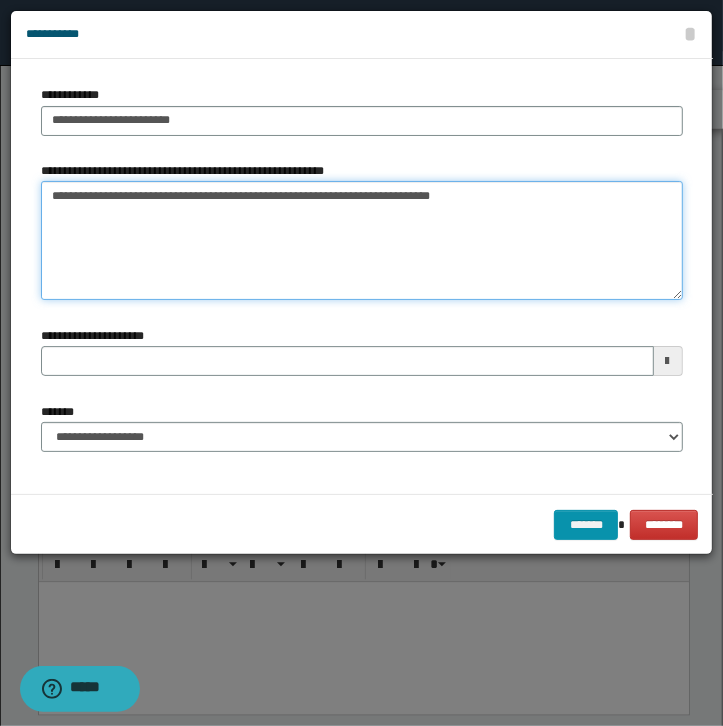 click on "**********" at bounding box center (362, 241) 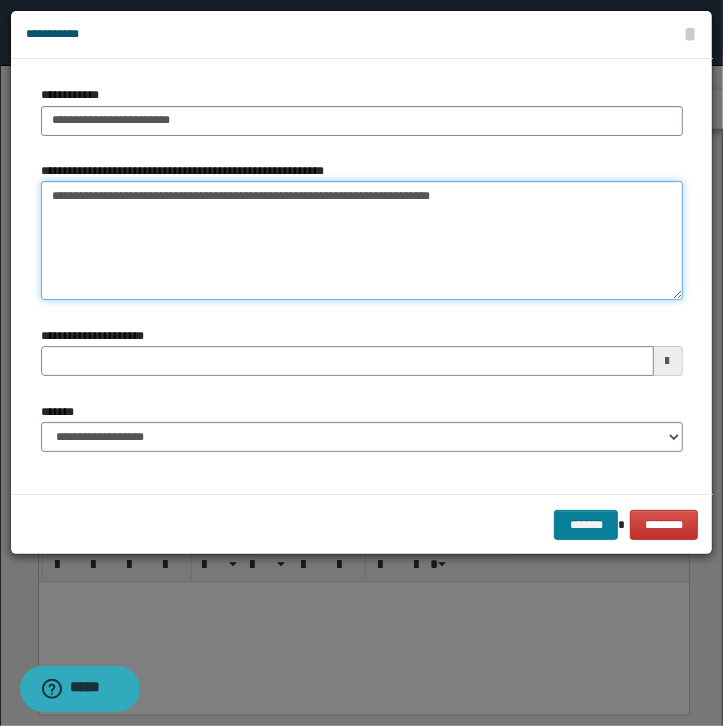type on "**********" 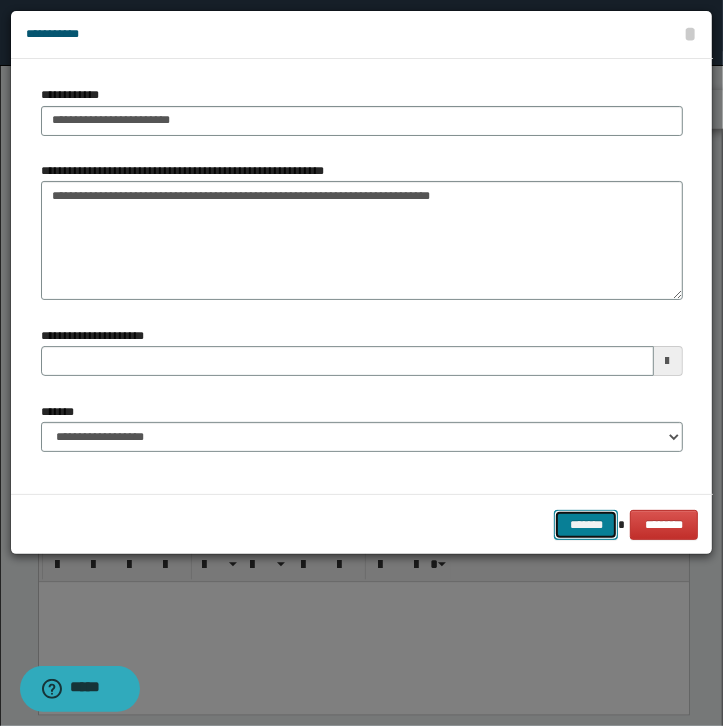click on "*******" at bounding box center (586, 525) 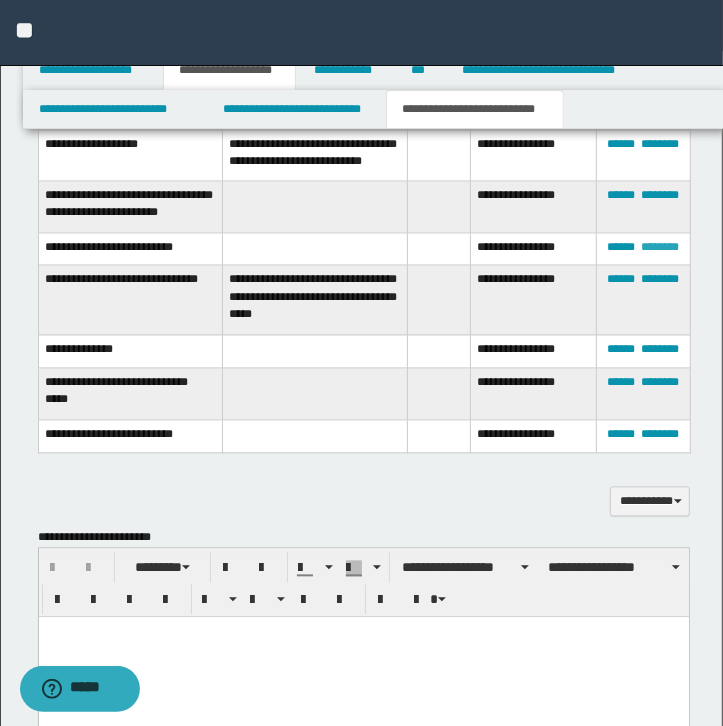 click on "********" at bounding box center (660, 248) 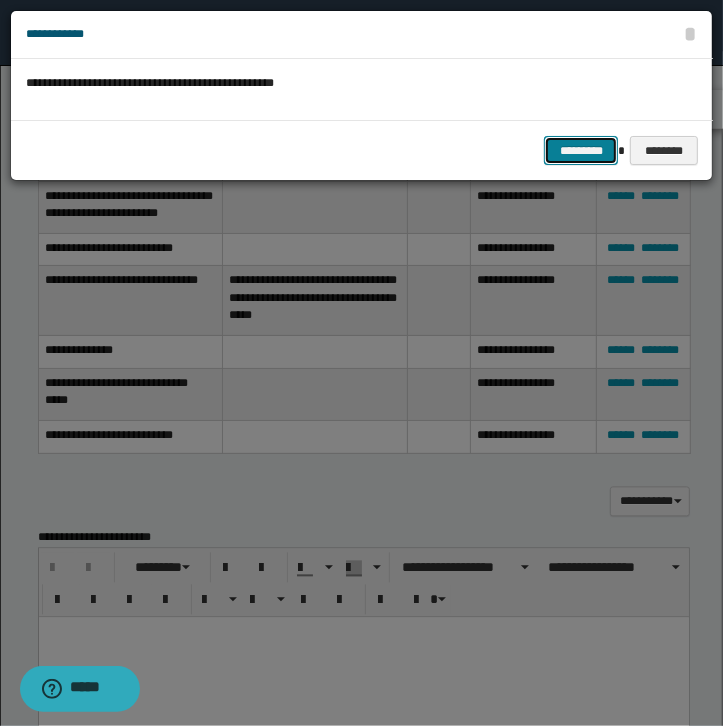 click on "*********" at bounding box center (581, 151) 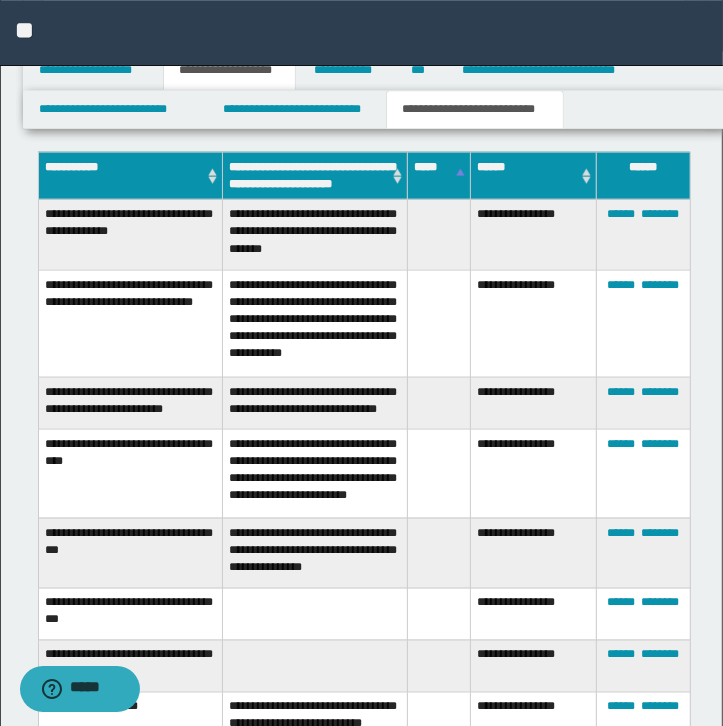 scroll, scrollTop: 1244, scrollLeft: 0, axis: vertical 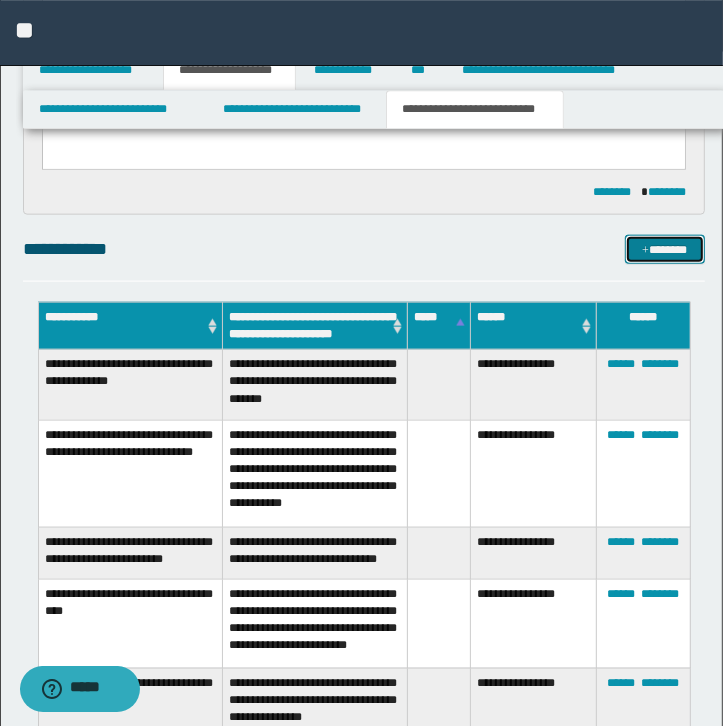 click on "*******" at bounding box center (665, 250) 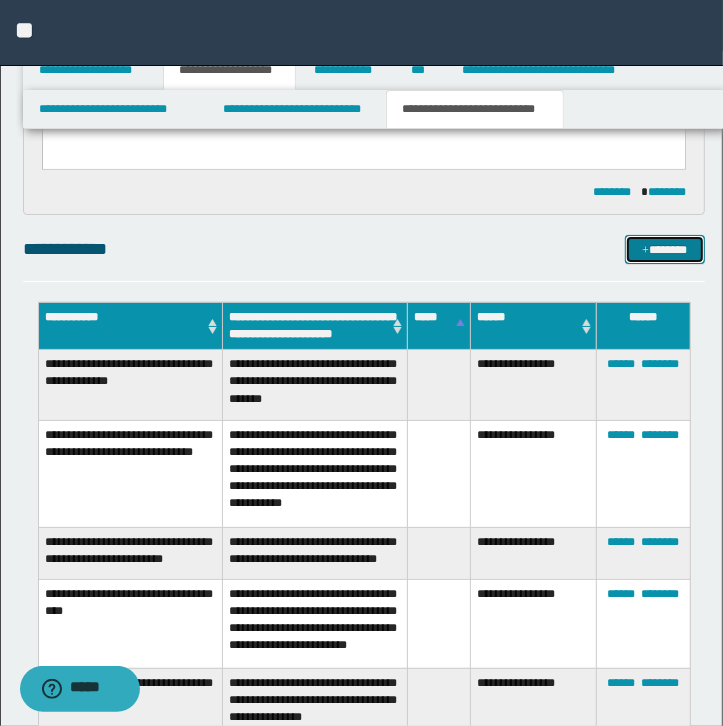type 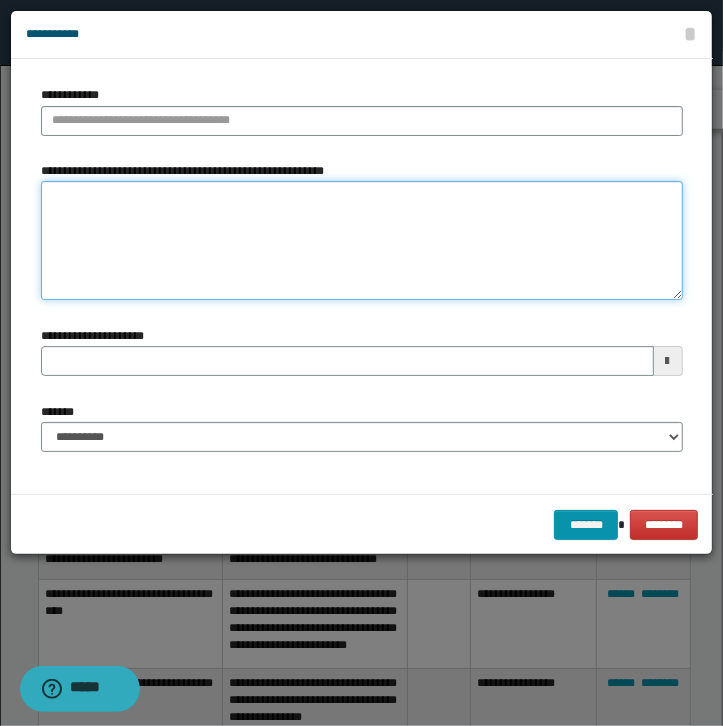 click on "**********" at bounding box center (362, 241) 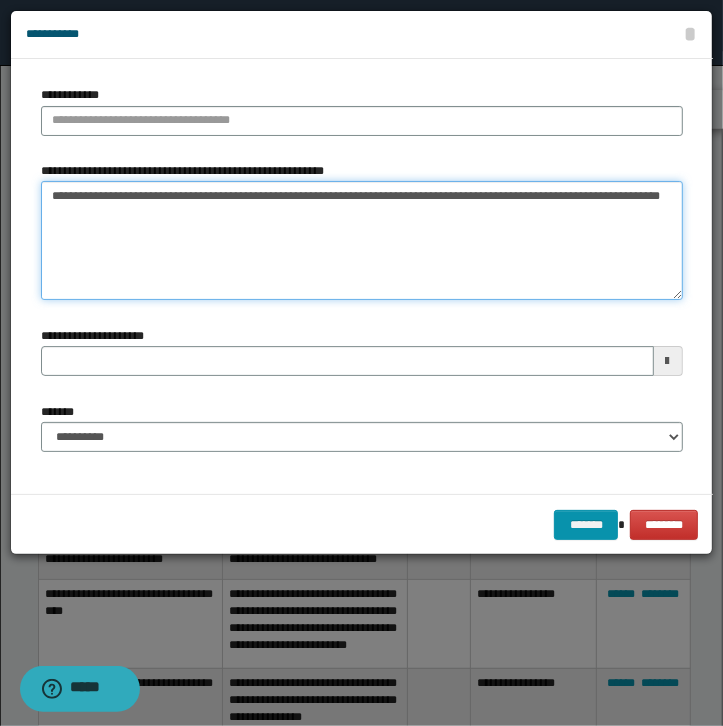 click on "**********" at bounding box center [362, 241] 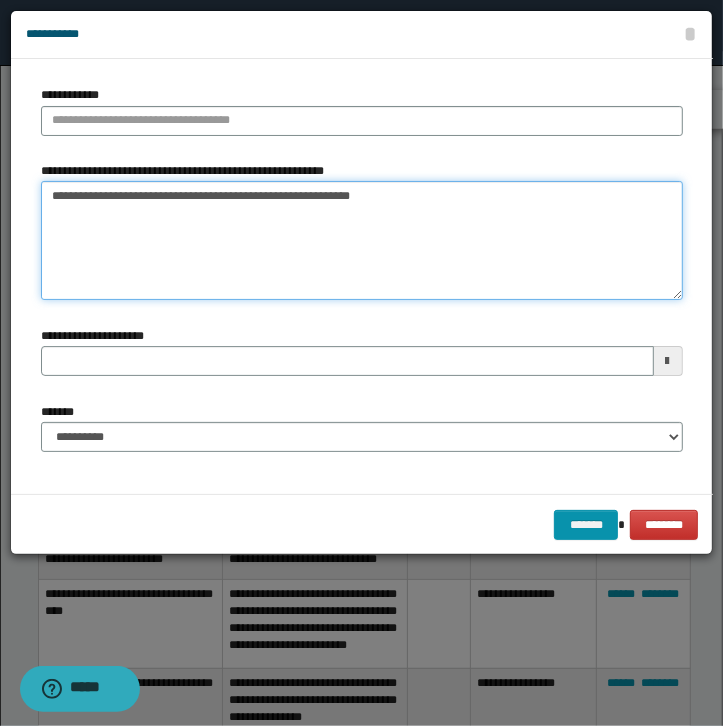 type on "**********" 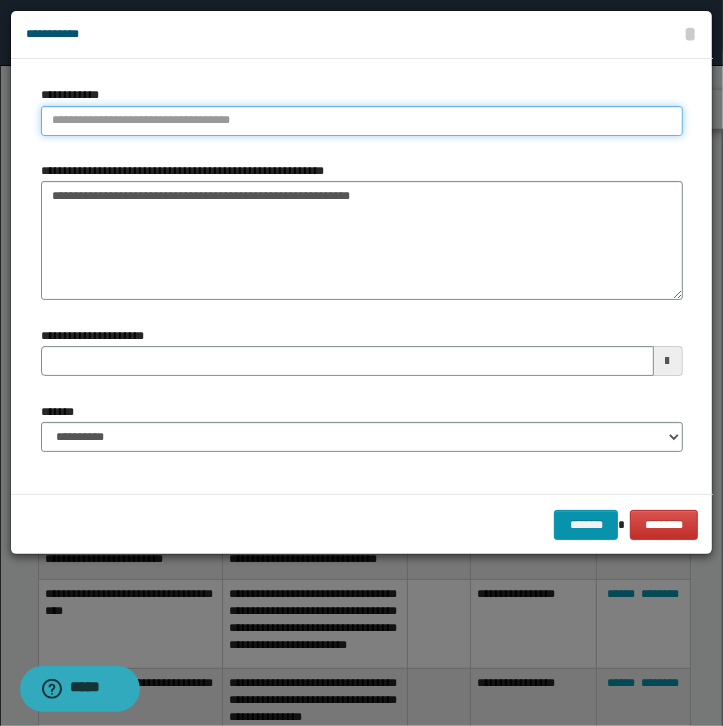 type on "**********" 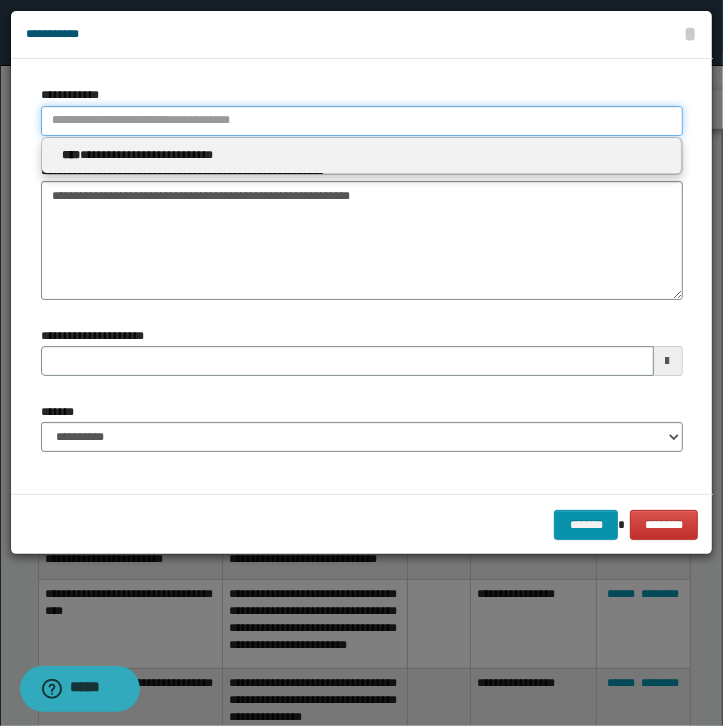 click on "**********" at bounding box center (362, 121) 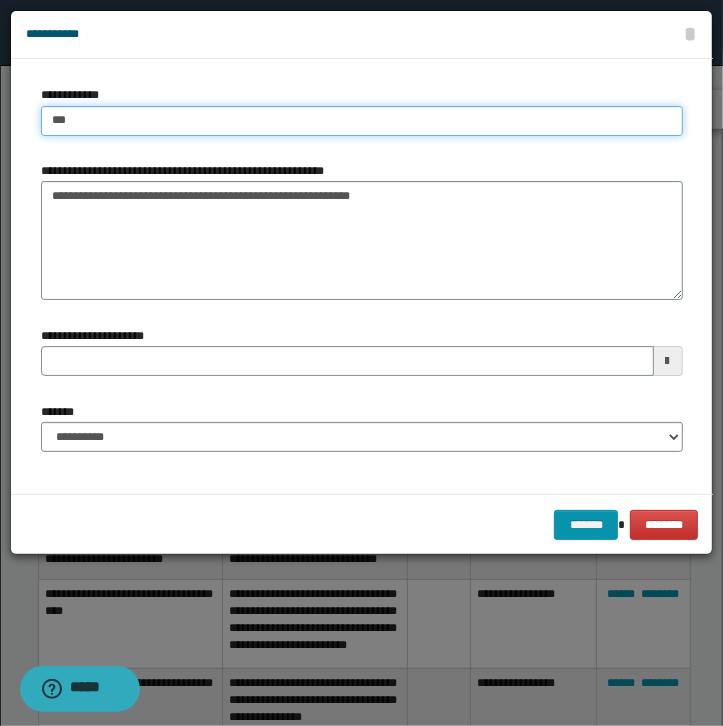 type on "****" 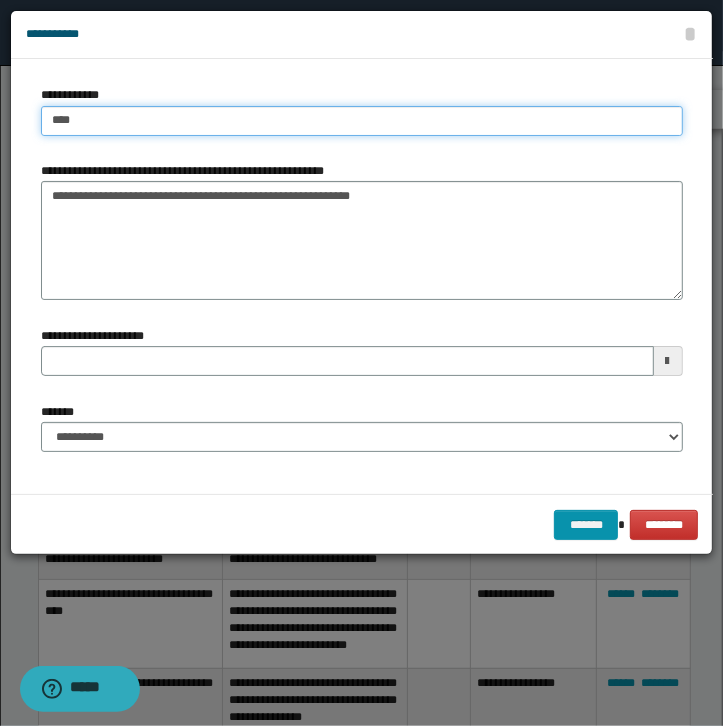 type on "****" 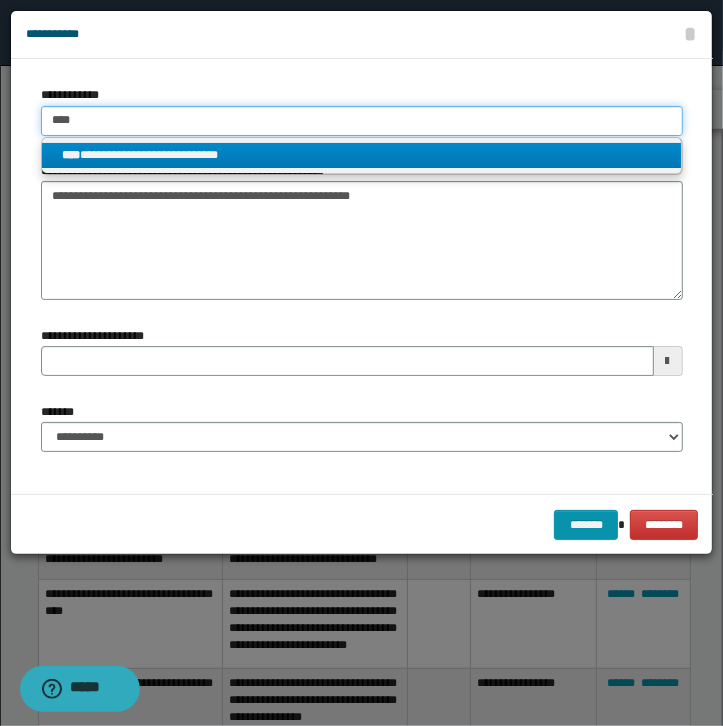 type on "****" 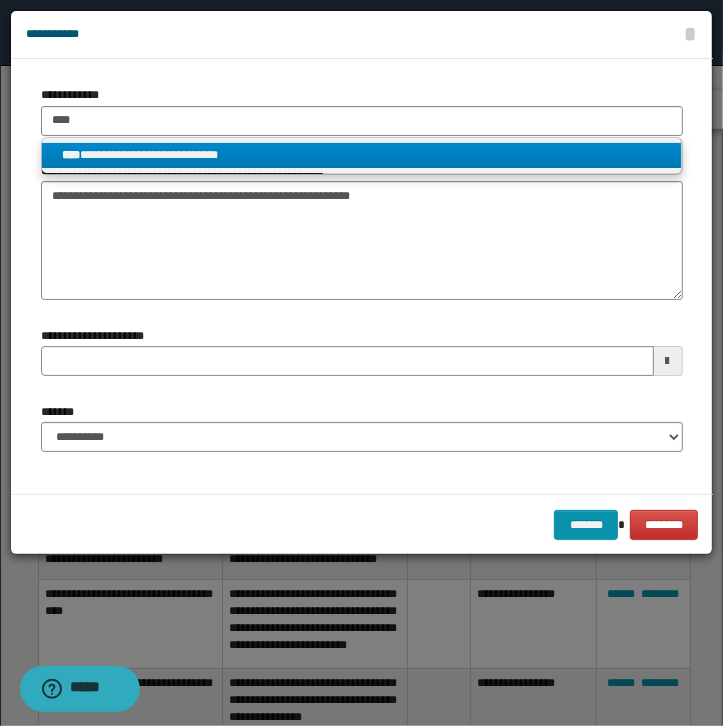 click on "**********" at bounding box center (361, 155) 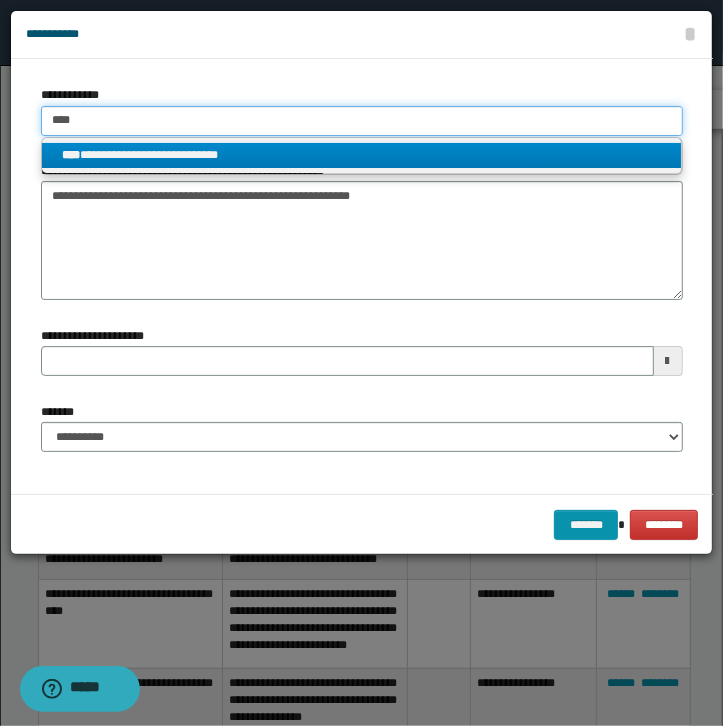 type 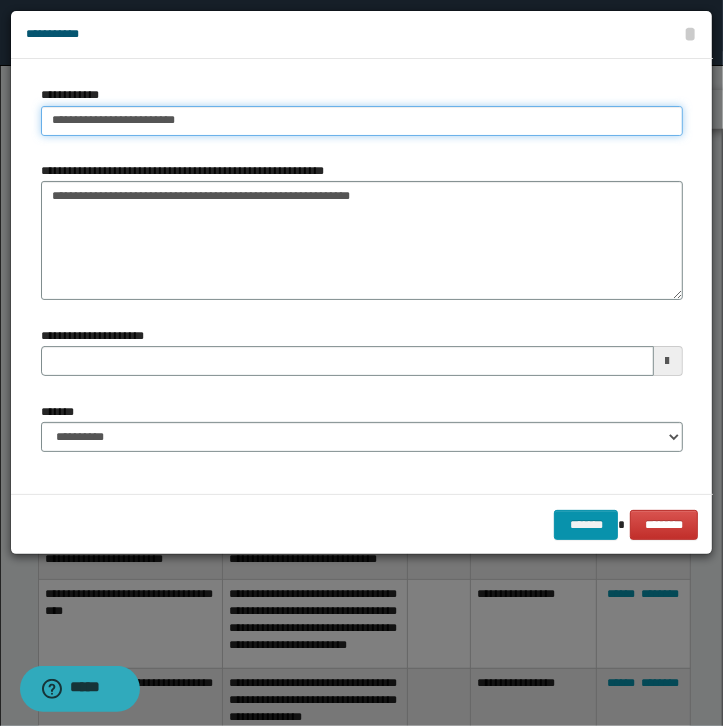 type 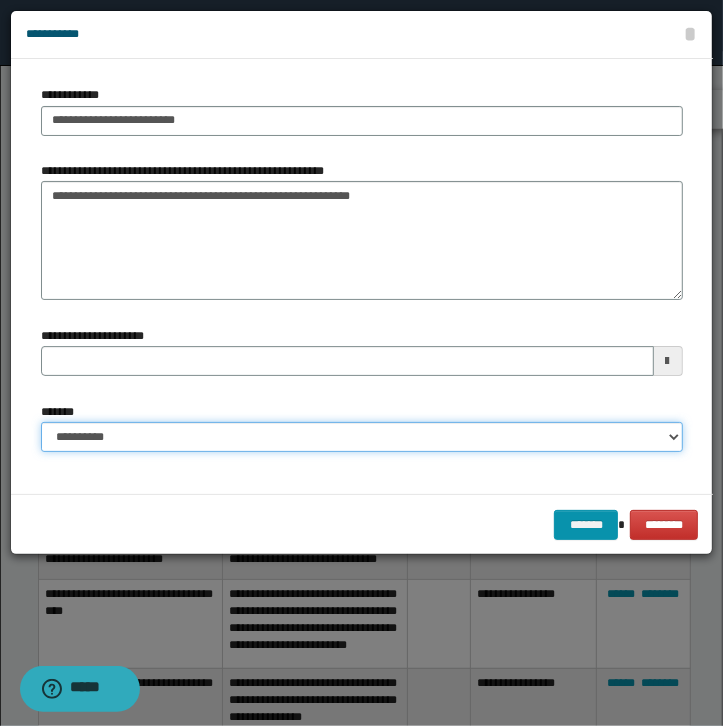 click on "**********" at bounding box center (362, 437) 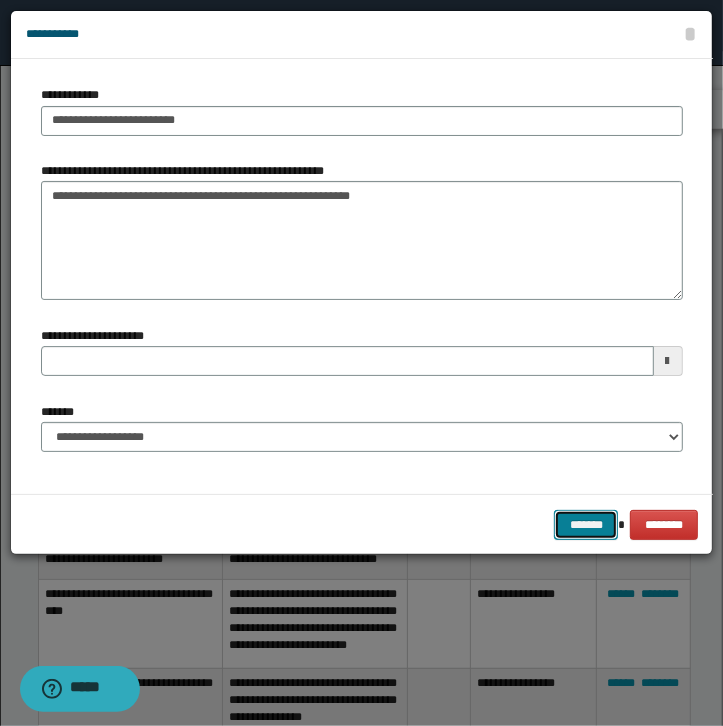 click on "*******" at bounding box center [586, 525] 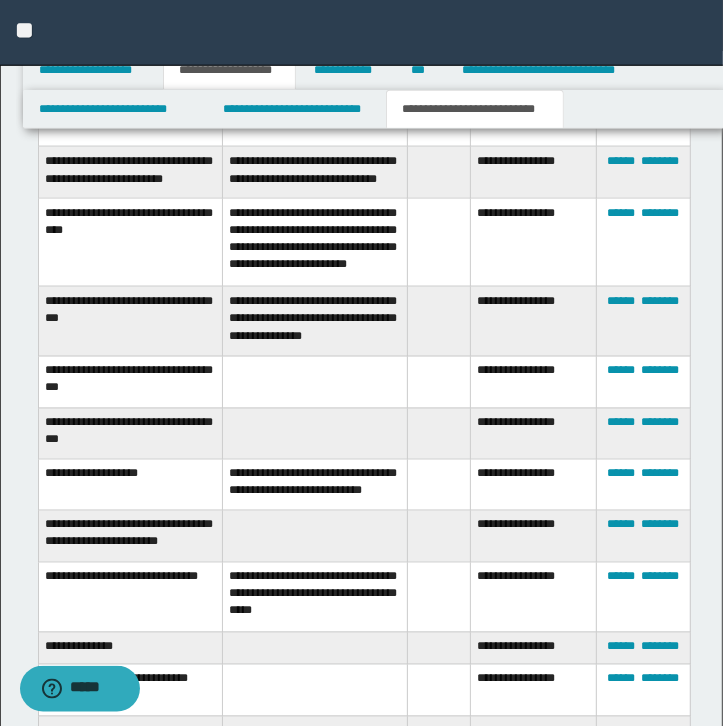 scroll, scrollTop: 1477, scrollLeft: 0, axis: vertical 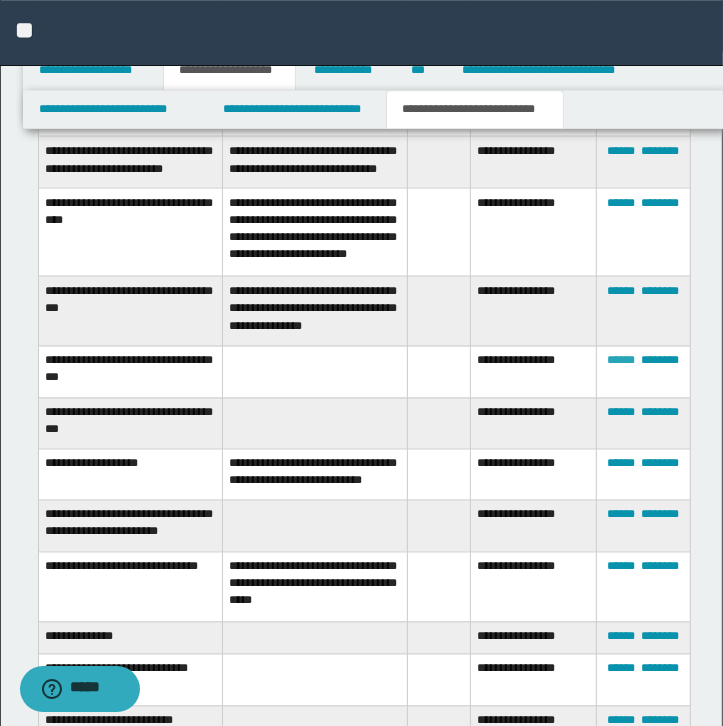 click on "******" at bounding box center [621, 360] 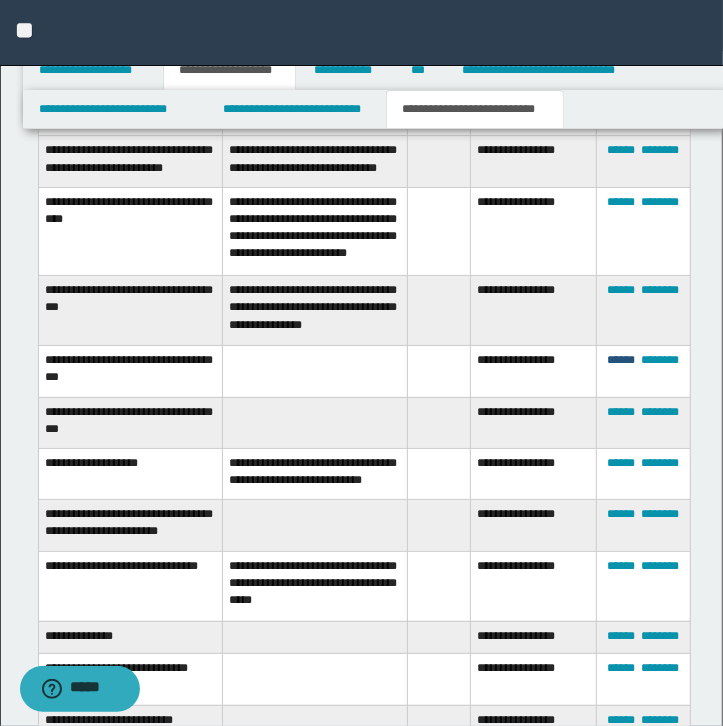type 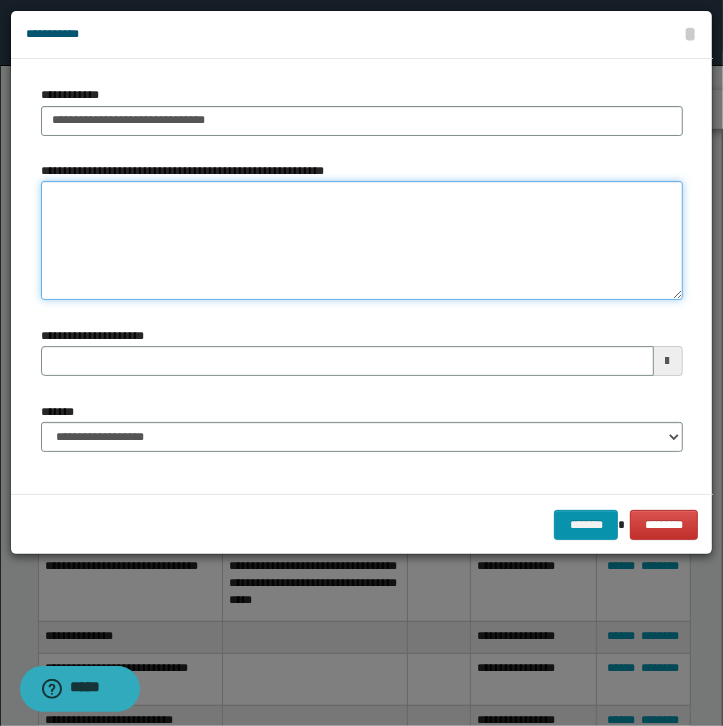 click on "**********" at bounding box center [362, 241] 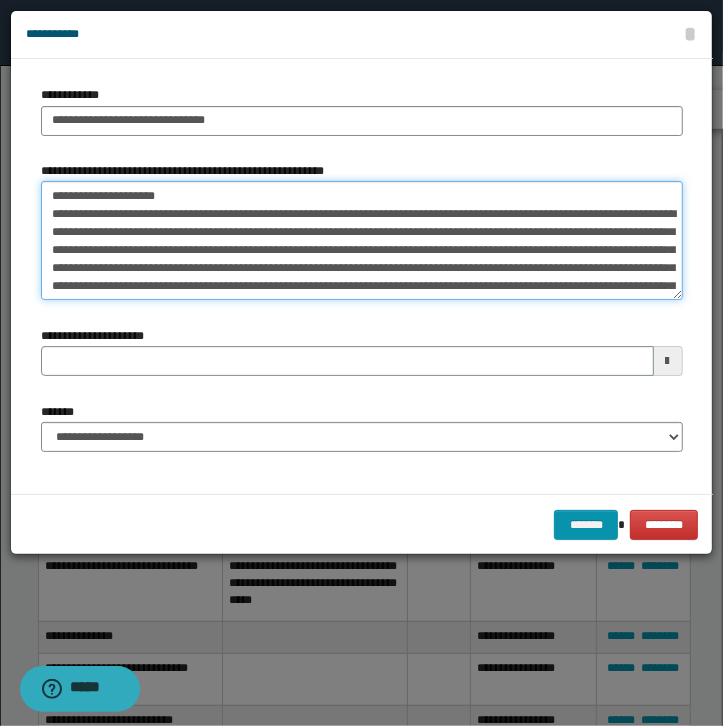 scroll, scrollTop: 138, scrollLeft: 0, axis: vertical 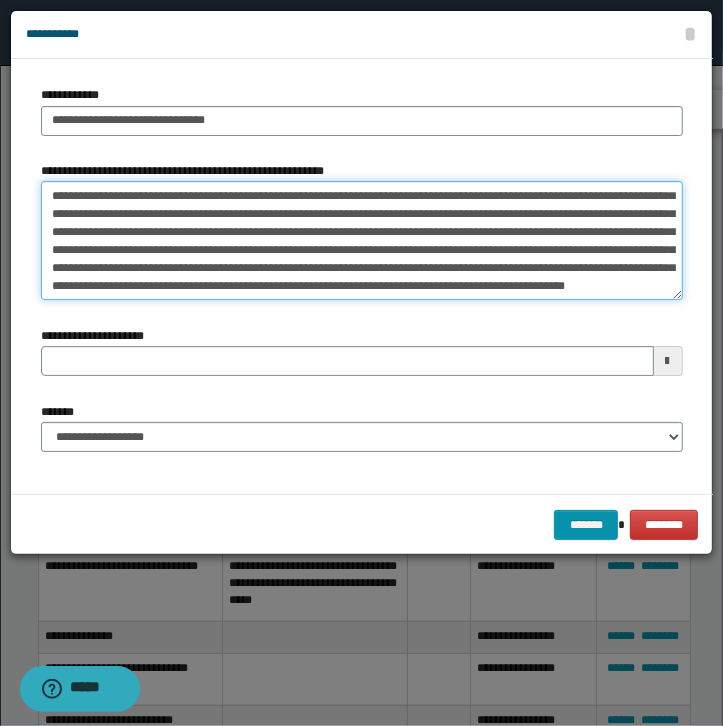 click on "**********" at bounding box center (362, 241) 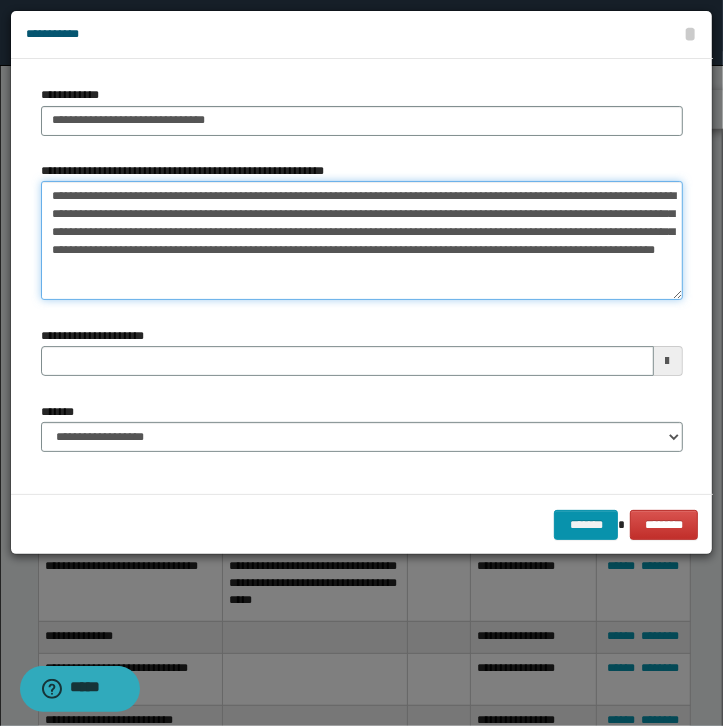 scroll, scrollTop: 0, scrollLeft: 0, axis: both 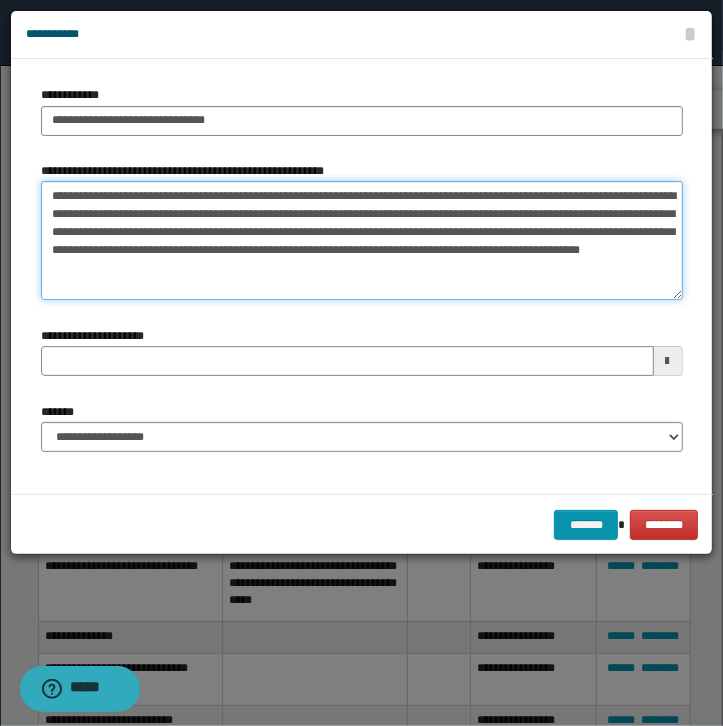 click on "**********" at bounding box center [362, 241] 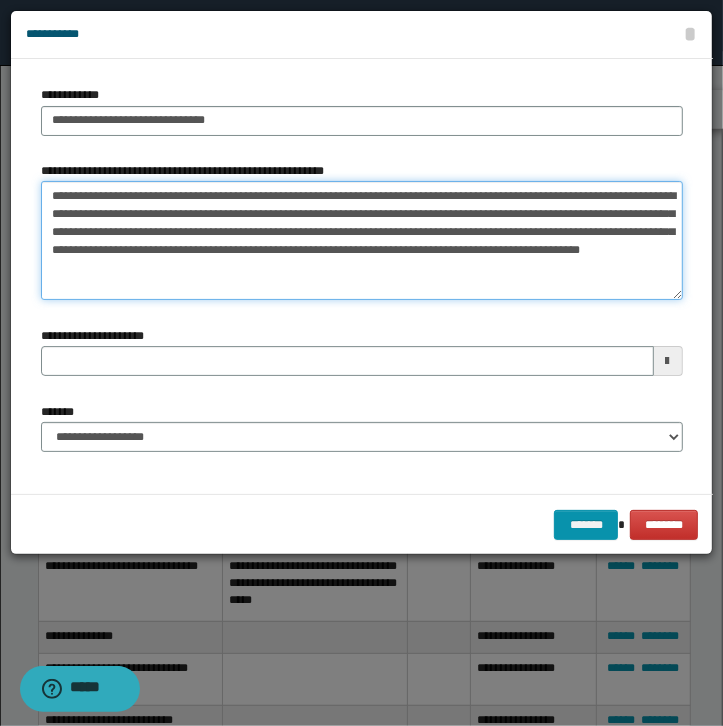paste on "**********" 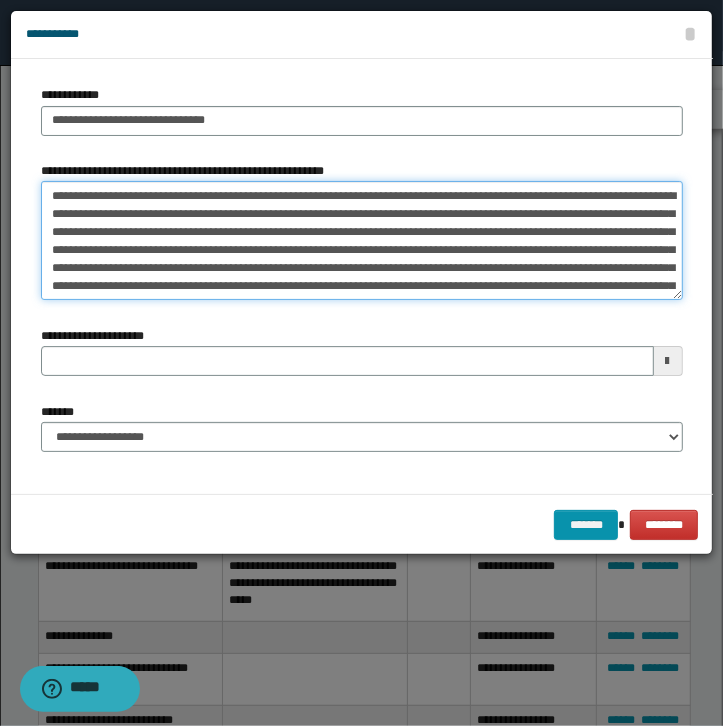 scroll, scrollTop: 30, scrollLeft: 0, axis: vertical 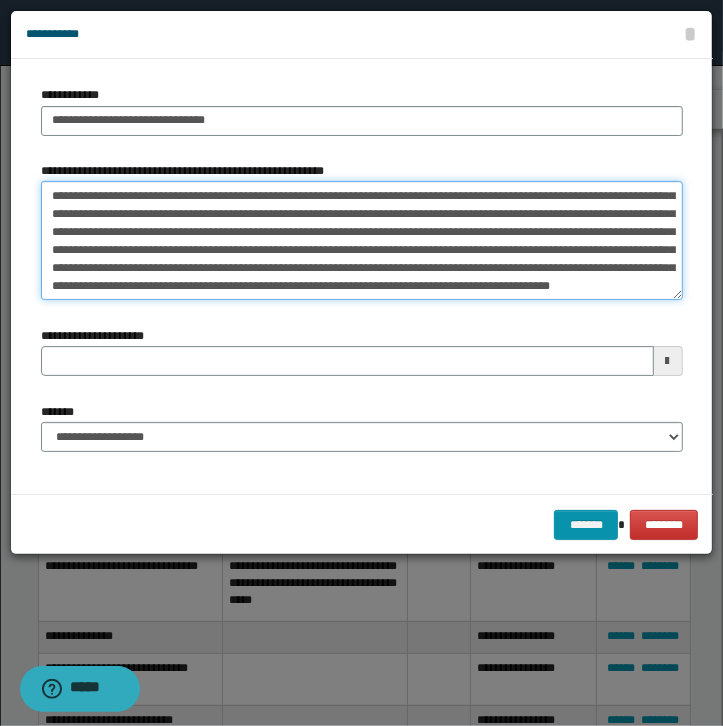 click on "**********" at bounding box center [362, 241] 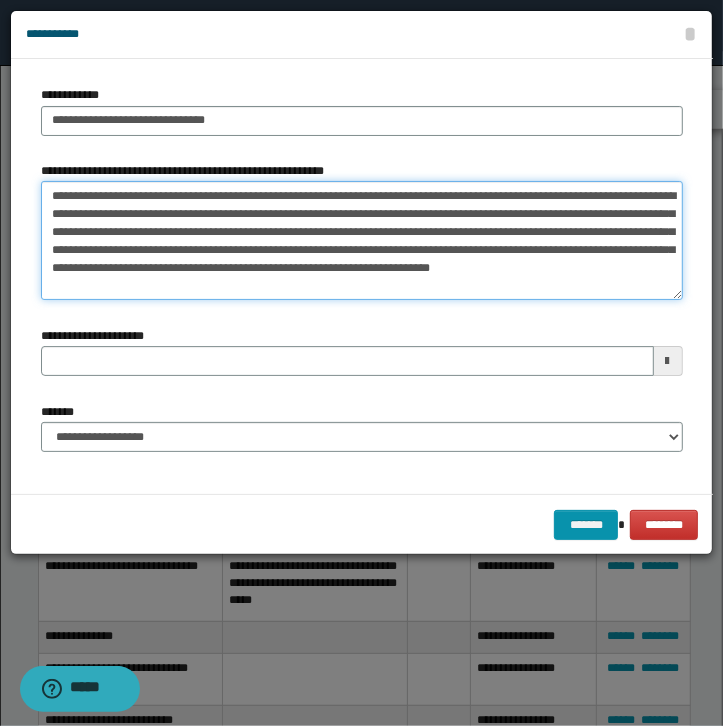 scroll, scrollTop: 0, scrollLeft: 0, axis: both 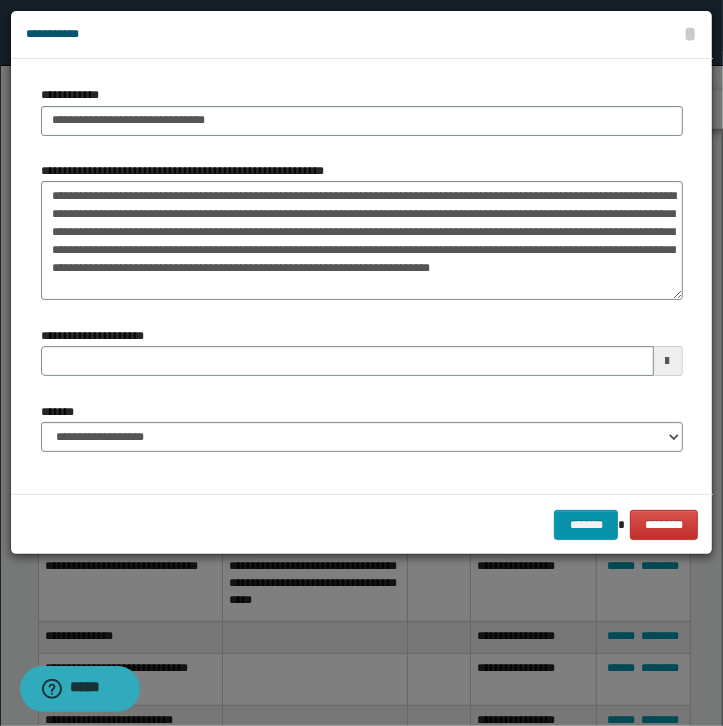 click on "**********" at bounding box center [190, 171] 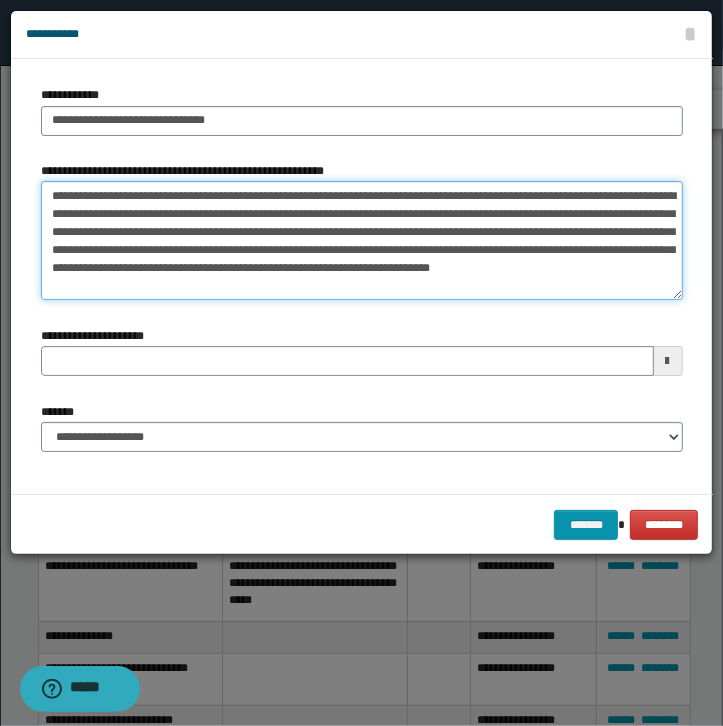 click on "**********" at bounding box center (362, 241) 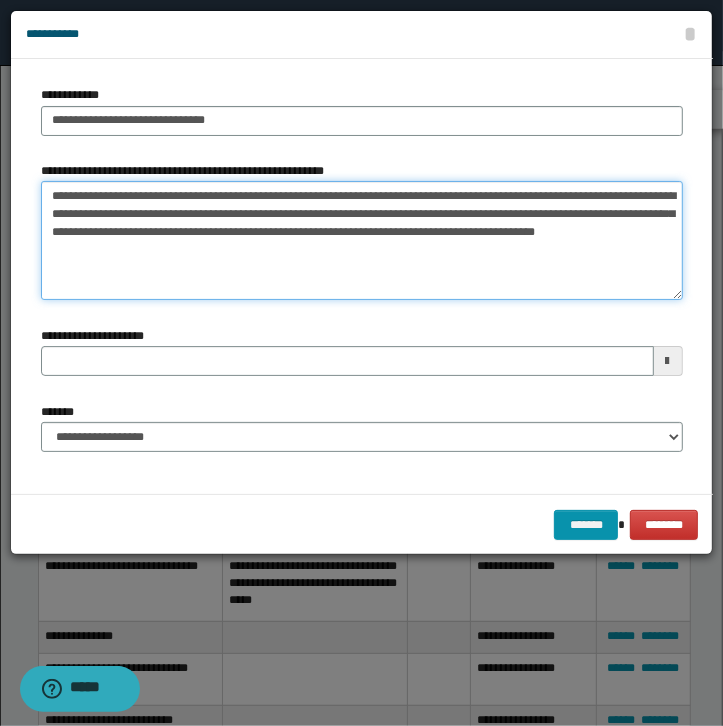 type on "**********" 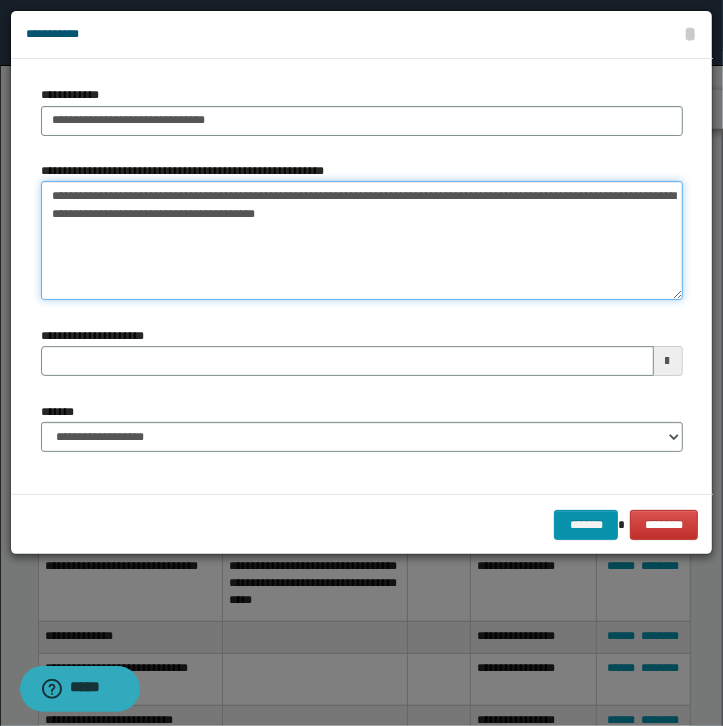 type 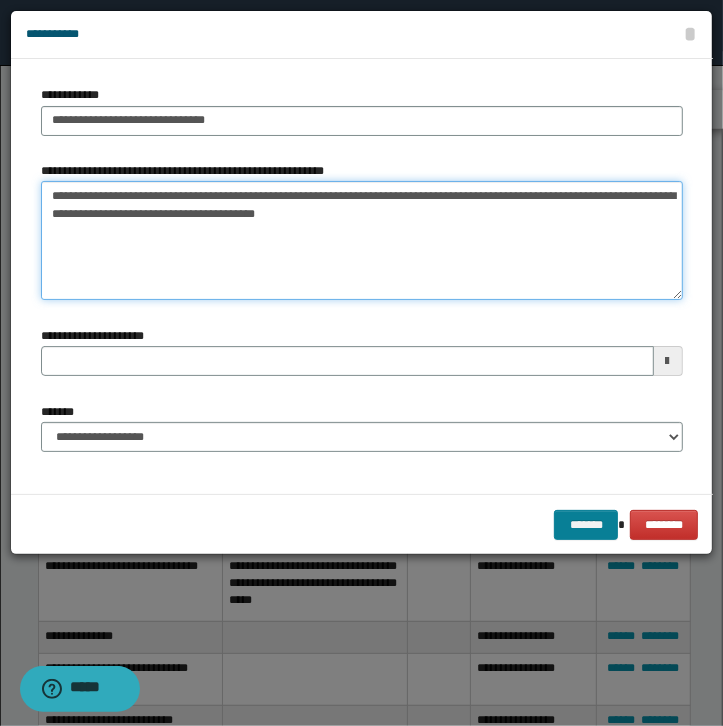 type on "**********" 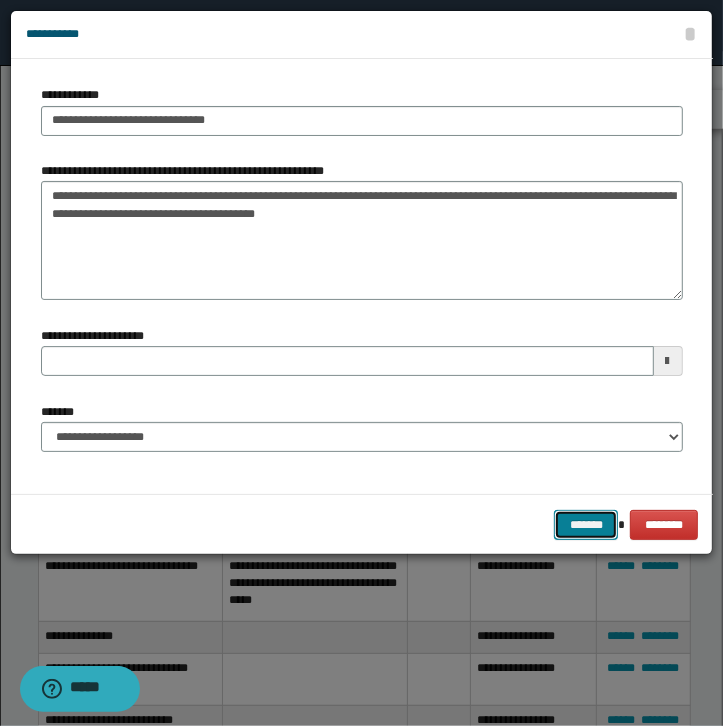 click on "*******" at bounding box center (586, 525) 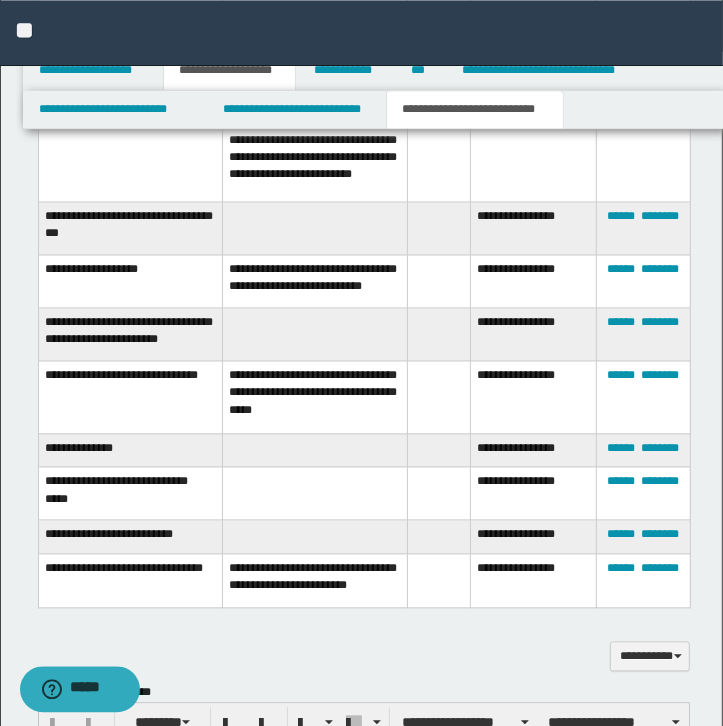 scroll, scrollTop: 1752, scrollLeft: 0, axis: vertical 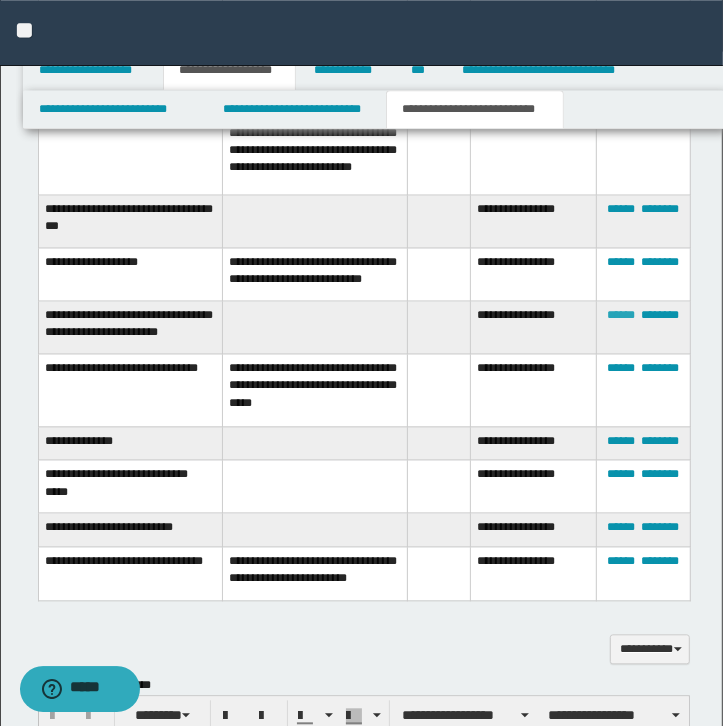 click on "******" at bounding box center (621, 315) 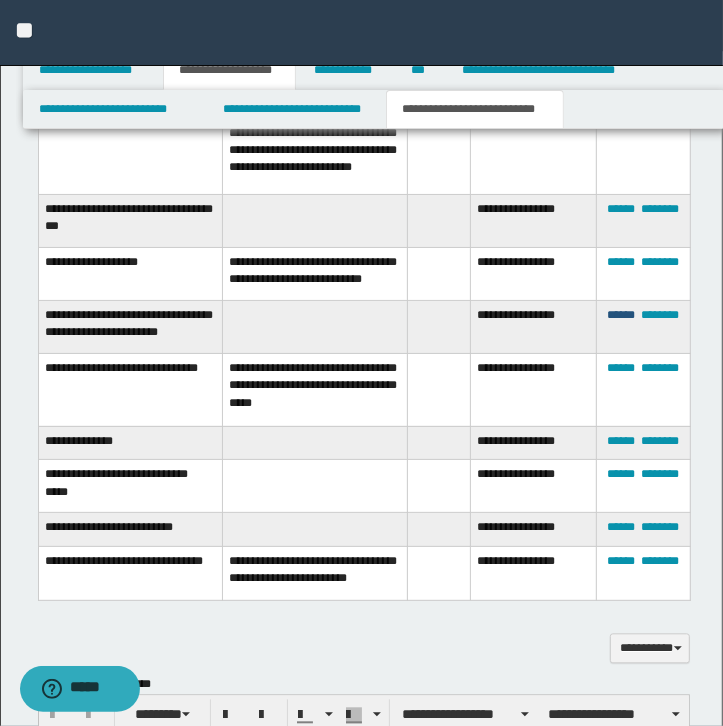 type 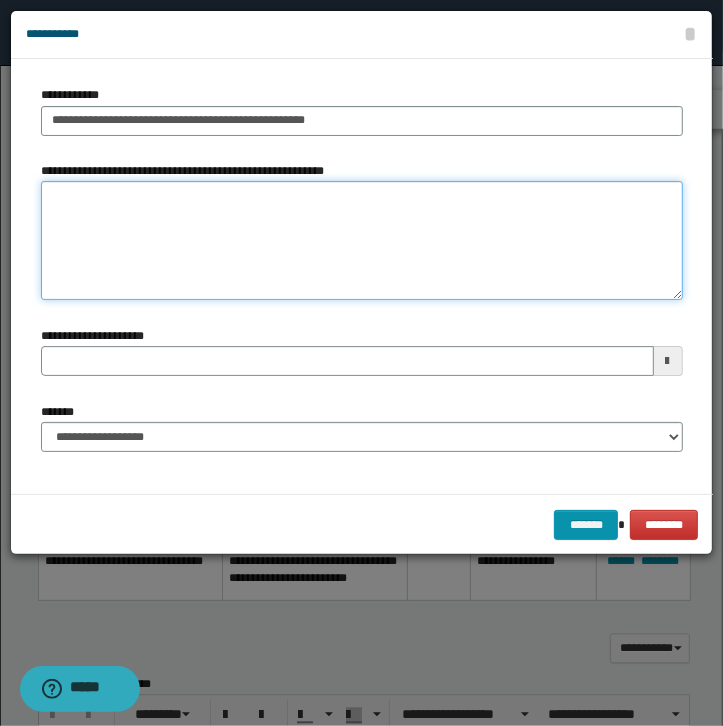 click on "**********" at bounding box center [362, 241] 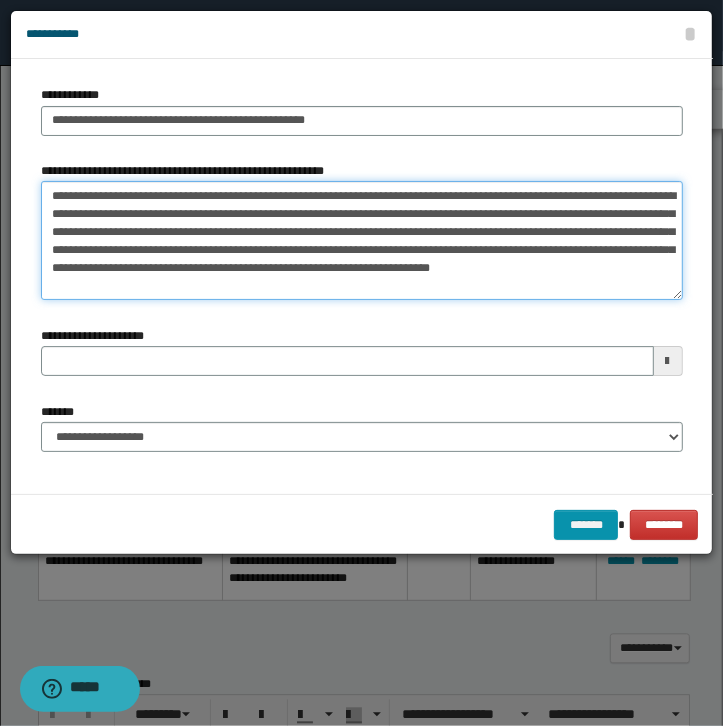 click on "**********" at bounding box center (362, 241) 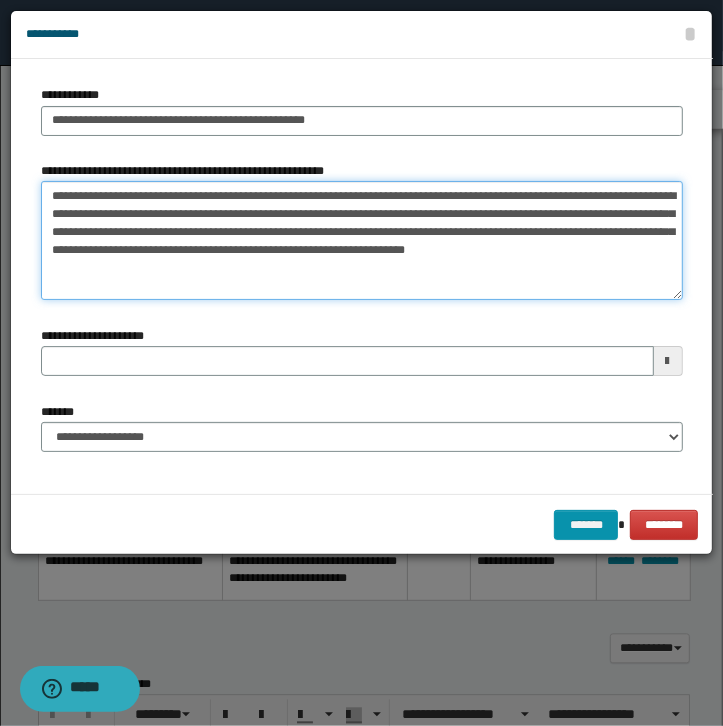 click on "**********" at bounding box center [362, 241] 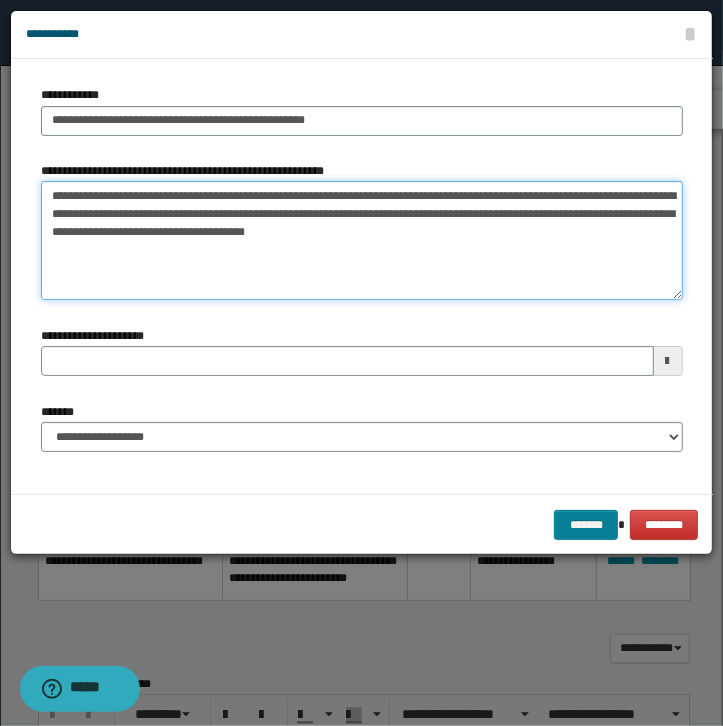 type on "**********" 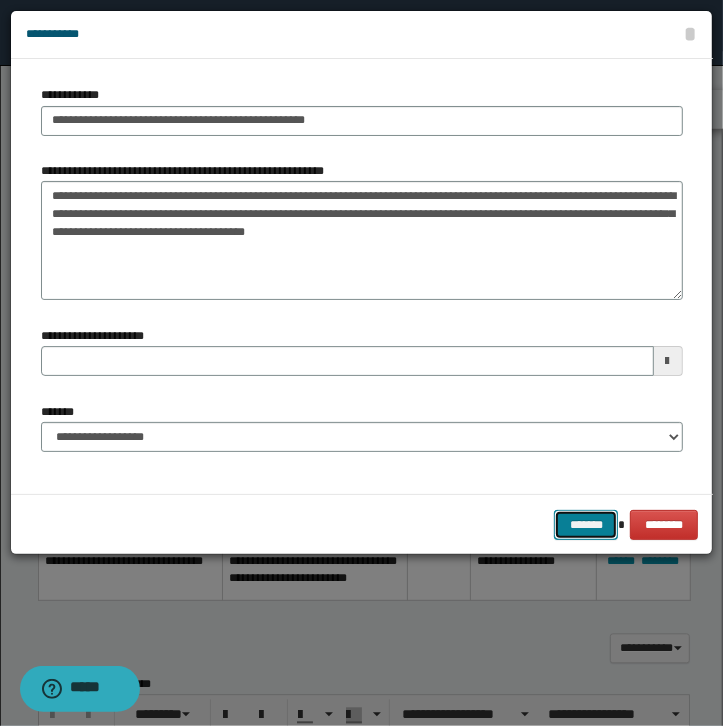 click on "*******" at bounding box center [586, 525] 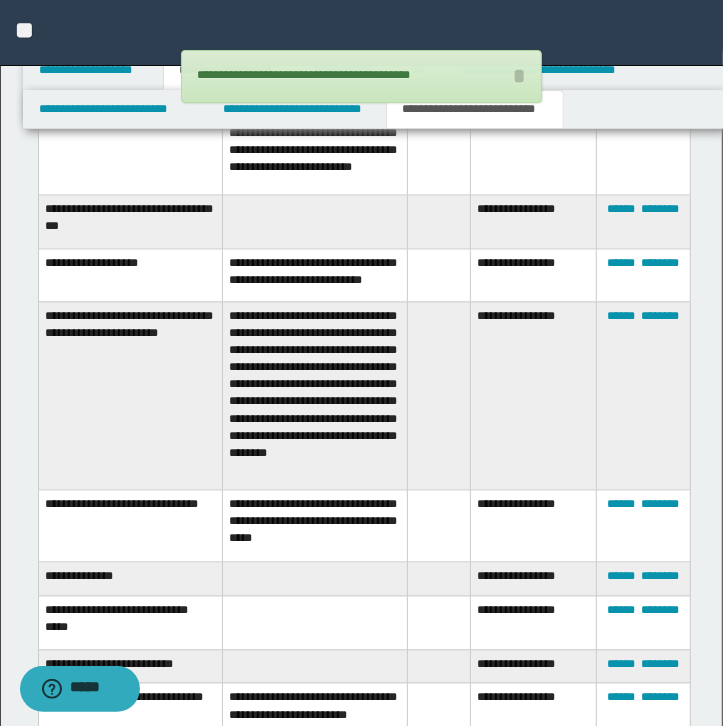 scroll, scrollTop: 1993, scrollLeft: 0, axis: vertical 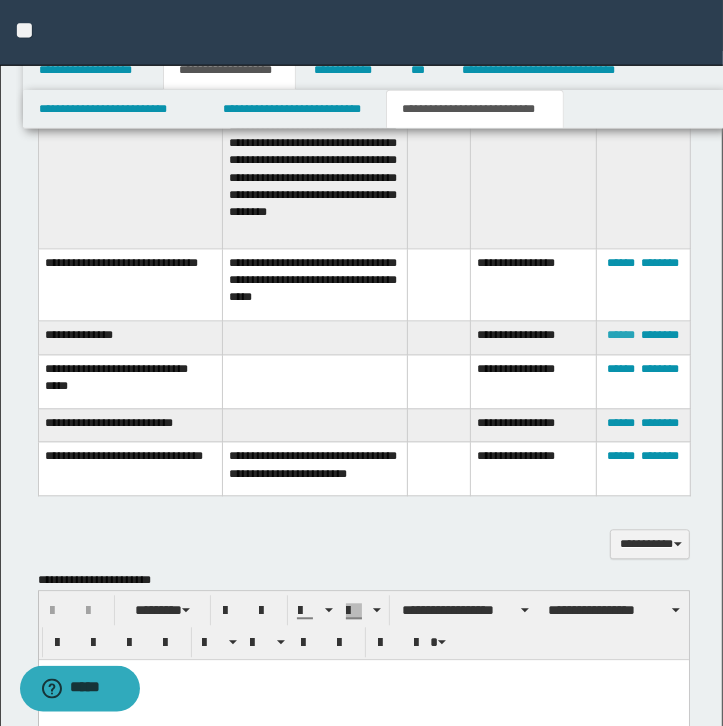 click on "******" at bounding box center [621, 336] 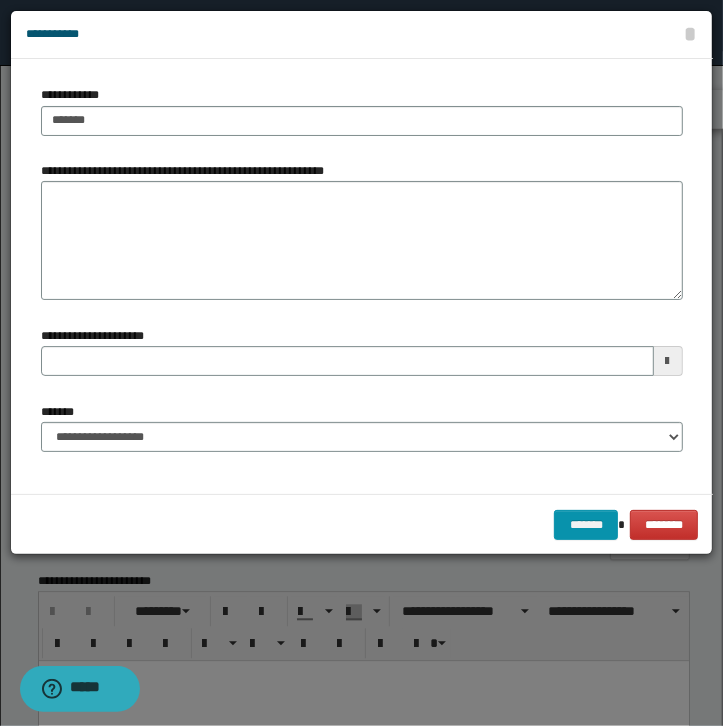 type 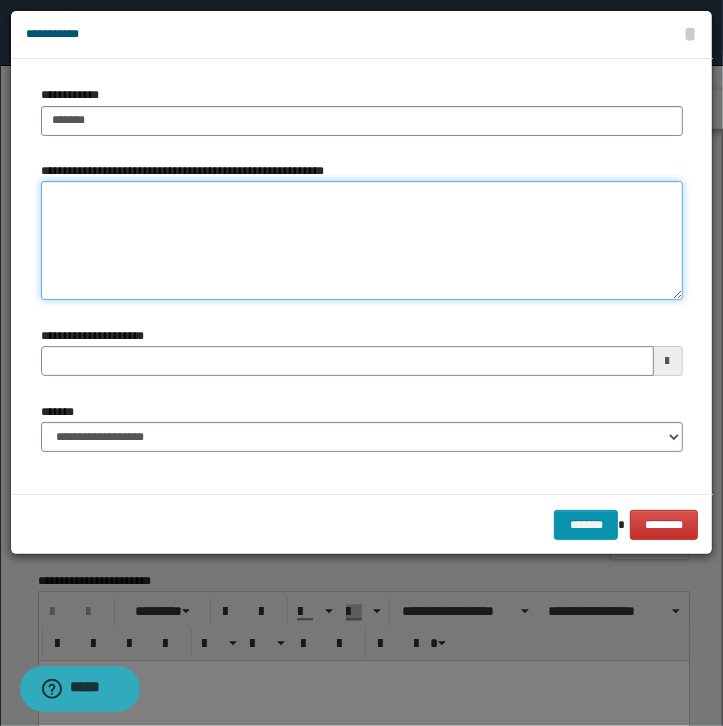 click on "**********" at bounding box center [362, 241] 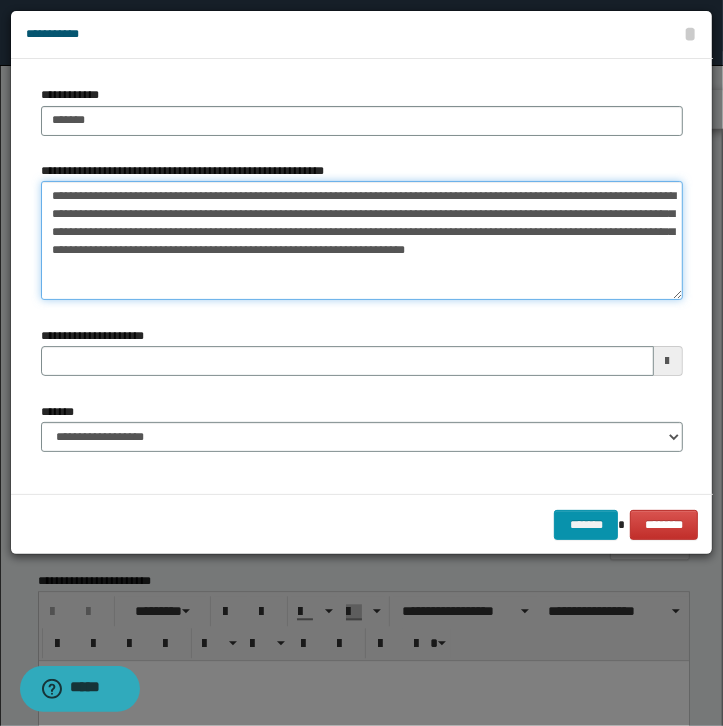 click on "**********" at bounding box center (362, 241) 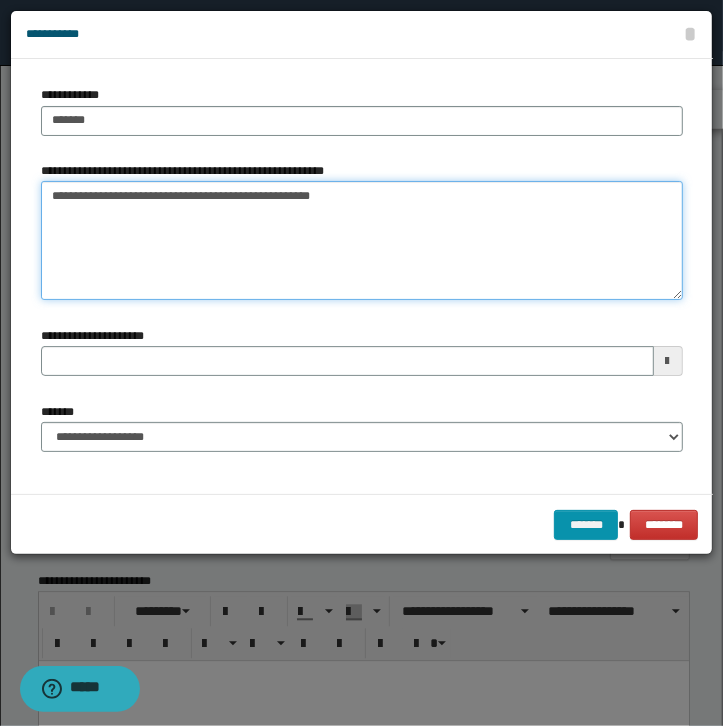 type 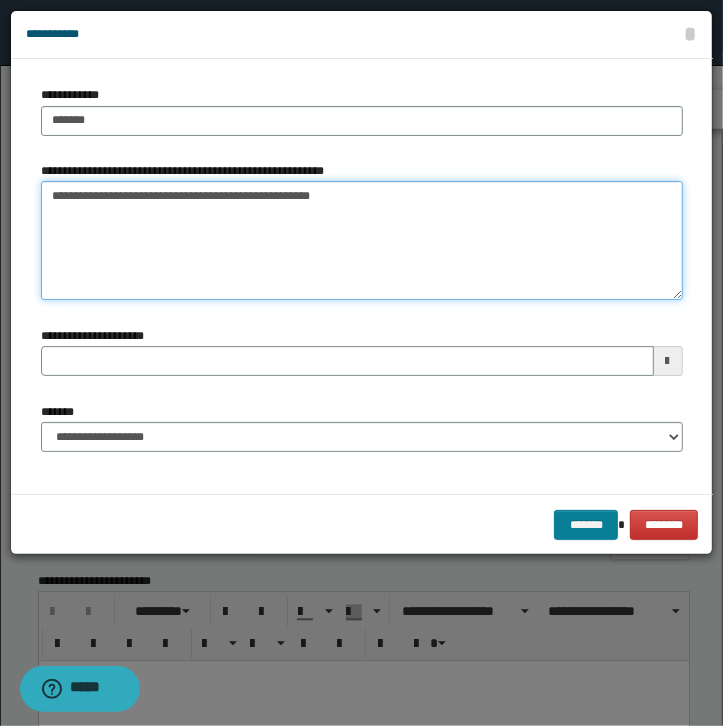 type on "**********" 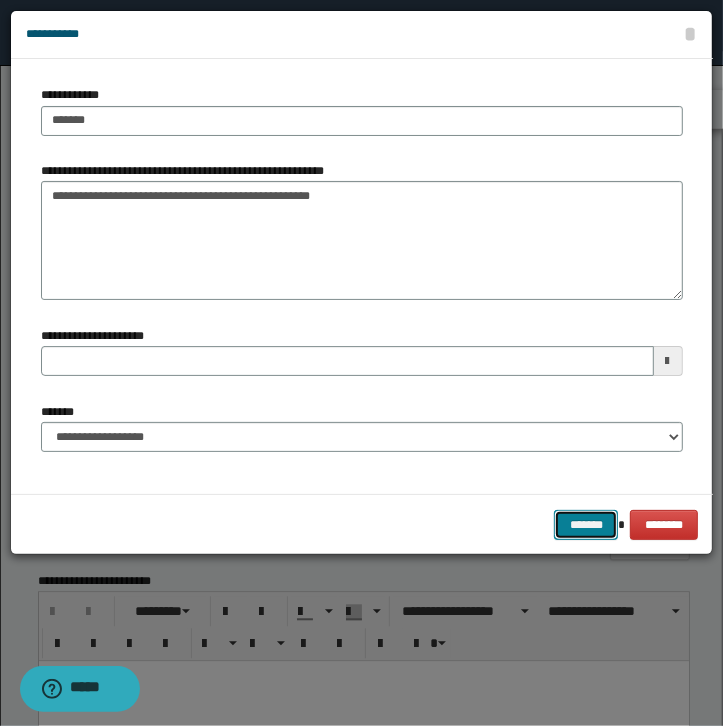 click on "*******" at bounding box center (586, 525) 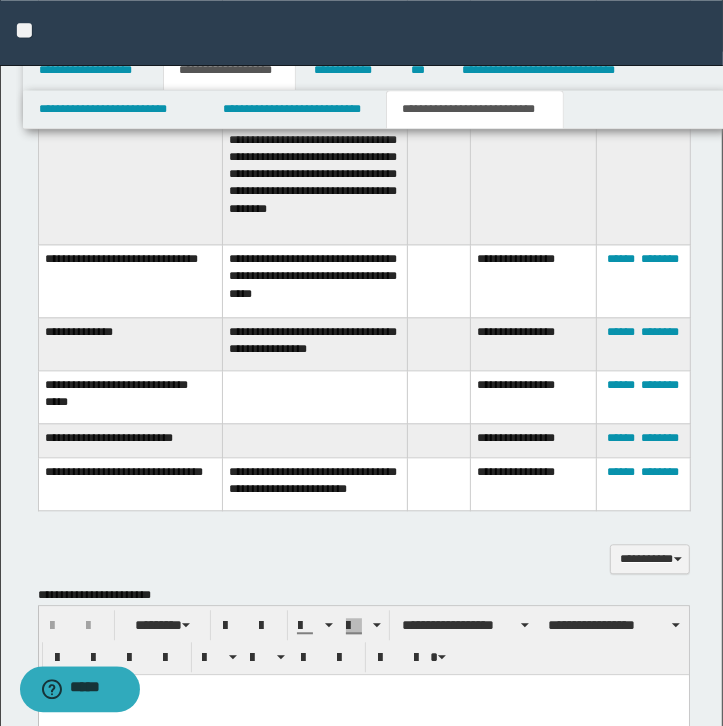 scroll, scrollTop: 2000, scrollLeft: 0, axis: vertical 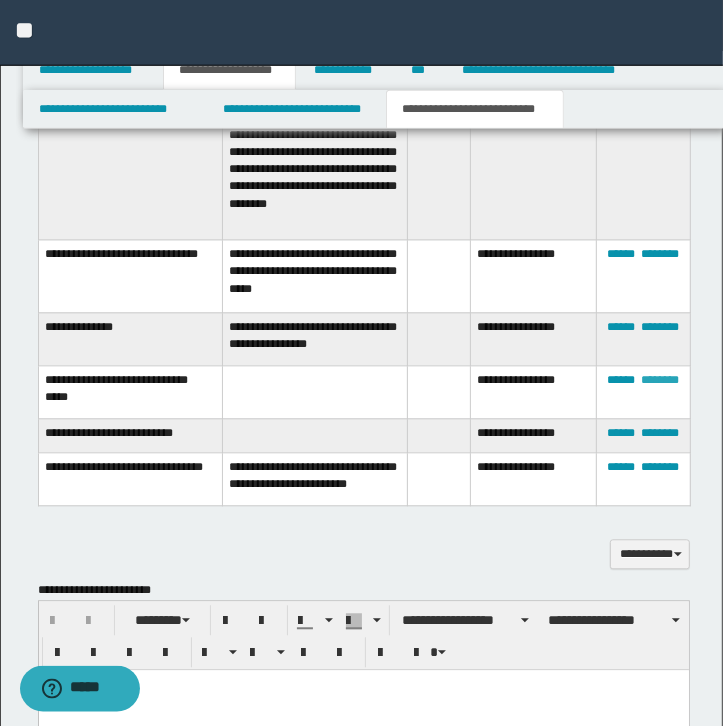 click on "********" at bounding box center [660, 381] 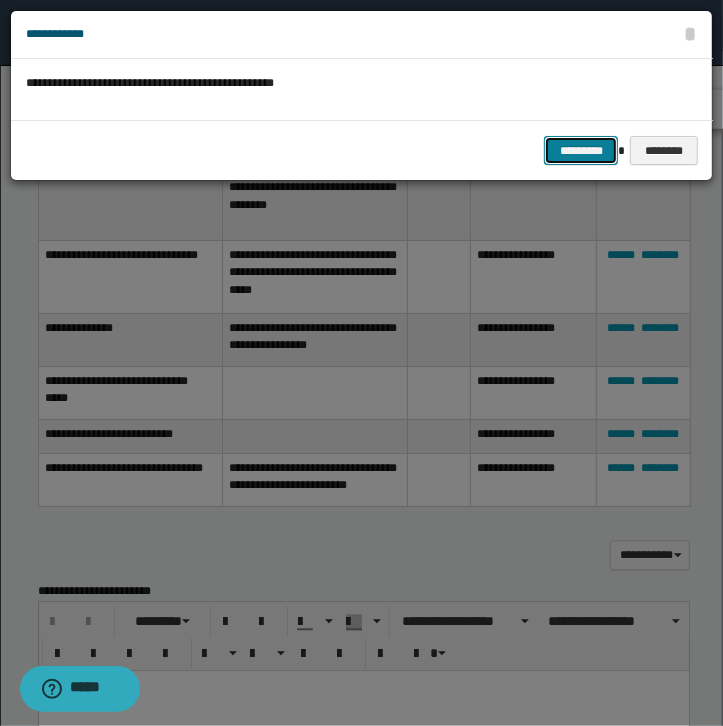 click on "*********" at bounding box center [581, 151] 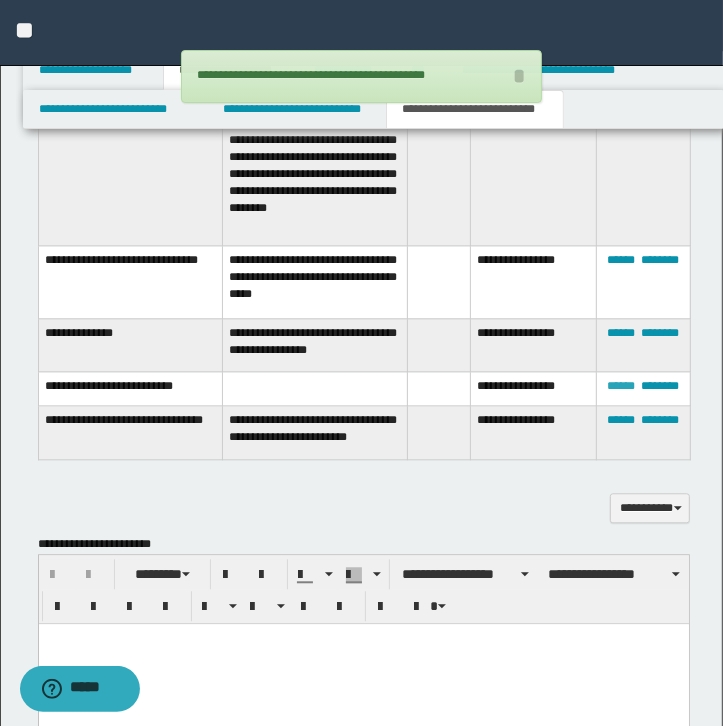 click on "******" at bounding box center [621, 386] 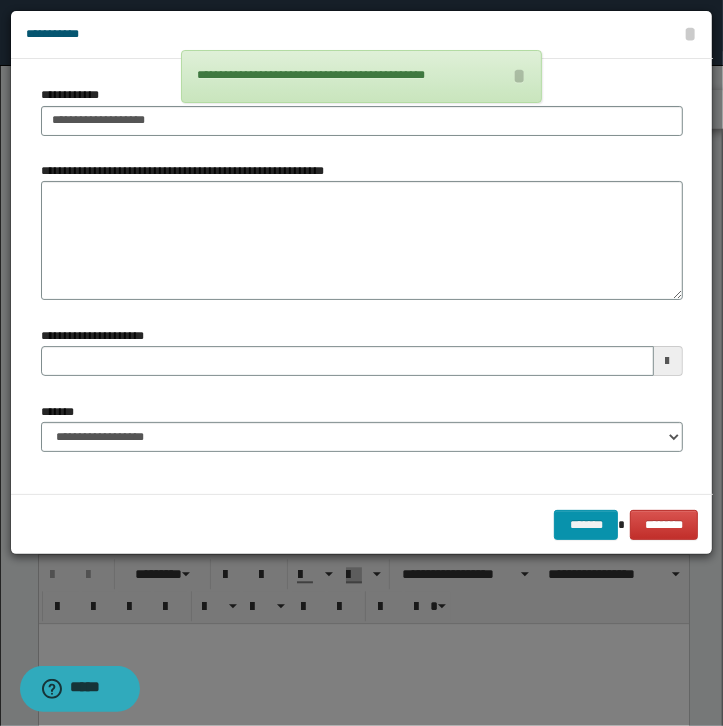 type 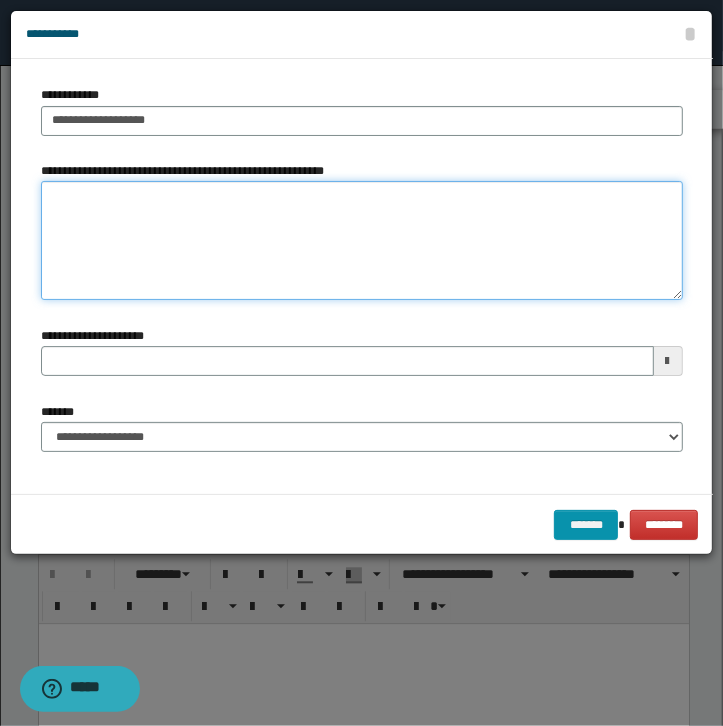 click on "**********" at bounding box center (362, 241) 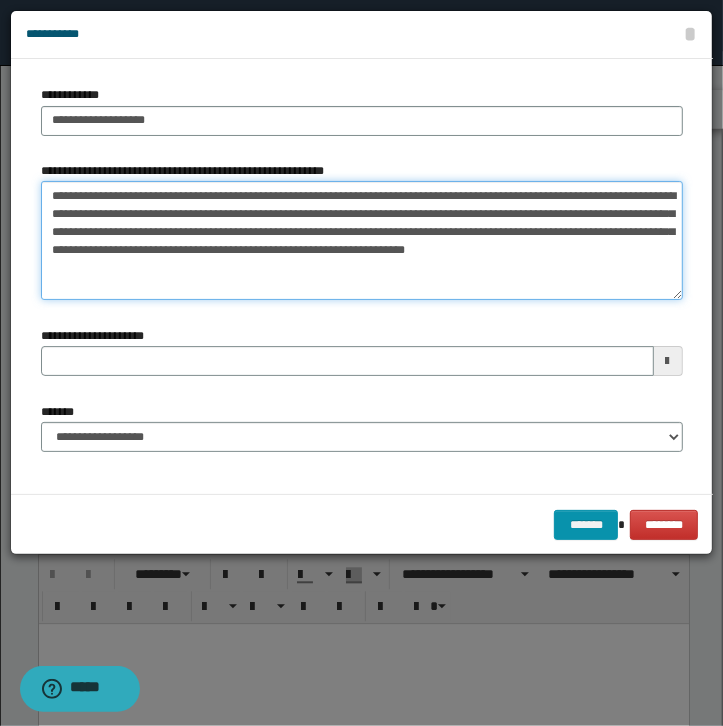 click on "**********" at bounding box center (362, 241) 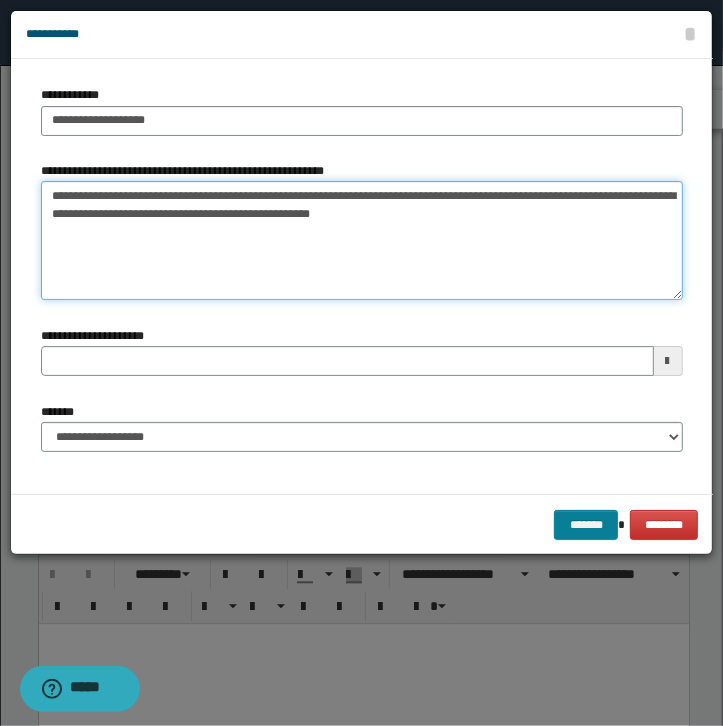 type on "**********" 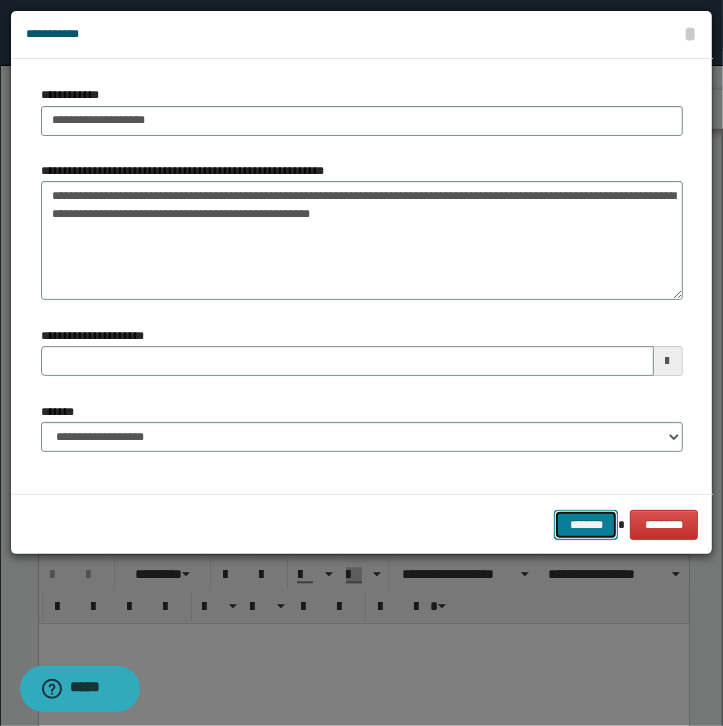 click on "*******" at bounding box center (586, 525) 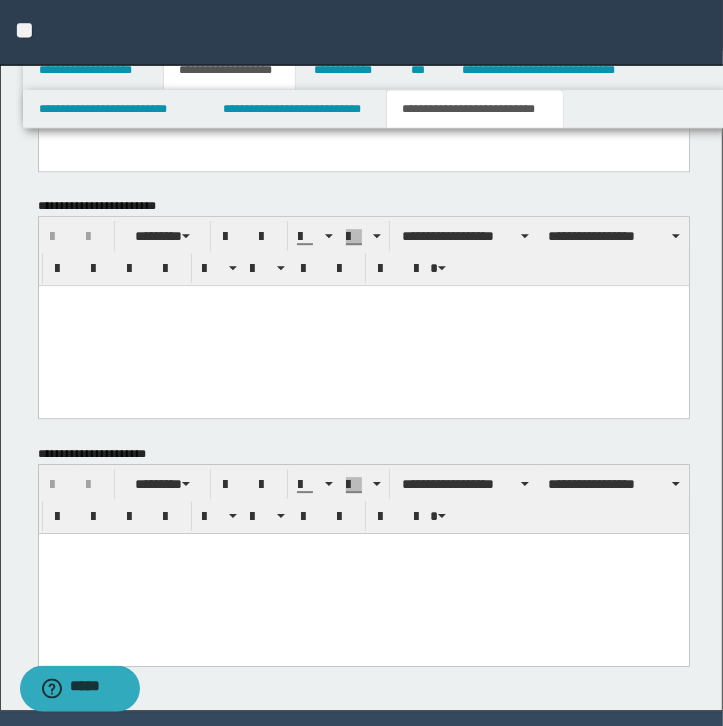 scroll, scrollTop: 2768, scrollLeft: 0, axis: vertical 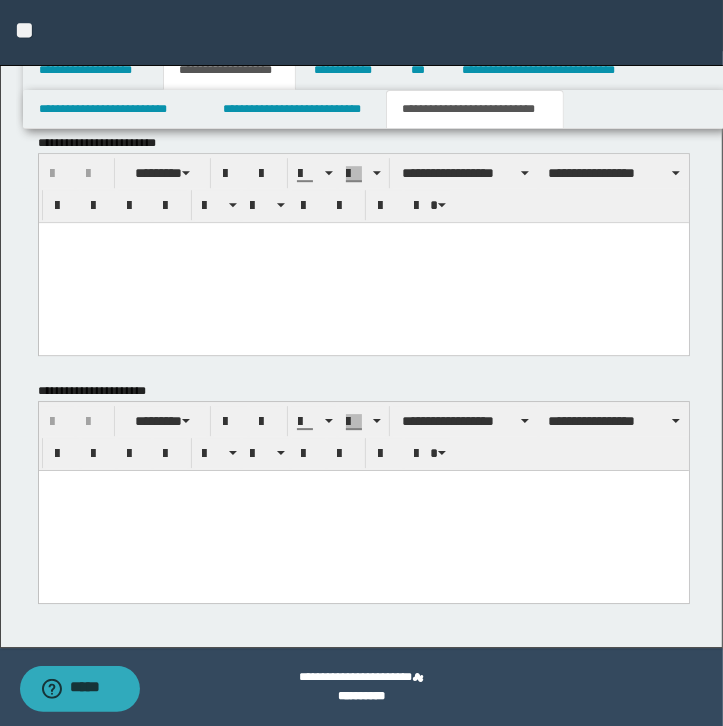 click at bounding box center (363, 510) 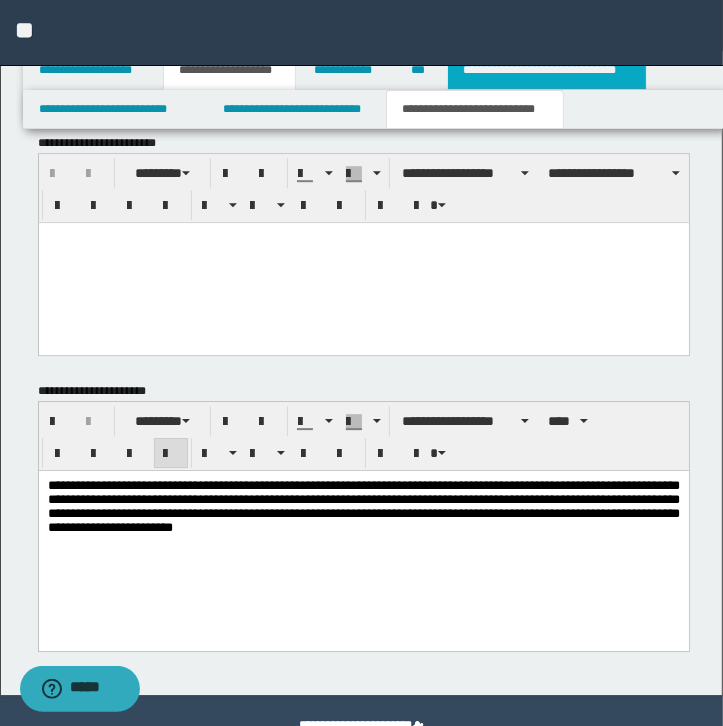 click on "**********" at bounding box center [547, 70] 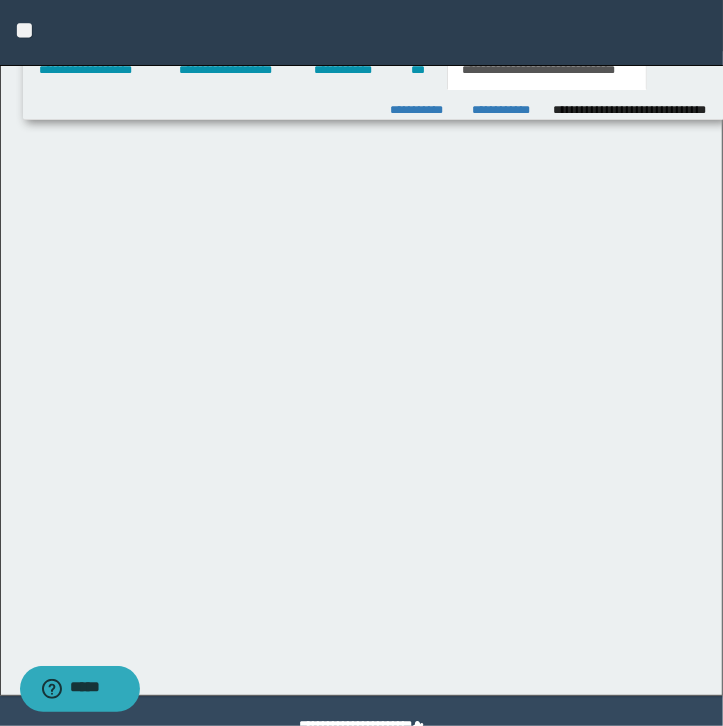 scroll, scrollTop: 0, scrollLeft: 0, axis: both 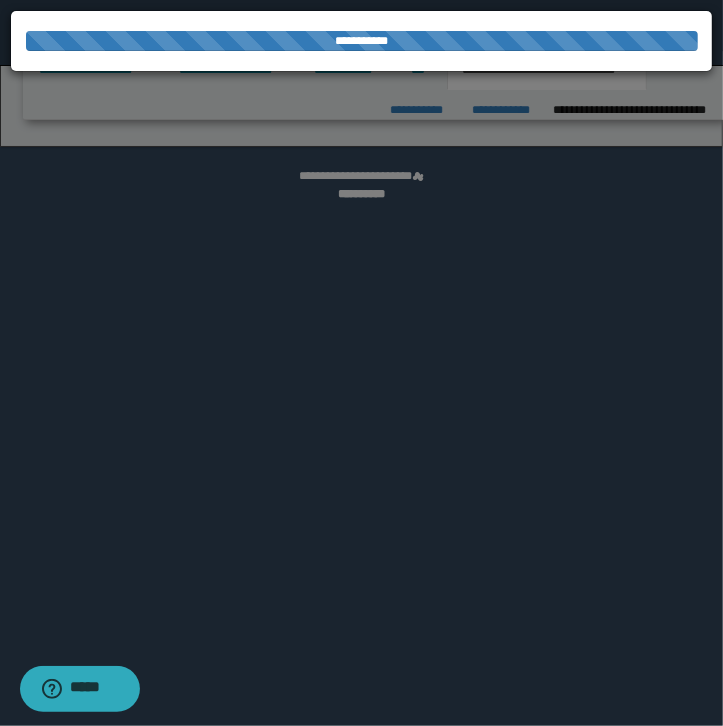 select on "*" 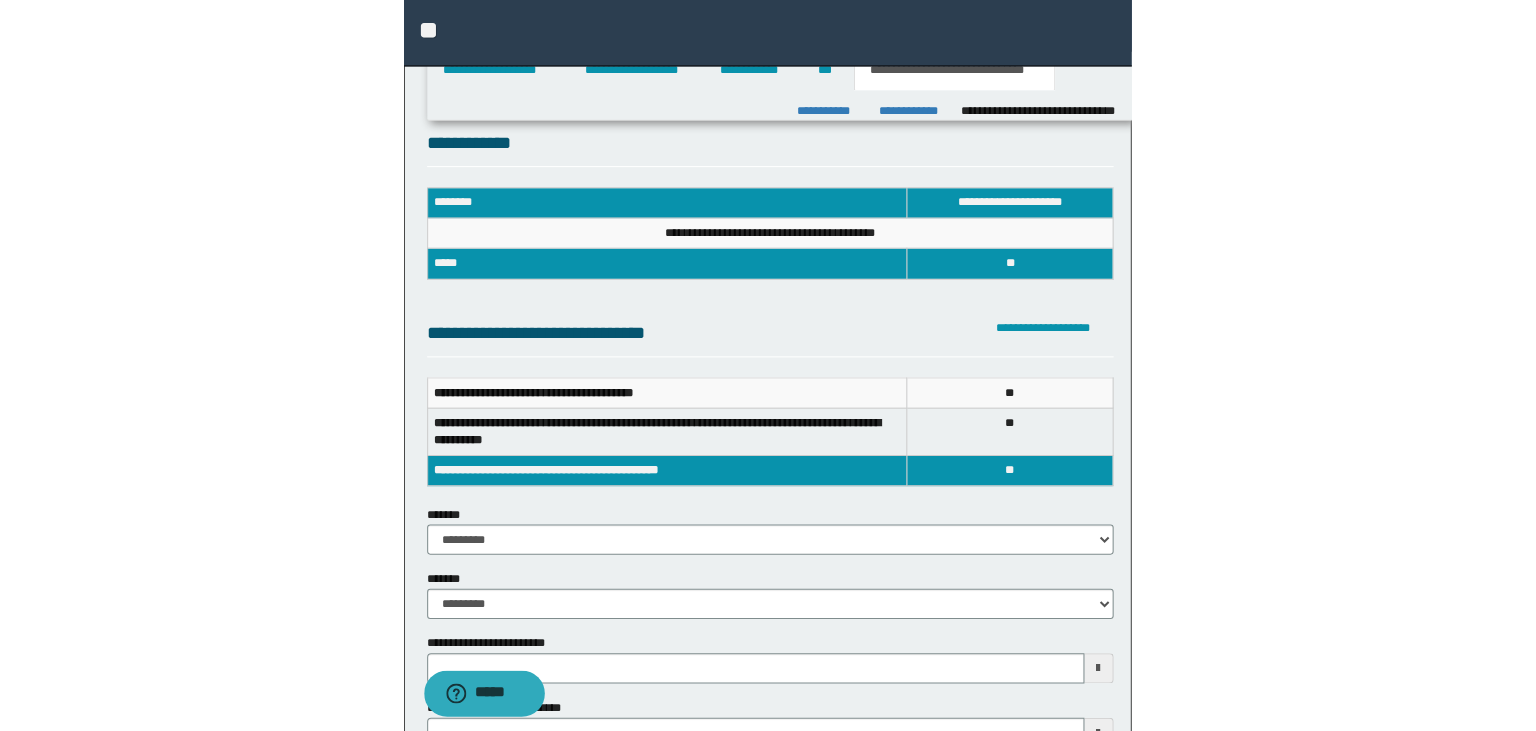 scroll, scrollTop: 0, scrollLeft: 0, axis: both 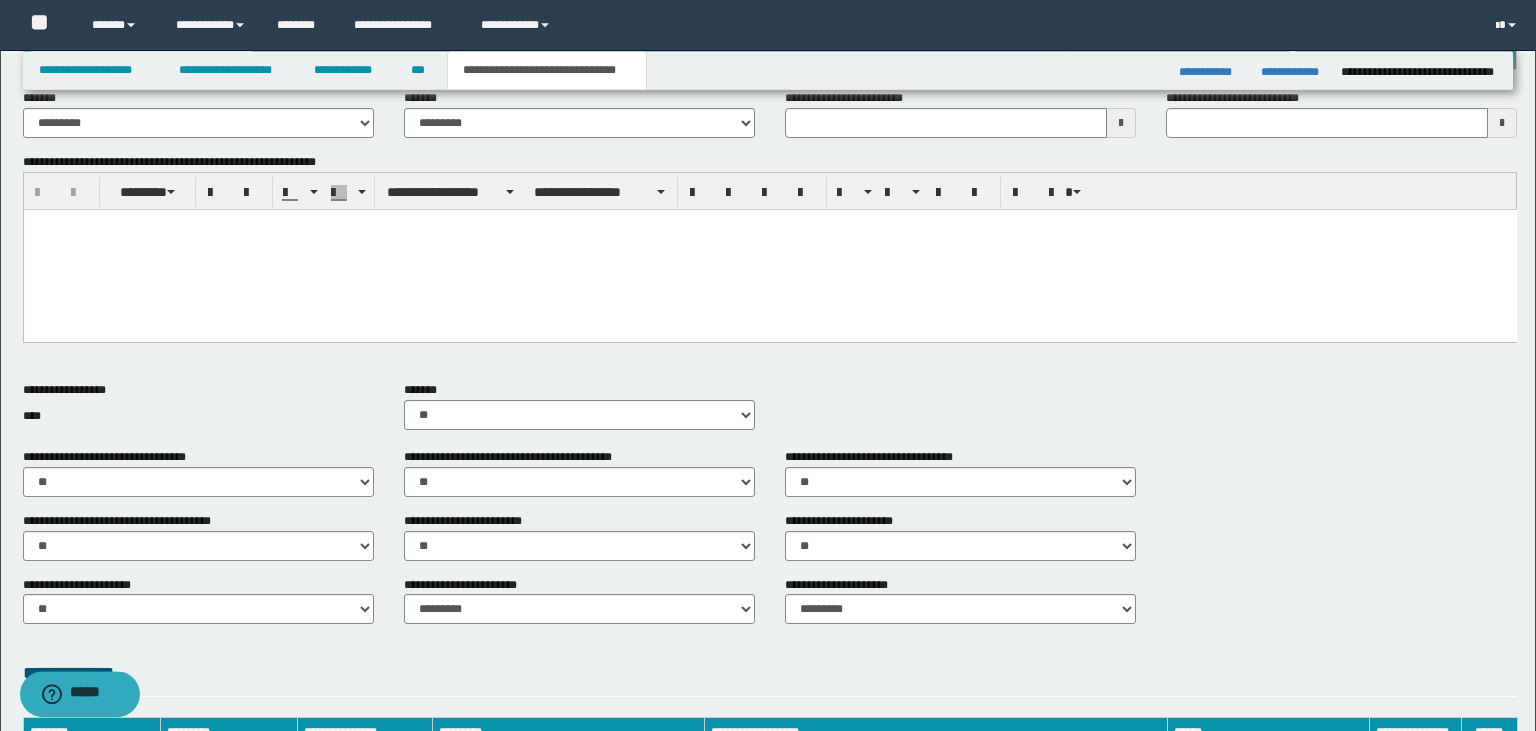 click at bounding box center (769, 250) 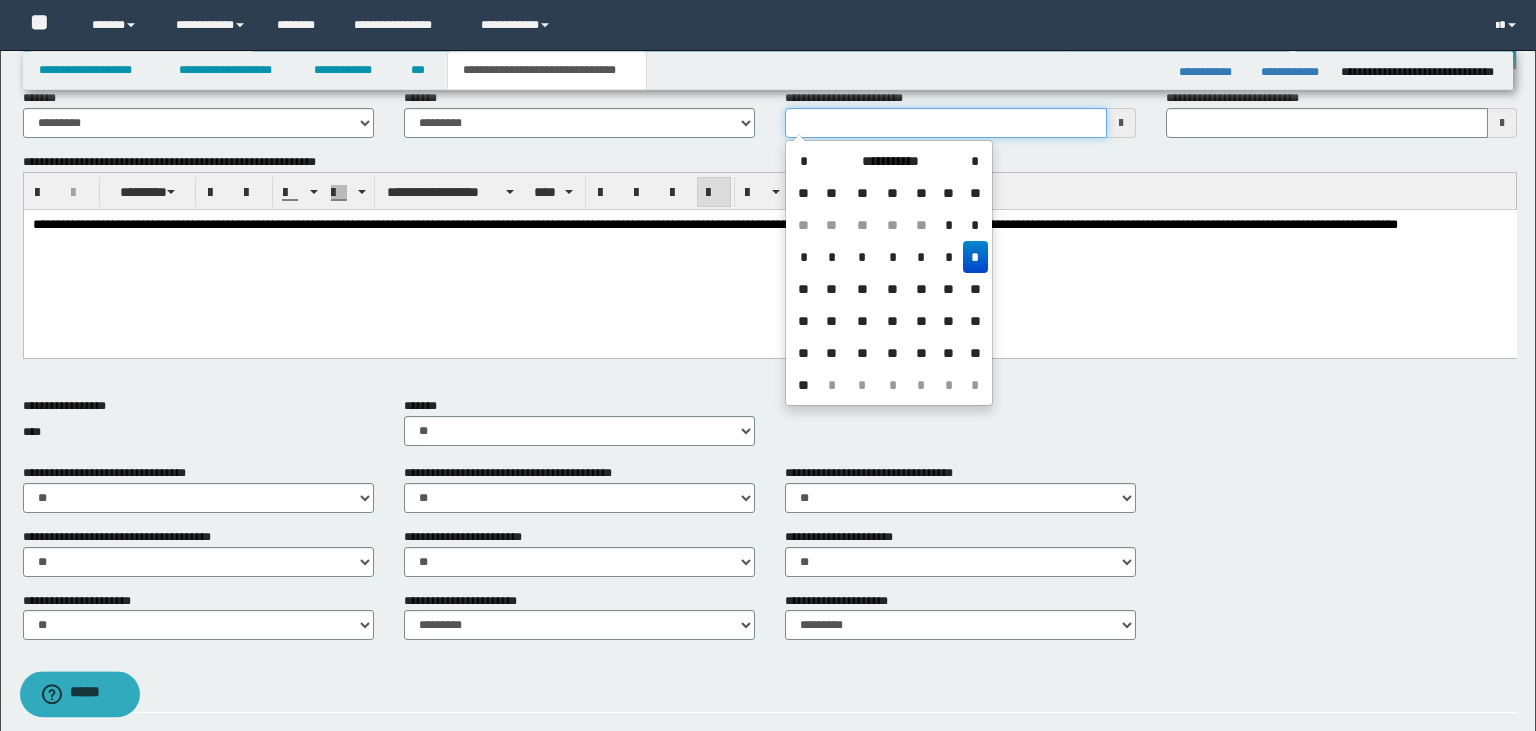 click on "**********" at bounding box center [946, 123] 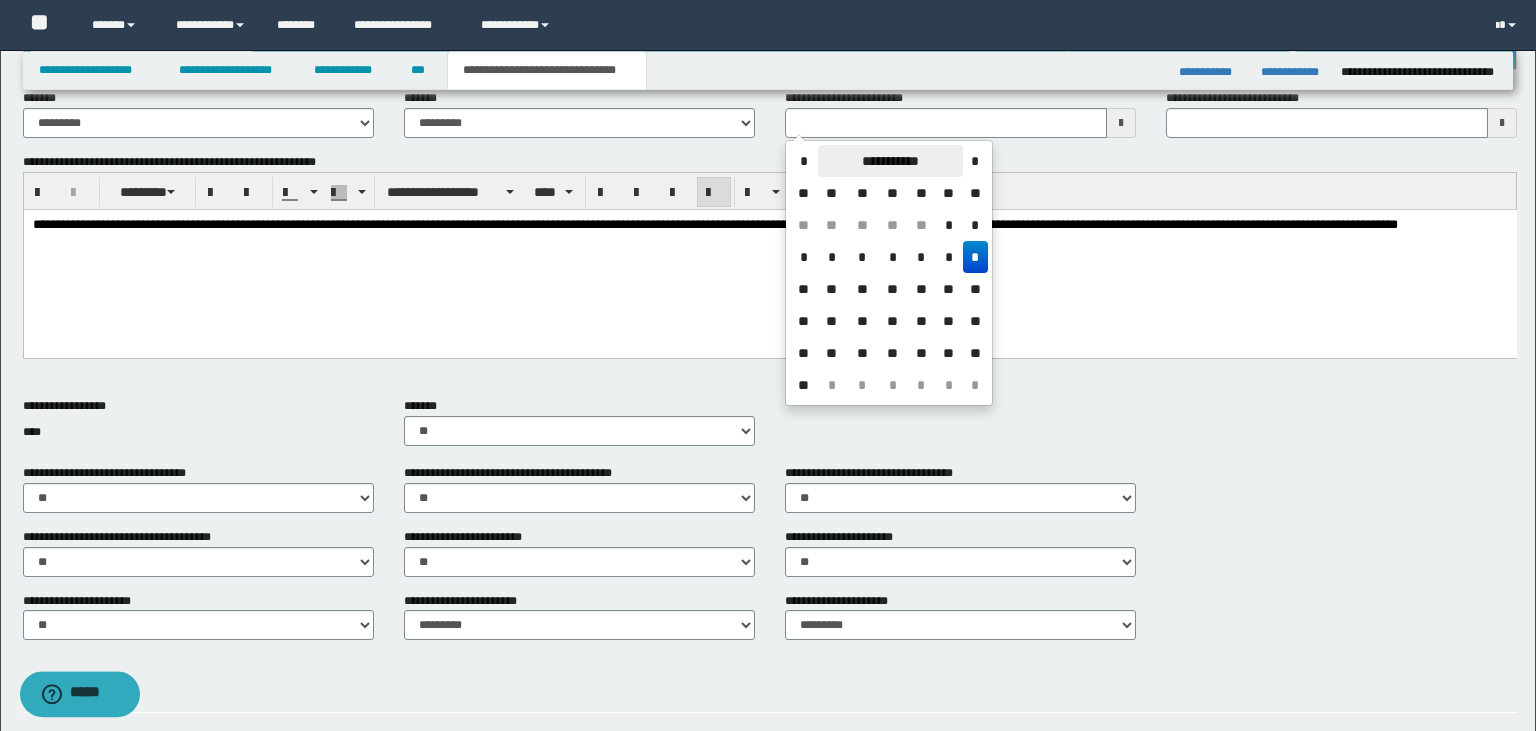 click on "**********" at bounding box center [890, 161] 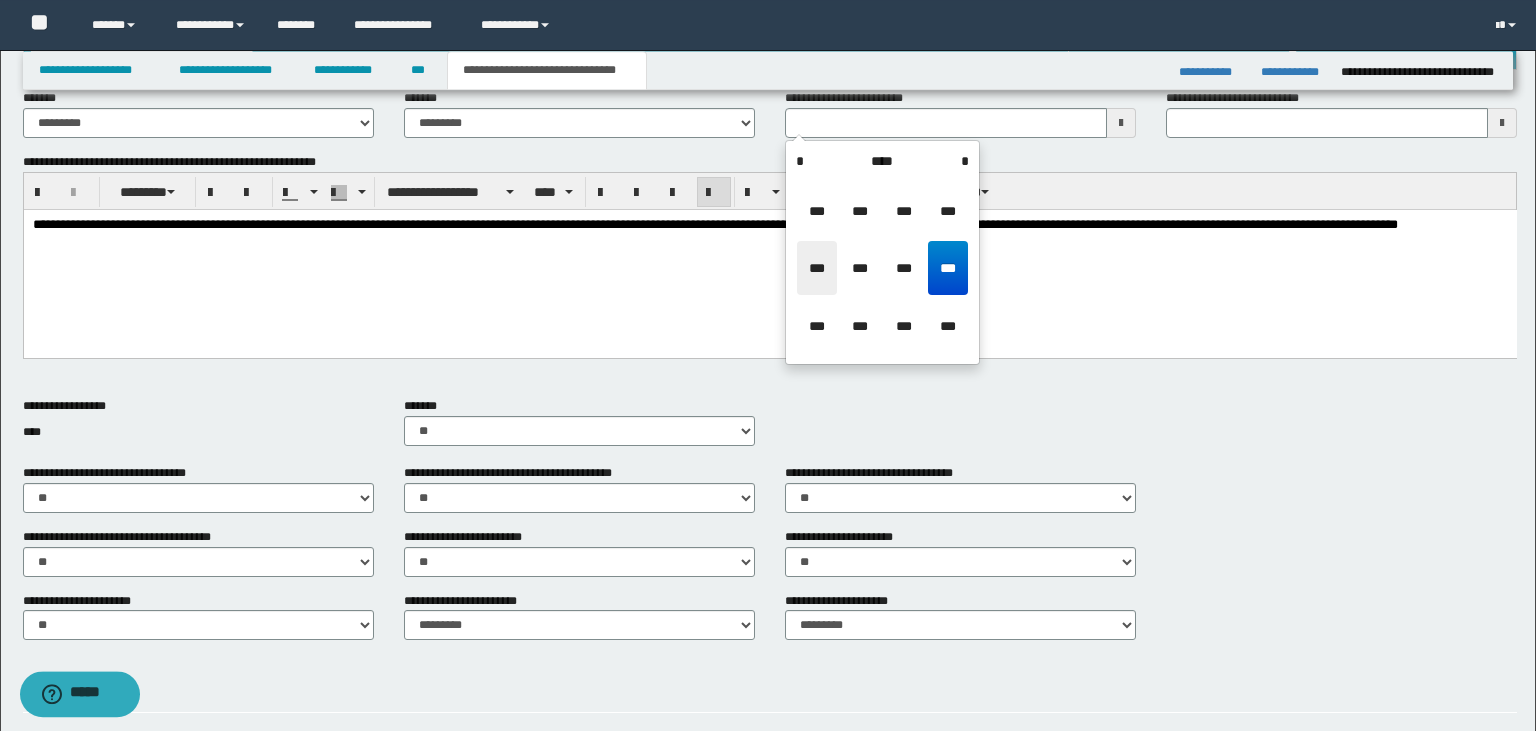 click on "***" at bounding box center (817, 268) 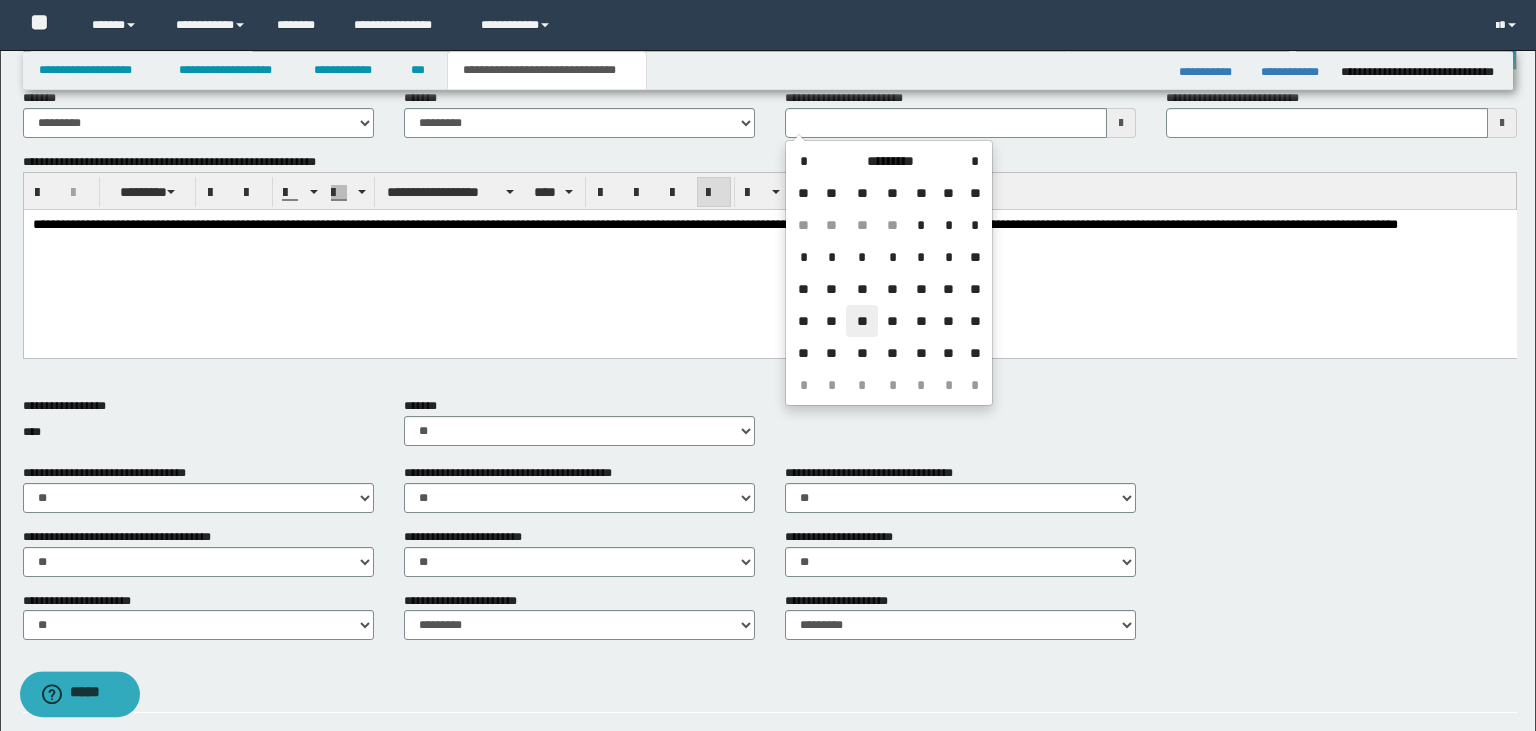 click on "**" at bounding box center [862, 321] 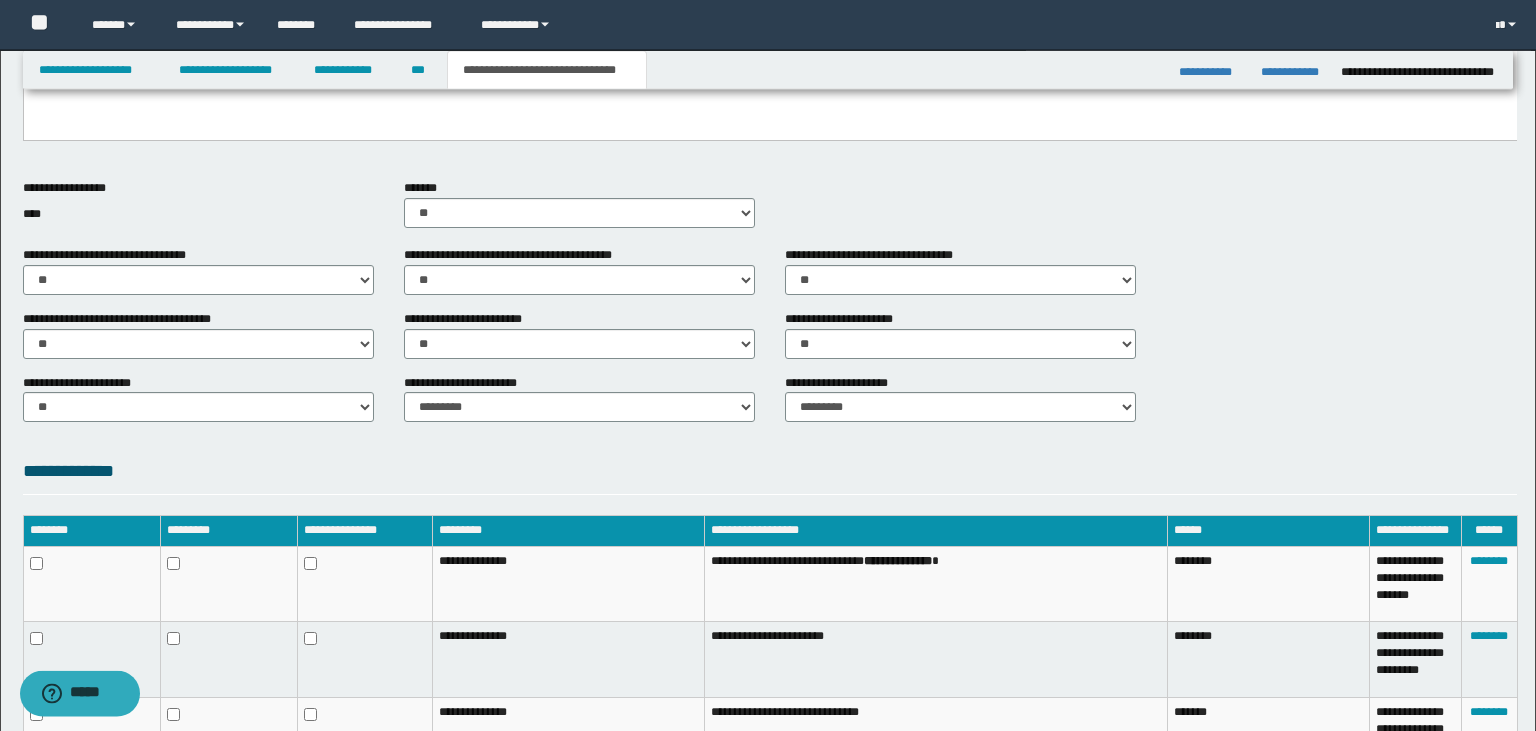 scroll, scrollTop: 802, scrollLeft: 0, axis: vertical 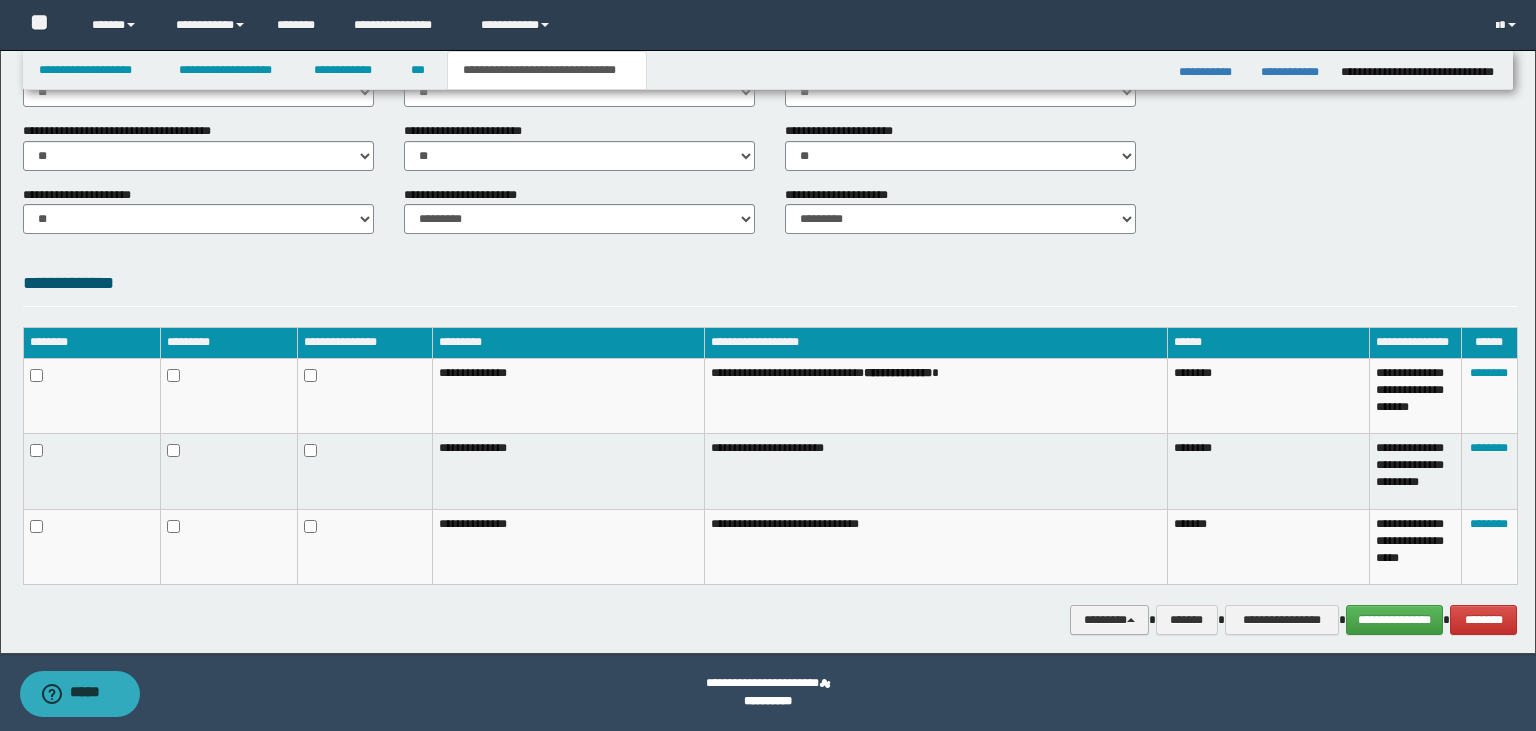click on "********" at bounding box center [1109, 620] 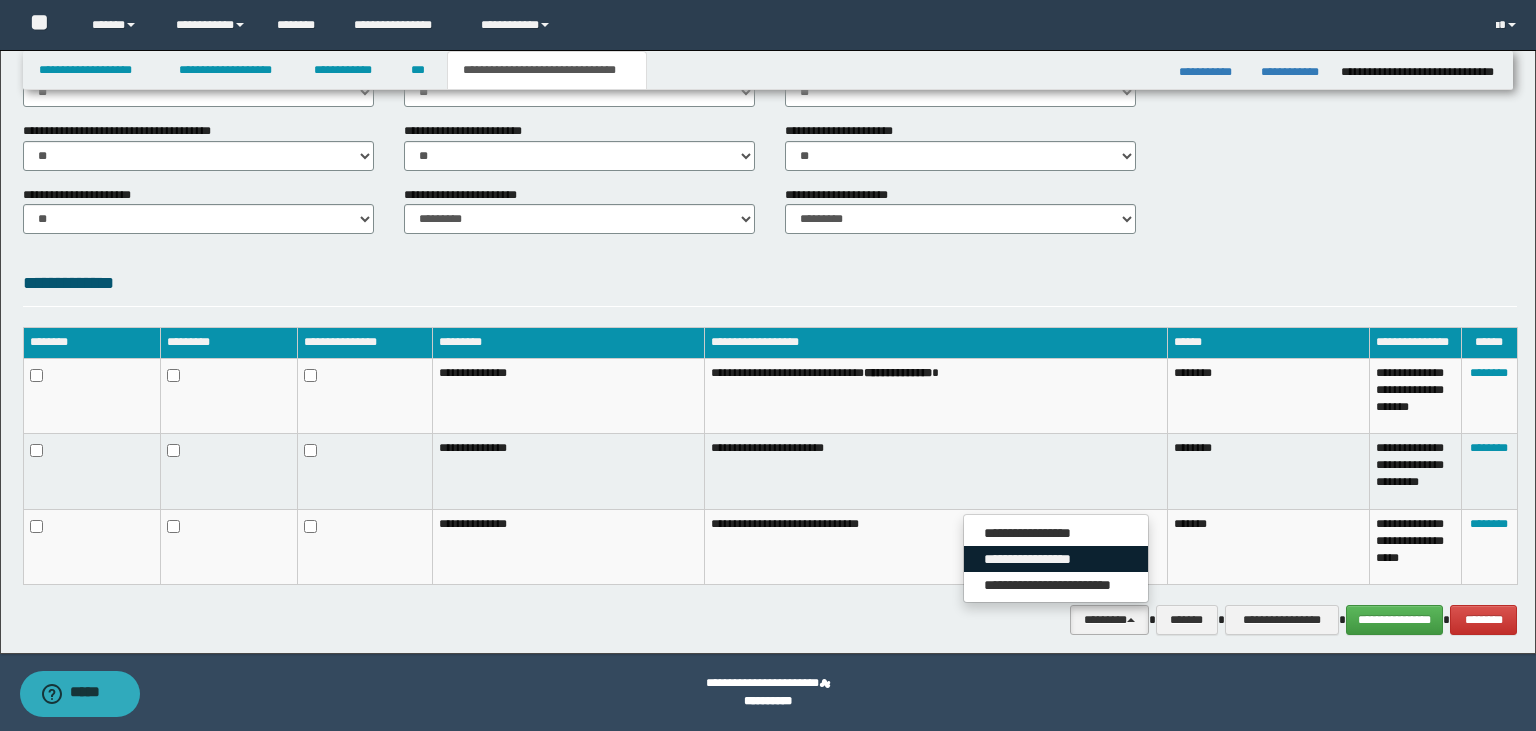 click on "**********" at bounding box center (1056, 559) 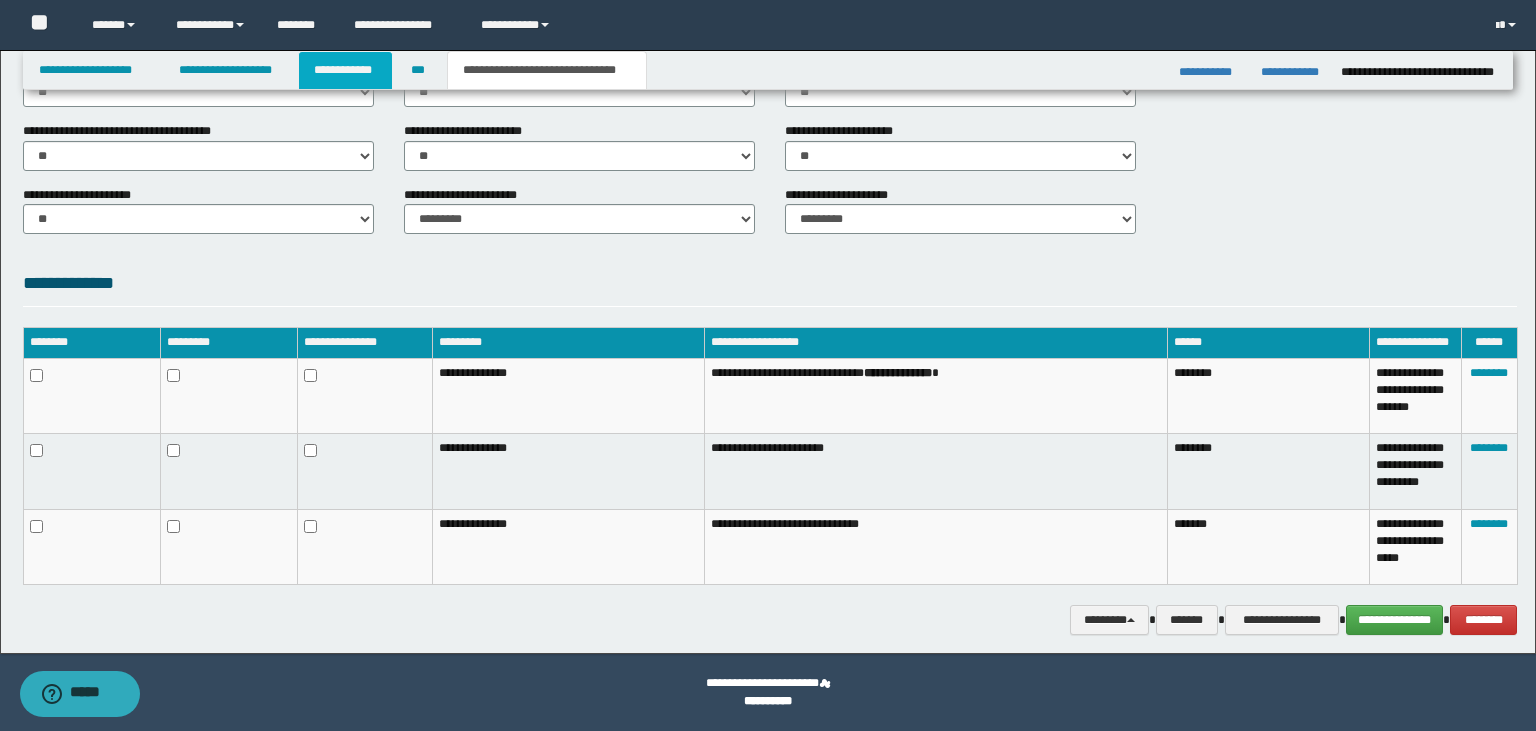 click on "**********" at bounding box center [346, 70] 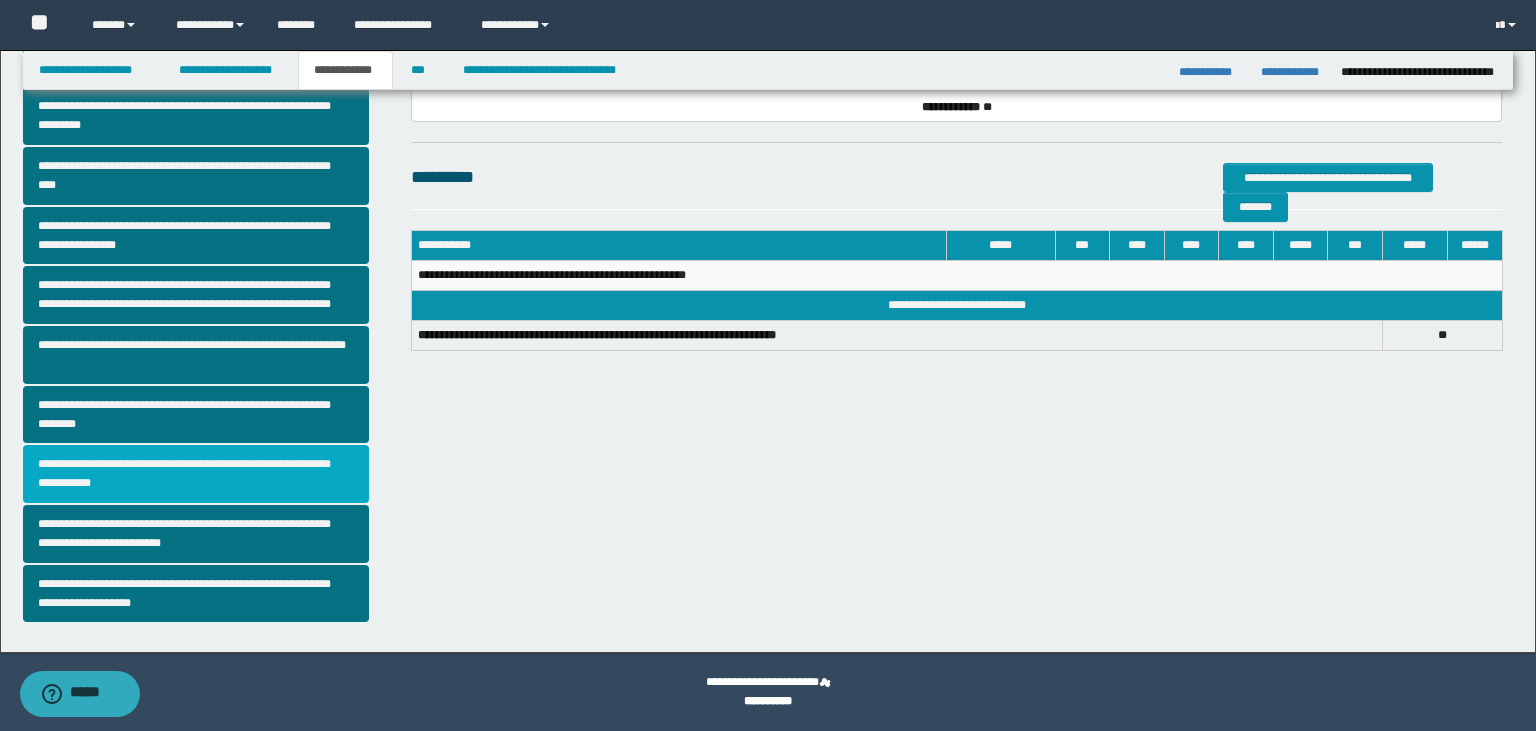 click on "**********" at bounding box center (196, 474) 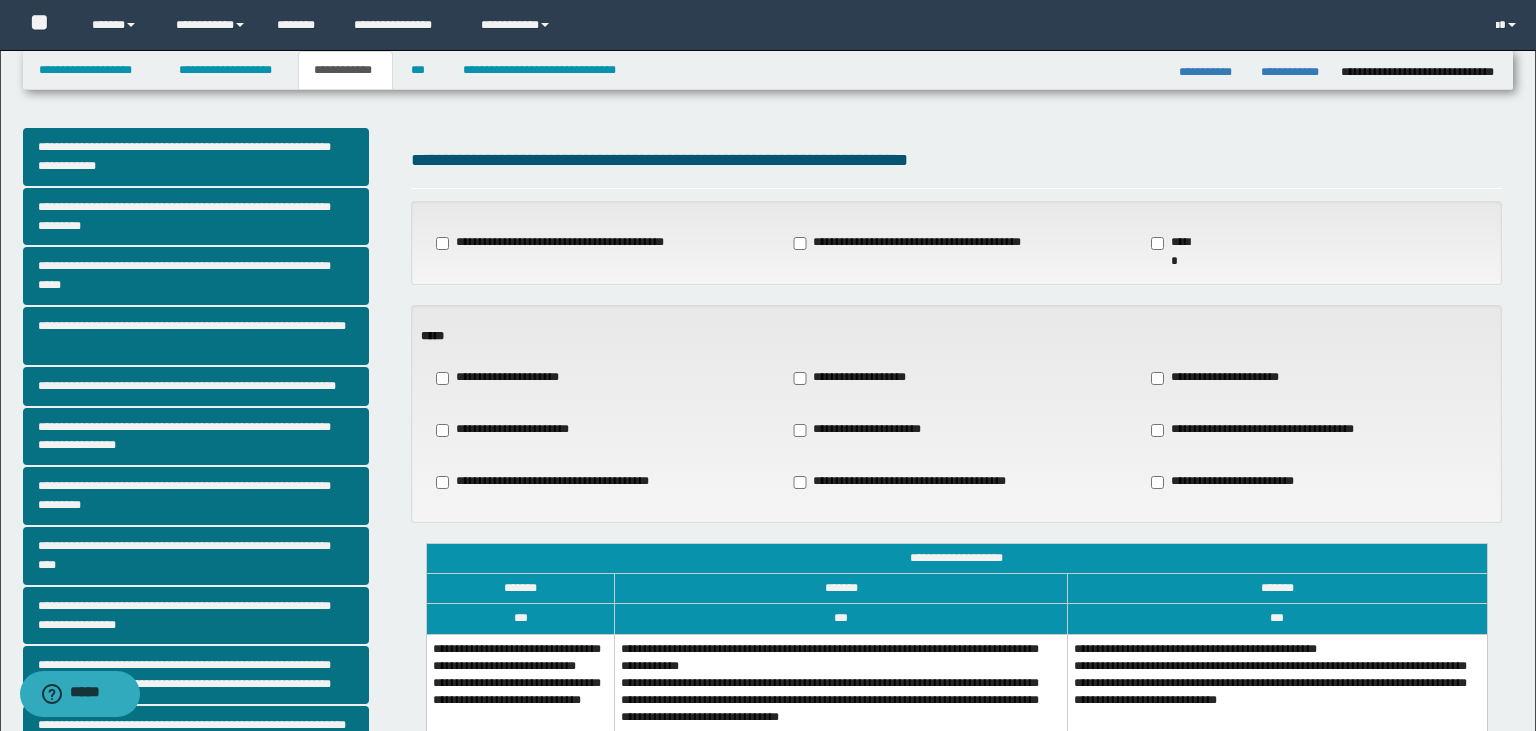 click on "**********" at bounding box center (521, 707) 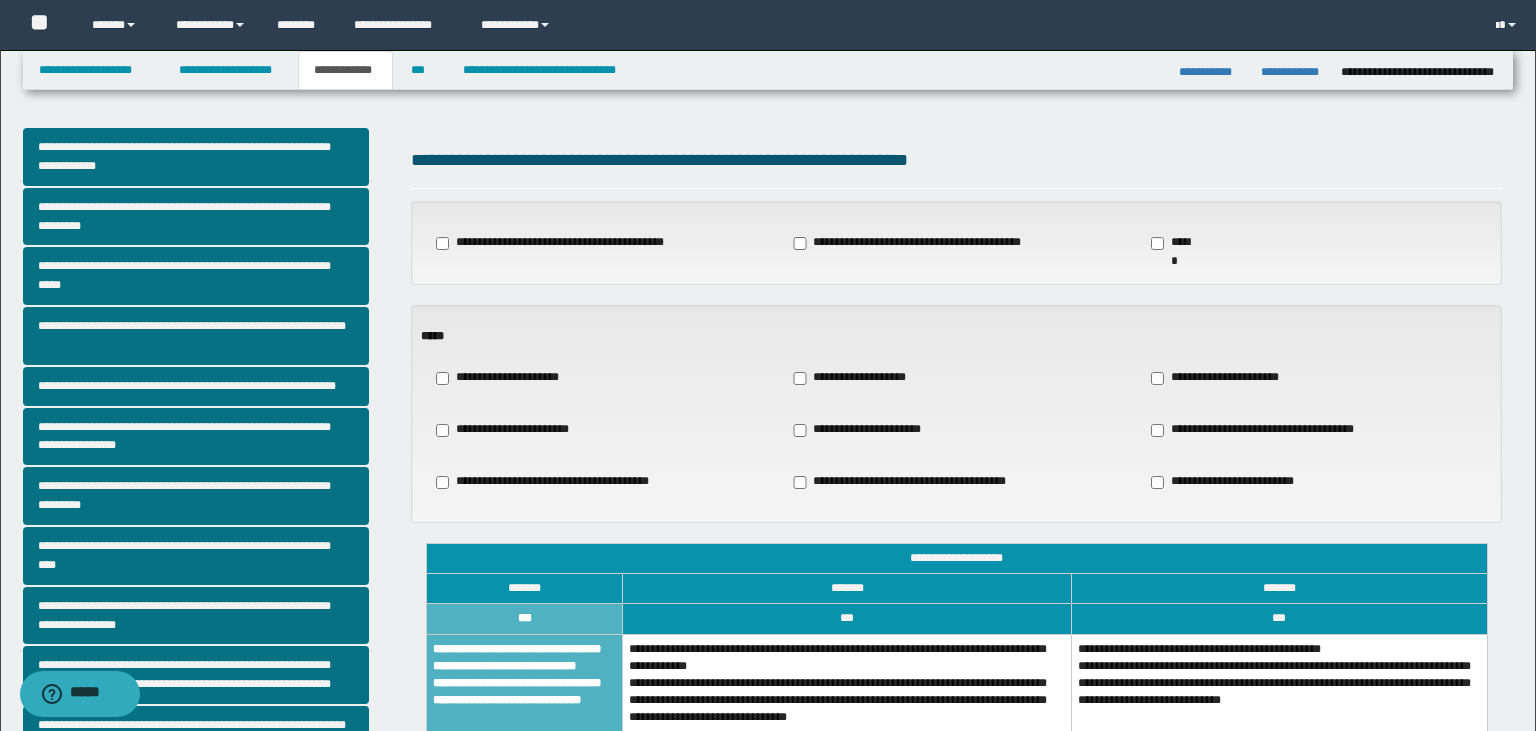 click on "**********" at bounding box center (956, 414) 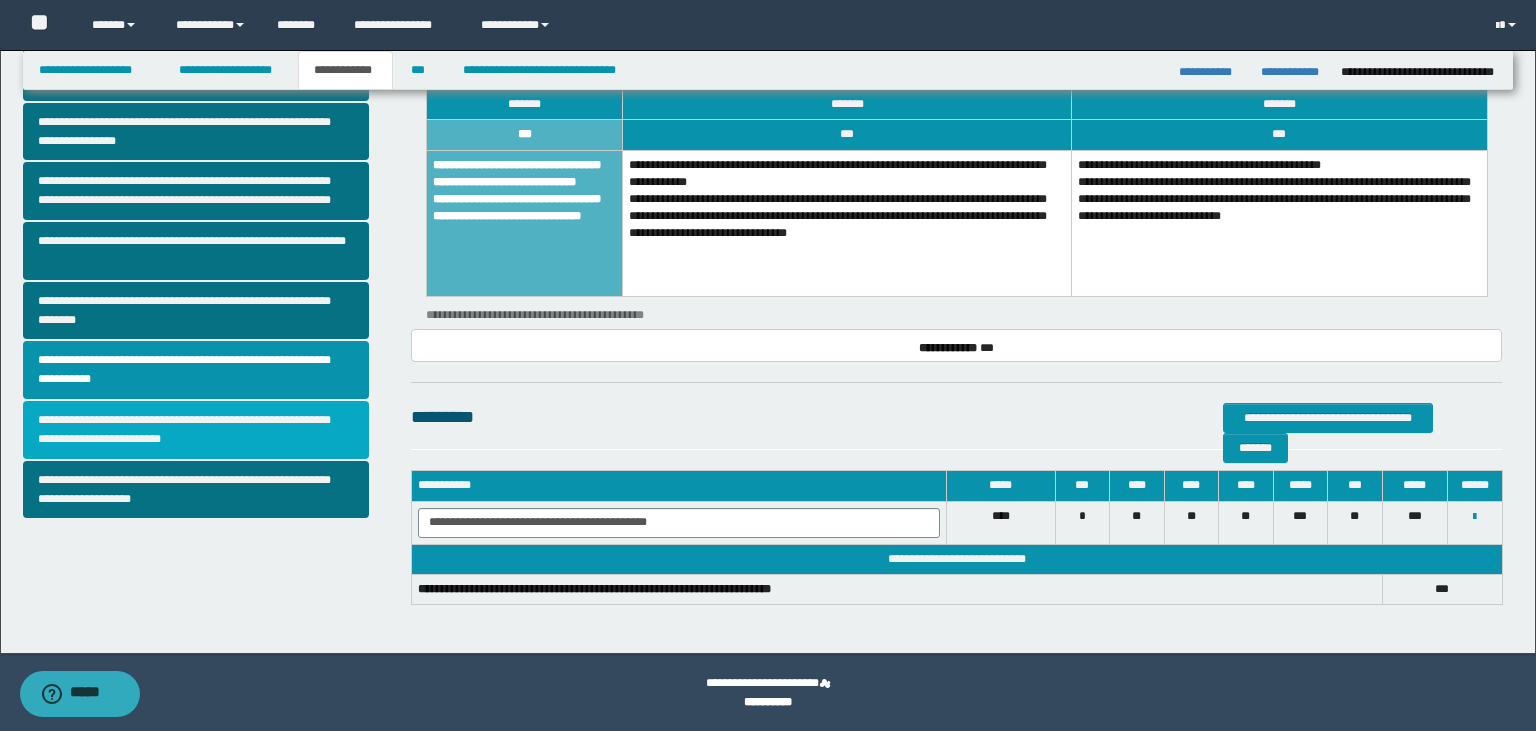 click on "**********" at bounding box center [196, 430] 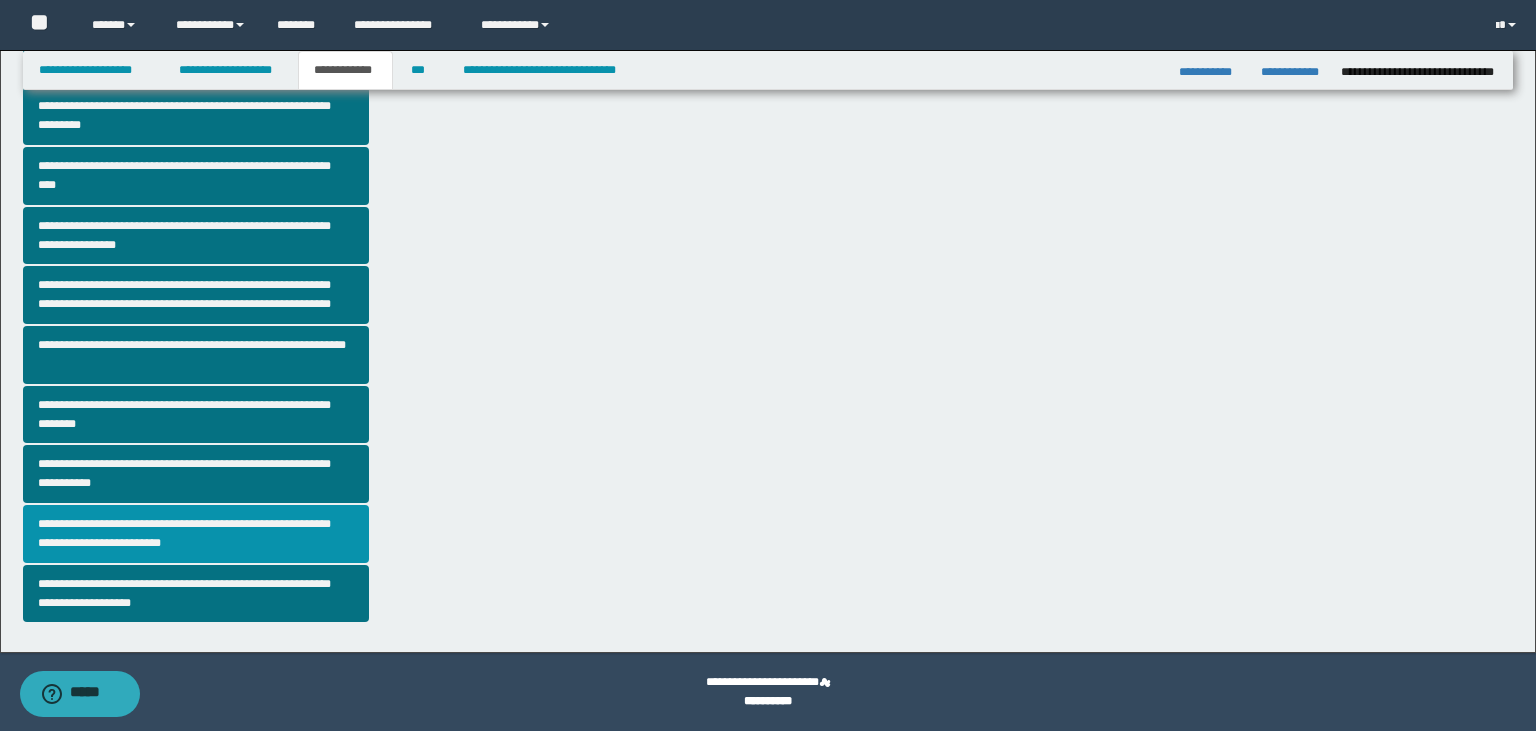 scroll, scrollTop: 0, scrollLeft: 0, axis: both 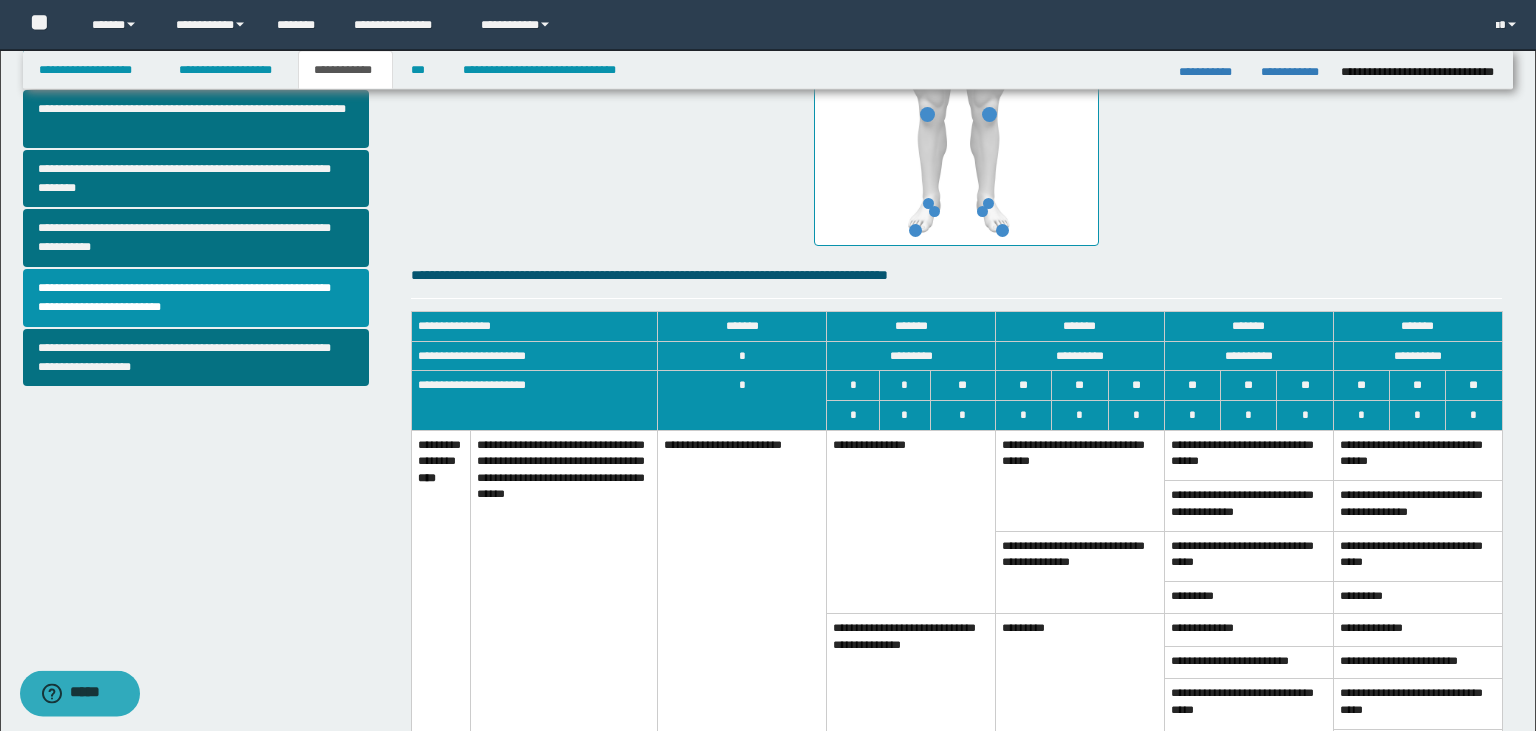 click on "**********" at bounding box center [911, 522] 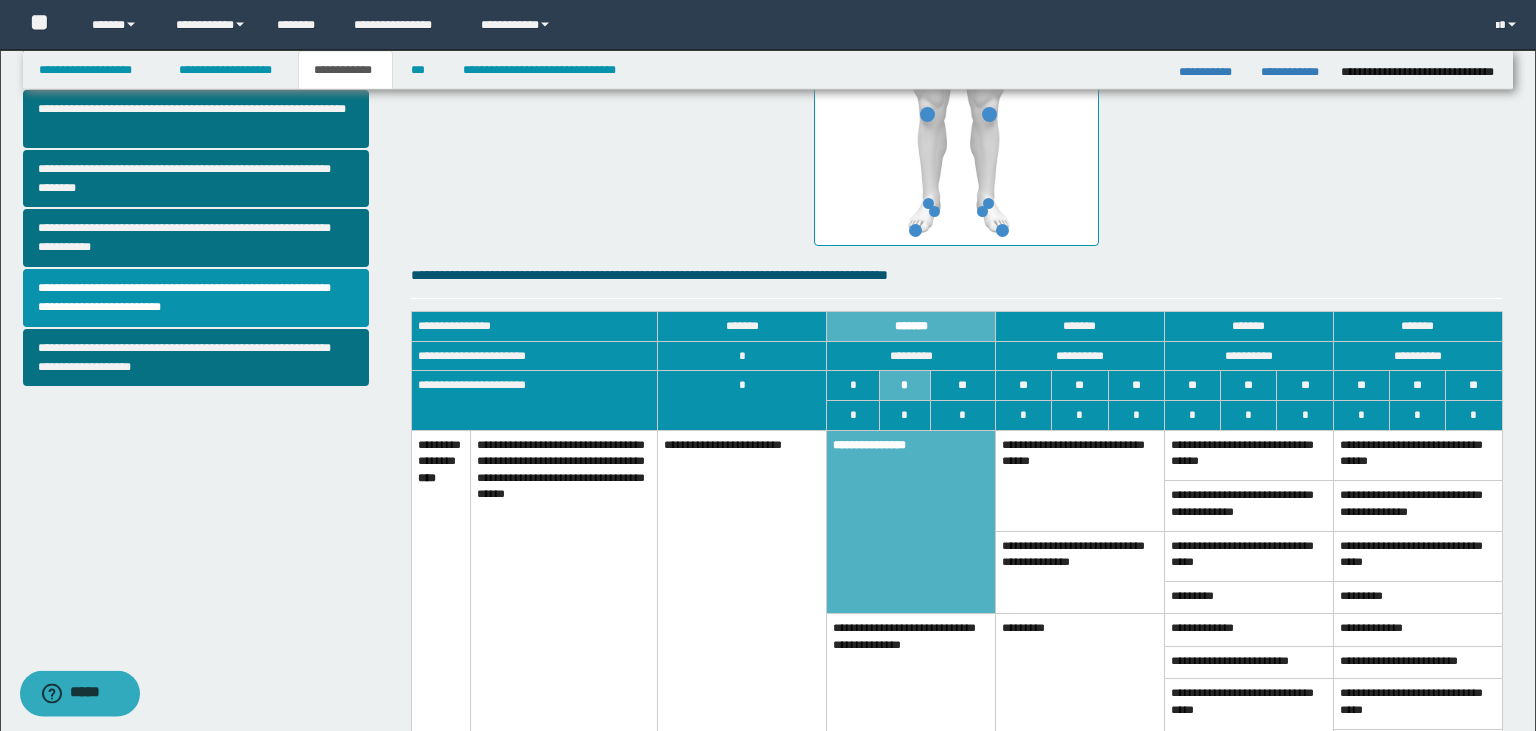 scroll, scrollTop: 616, scrollLeft: 0, axis: vertical 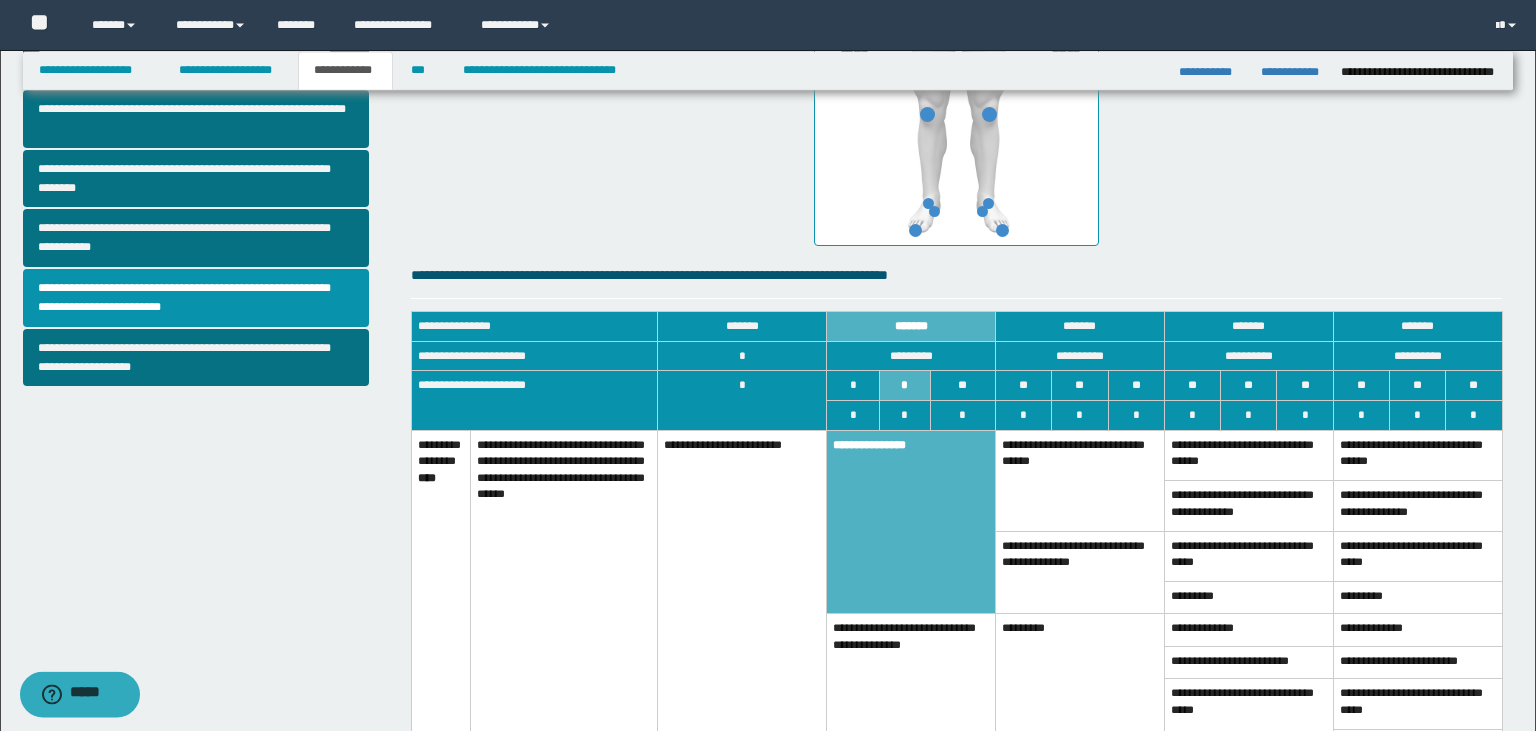 click on "**********" at bounding box center (911, 688) 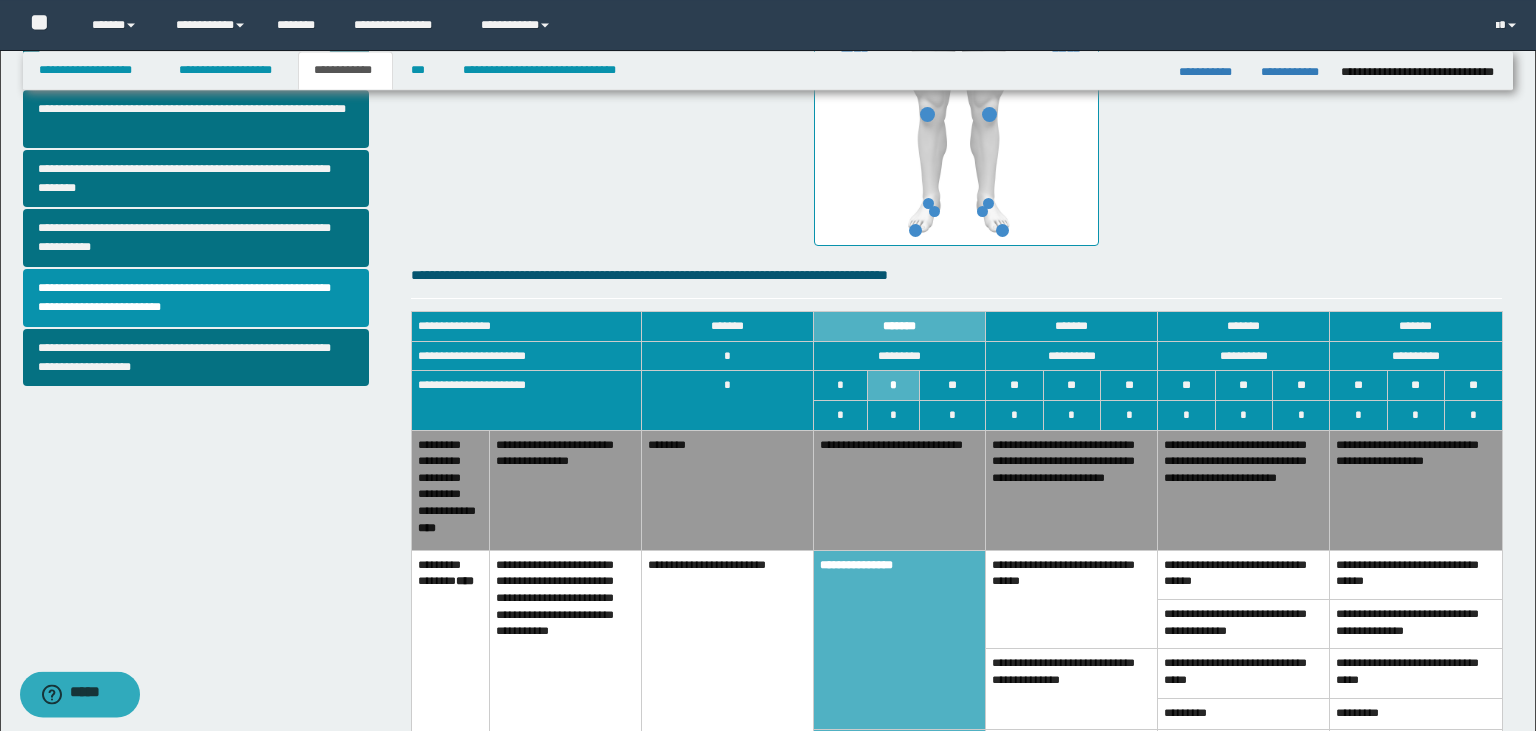 scroll, scrollTop: 616, scrollLeft: 0, axis: vertical 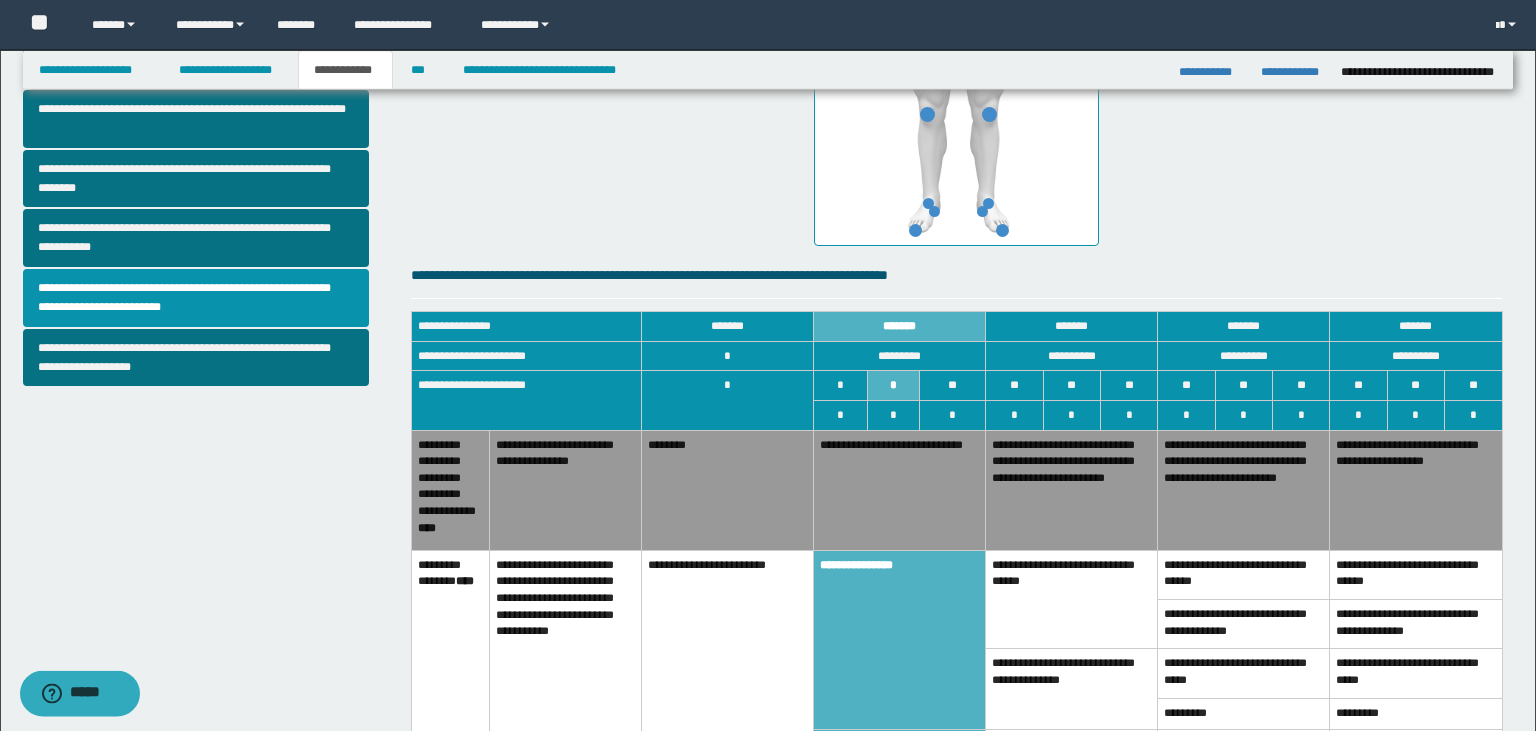 click on "**********" at bounding box center (1072, 599) 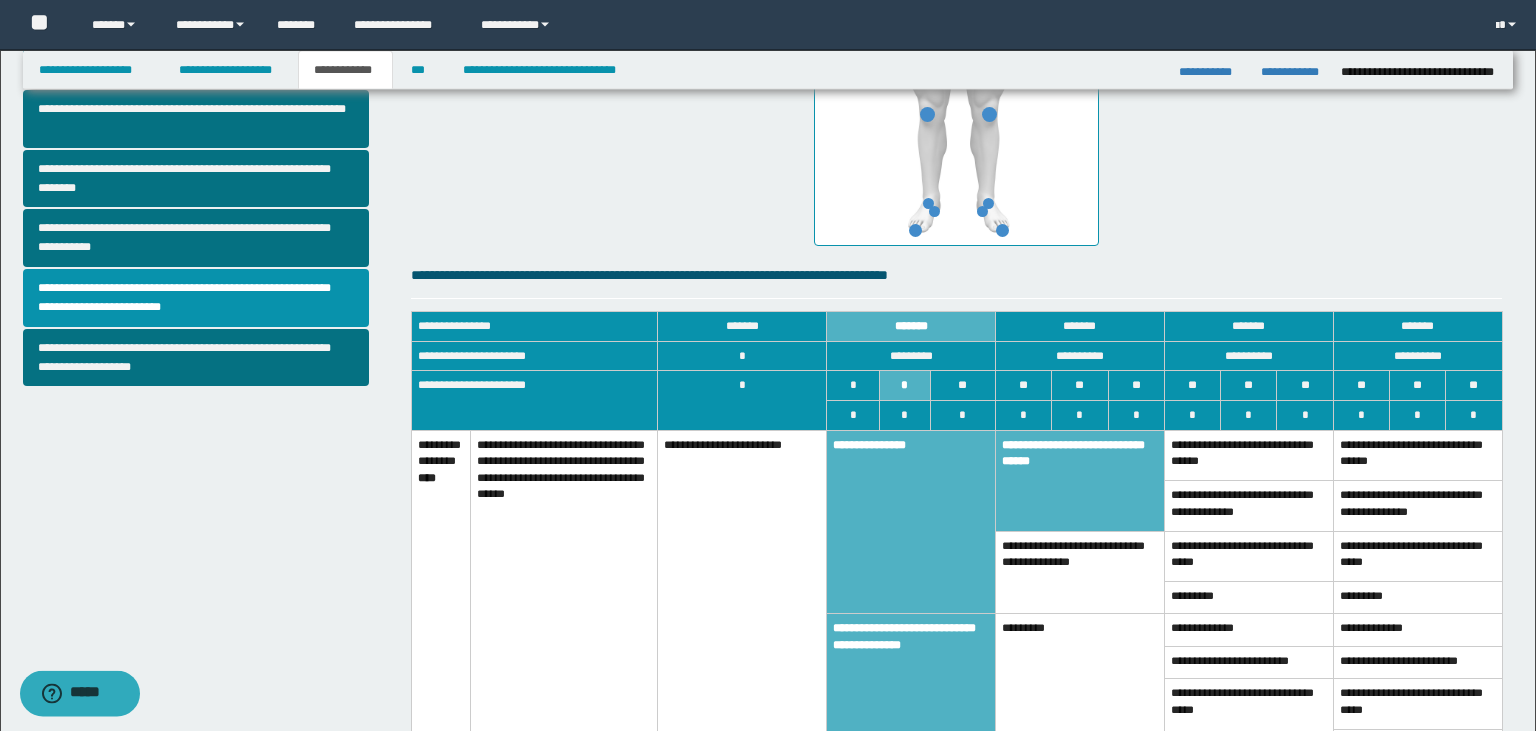 scroll, scrollTop: 616, scrollLeft: 0, axis: vertical 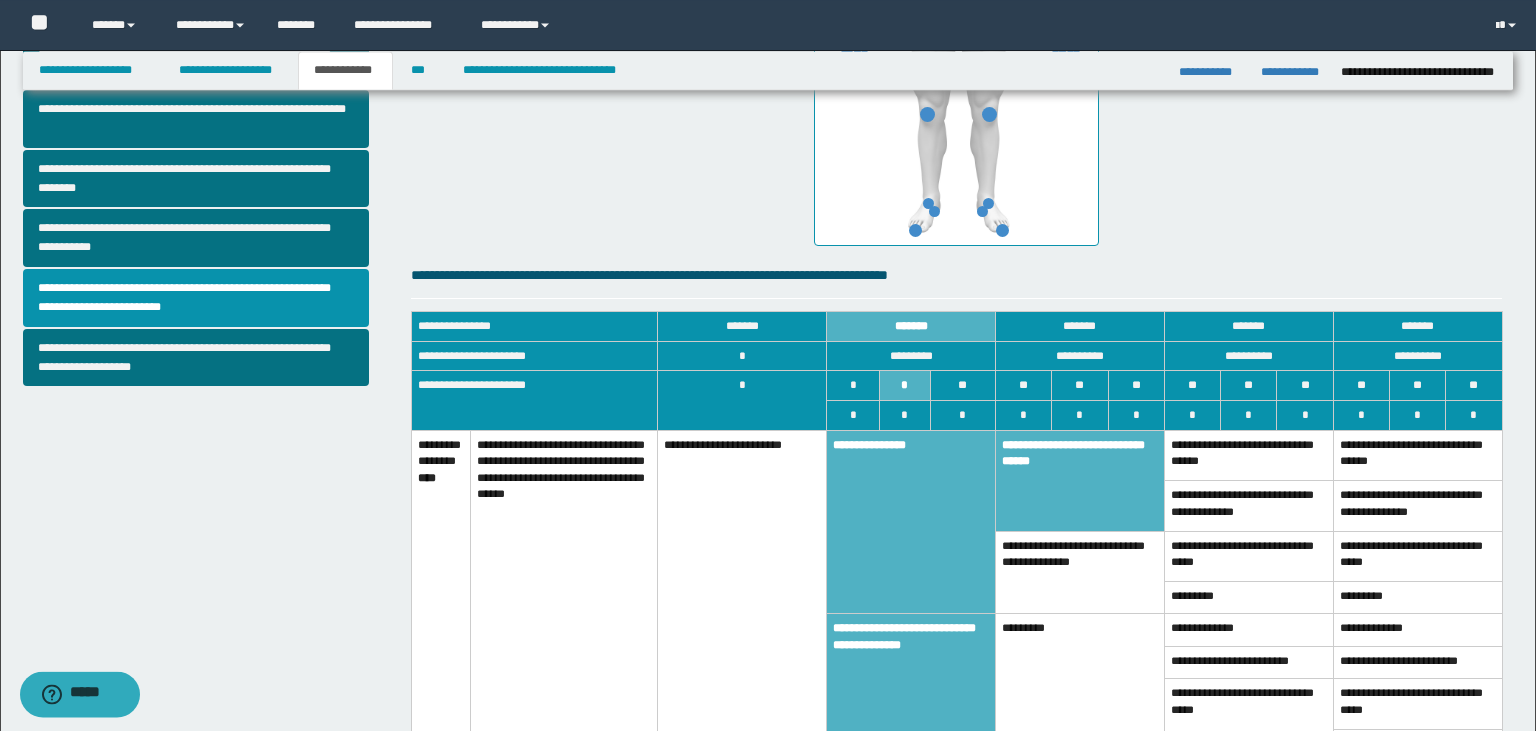 click on "**********" at bounding box center [911, 522] 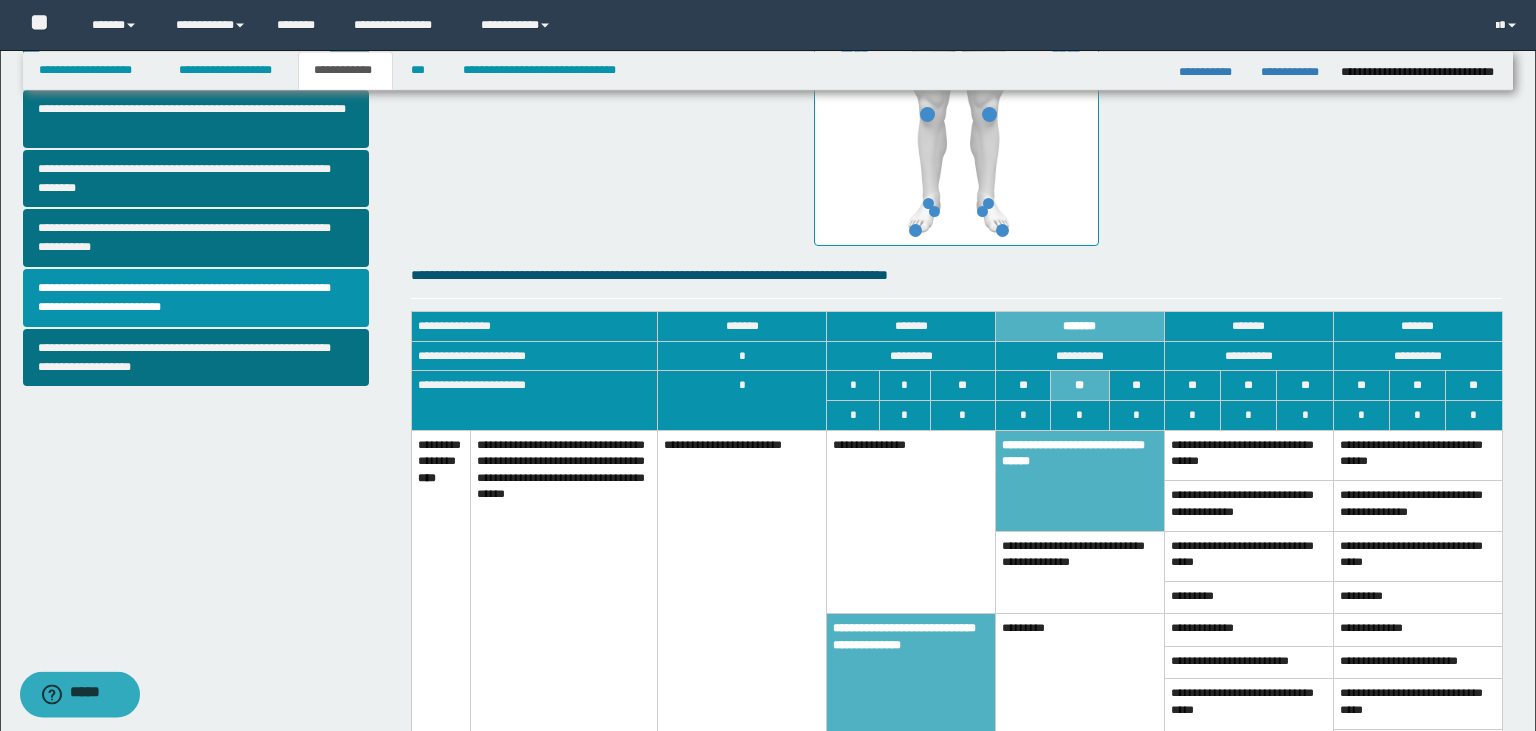 click on "**********" at bounding box center (1079, 572) 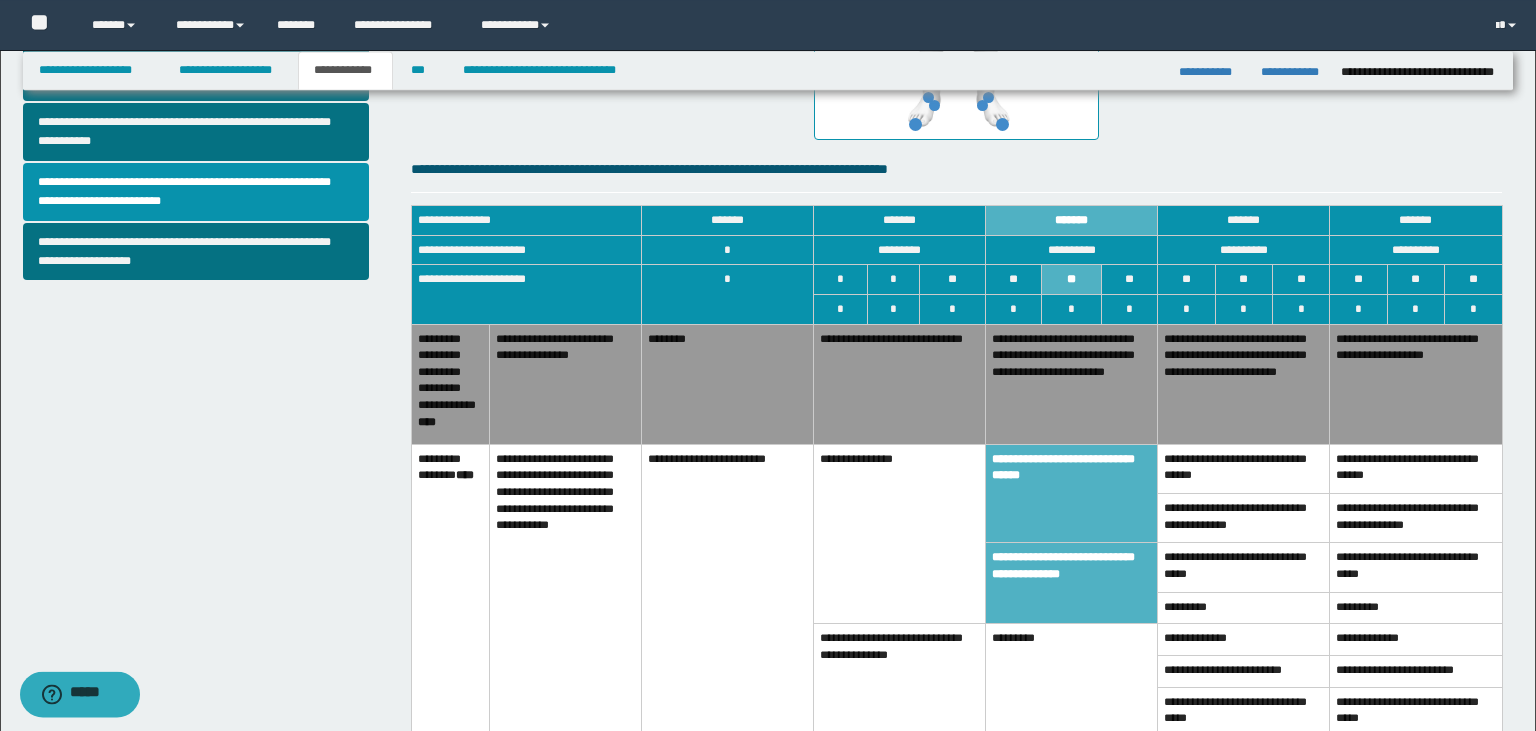 scroll, scrollTop: 775, scrollLeft: 0, axis: vertical 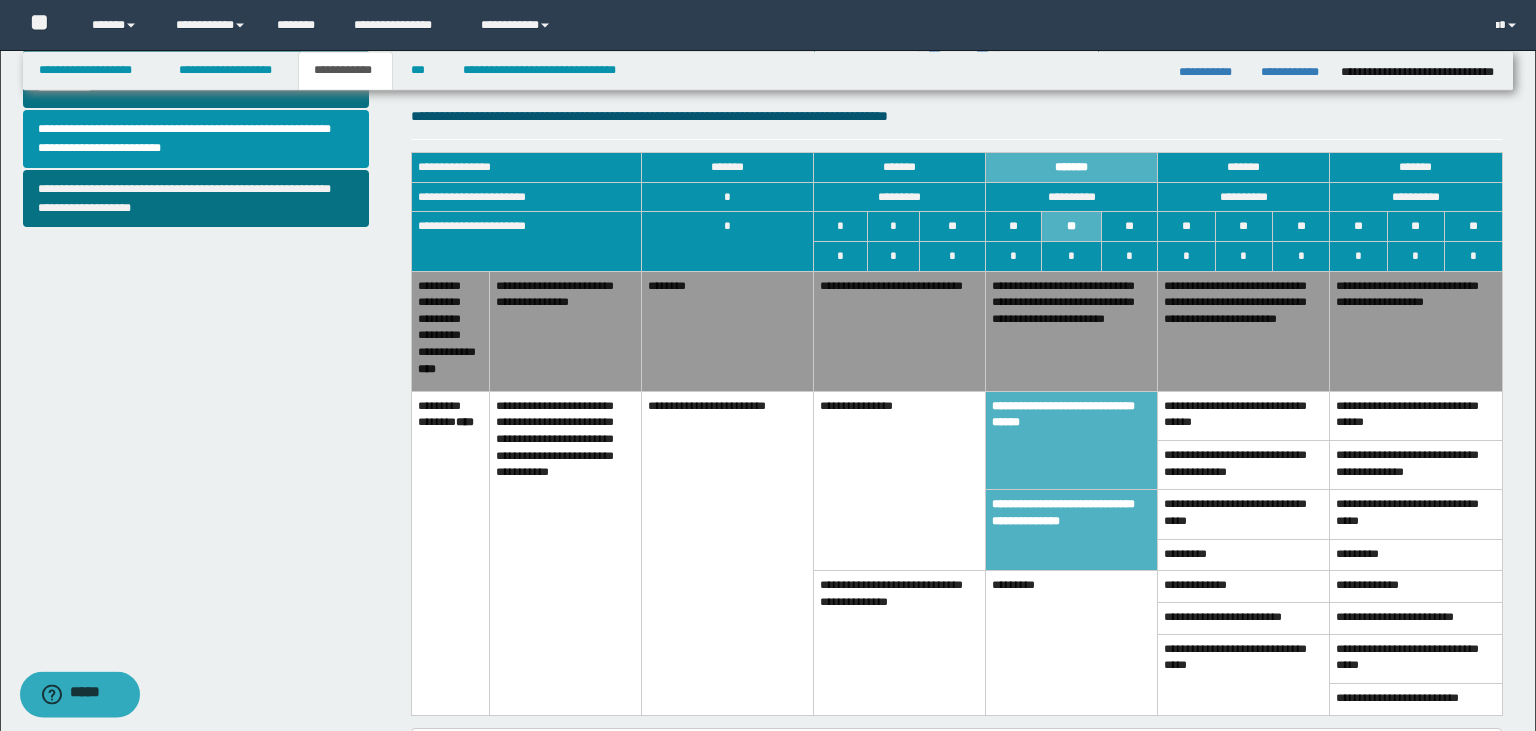 click on "********" at bounding box center [727, 331] 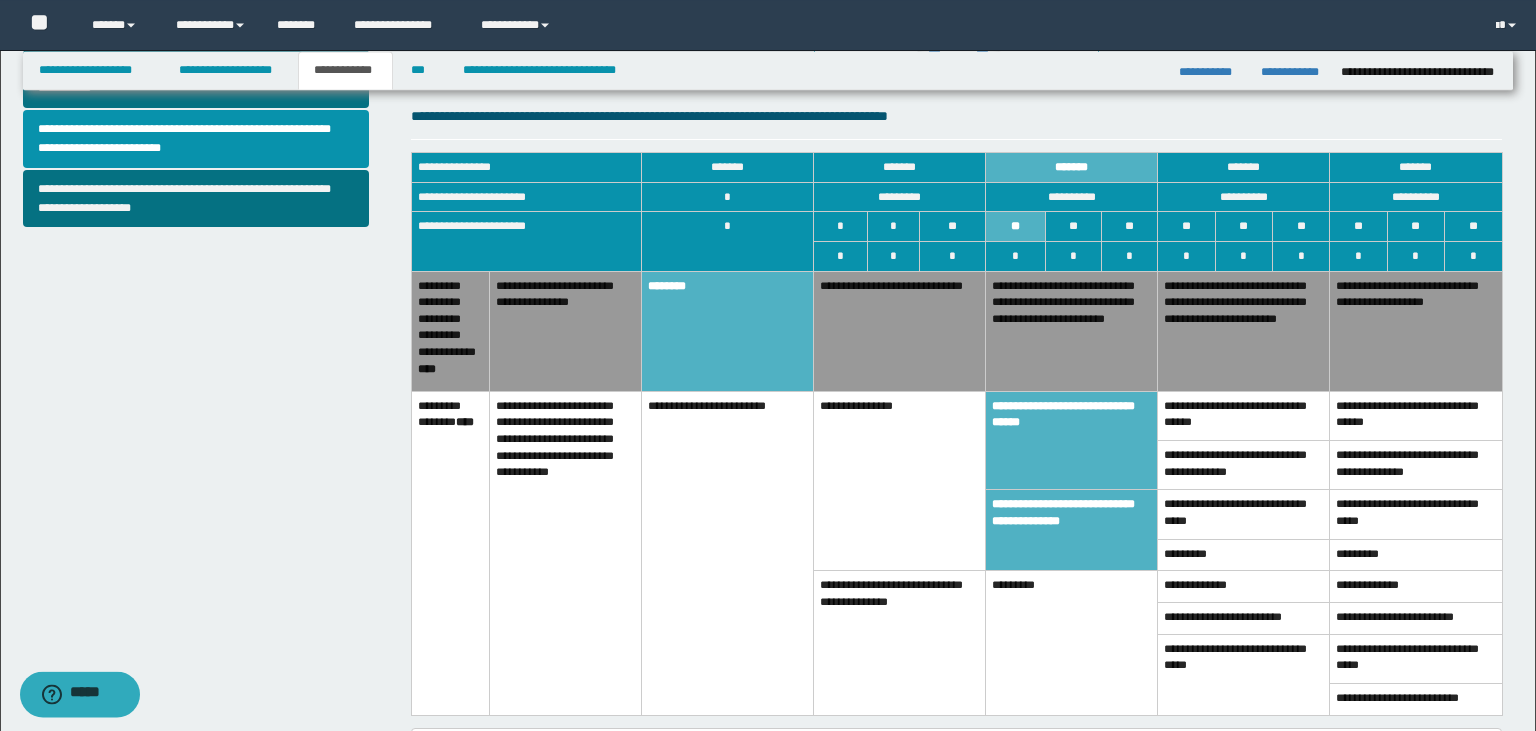 click on "**********" at bounding box center [770, 294] 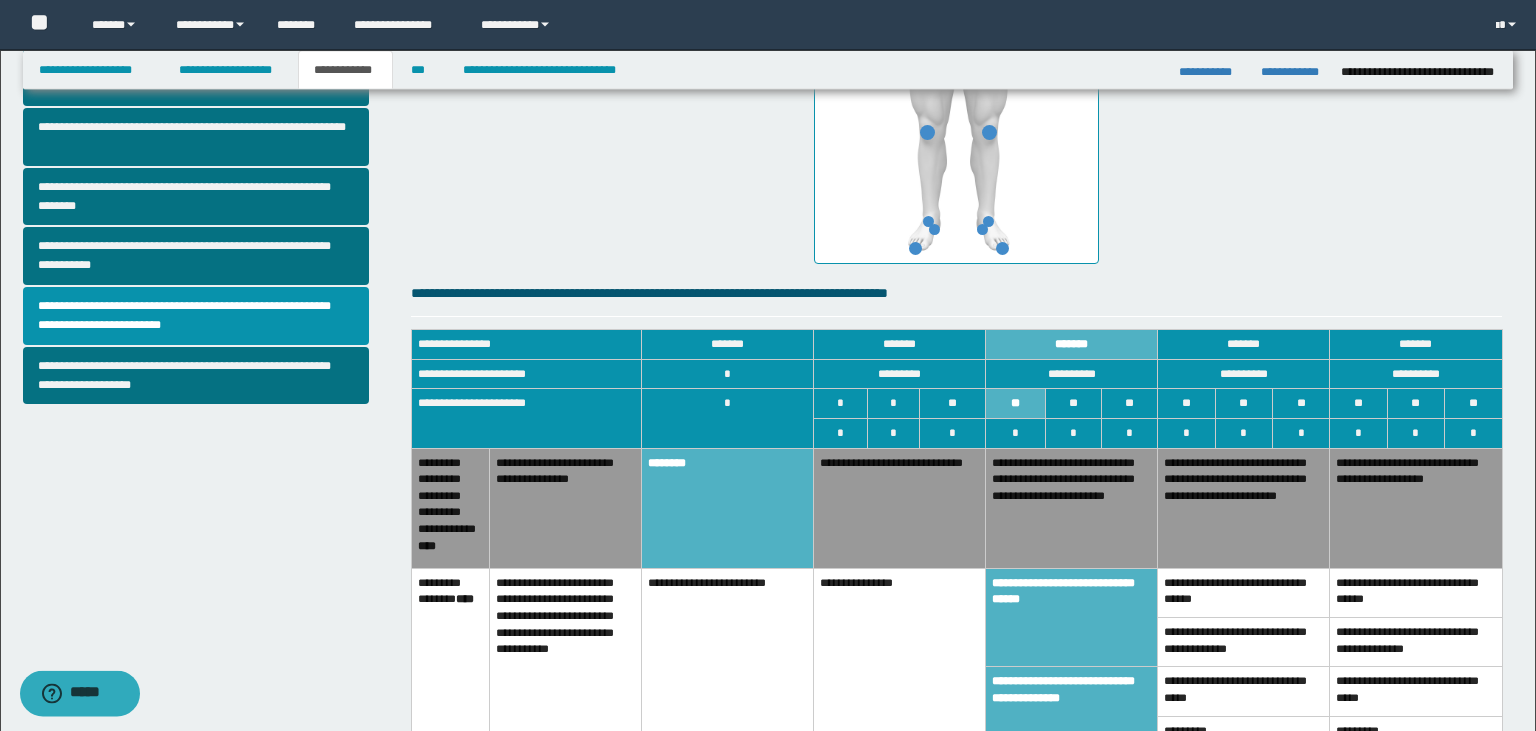 scroll, scrollTop: 545, scrollLeft: 0, axis: vertical 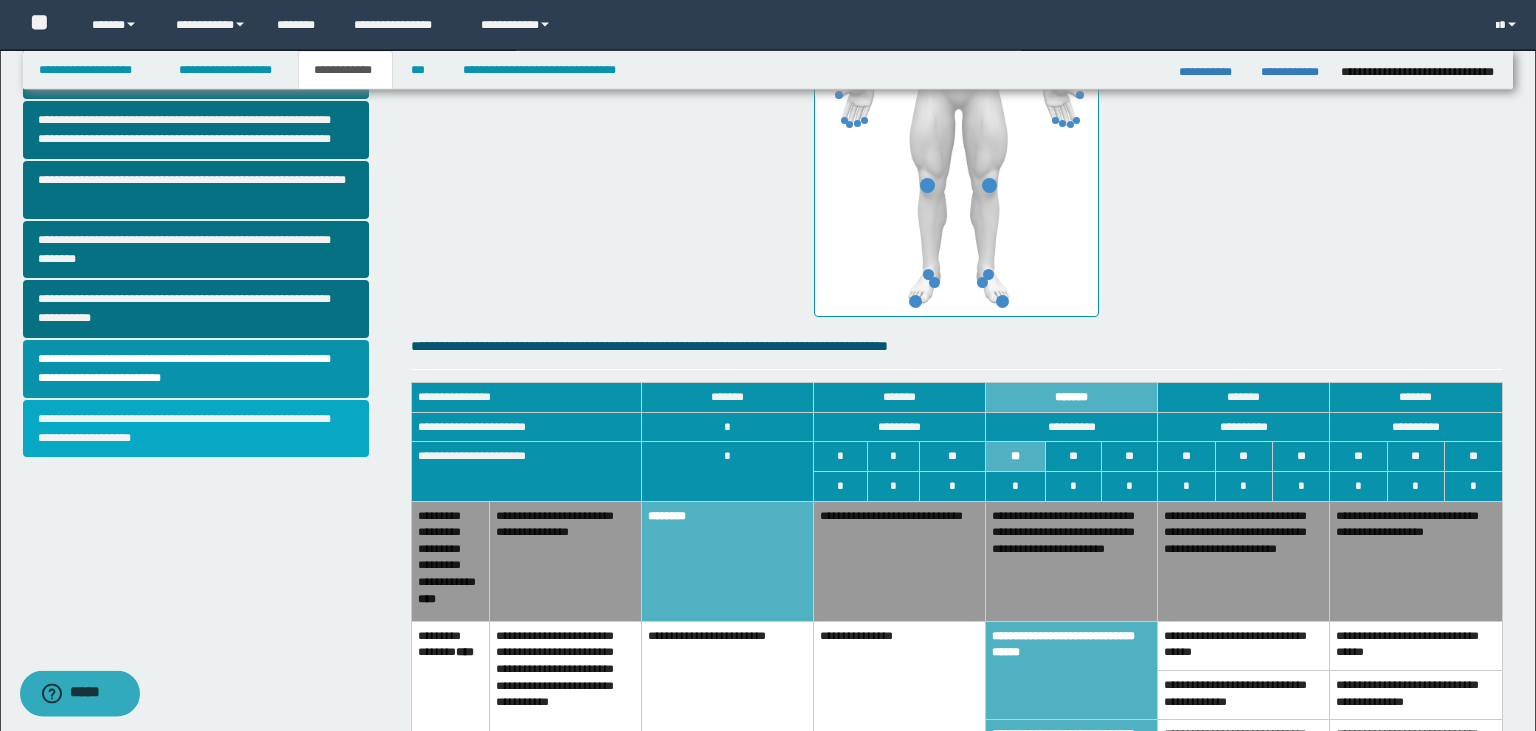 click on "**********" at bounding box center [196, 429] 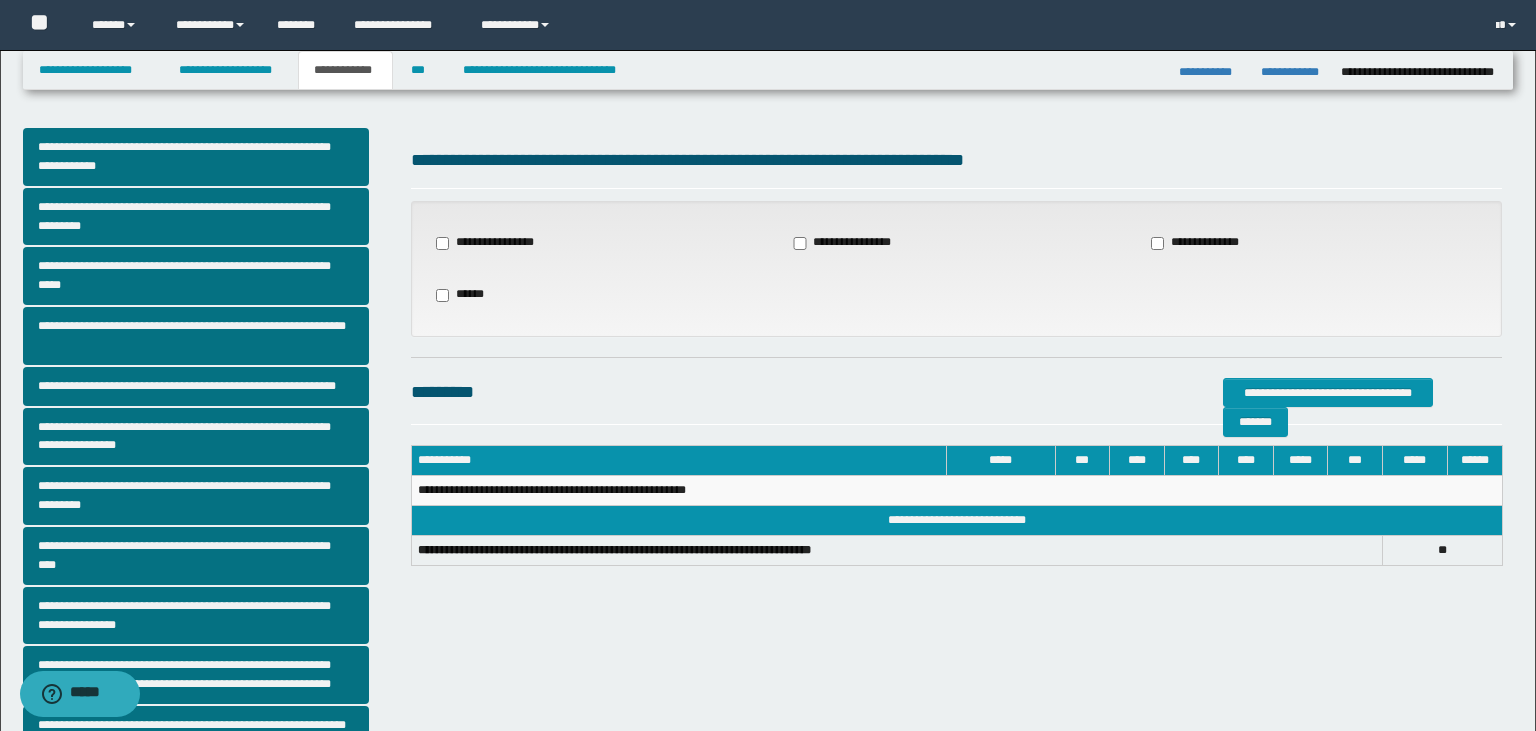 click on "**********" at bounding box center [491, 243] 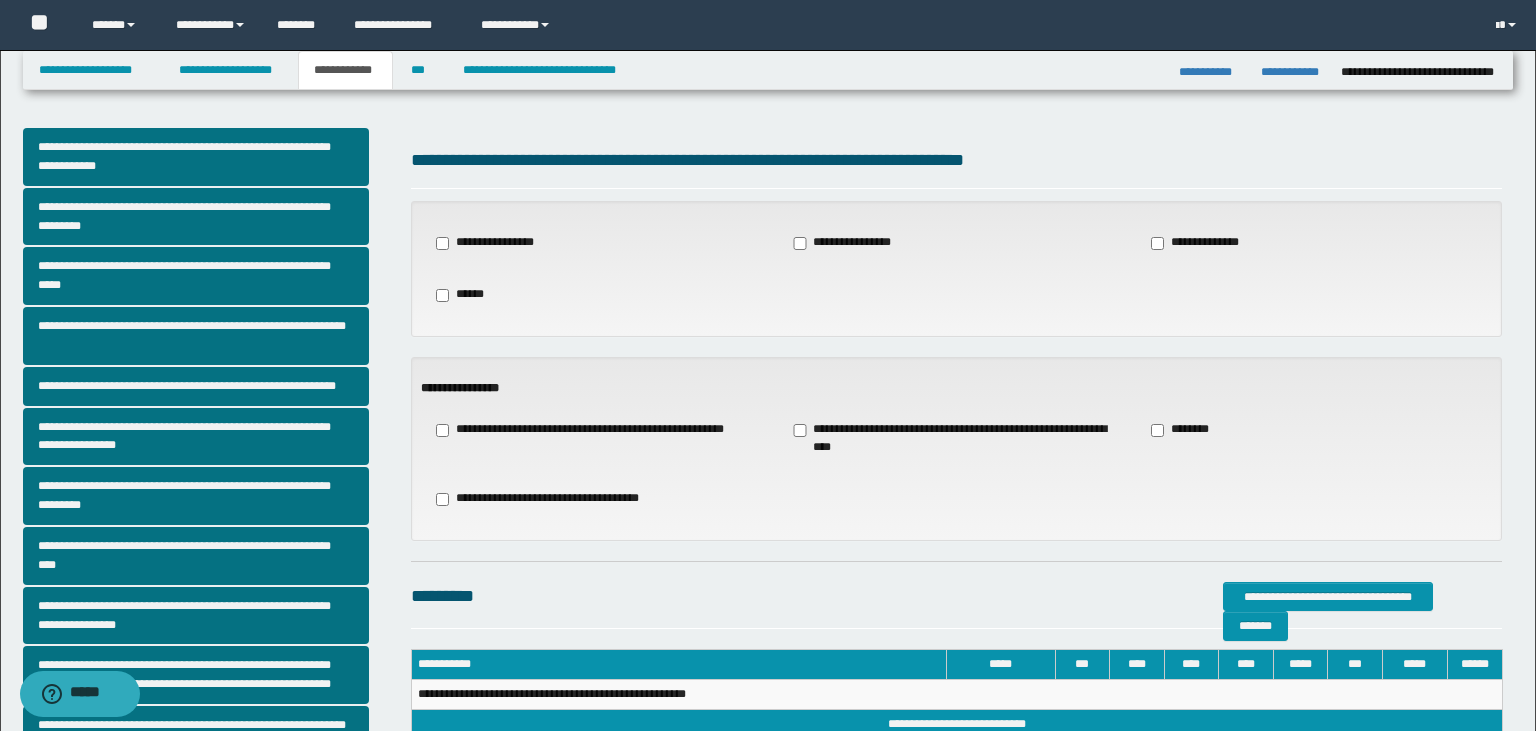 click on "**********" at bounding box center [491, 243] 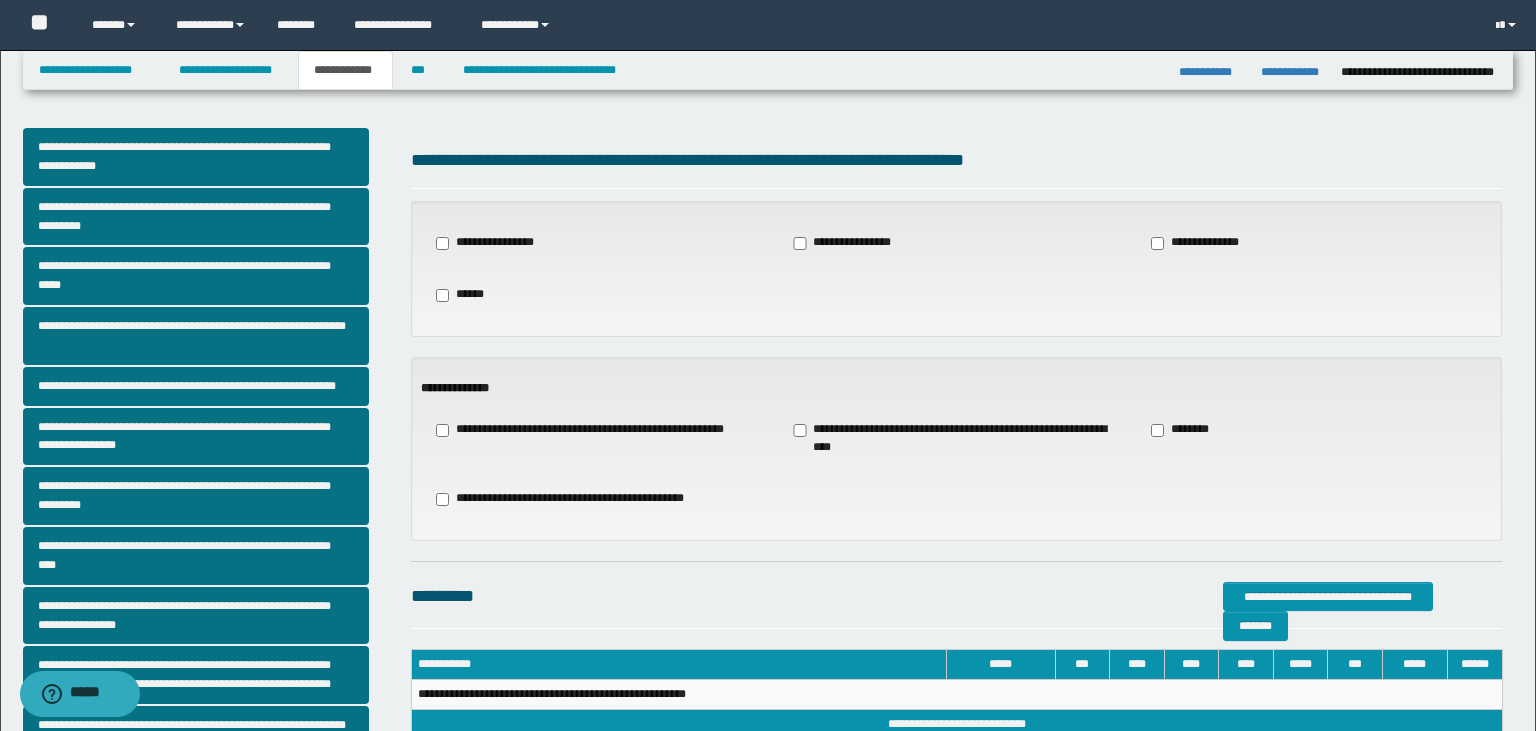 click on "**********" at bounding box center [956, 439] 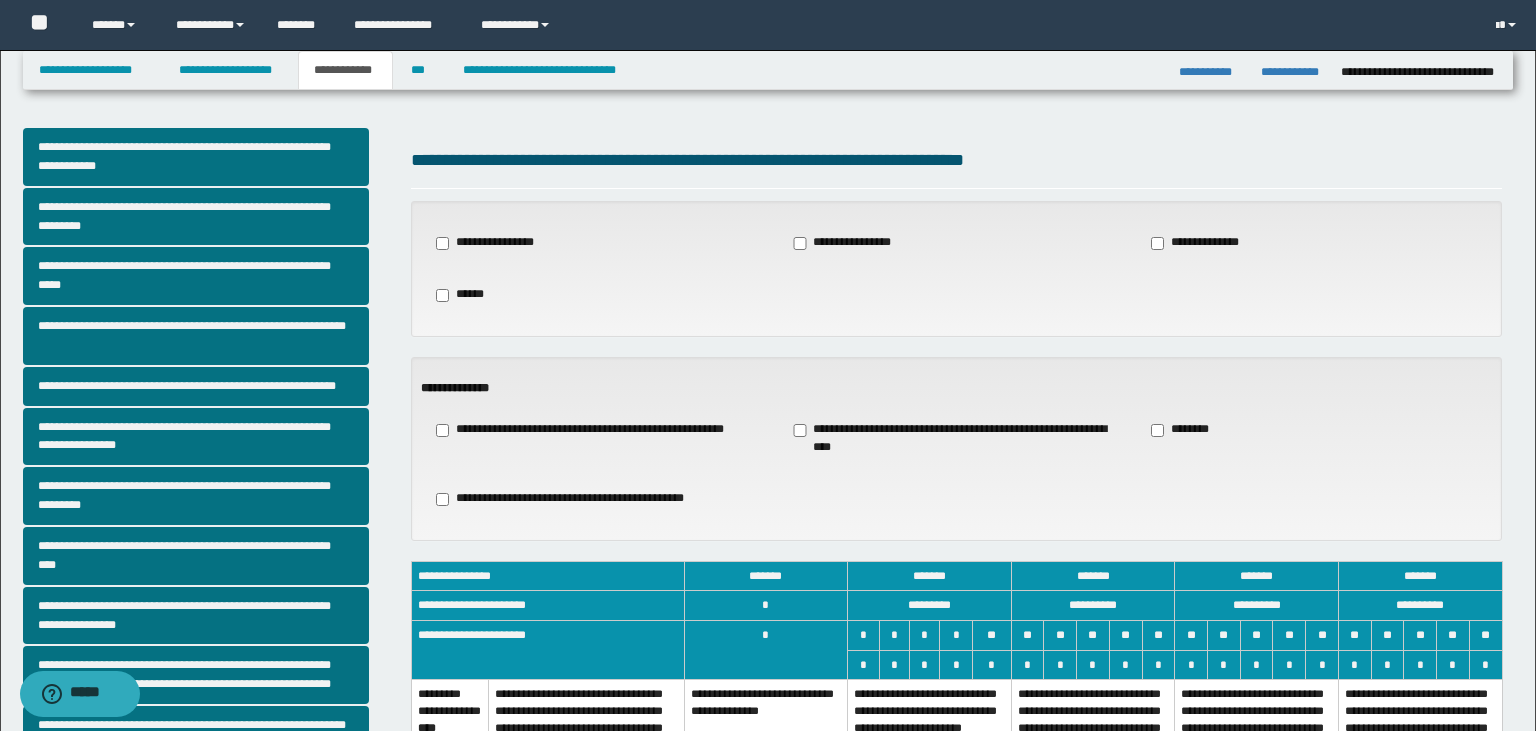 click on "**********" at bounding box center [930, 776] 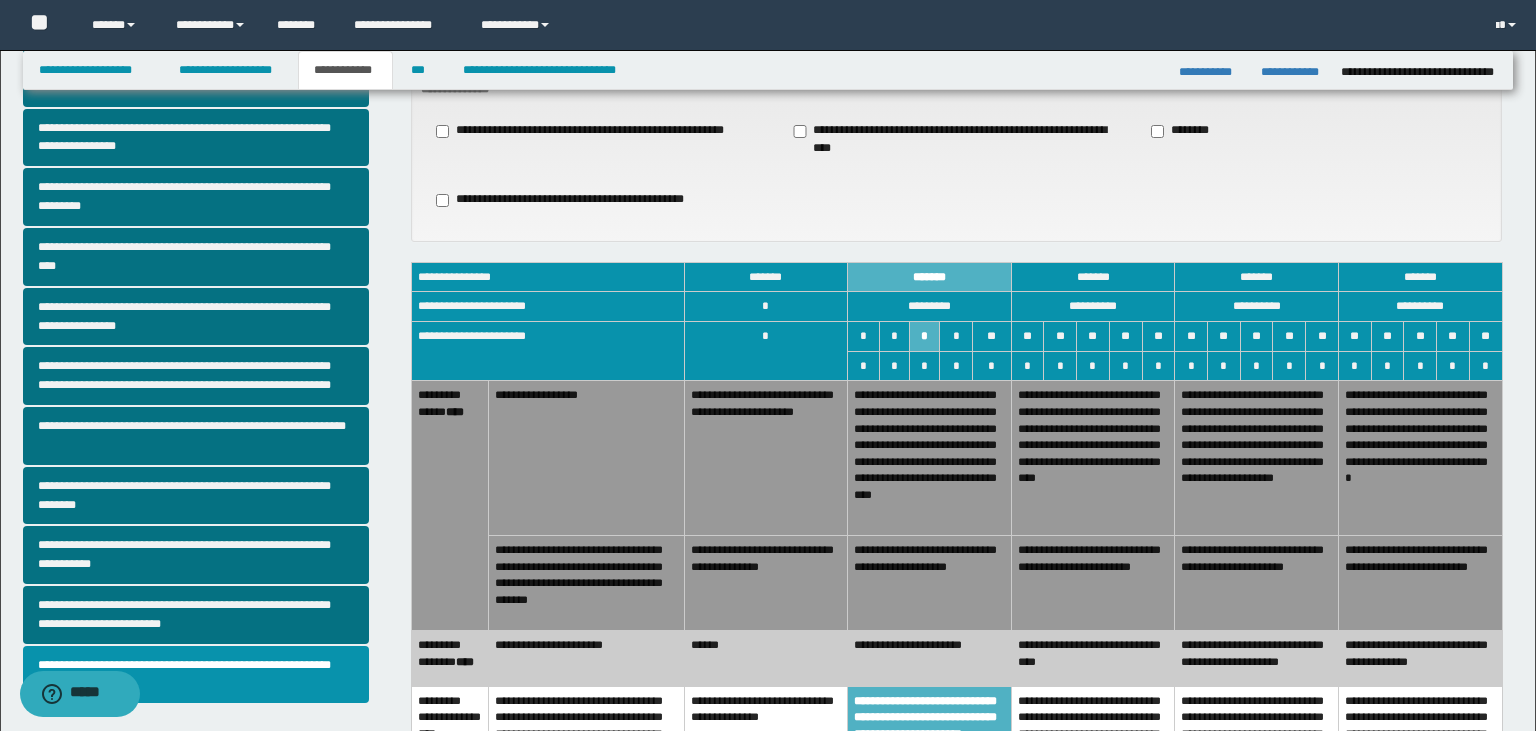 scroll, scrollTop: 369, scrollLeft: 0, axis: vertical 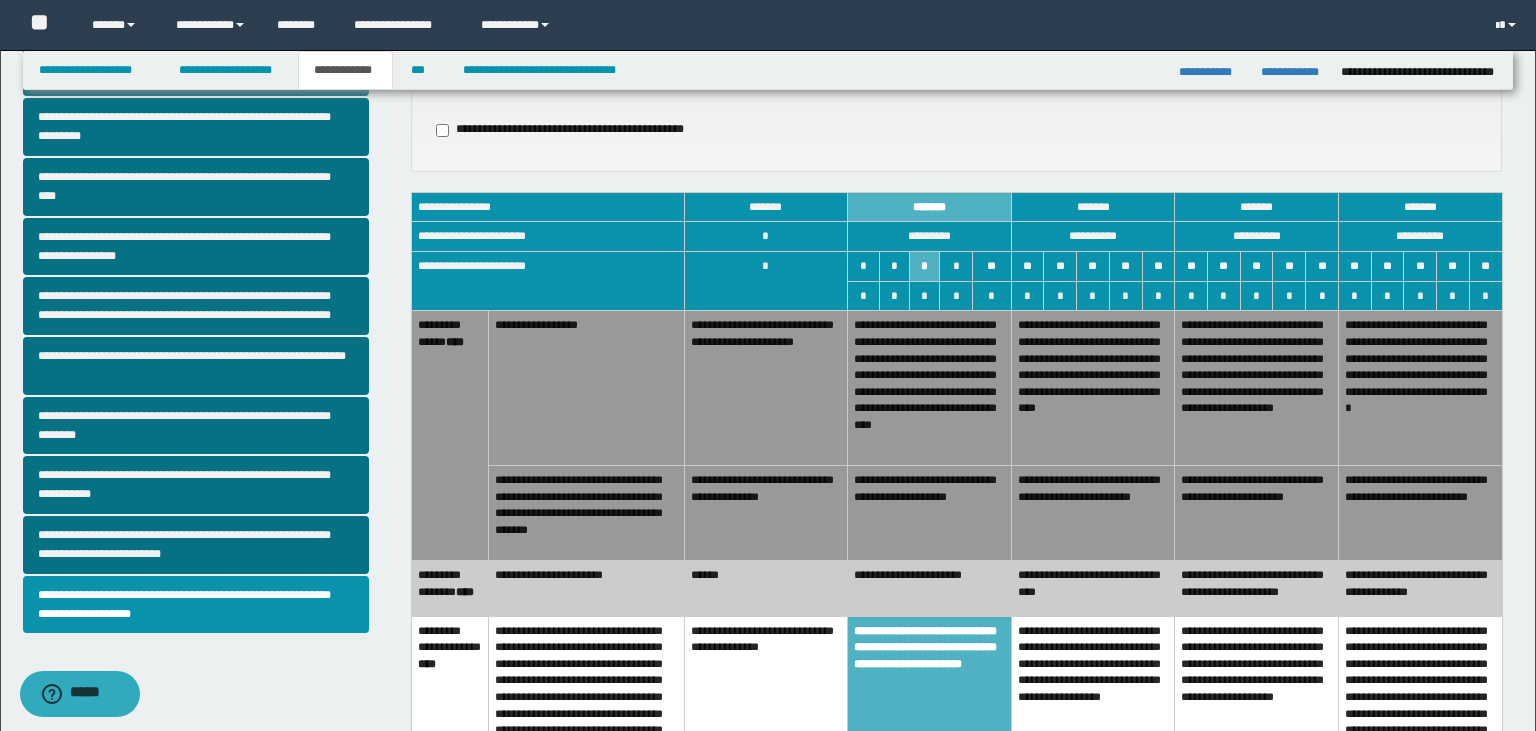 click on "**********" at bounding box center (1093, 513) 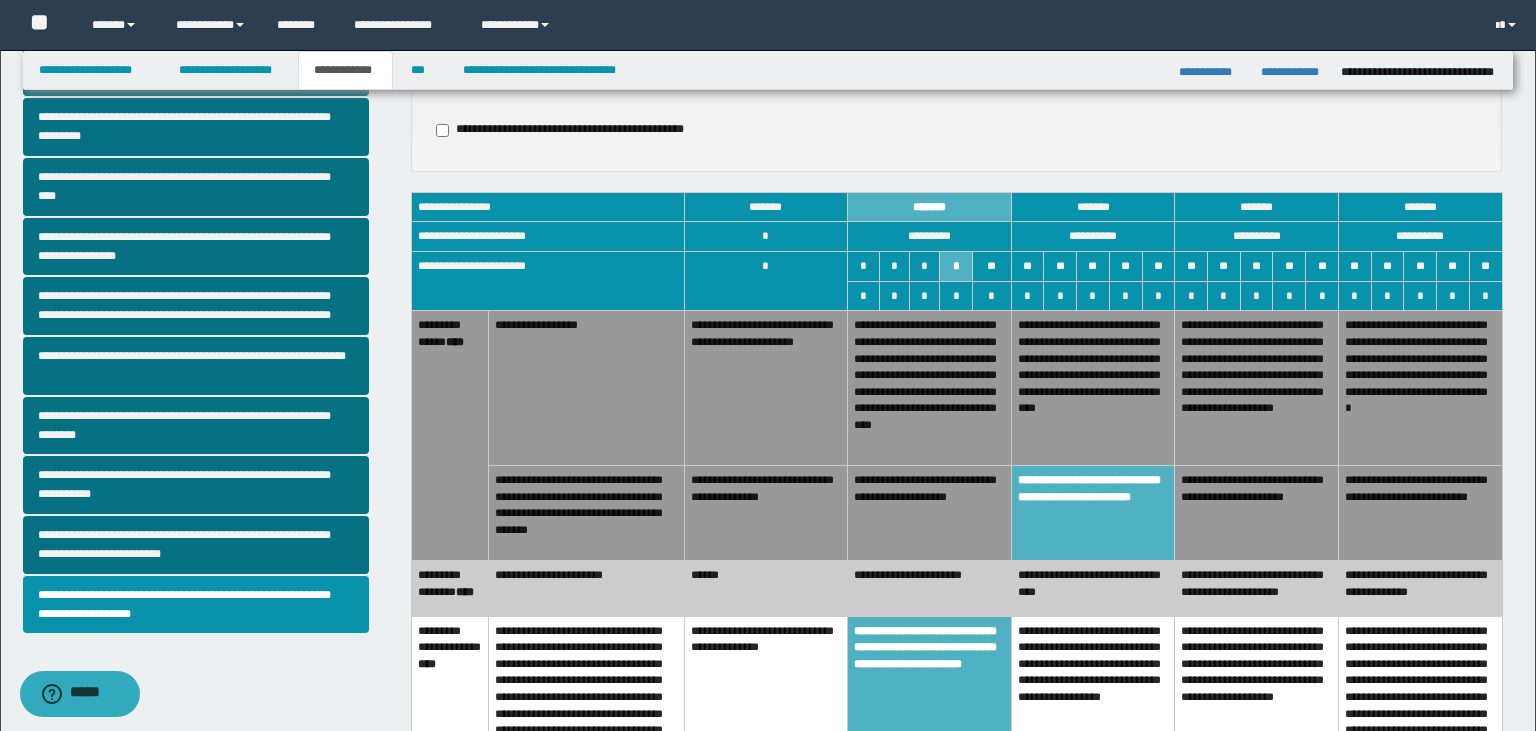 click on "**********" at bounding box center (930, 388) 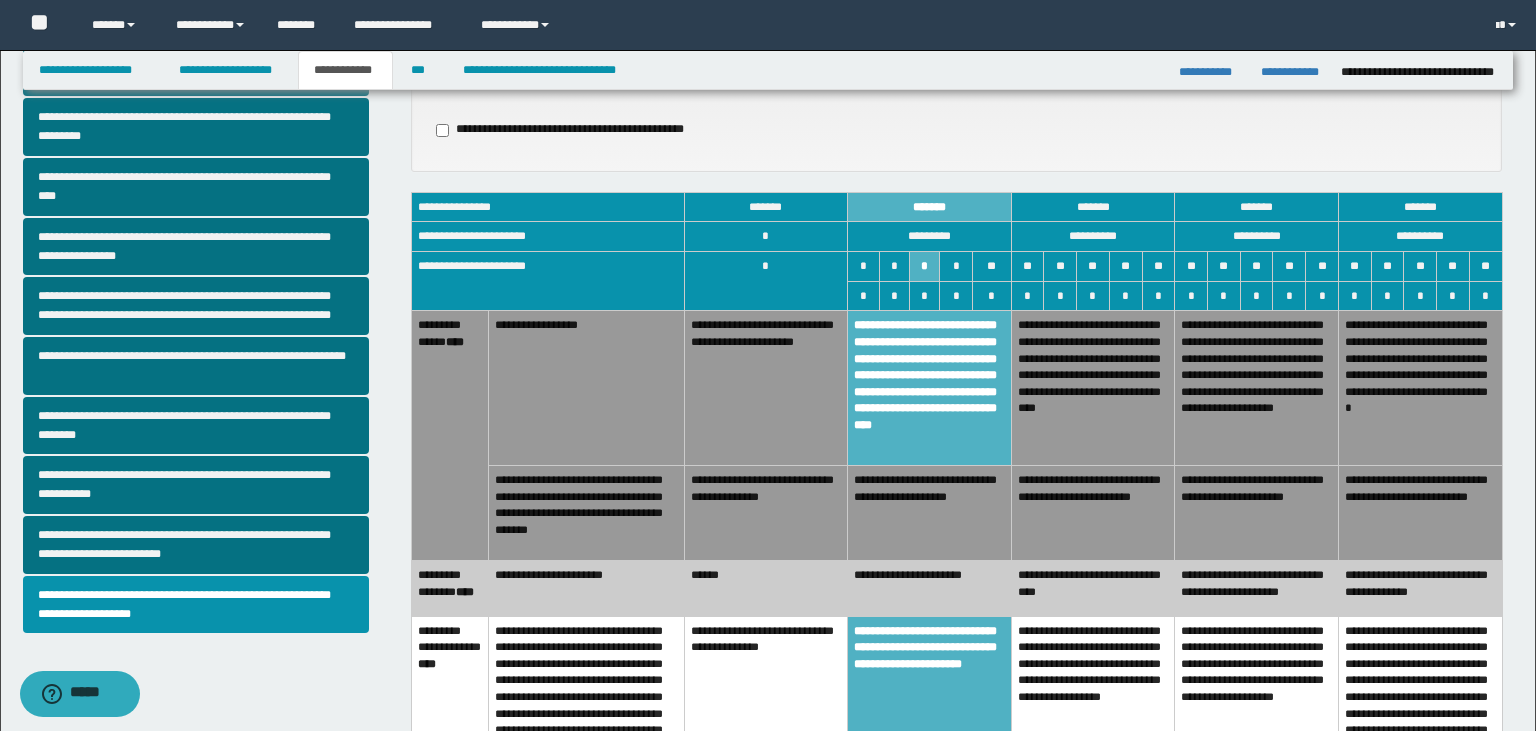 click on "**********" at bounding box center (1093, 513) 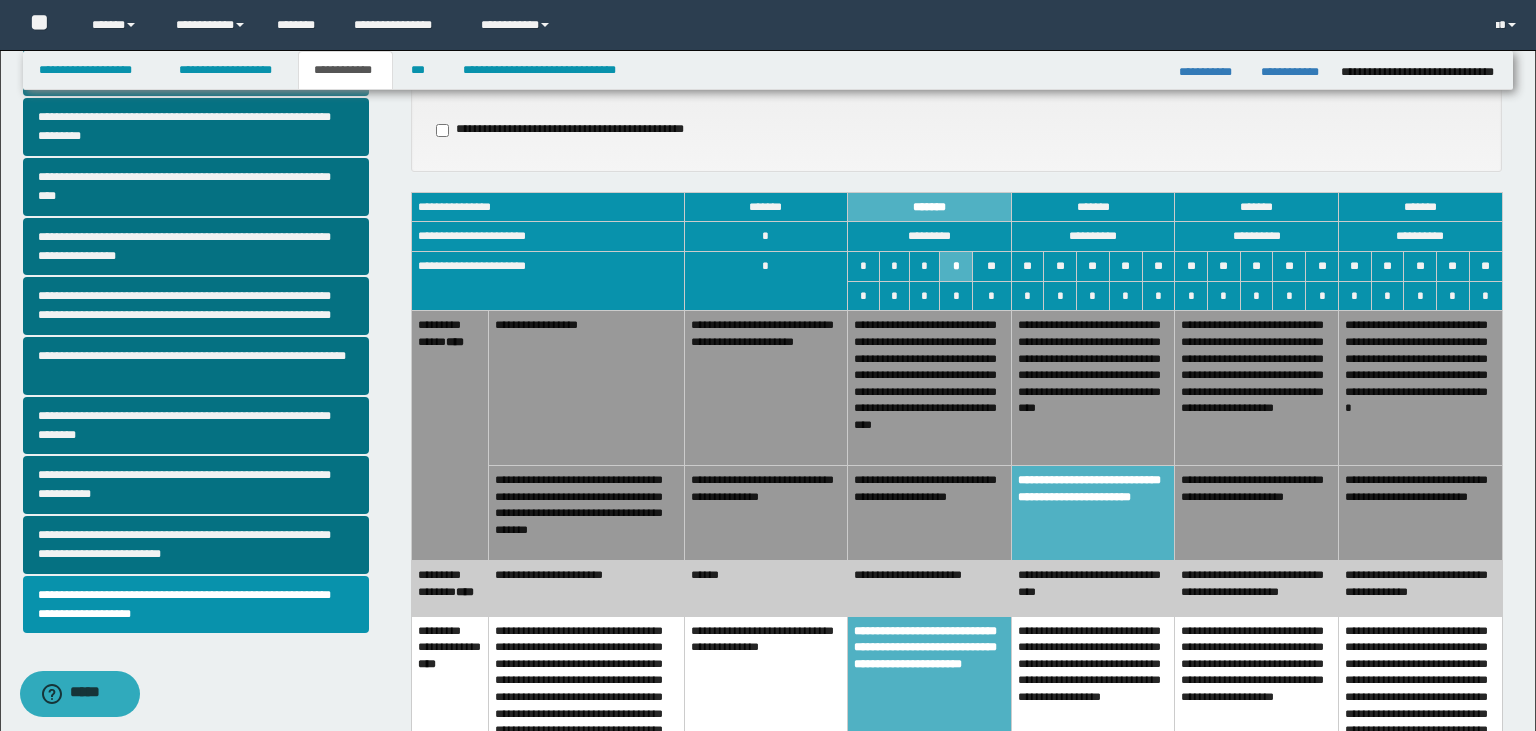 click on "**********" at bounding box center [1093, 388] 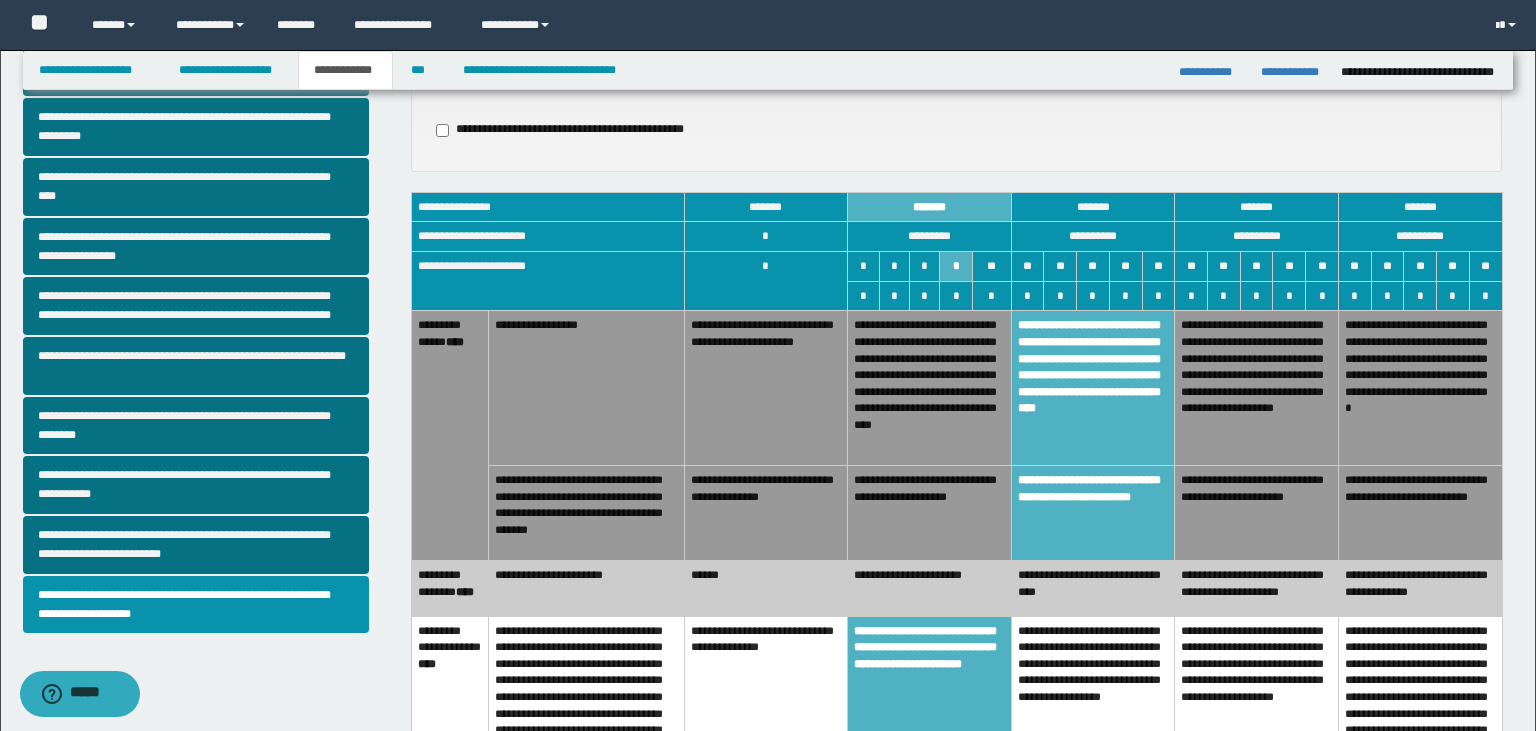 click on "**********" at bounding box center (1093, 388) 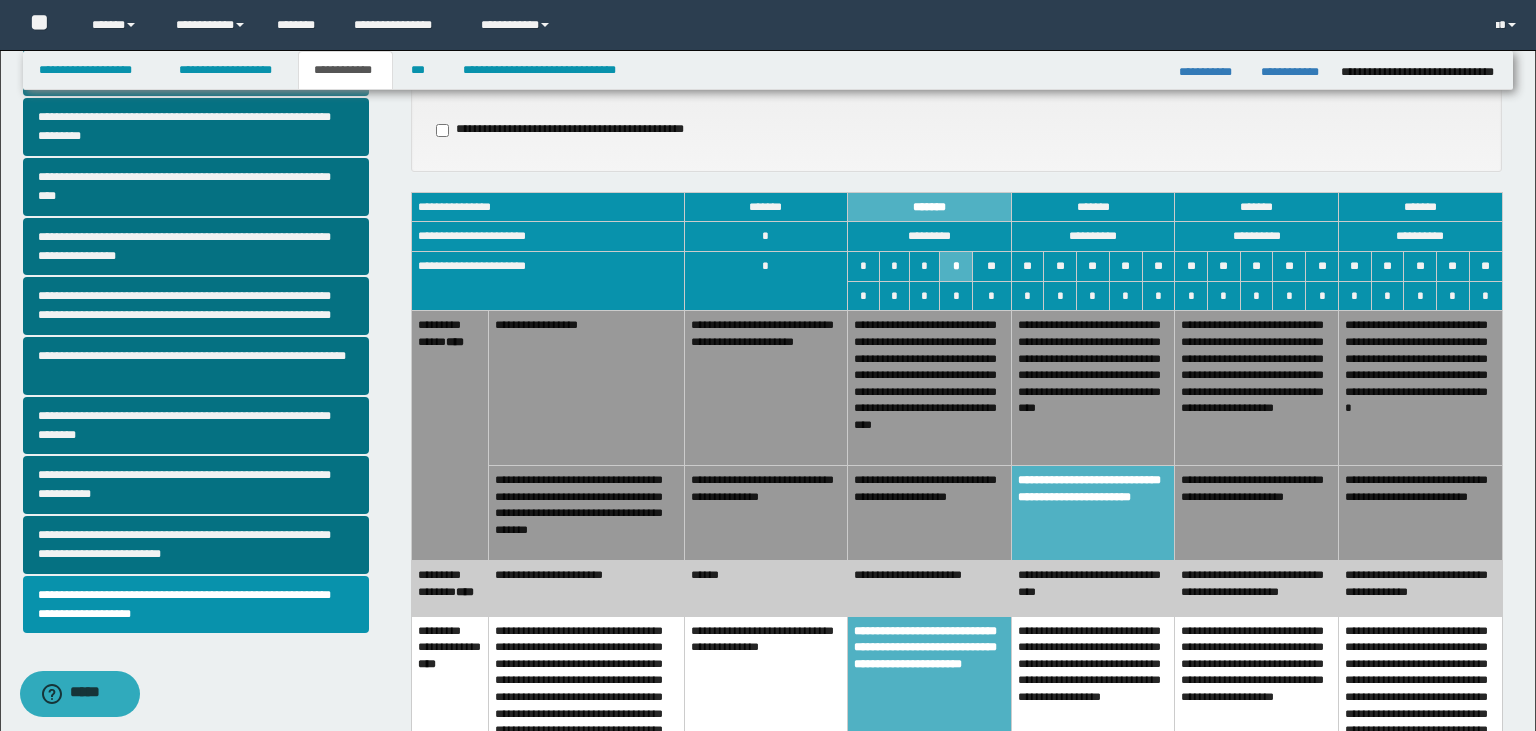 click on "**********" at bounding box center [770, 428] 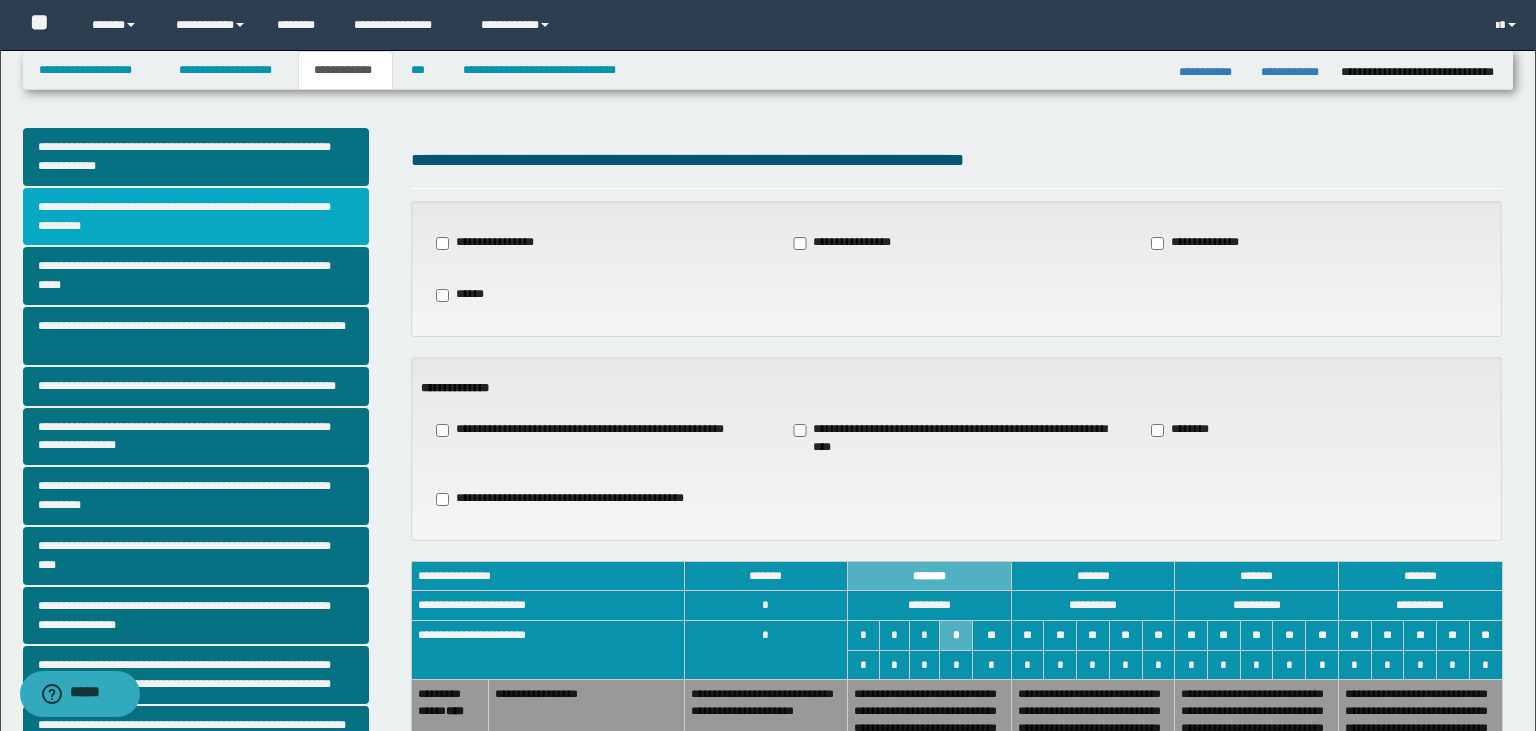 click on "**********" at bounding box center [196, 217] 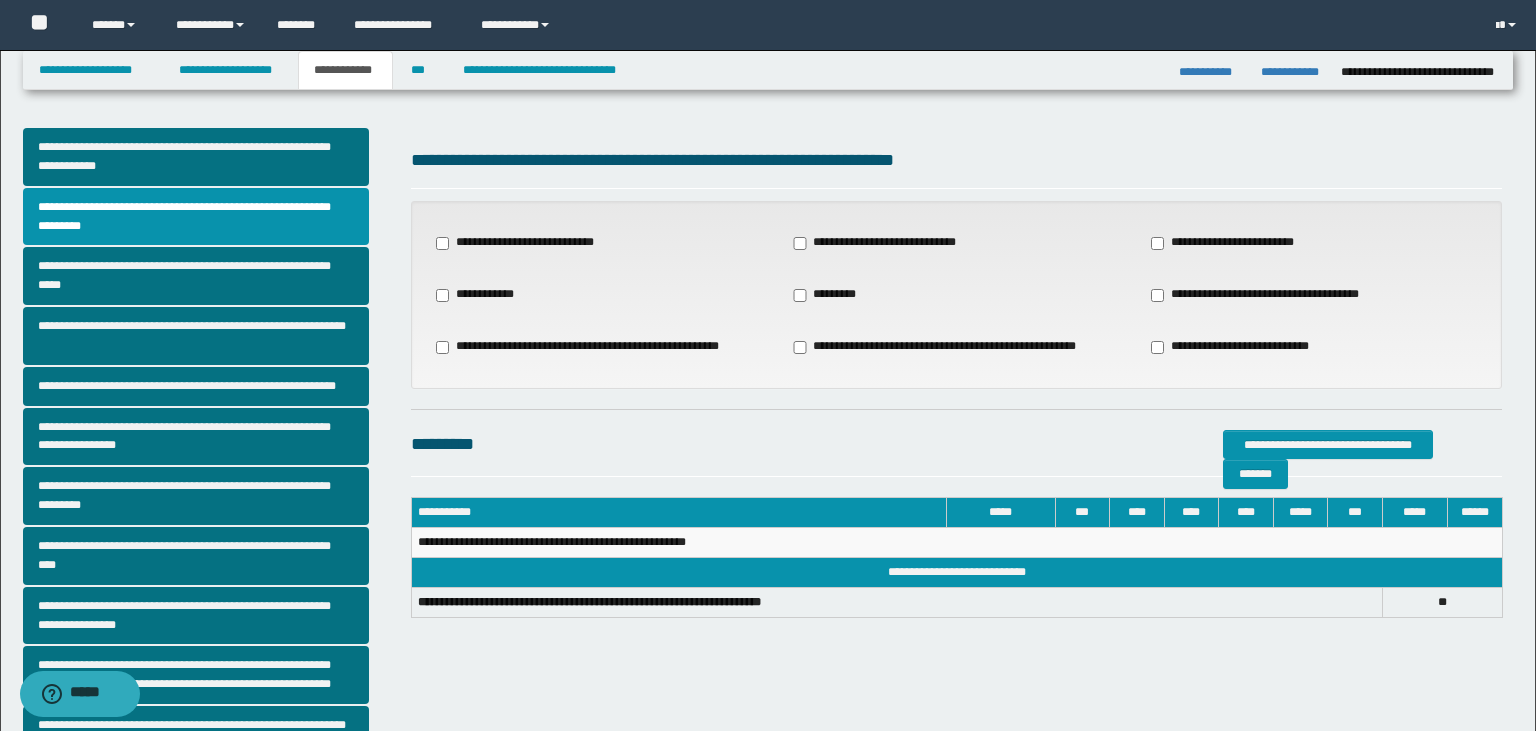 click on "**********" at bounding box center [1266, 295] 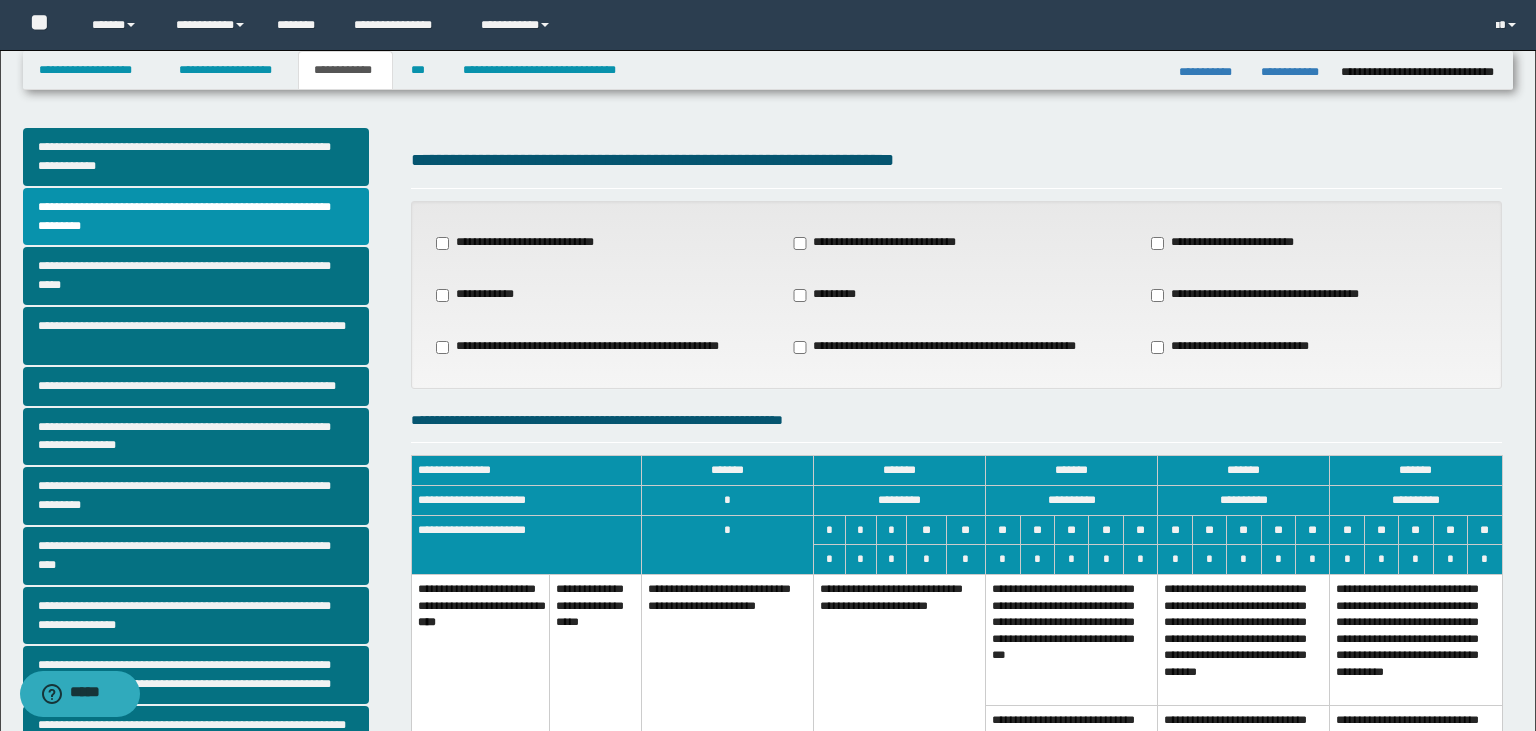 click on "**********" at bounding box center [900, 695] 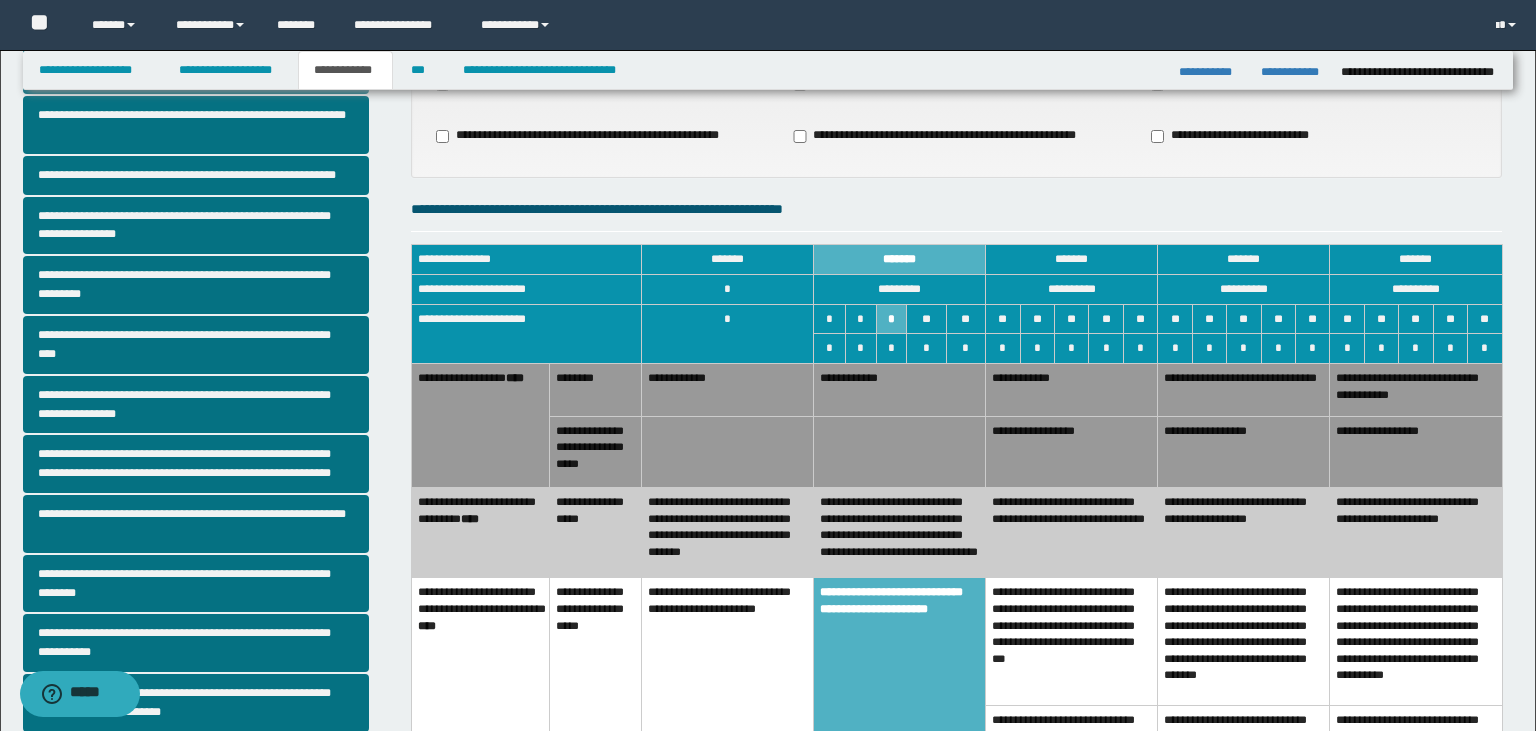 scroll, scrollTop: 246, scrollLeft: 0, axis: vertical 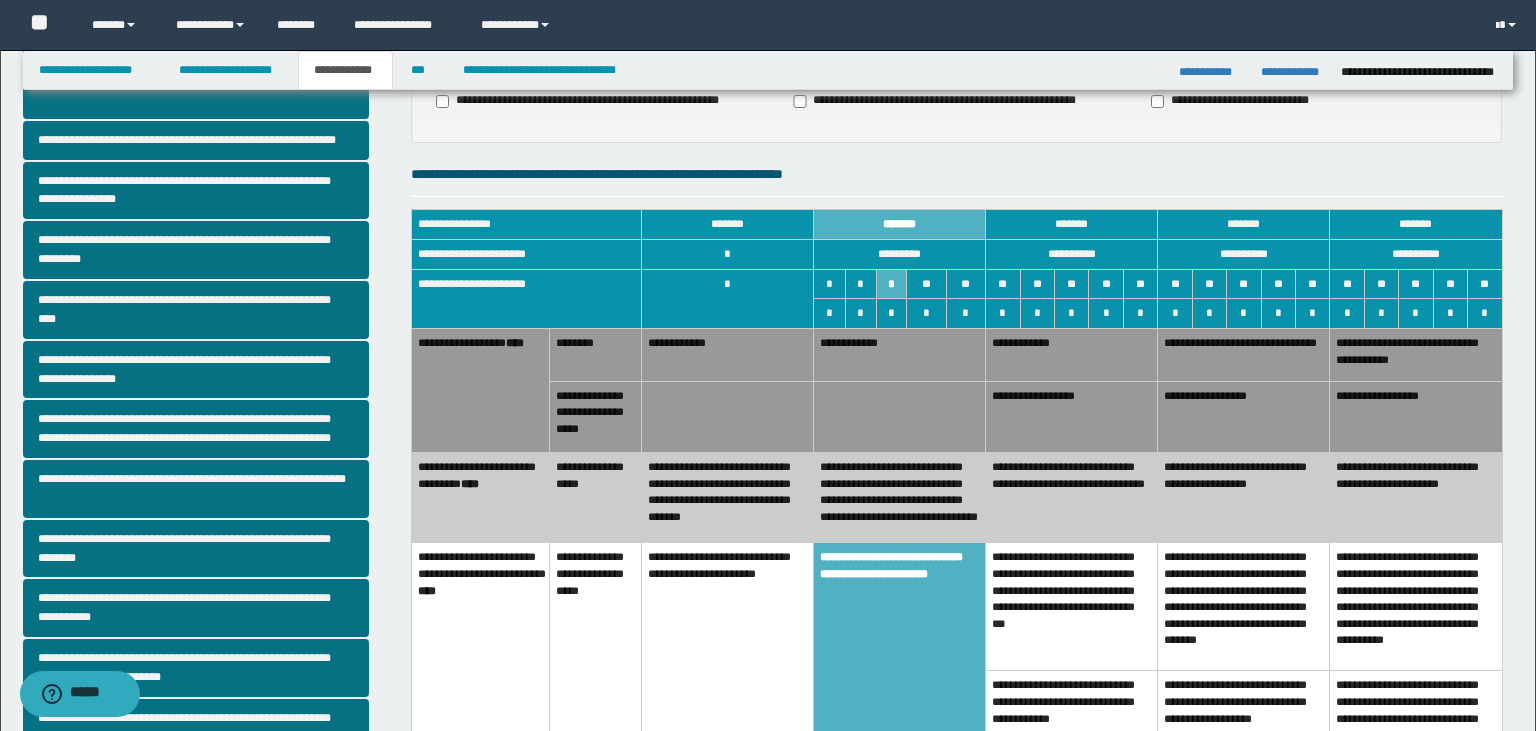 click on "**********" at bounding box center [900, 497] 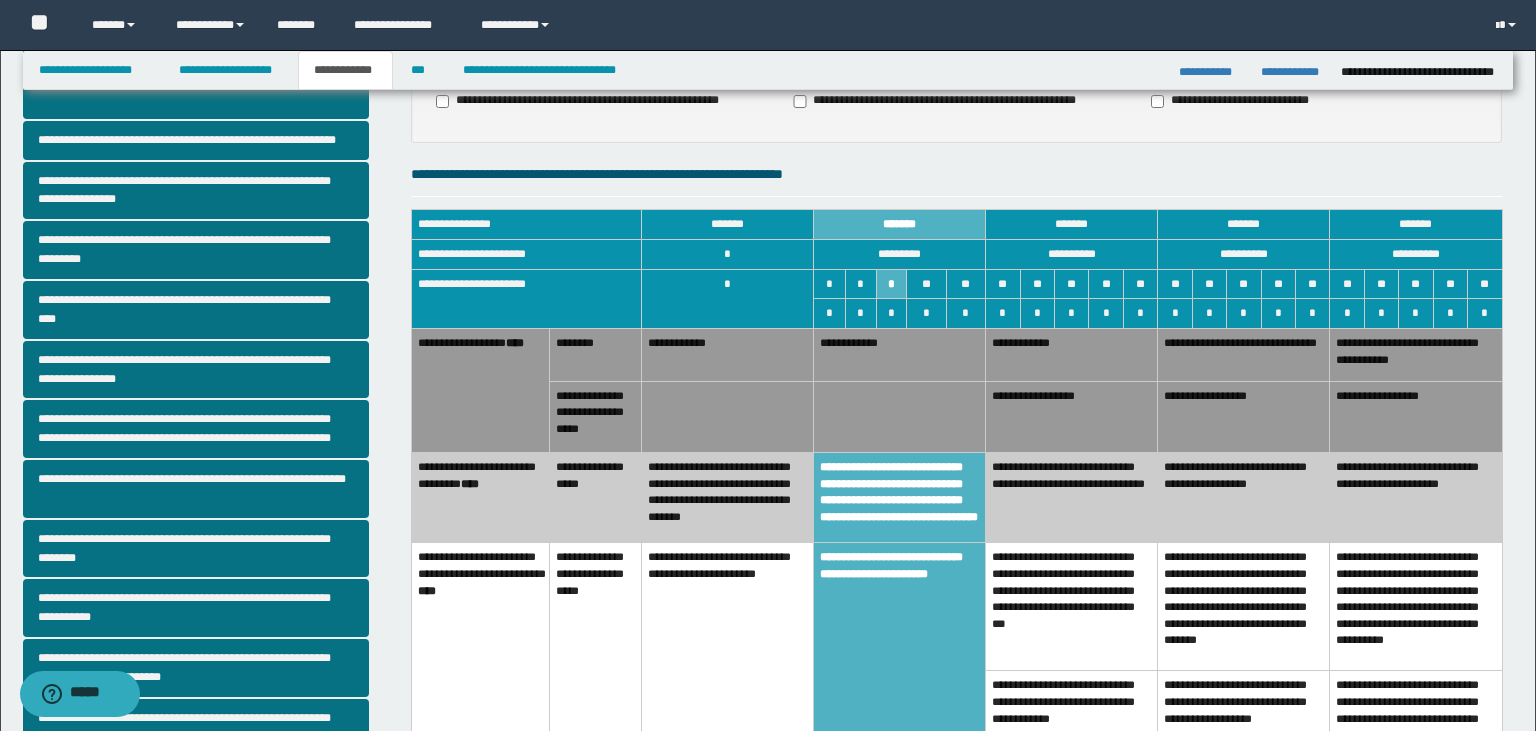 click on "**********" at bounding box center [900, 354] 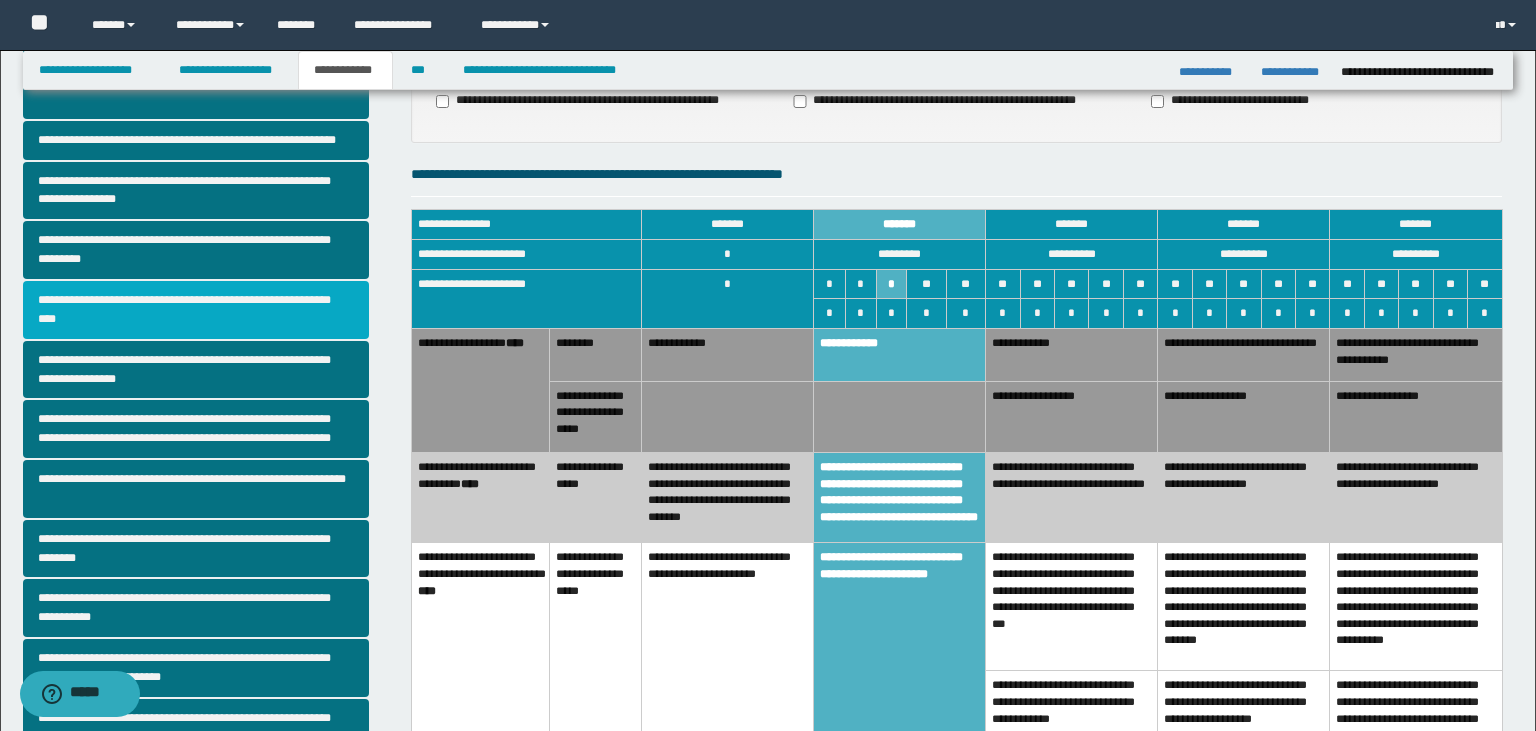 click on "**********" at bounding box center (196, 310) 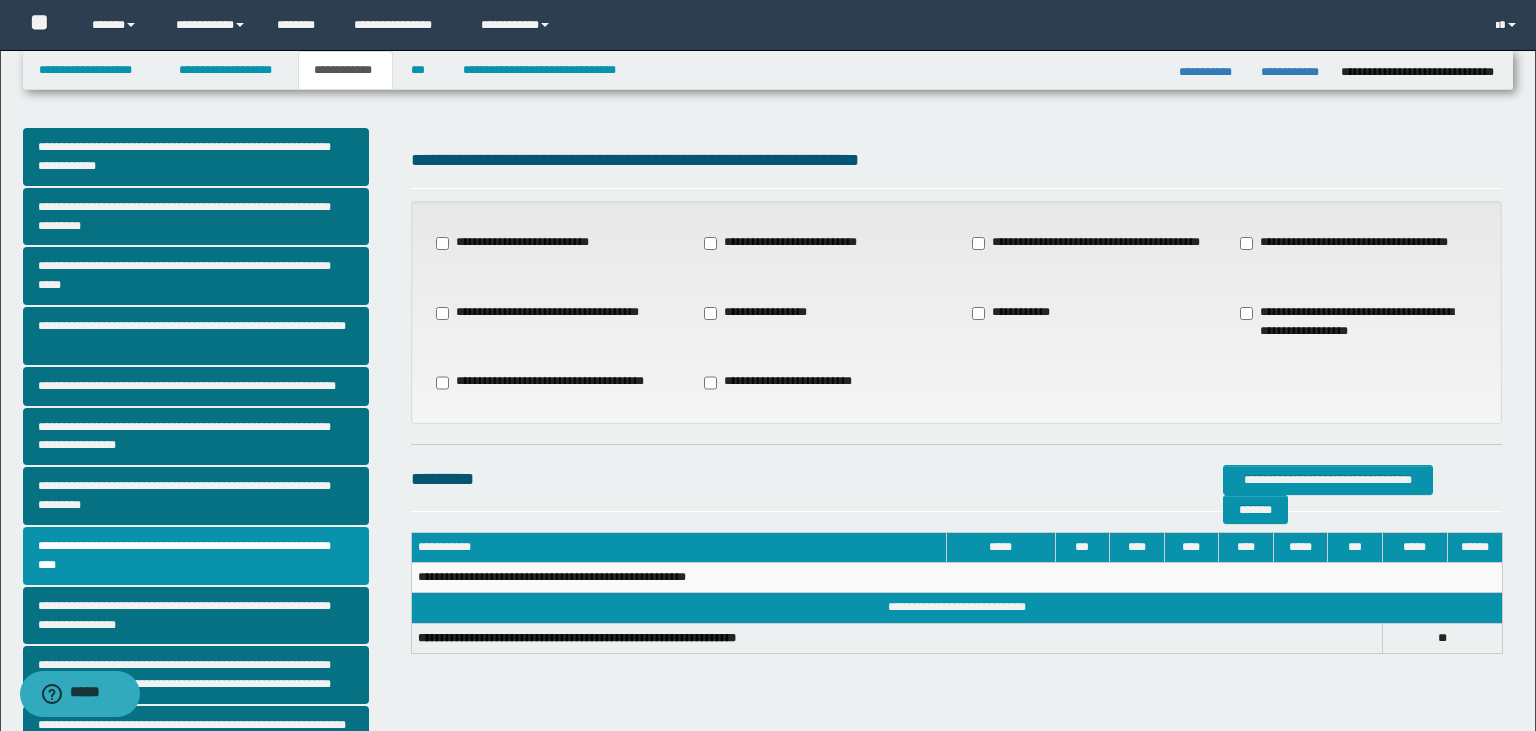 click on "**********" at bounding box center [788, 243] 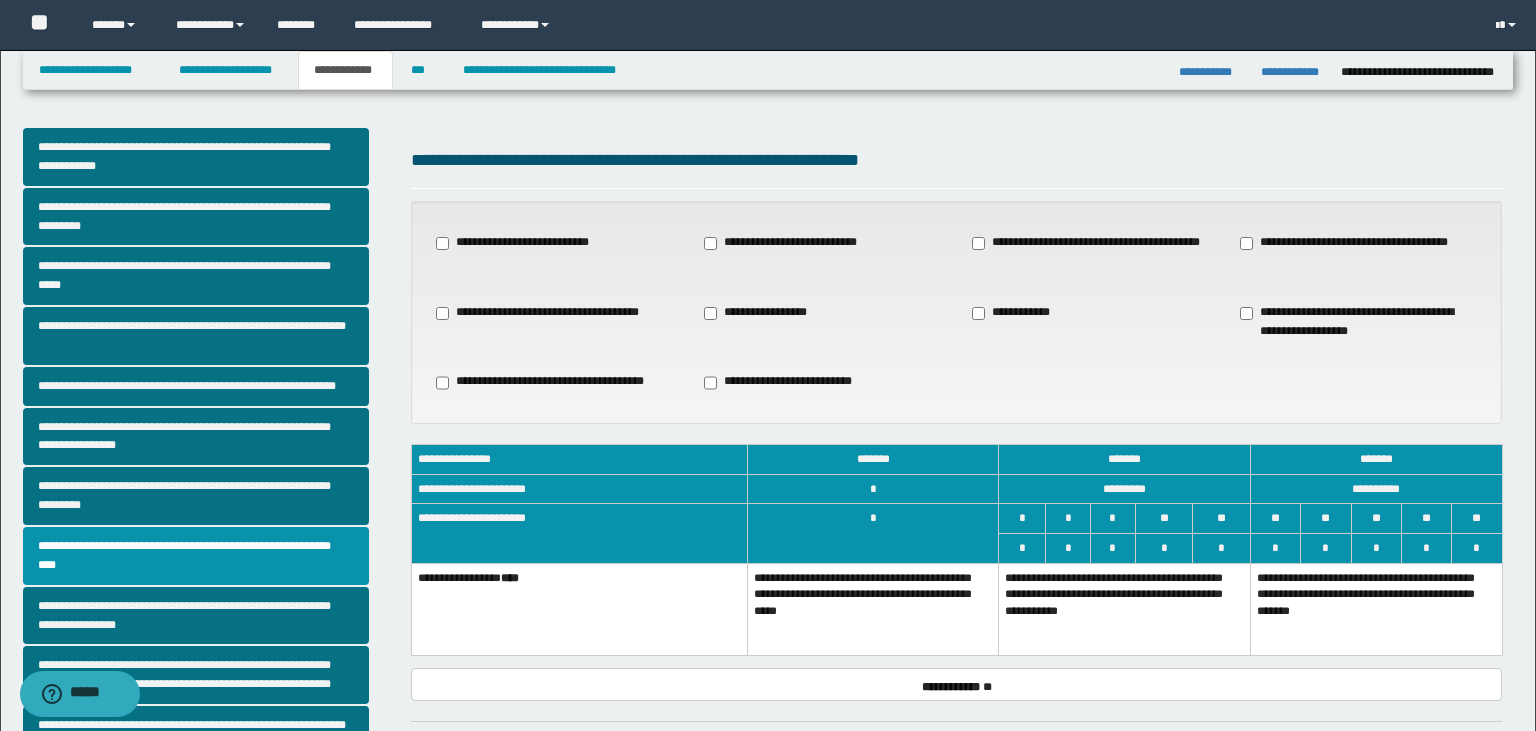 click on "**********" at bounding box center [1125, 609] 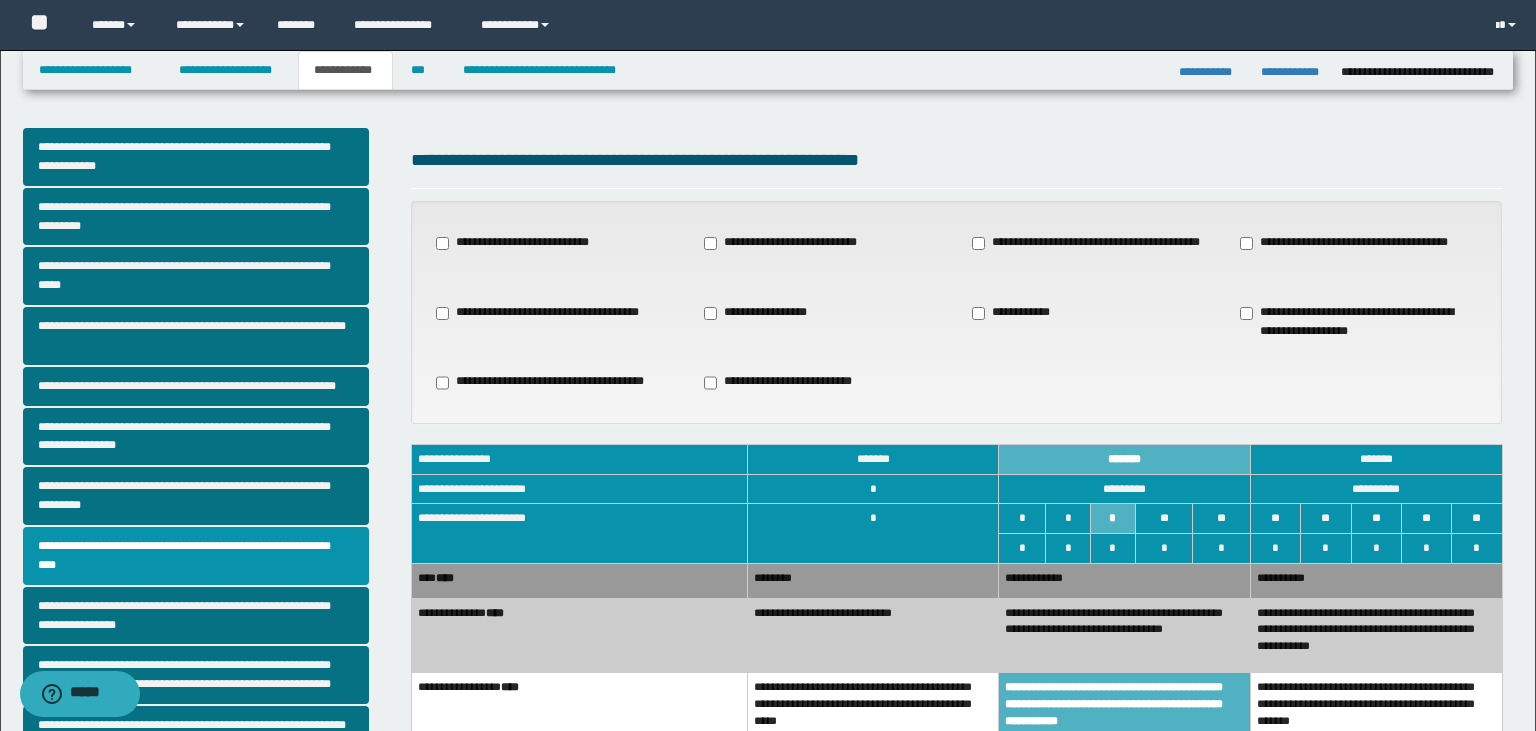 click on "**********" at bounding box center (873, 635) 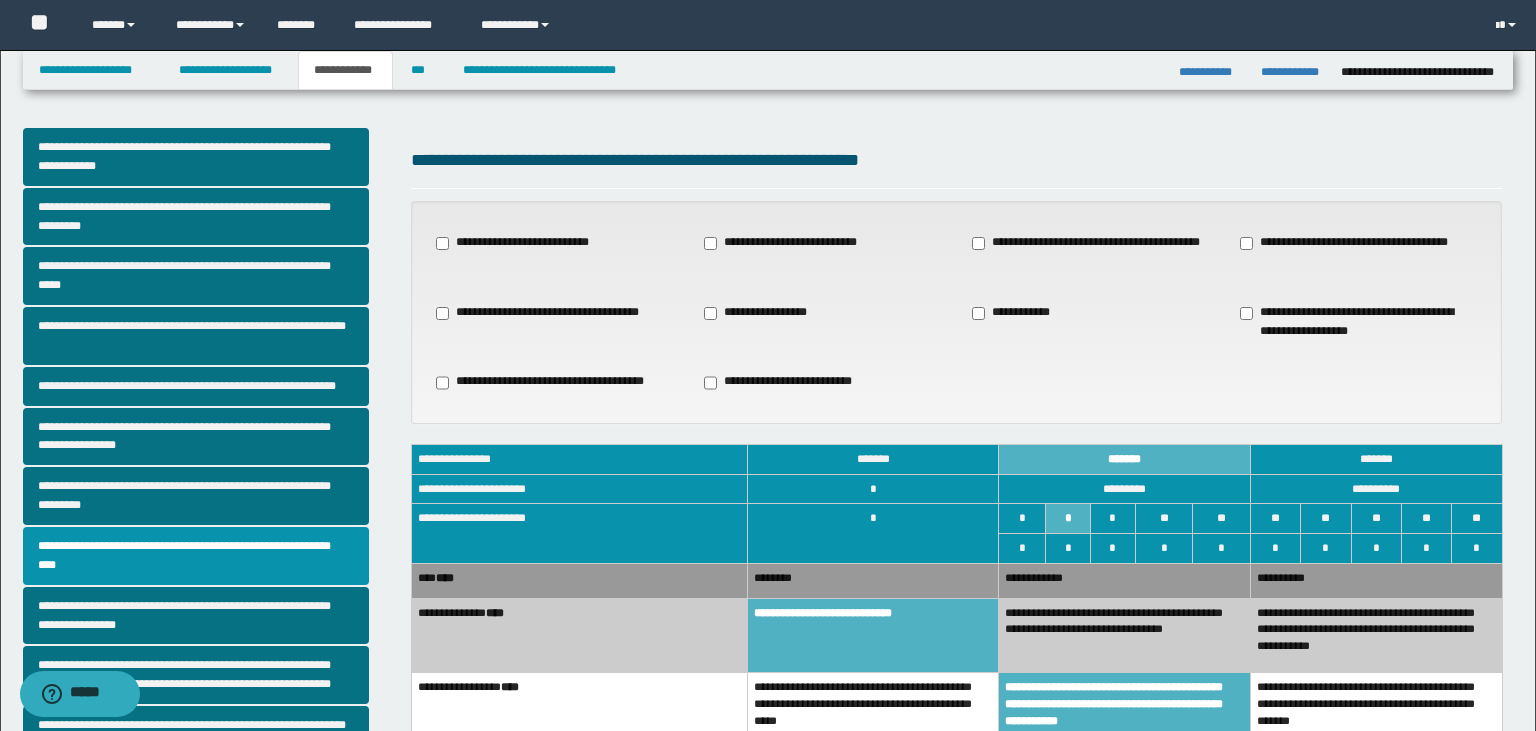 click on "********" at bounding box center [873, 580] 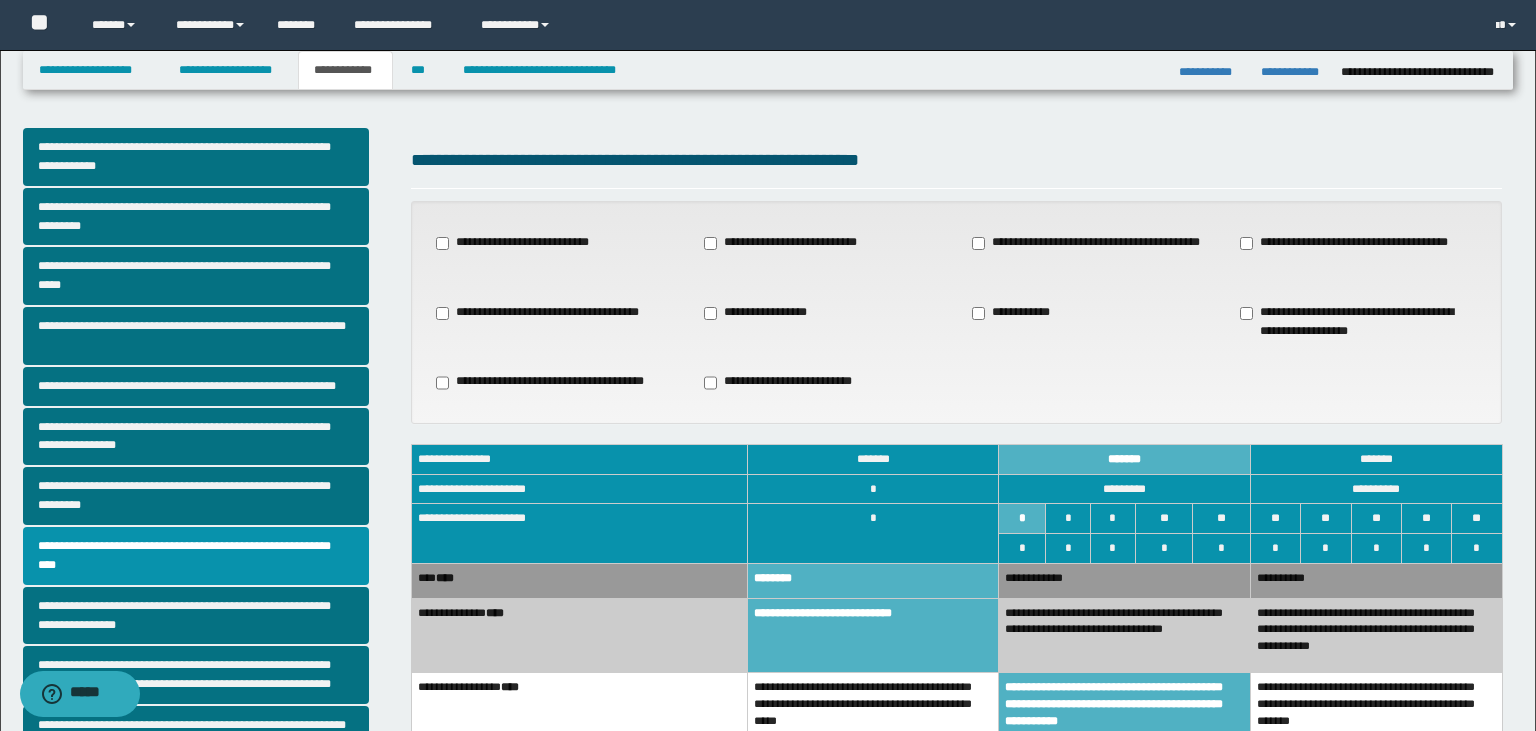 click on "**********" at bounding box center (1125, 580) 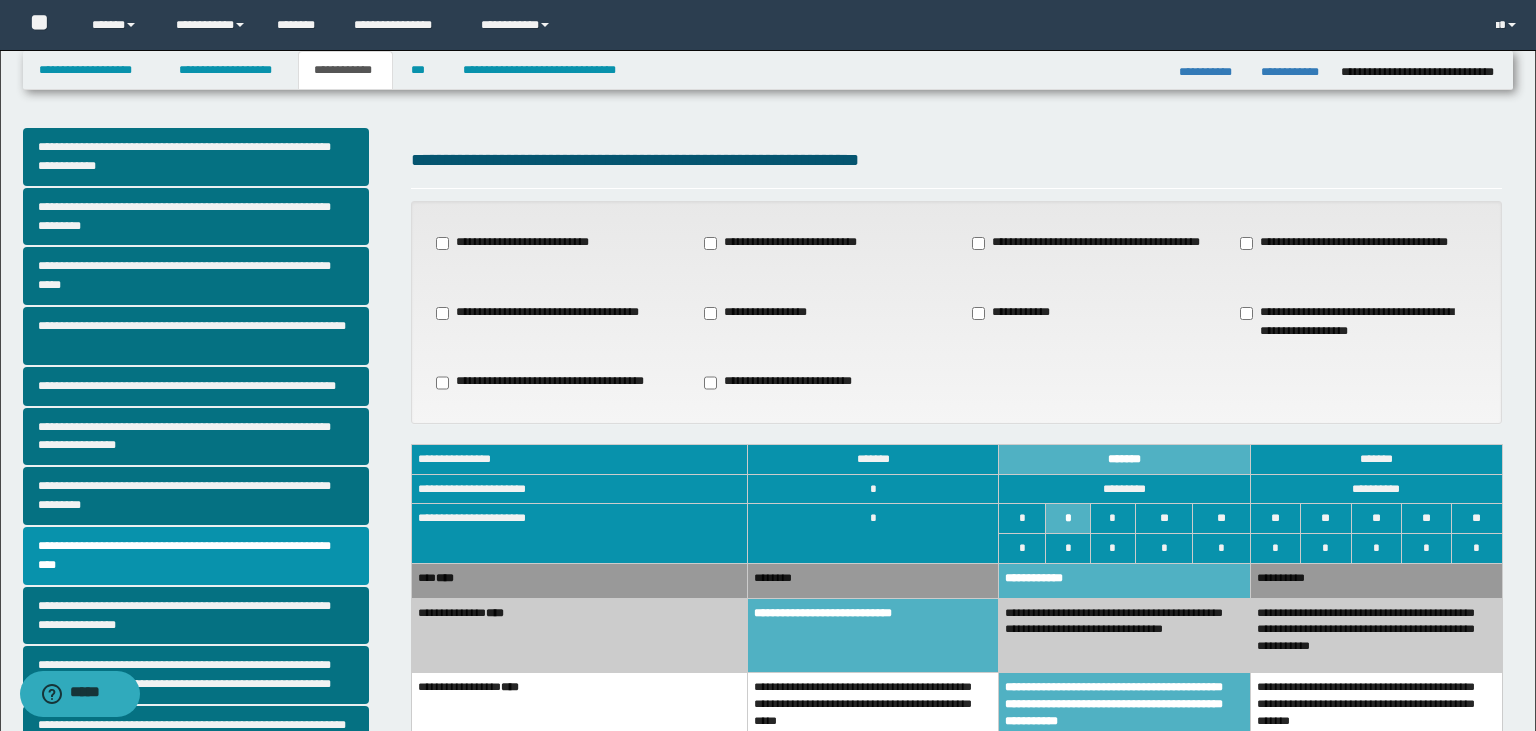 scroll, scrollTop: 432, scrollLeft: 0, axis: vertical 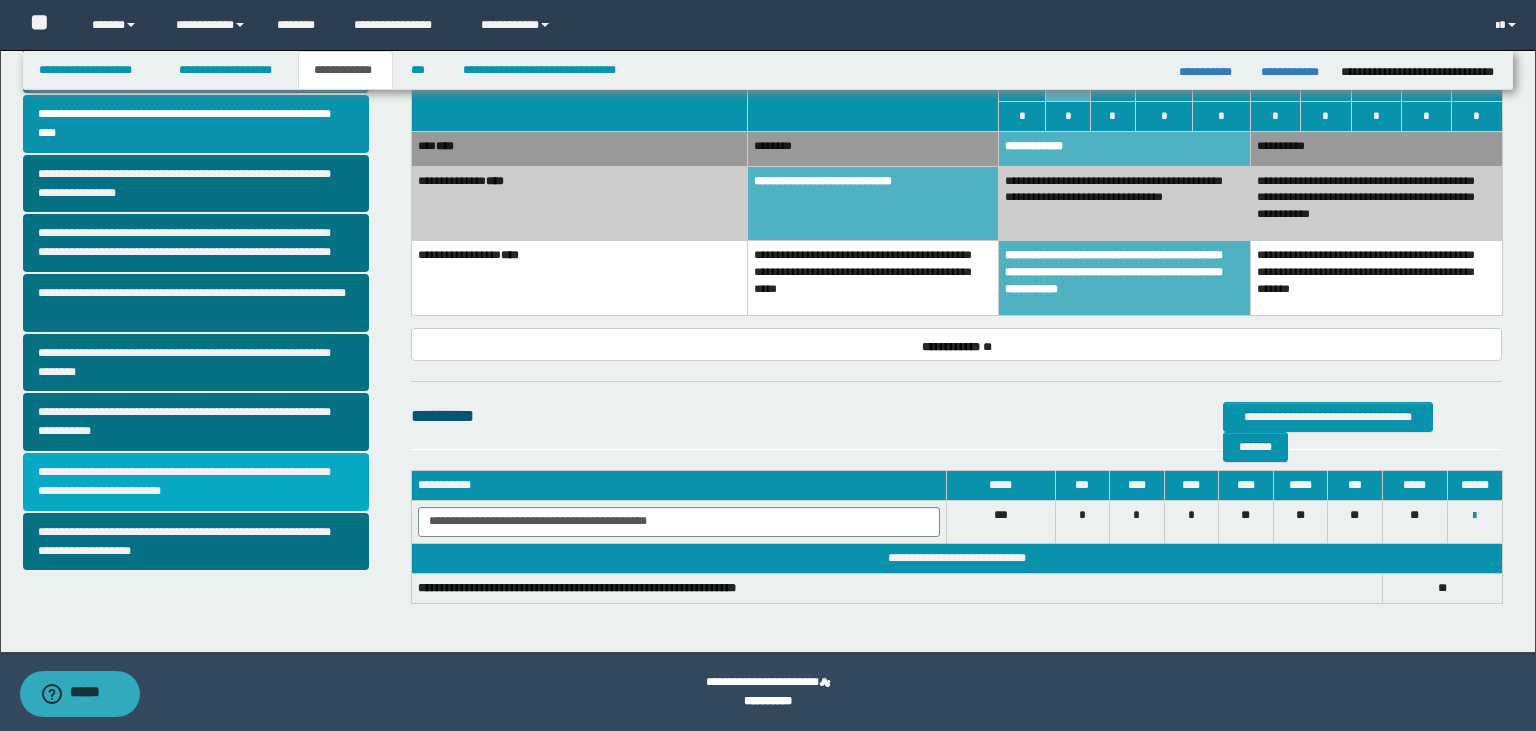 click on "**********" at bounding box center [196, 482] 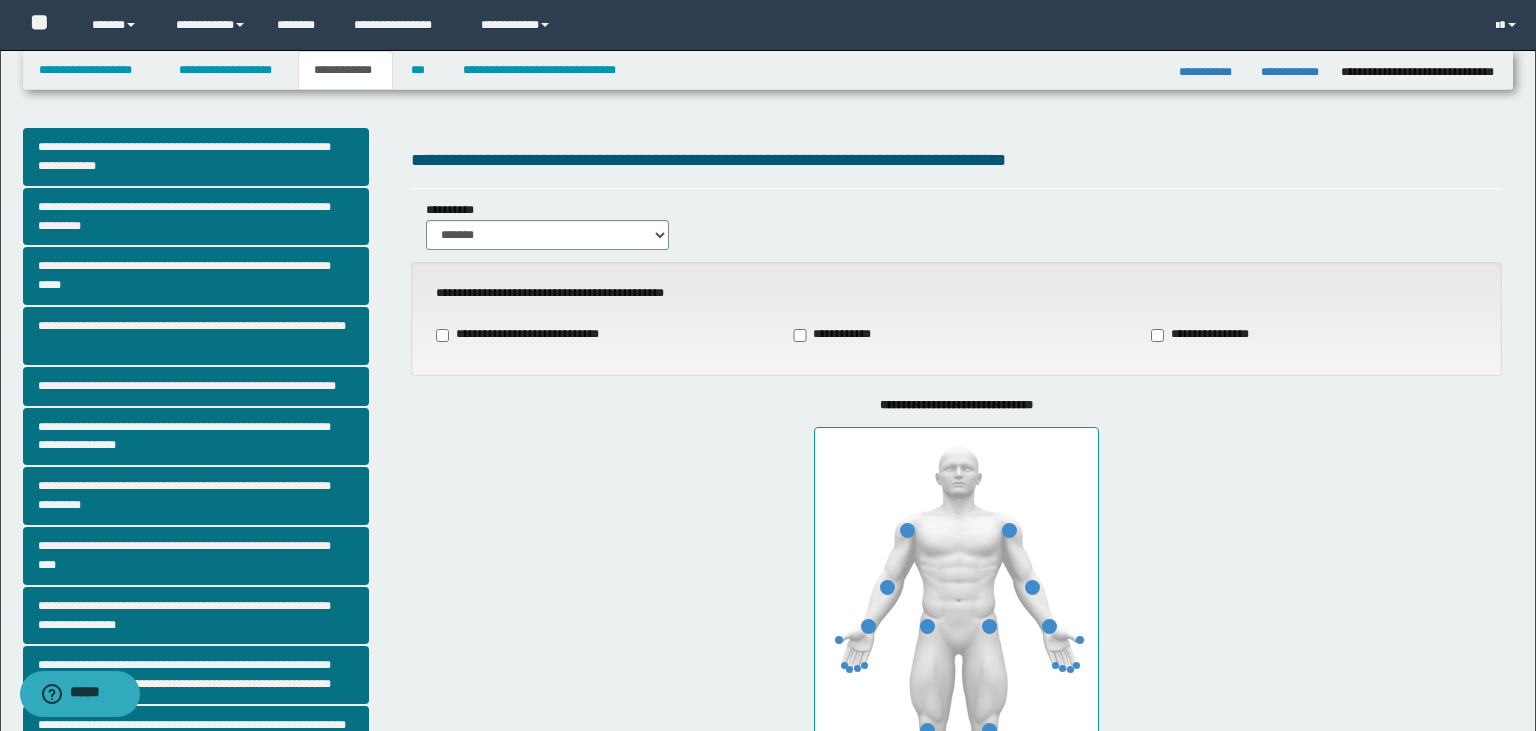 scroll, scrollTop: 645, scrollLeft: 0, axis: vertical 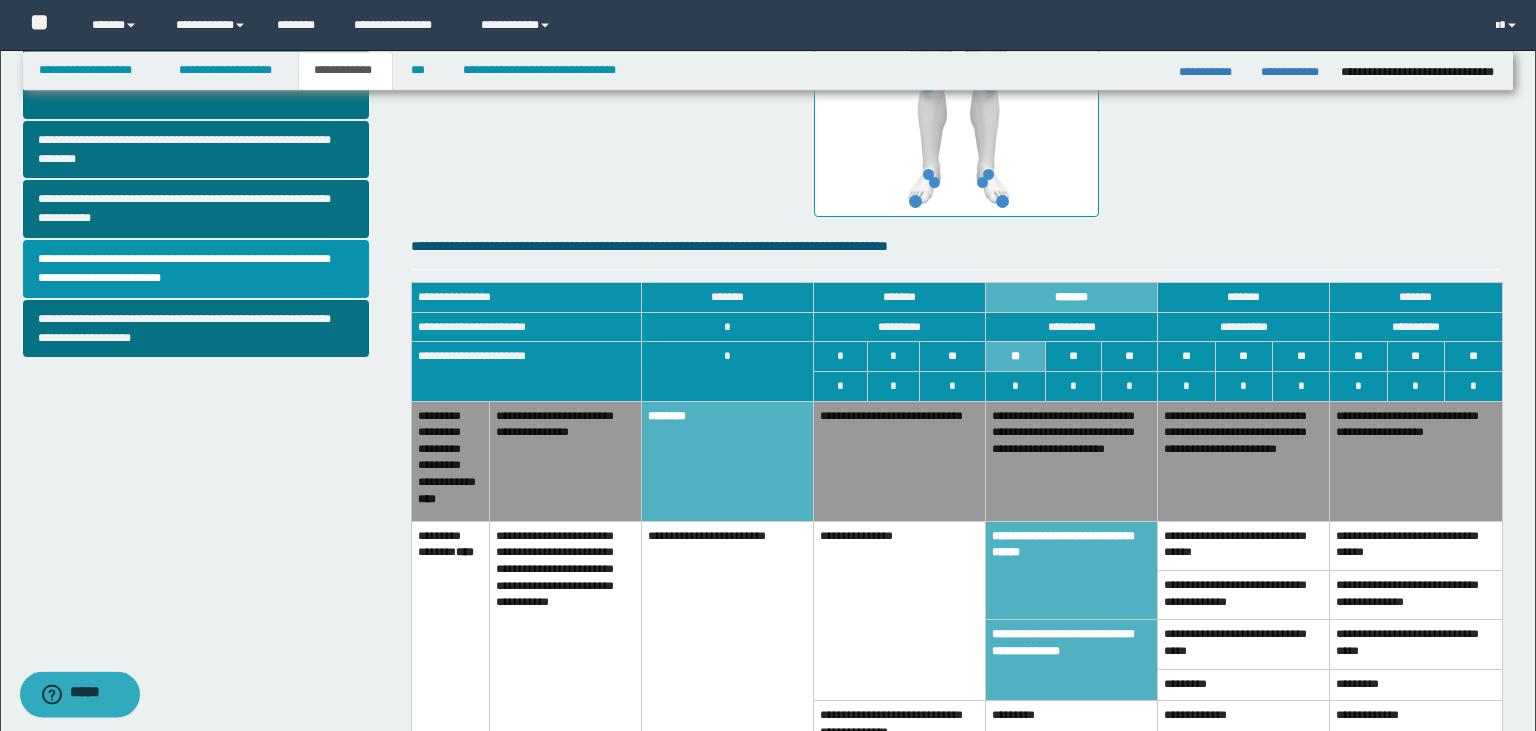click on "**********" at bounding box center [1244, 545] 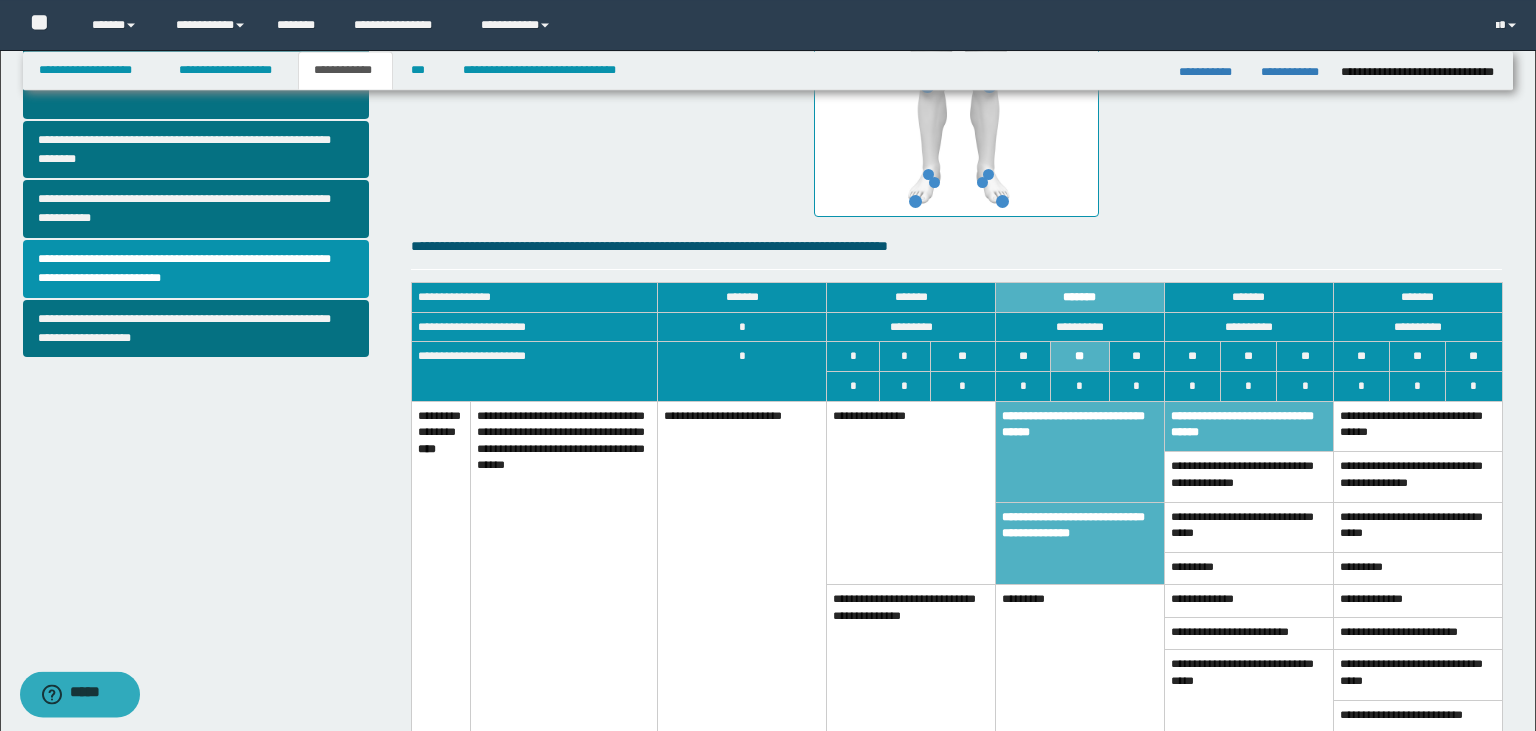 scroll, scrollTop: 644, scrollLeft: 0, axis: vertical 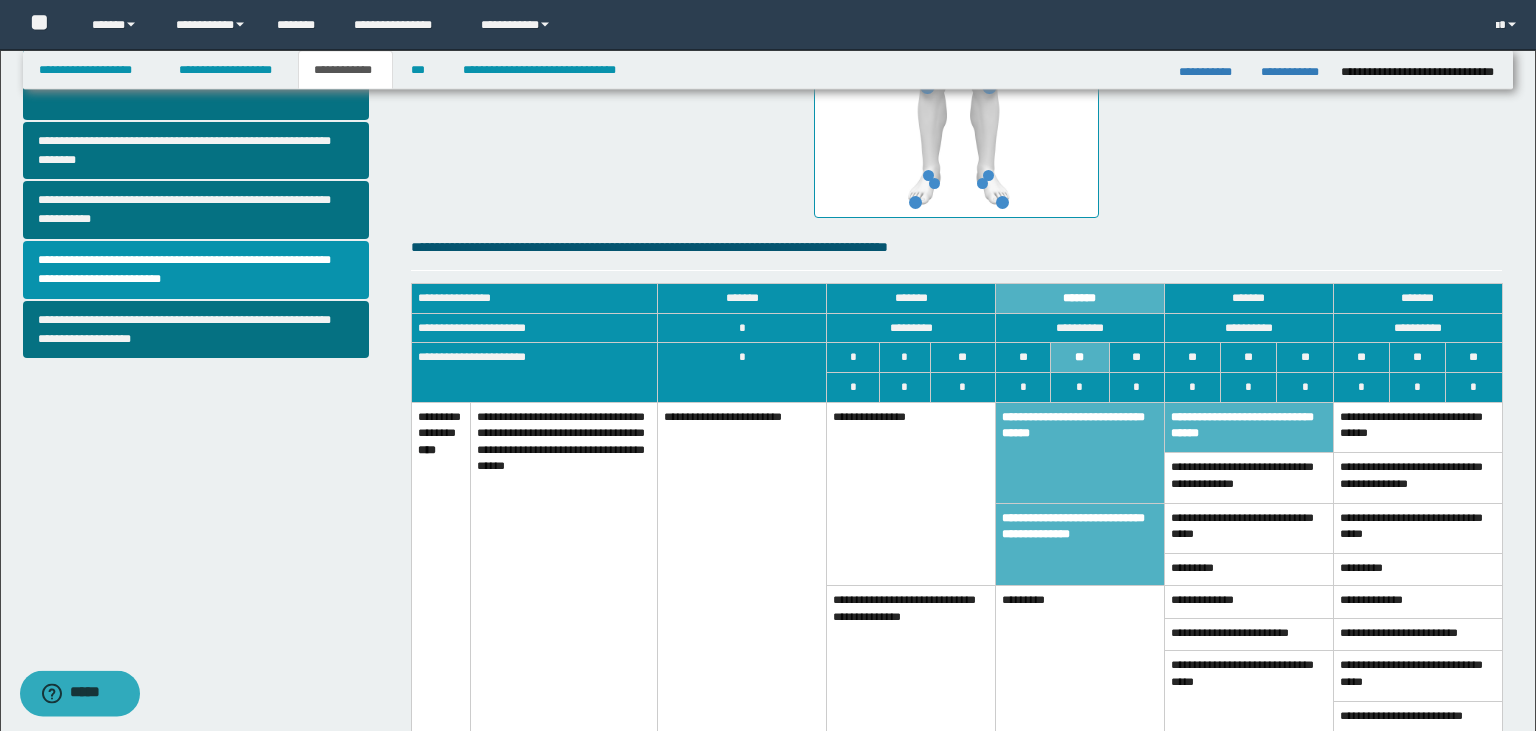 click on "**********" at bounding box center (1079, 452) 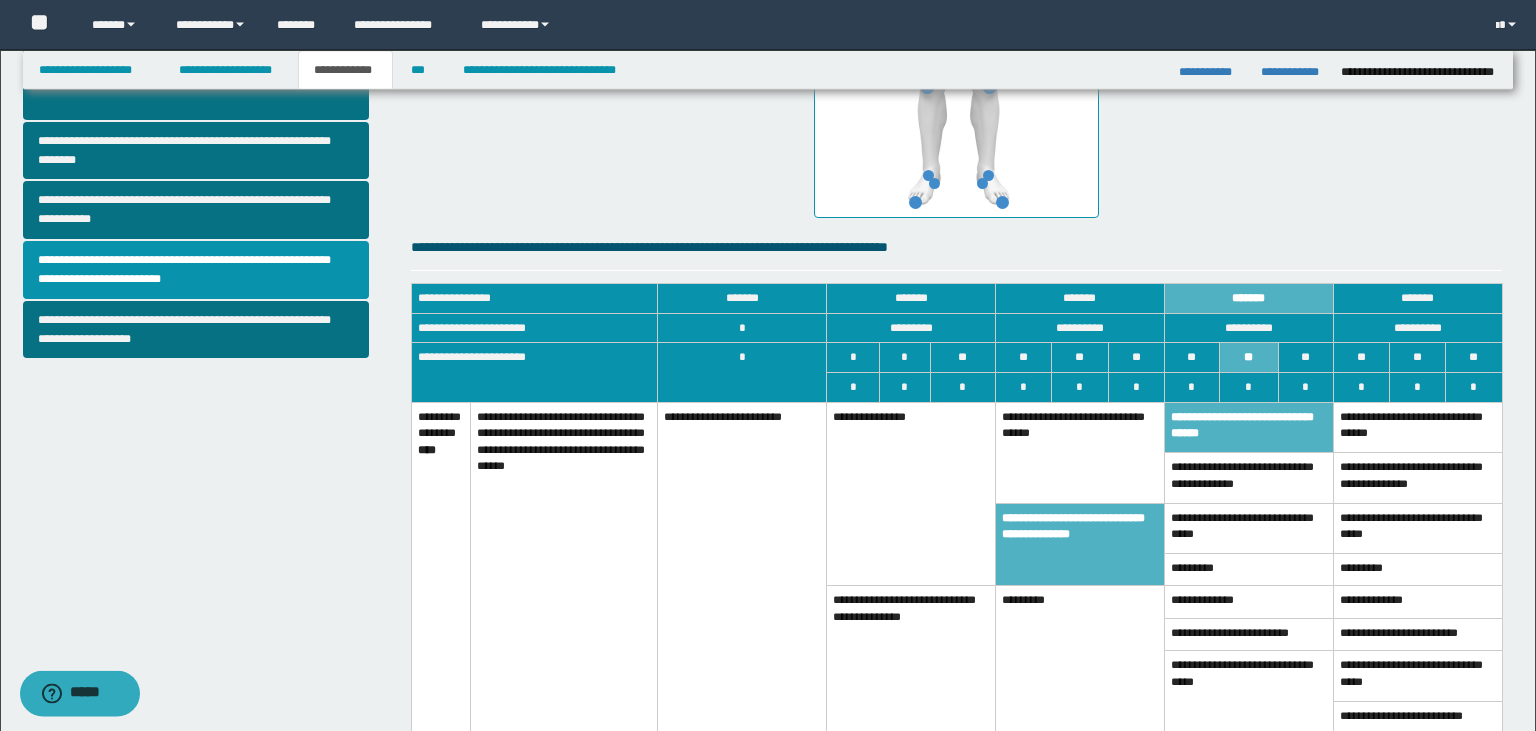 click on "**********" at bounding box center (1079, 452) 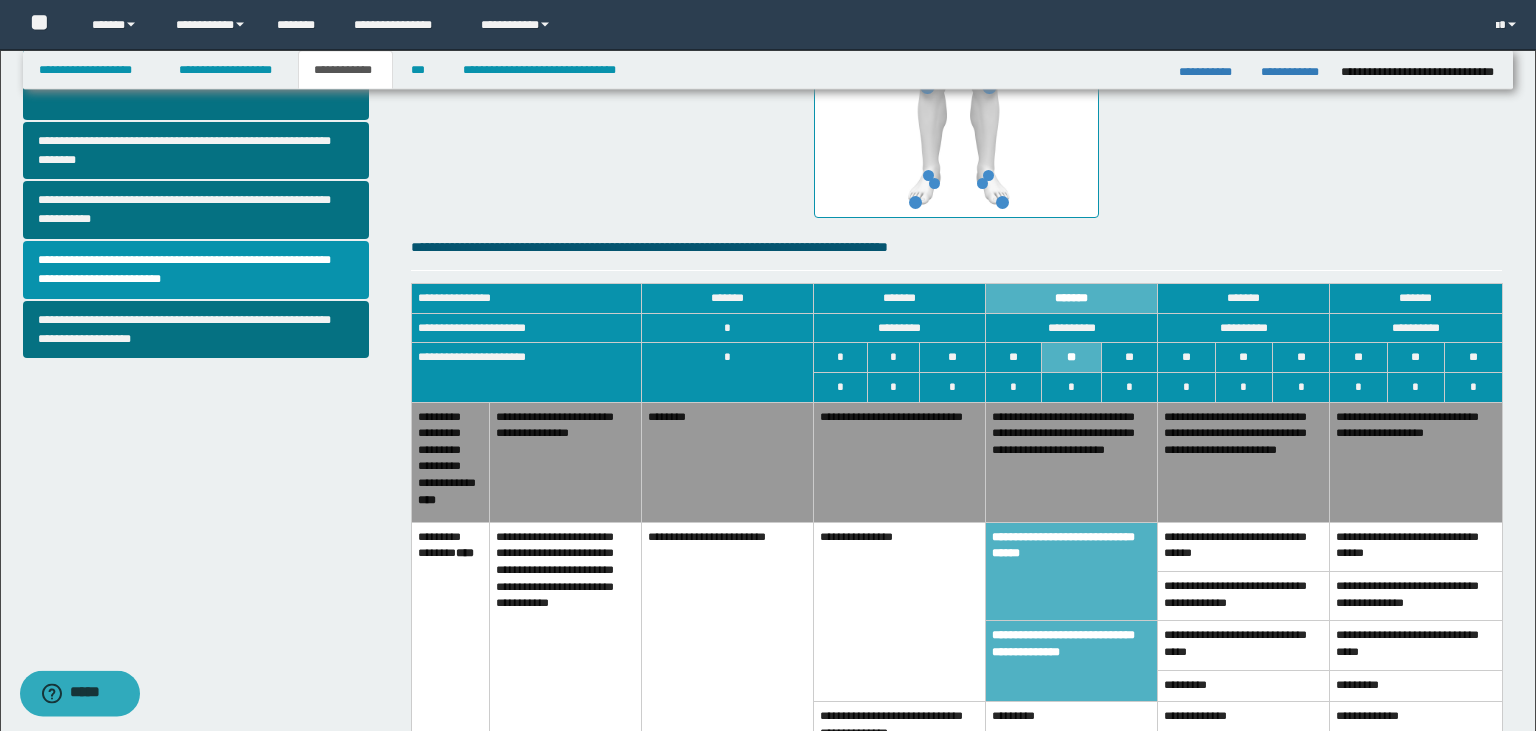 scroll, scrollTop: 645, scrollLeft: 0, axis: vertical 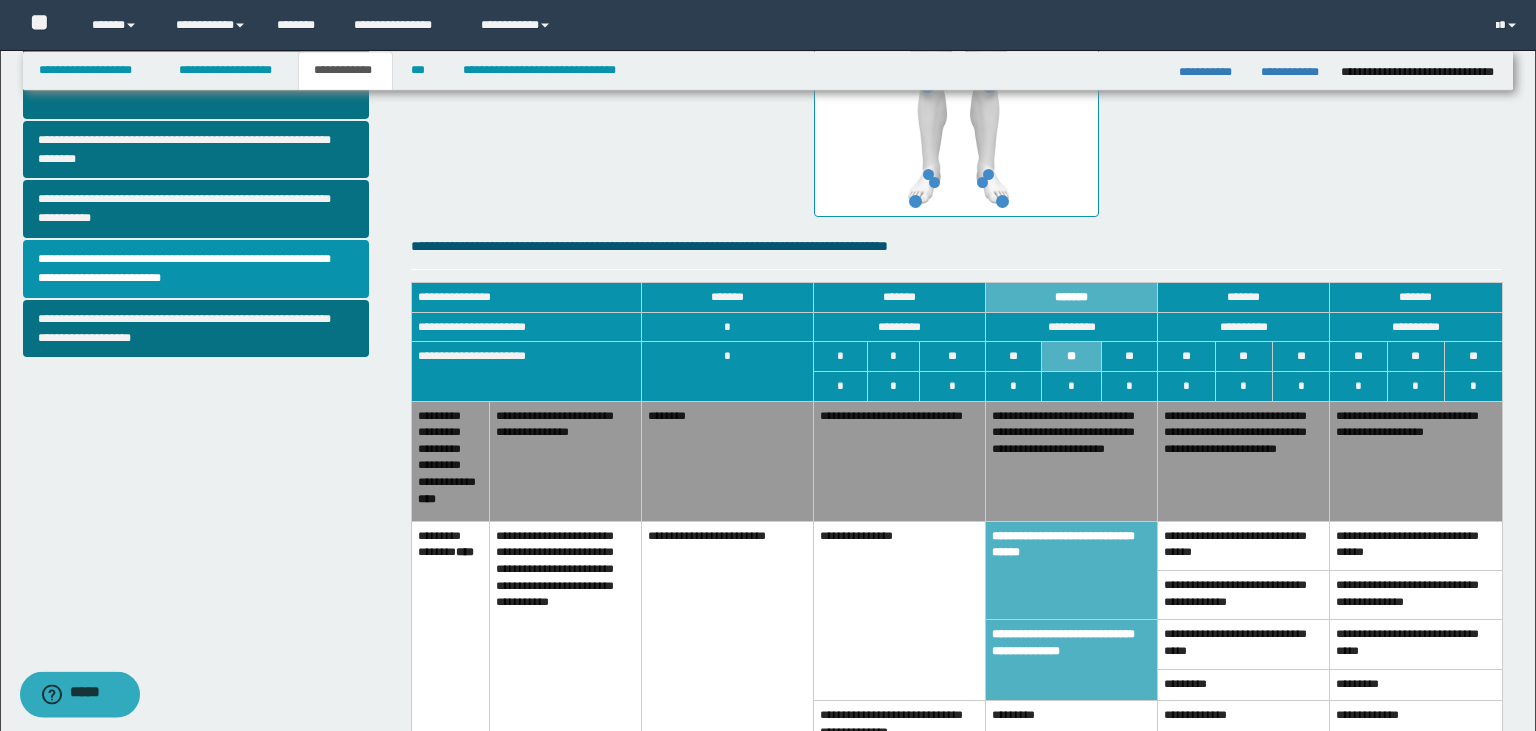 click on "**********" at bounding box center (1244, 545) 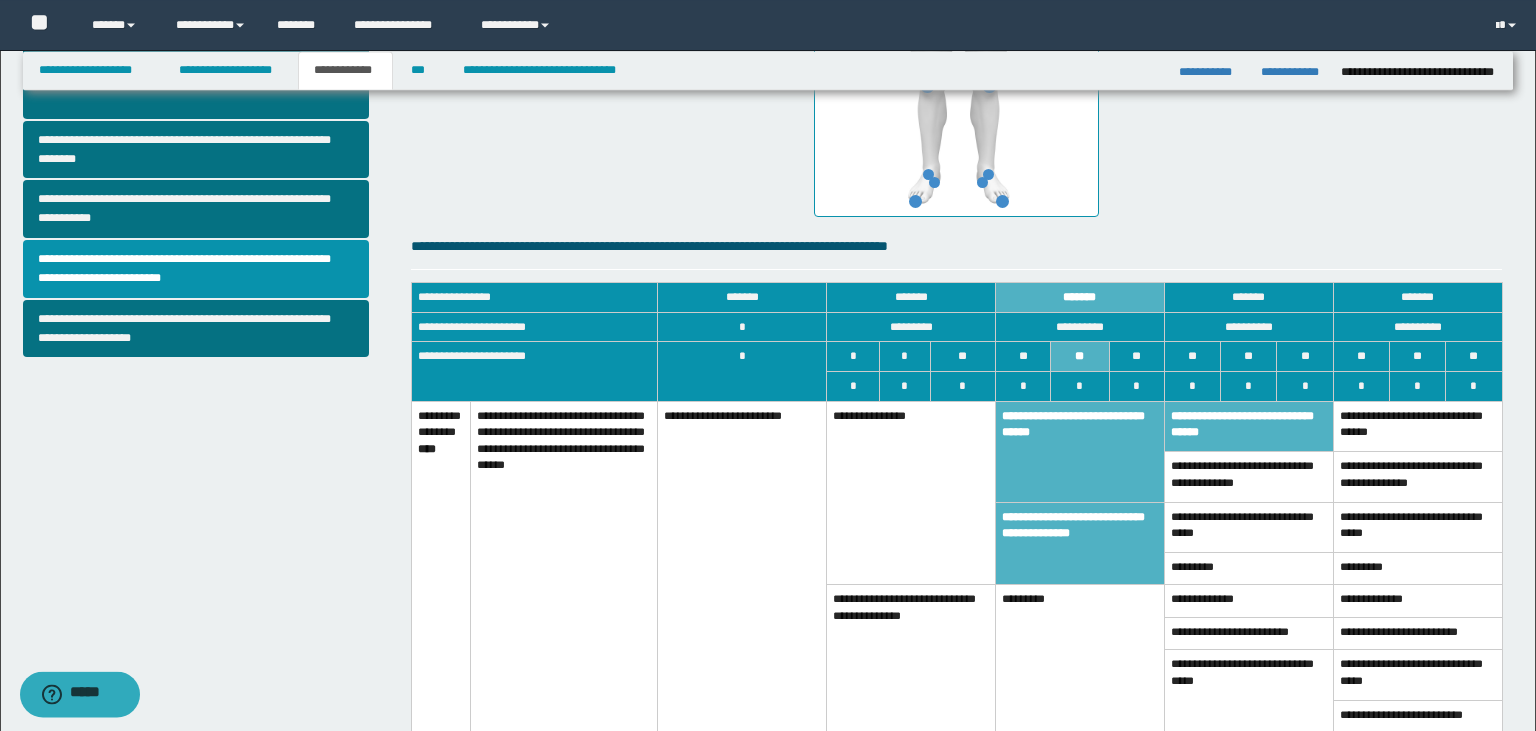 scroll, scrollTop: 644, scrollLeft: 0, axis: vertical 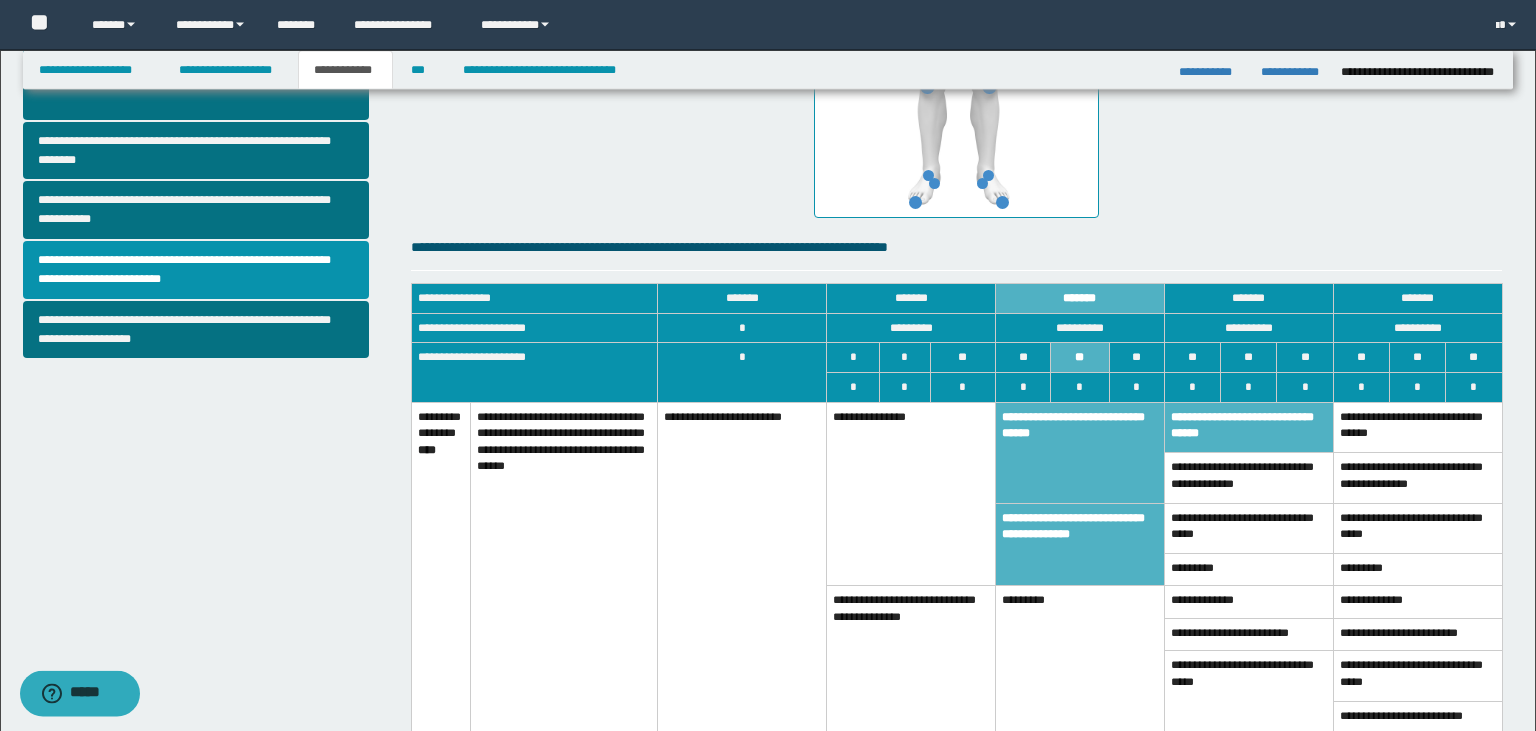 click on "**********" at bounding box center [1248, 478] 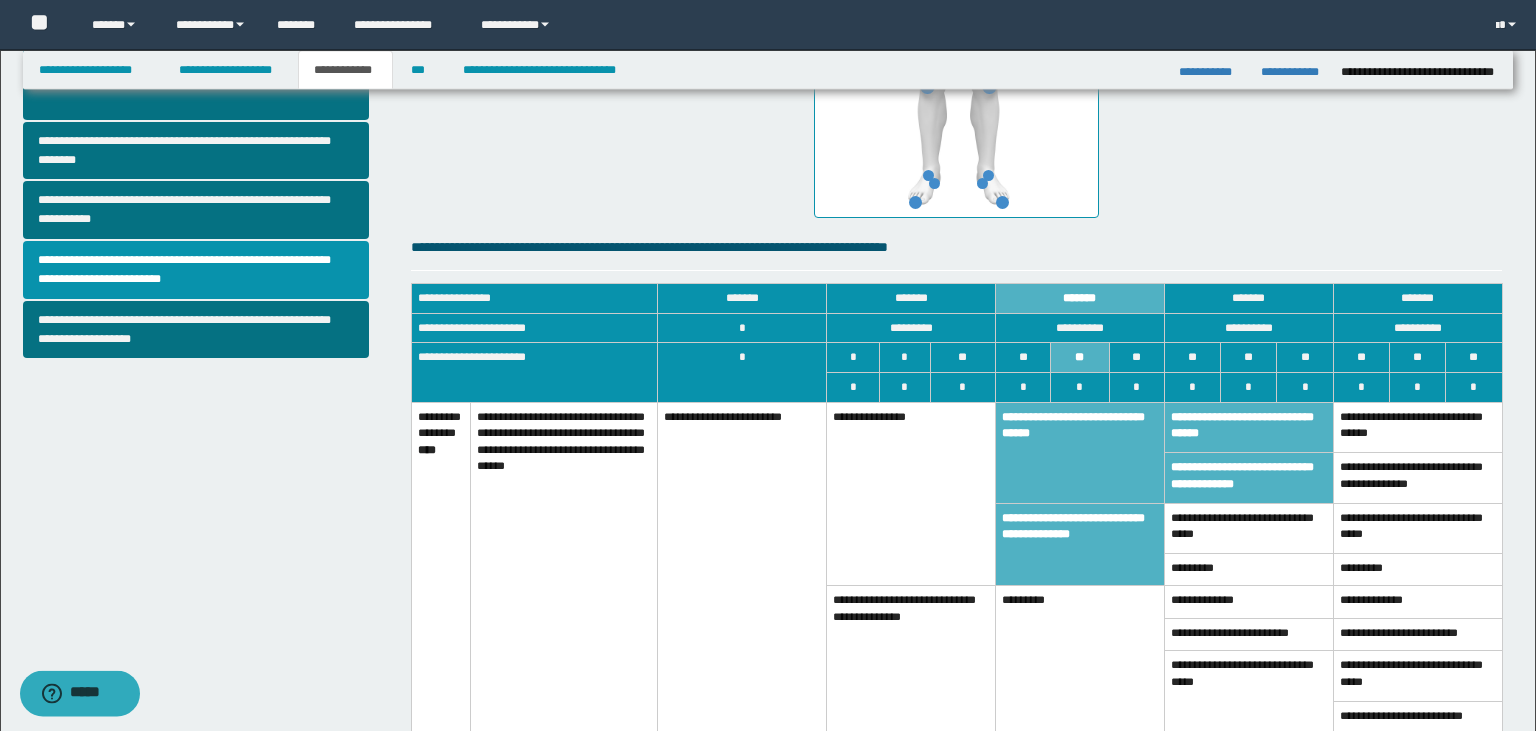 click on "**********" at bounding box center [1248, 692] 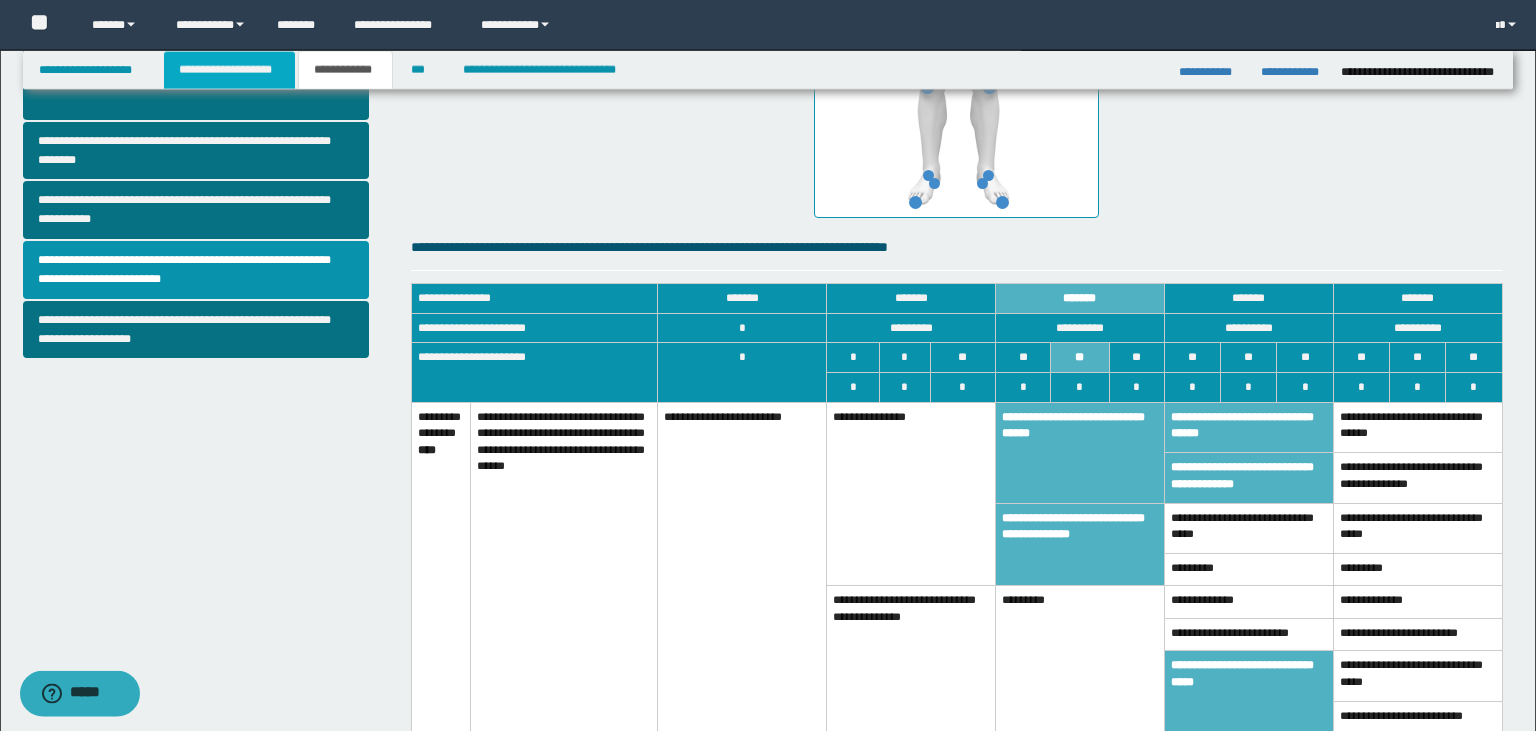 click on "**********" at bounding box center (229, 70) 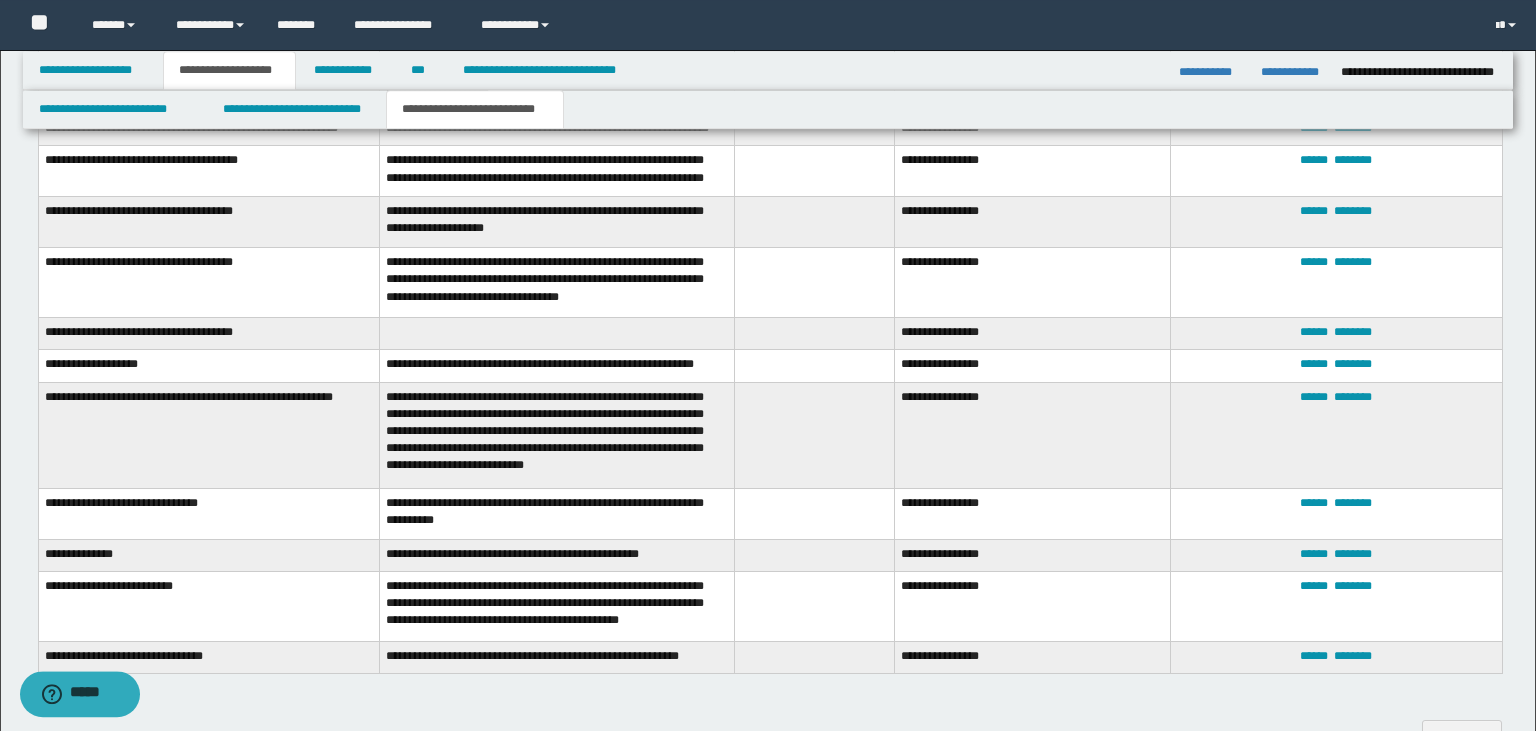 scroll, scrollTop: 1349, scrollLeft: 0, axis: vertical 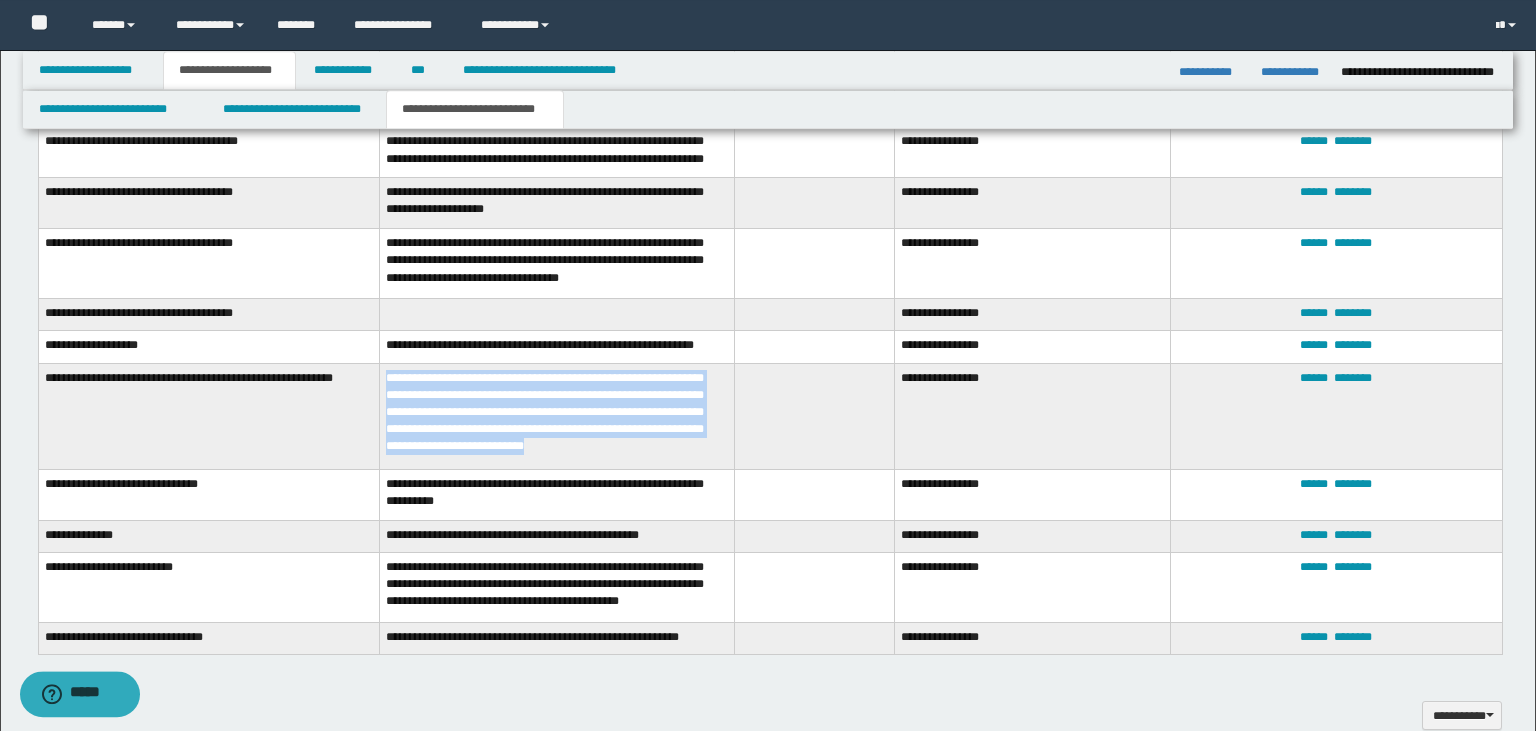 drag, startPoint x: 383, startPoint y: 401, endPoint x: 581, endPoint y: 468, distance: 209.0287 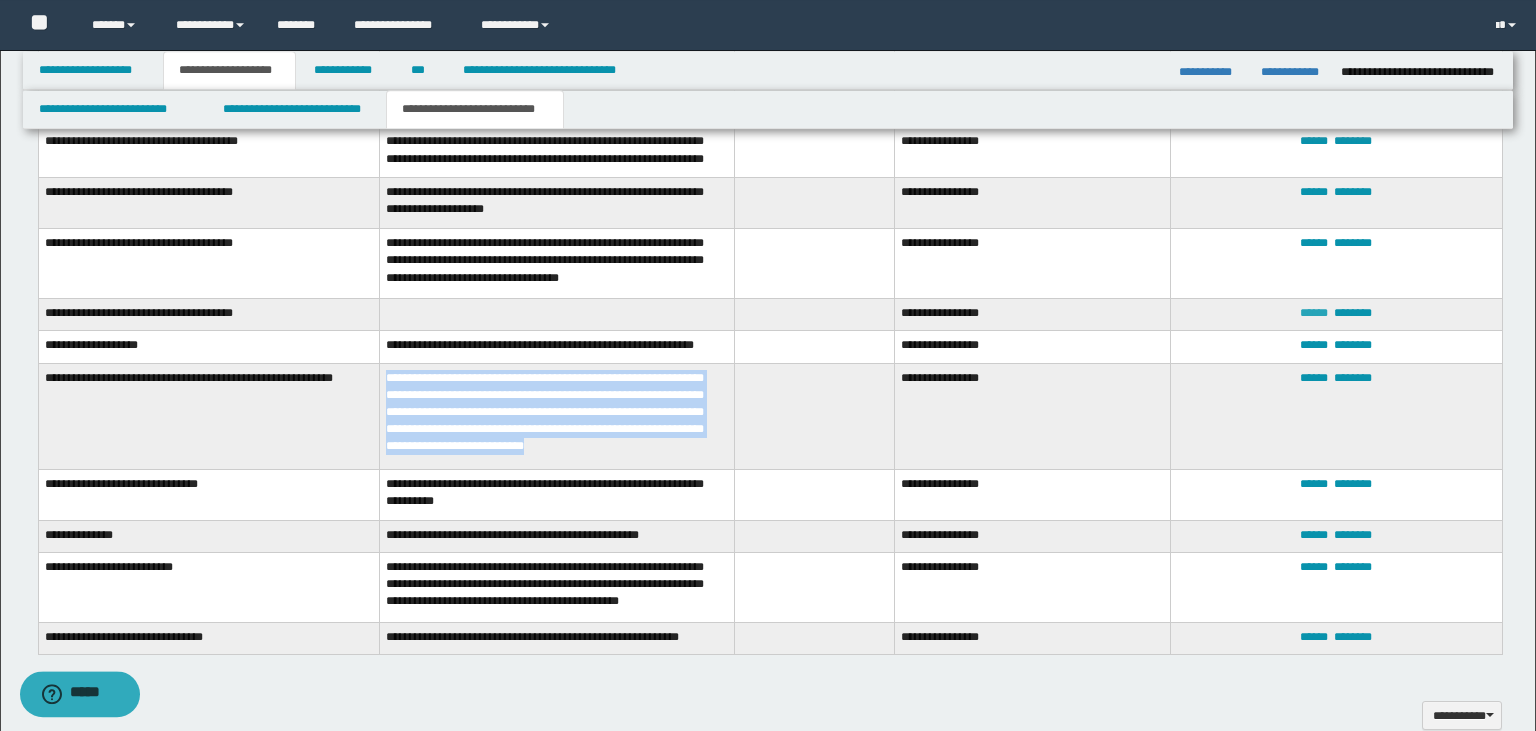 click on "******" at bounding box center [1314, 313] 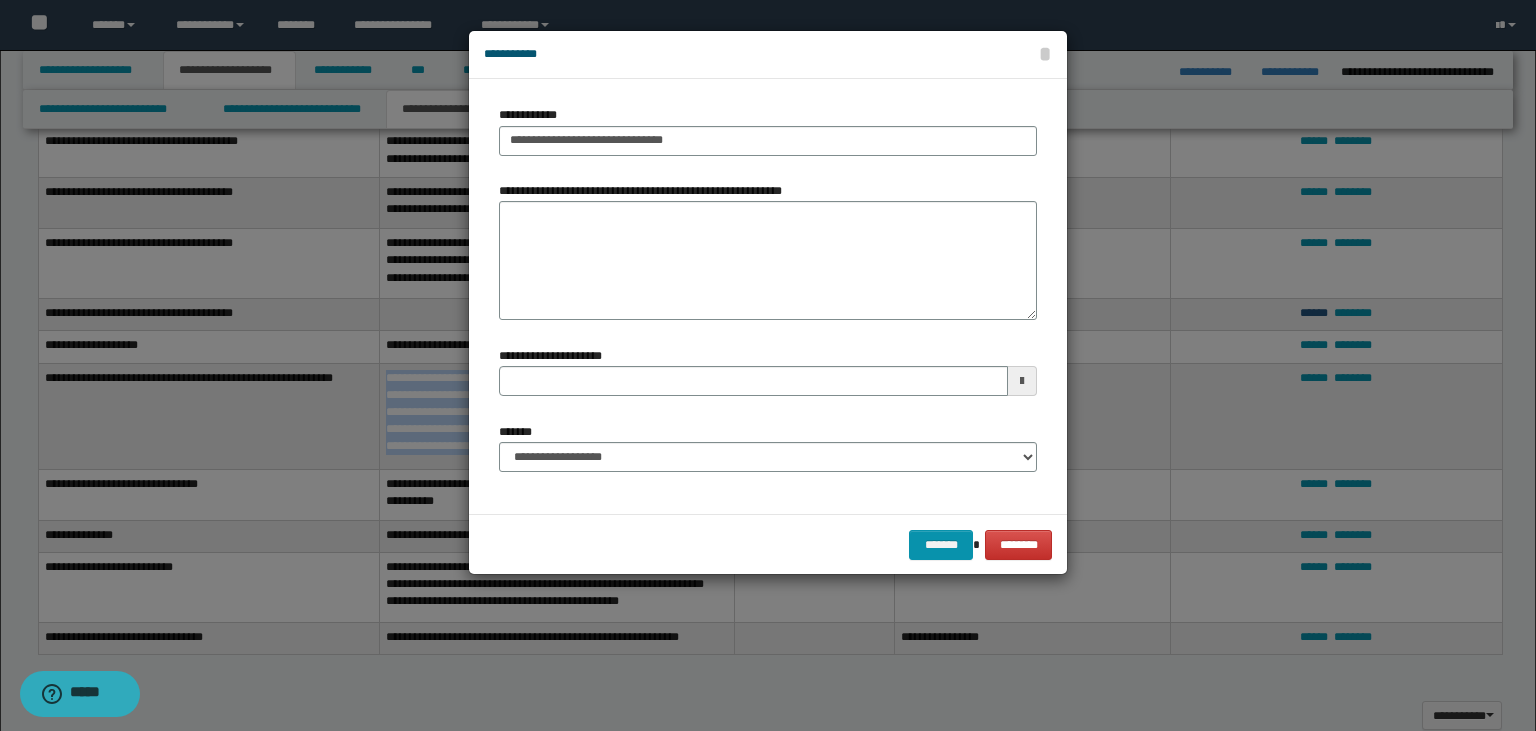 type 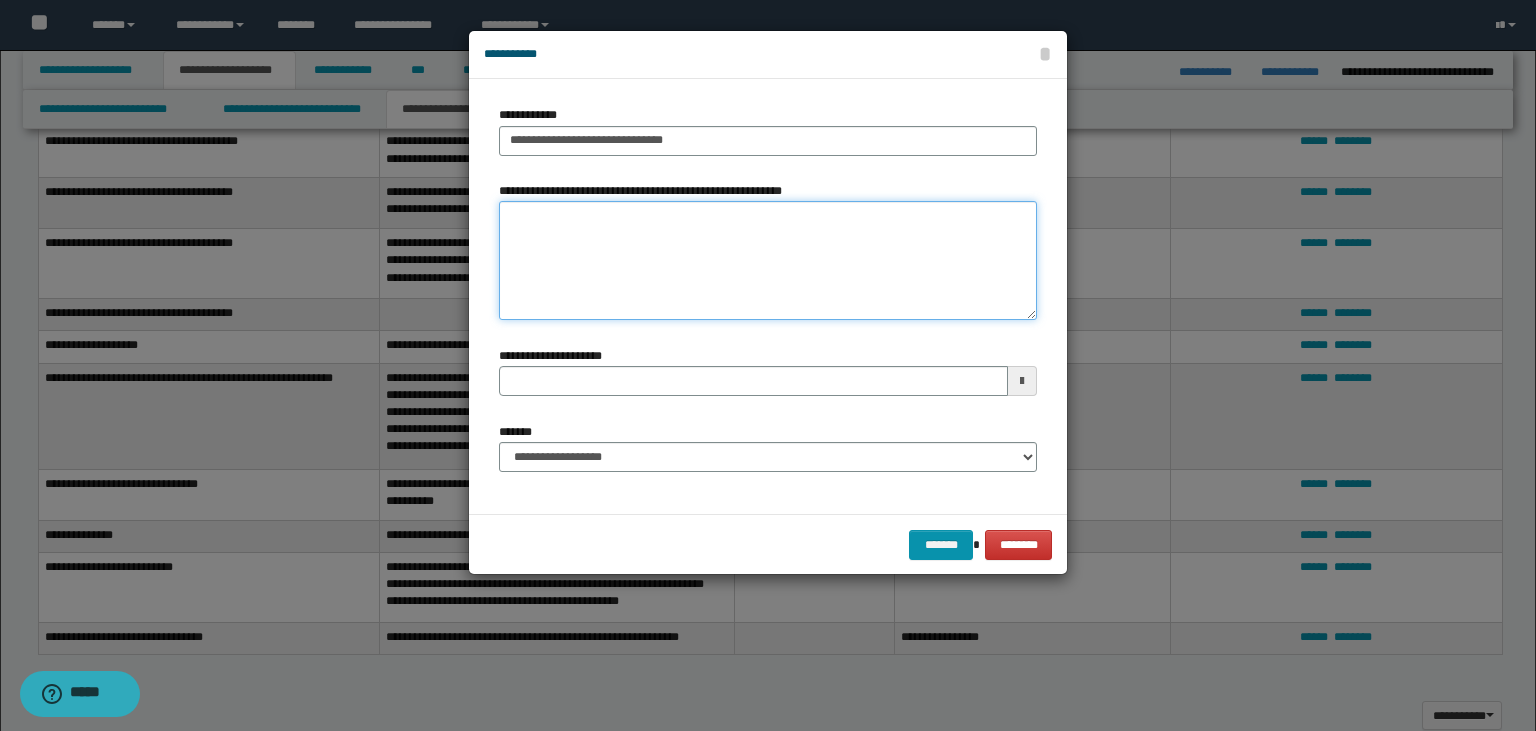 click on "**********" at bounding box center (768, 261) 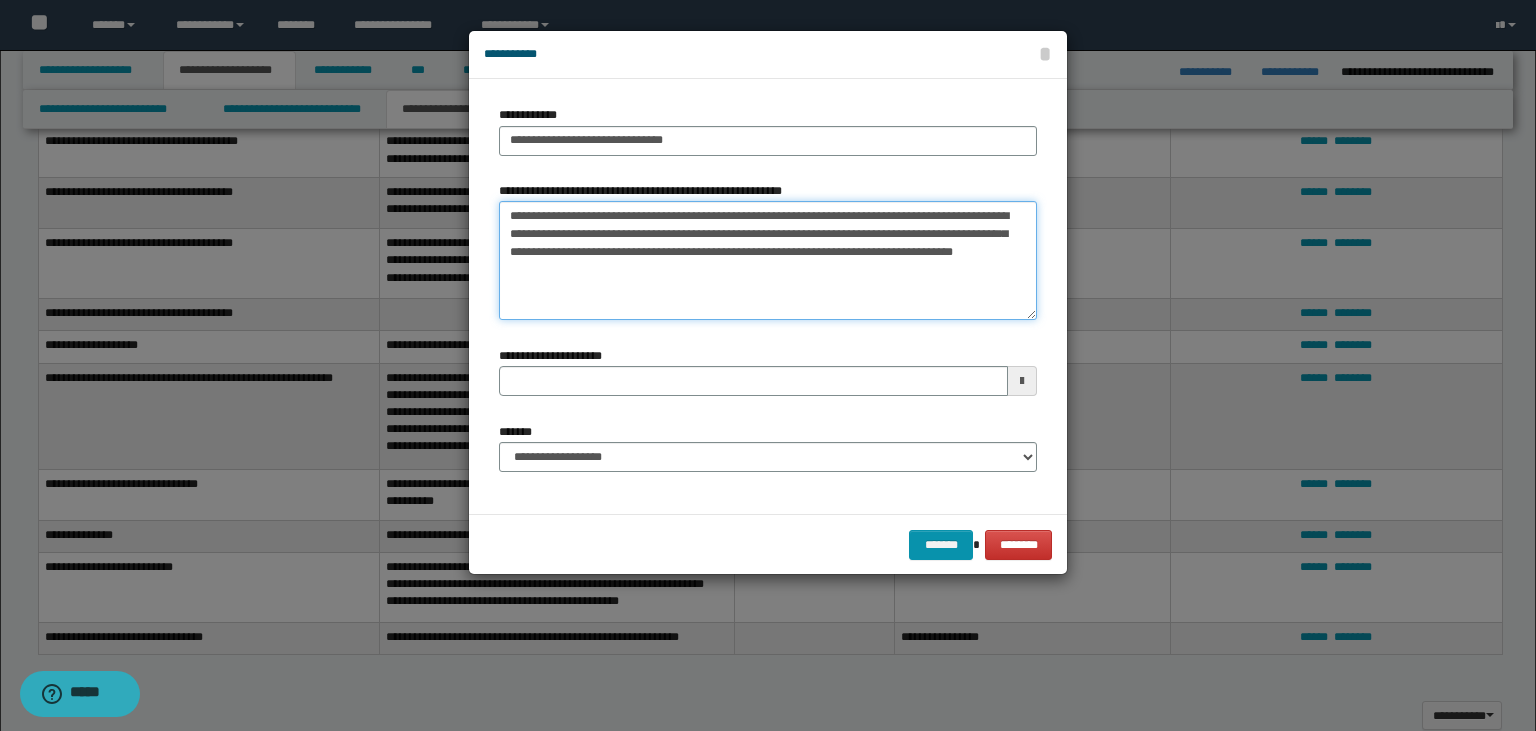 click on "**********" at bounding box center (768, 261) 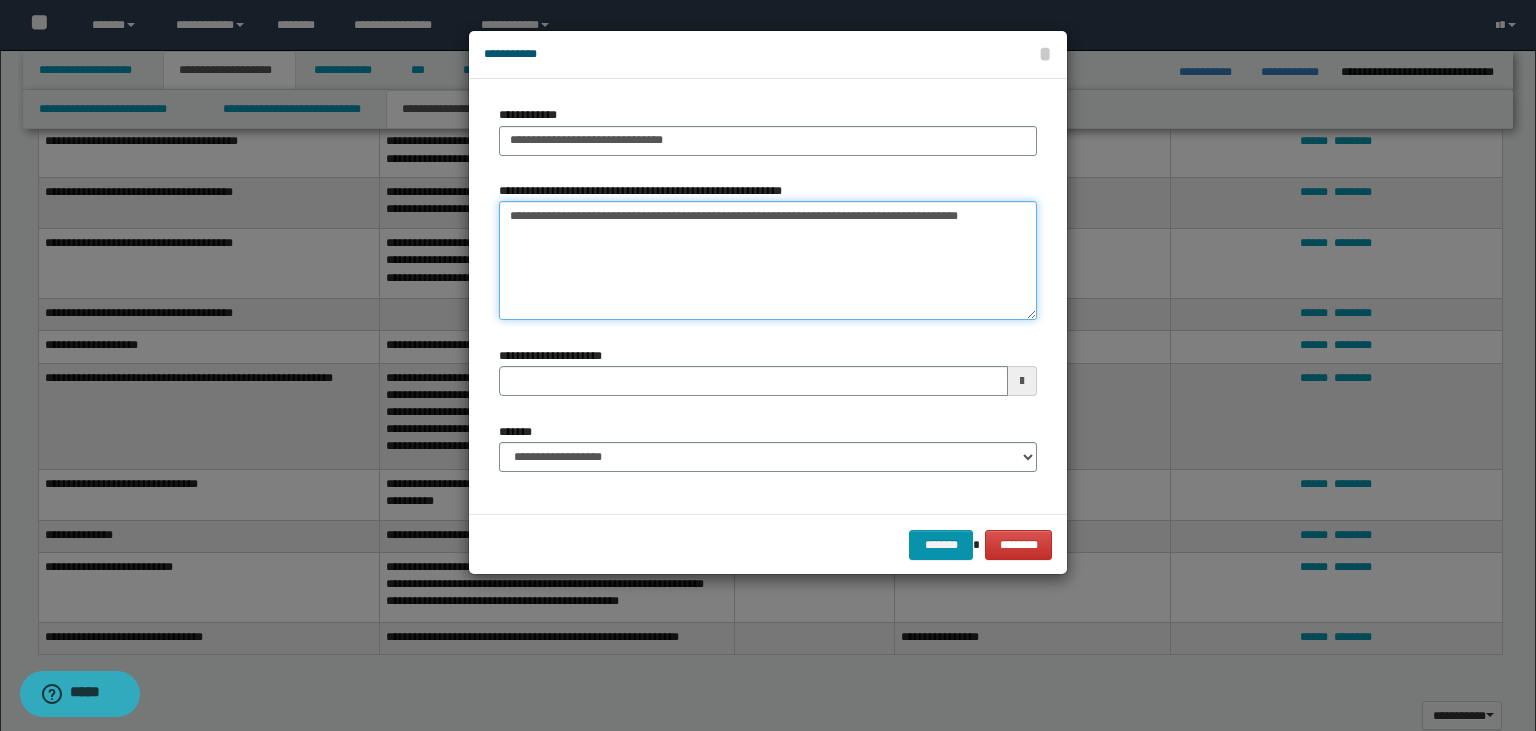 type 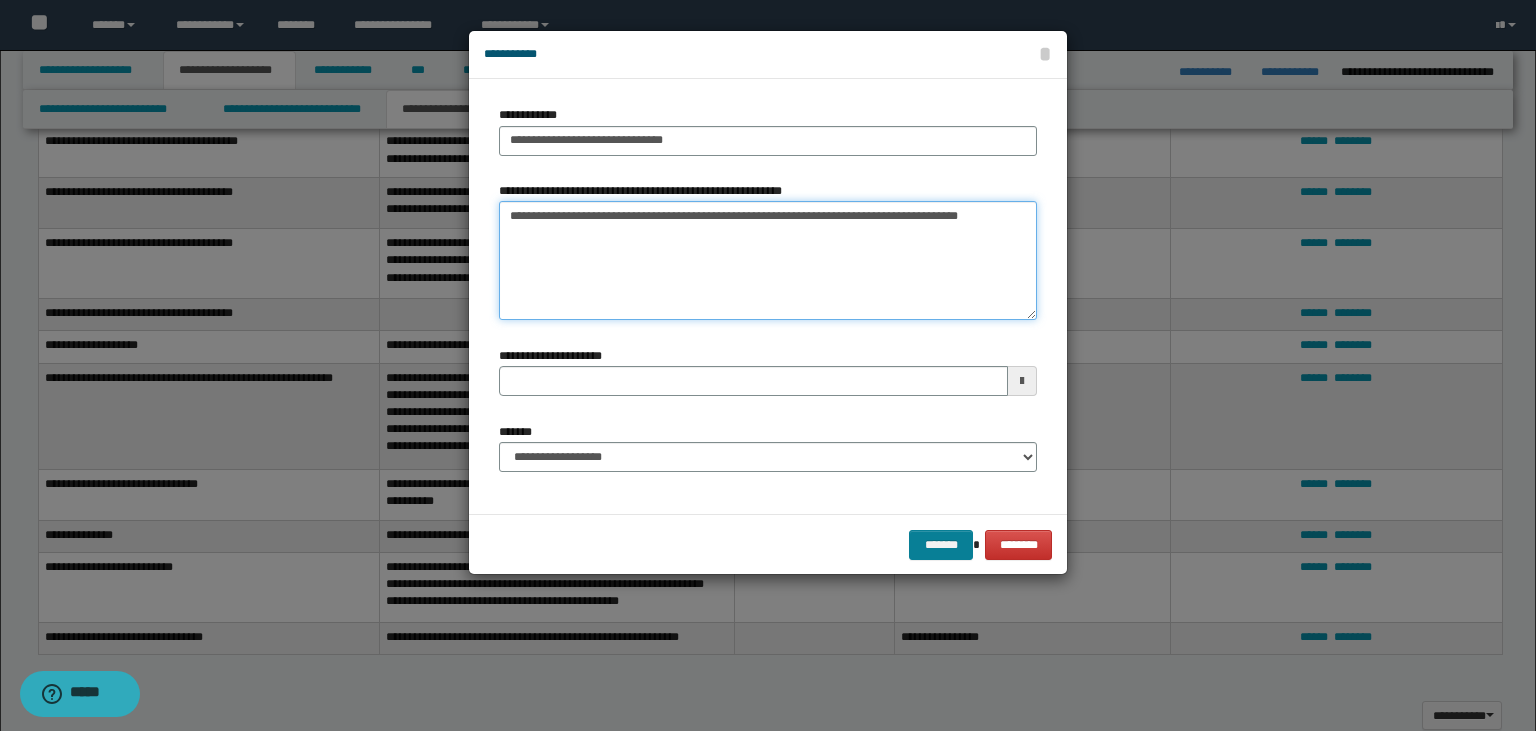 type on "**********" 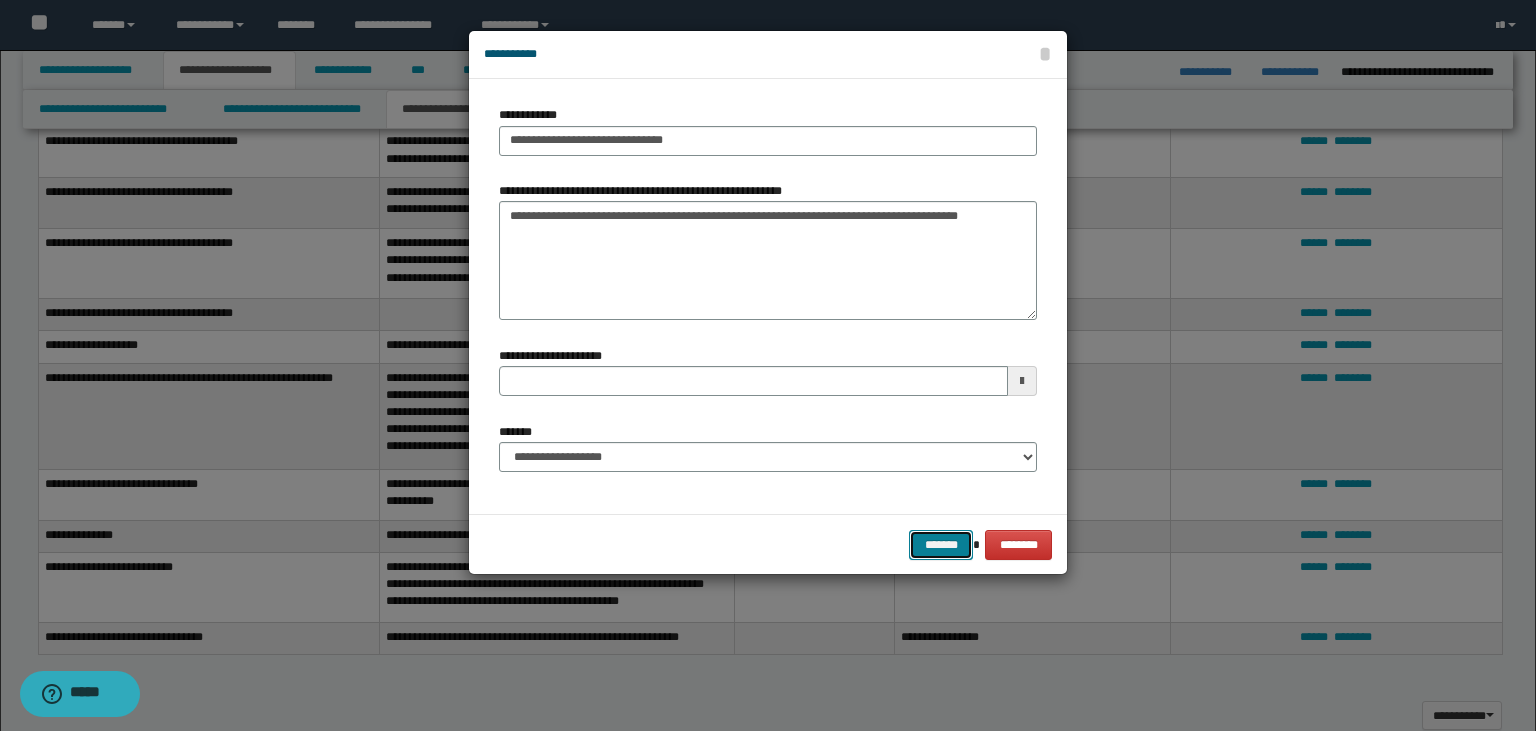 click on "*******" at bounding box center [941, 545] 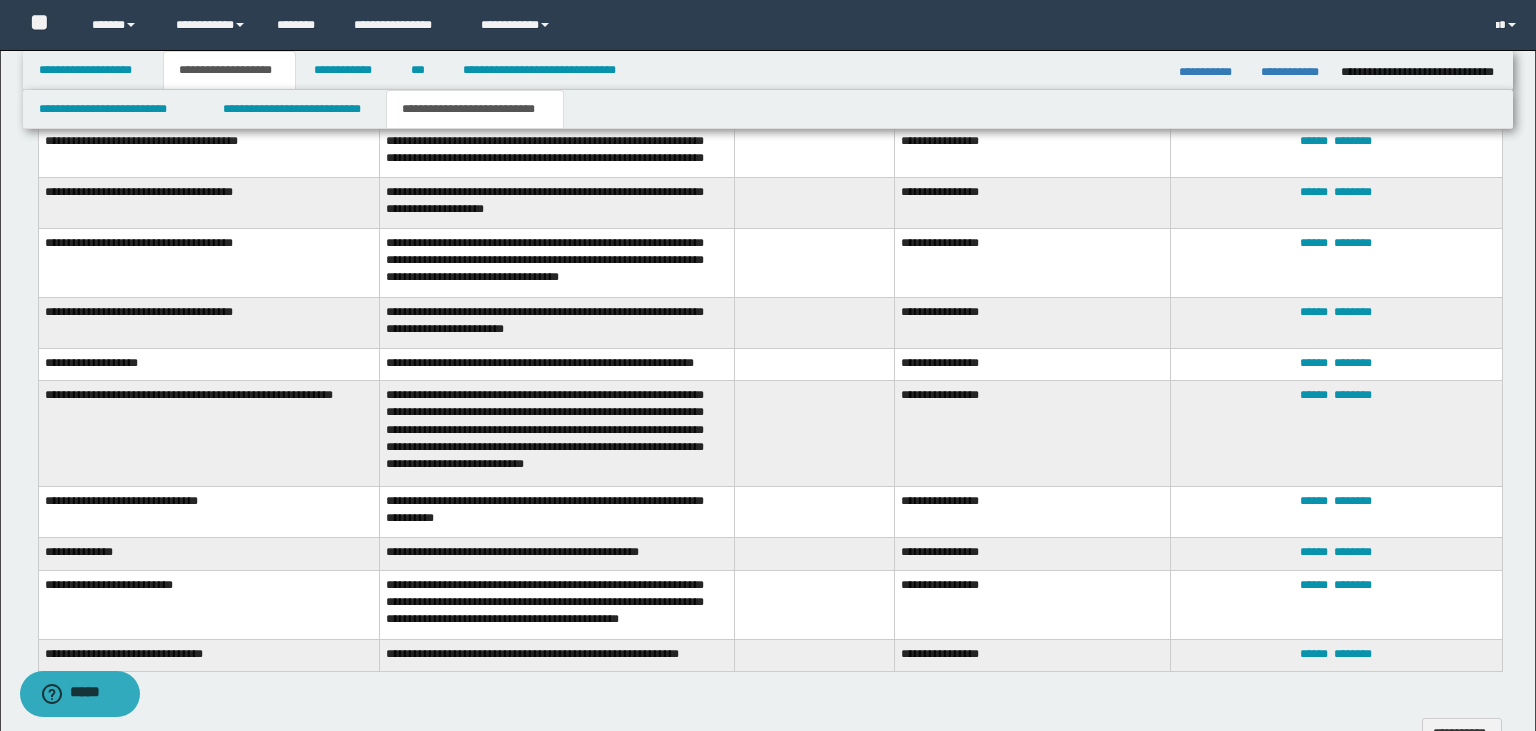 click on "******    ********" at bounding box center [1336, 434] 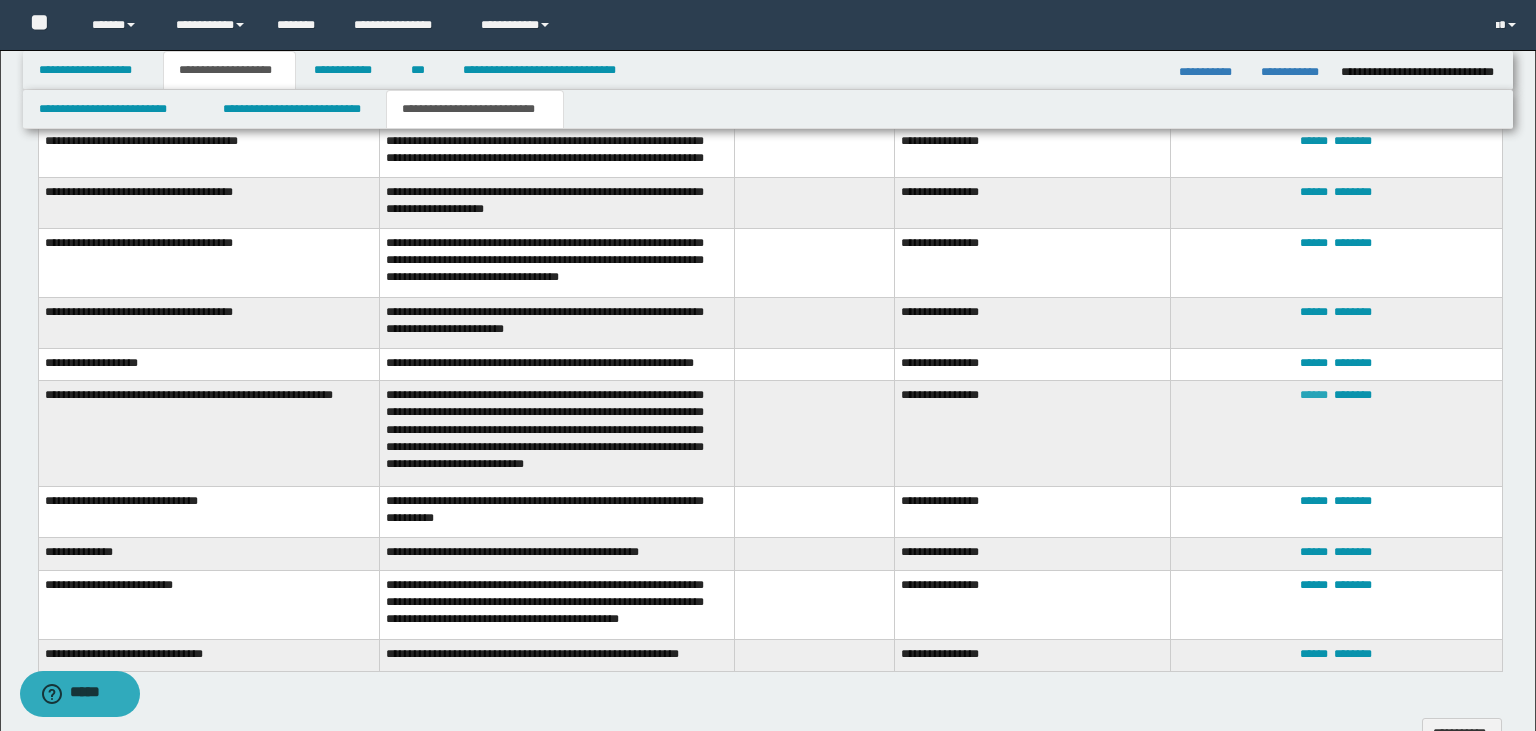 click on "******" at bounding box center (1314, 395) 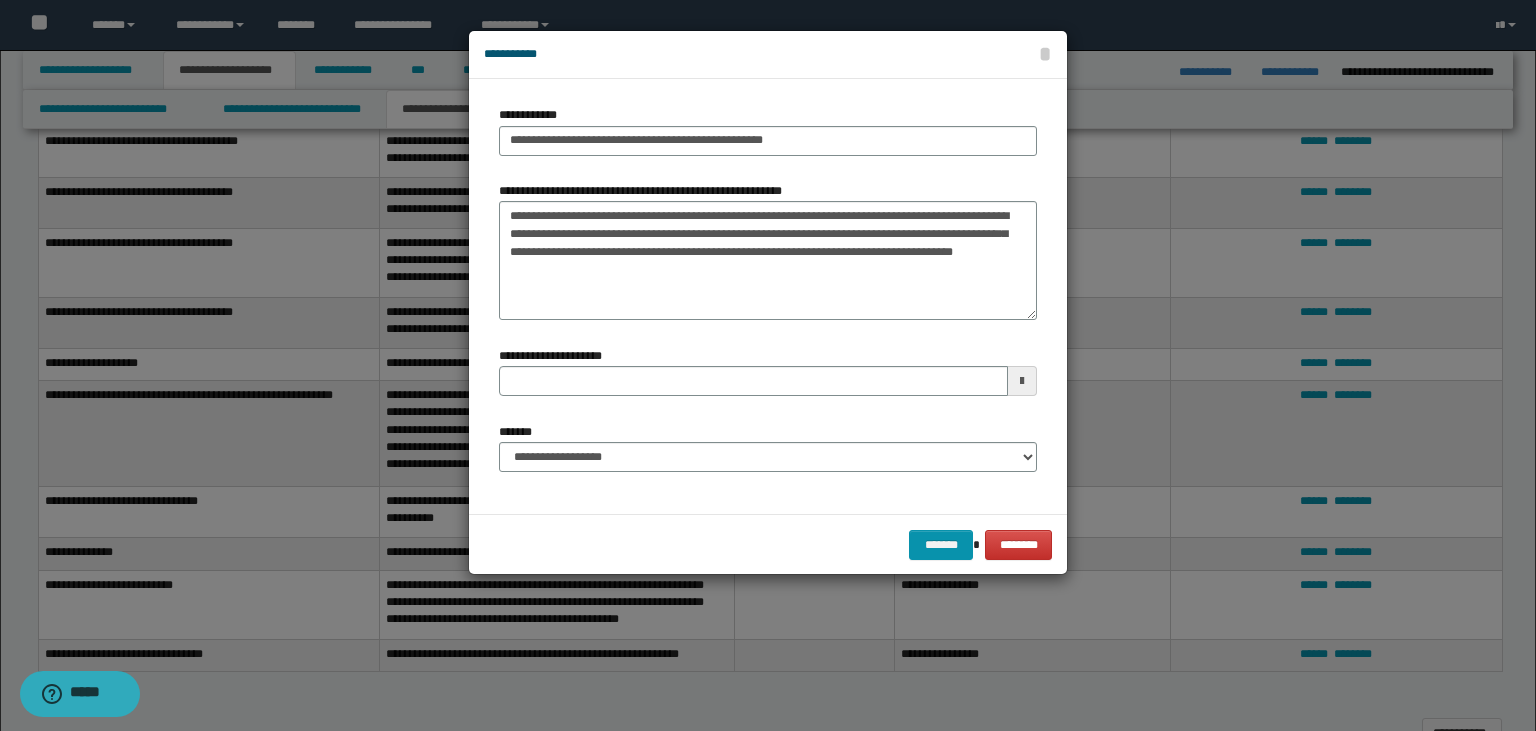 type 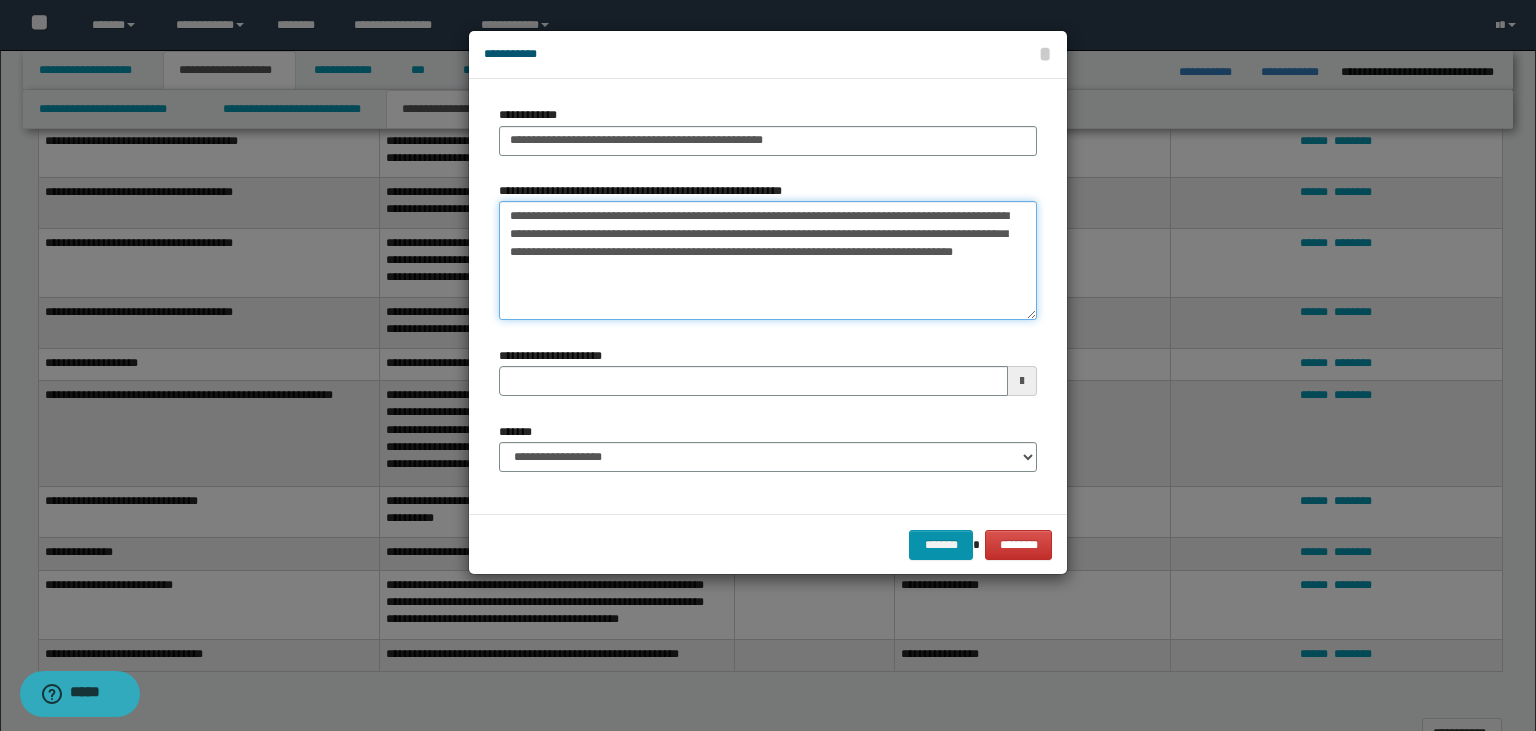 click on "**********" at bounding box center [768, 261] 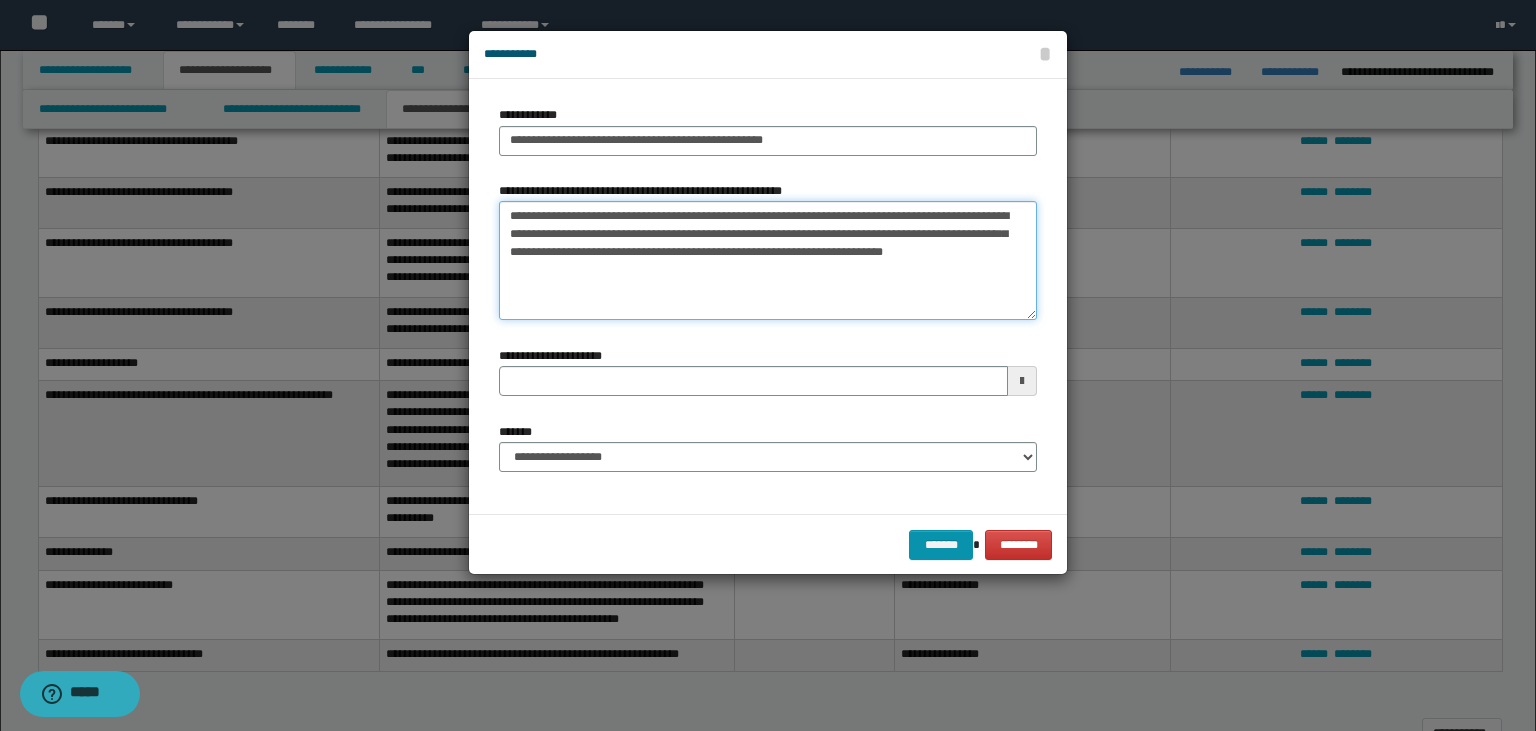 drag, startPoint x: 928, startPoint y: 251, endPoint x: 562, endPoint y: 254, distance: 366.0123 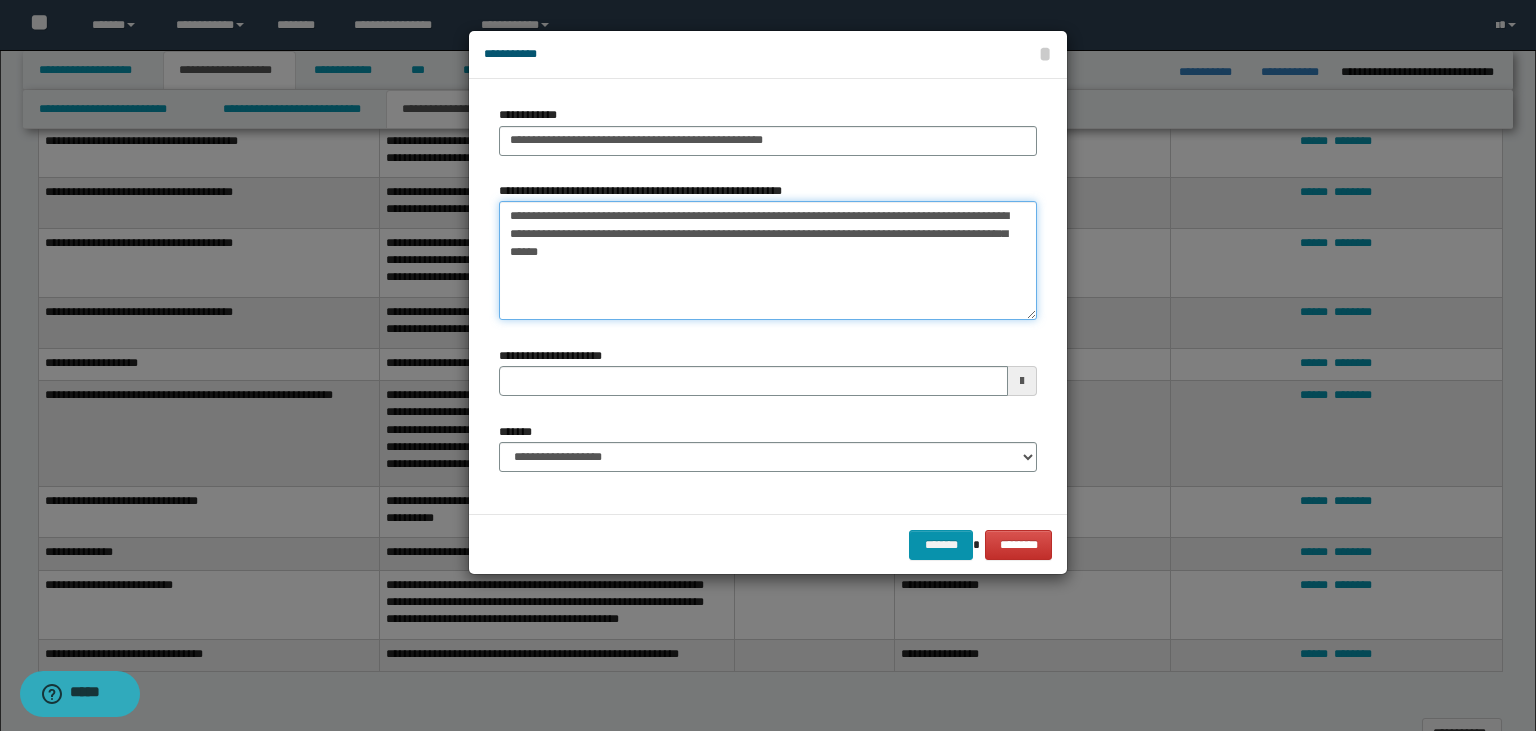 type on "**********" 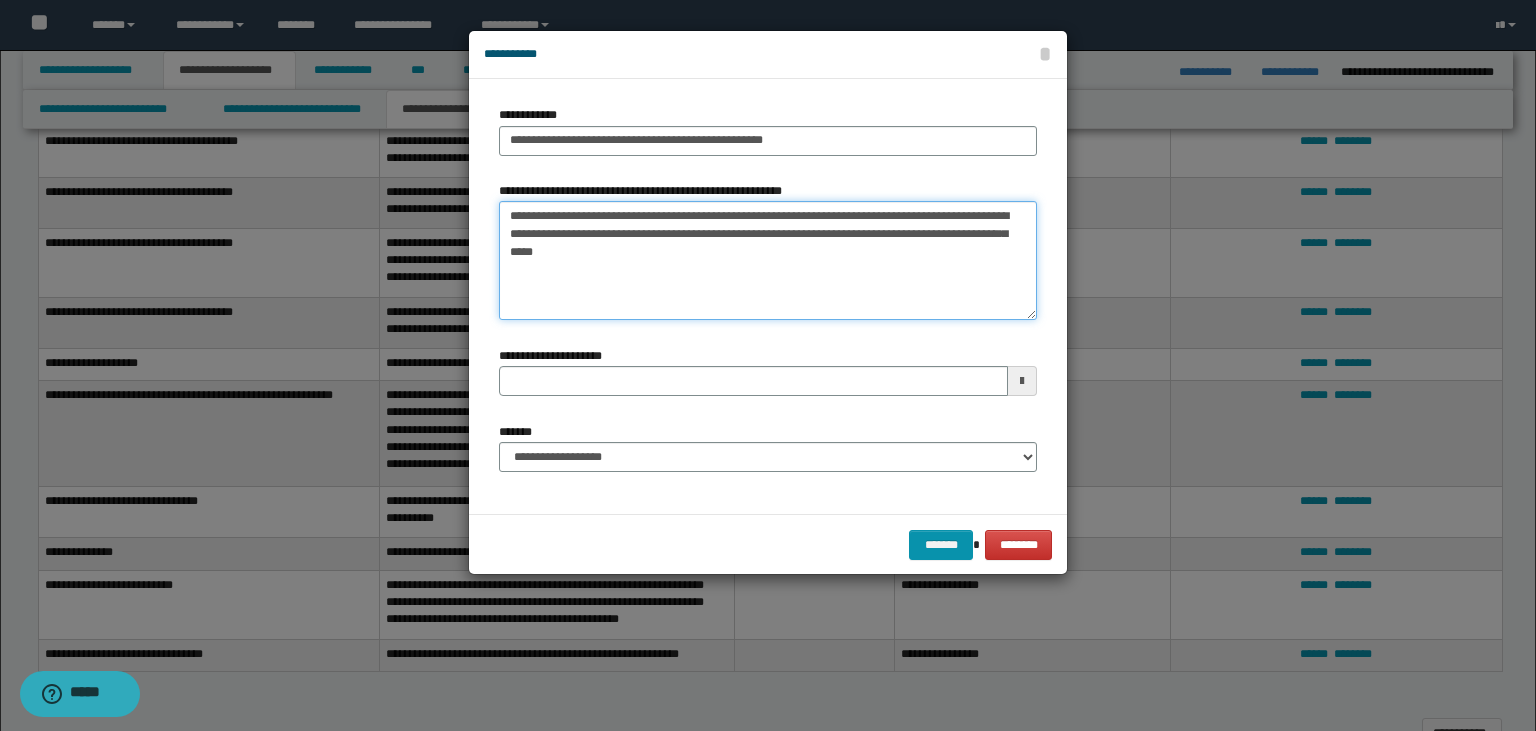 type 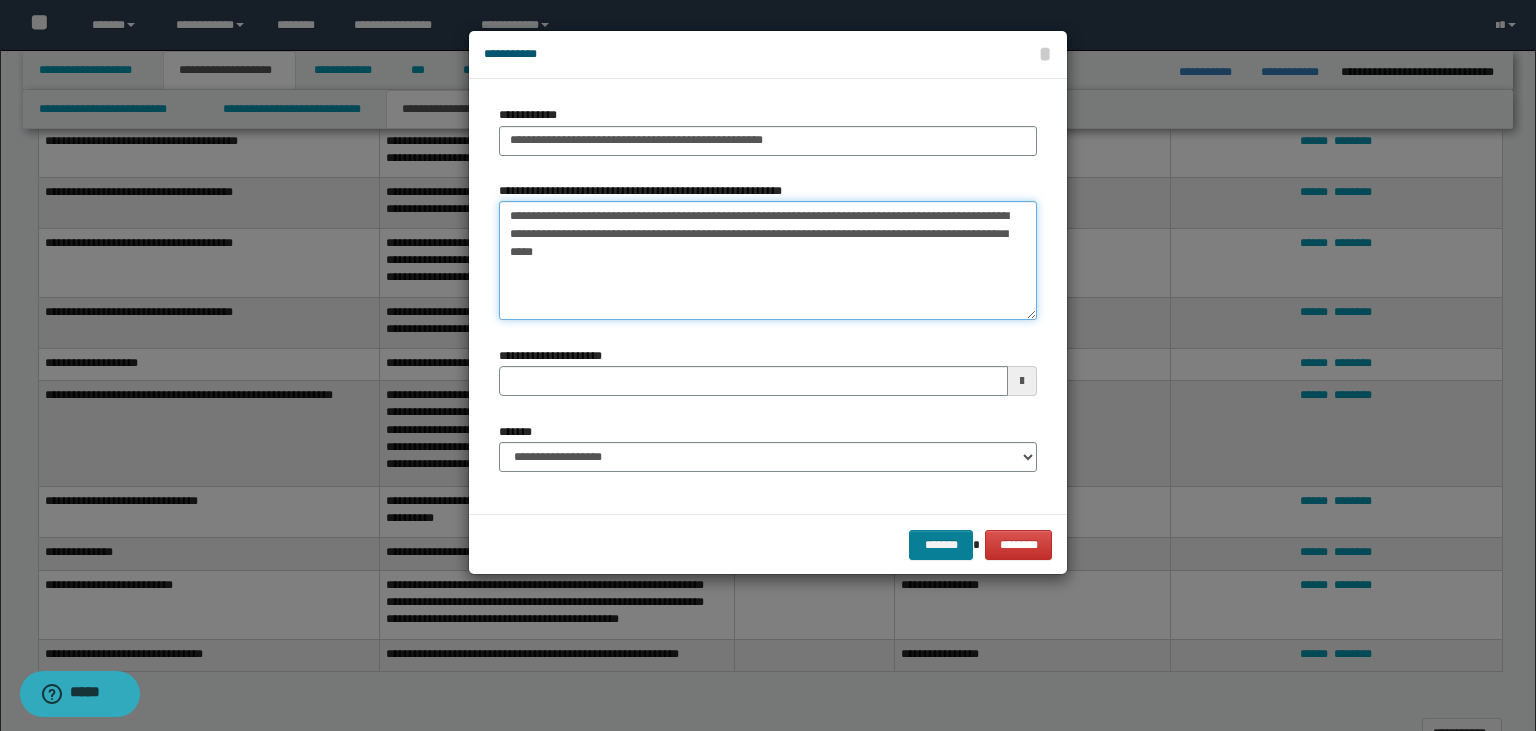 type on "**********" 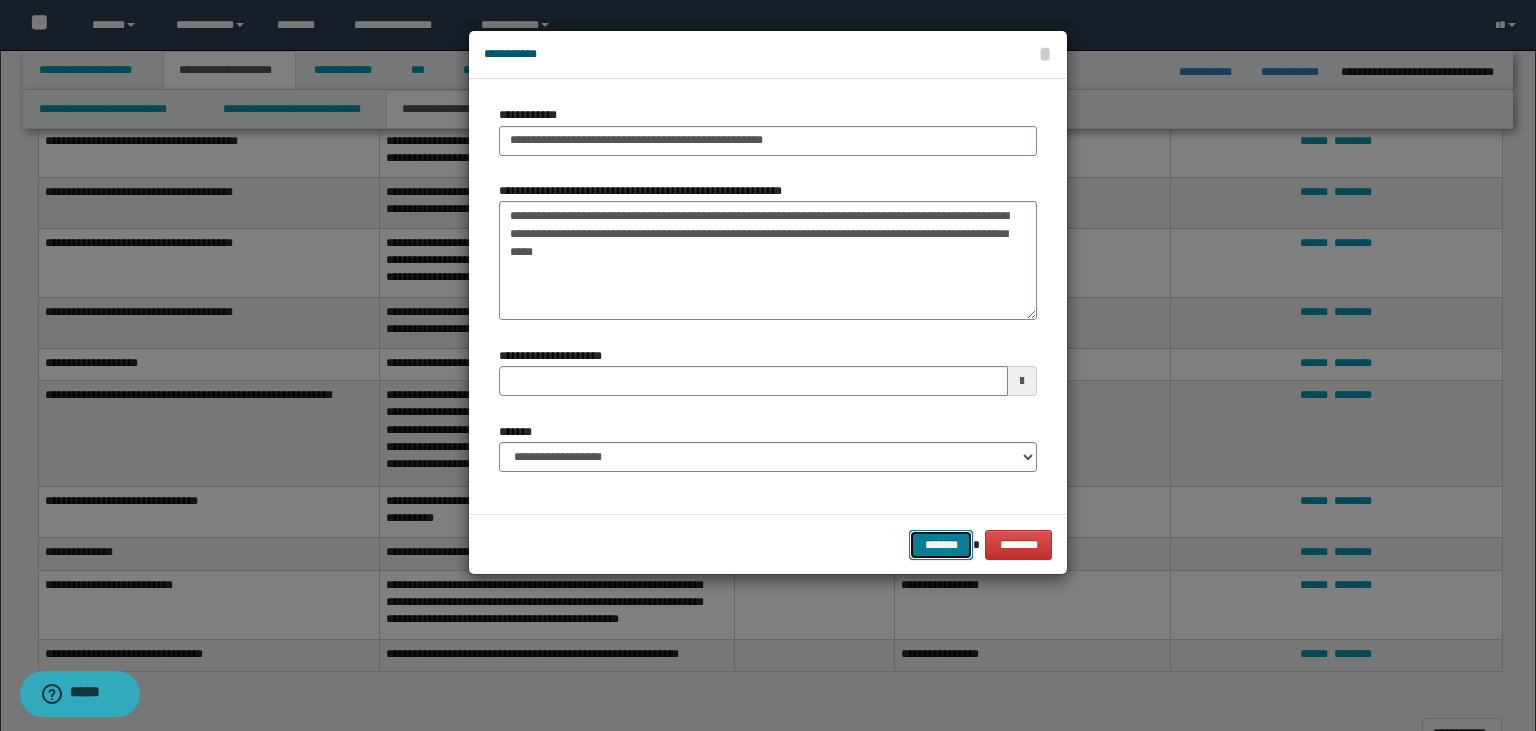 click on "*******" at bounding box center [941, 545] 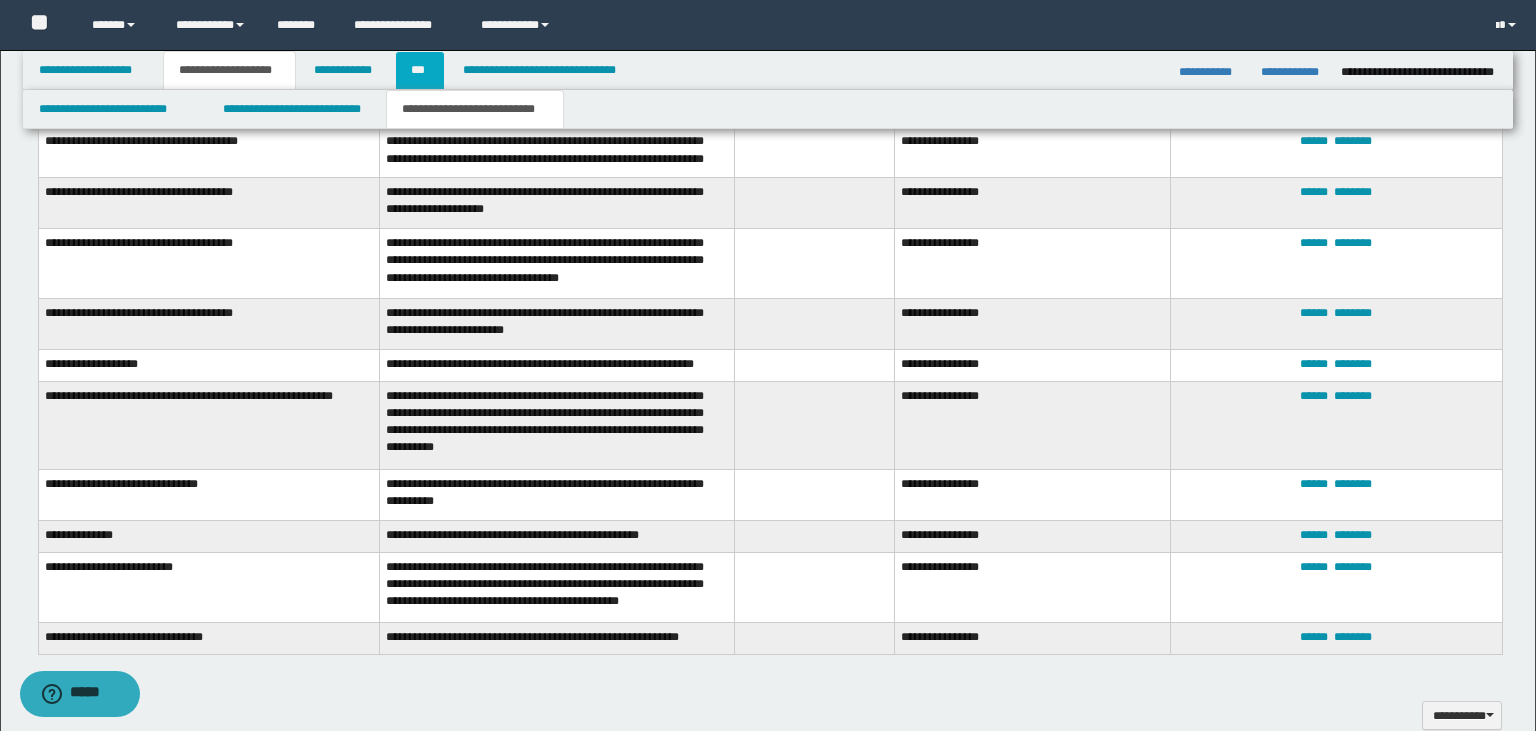click on "***" at bounding box center (419, 70) 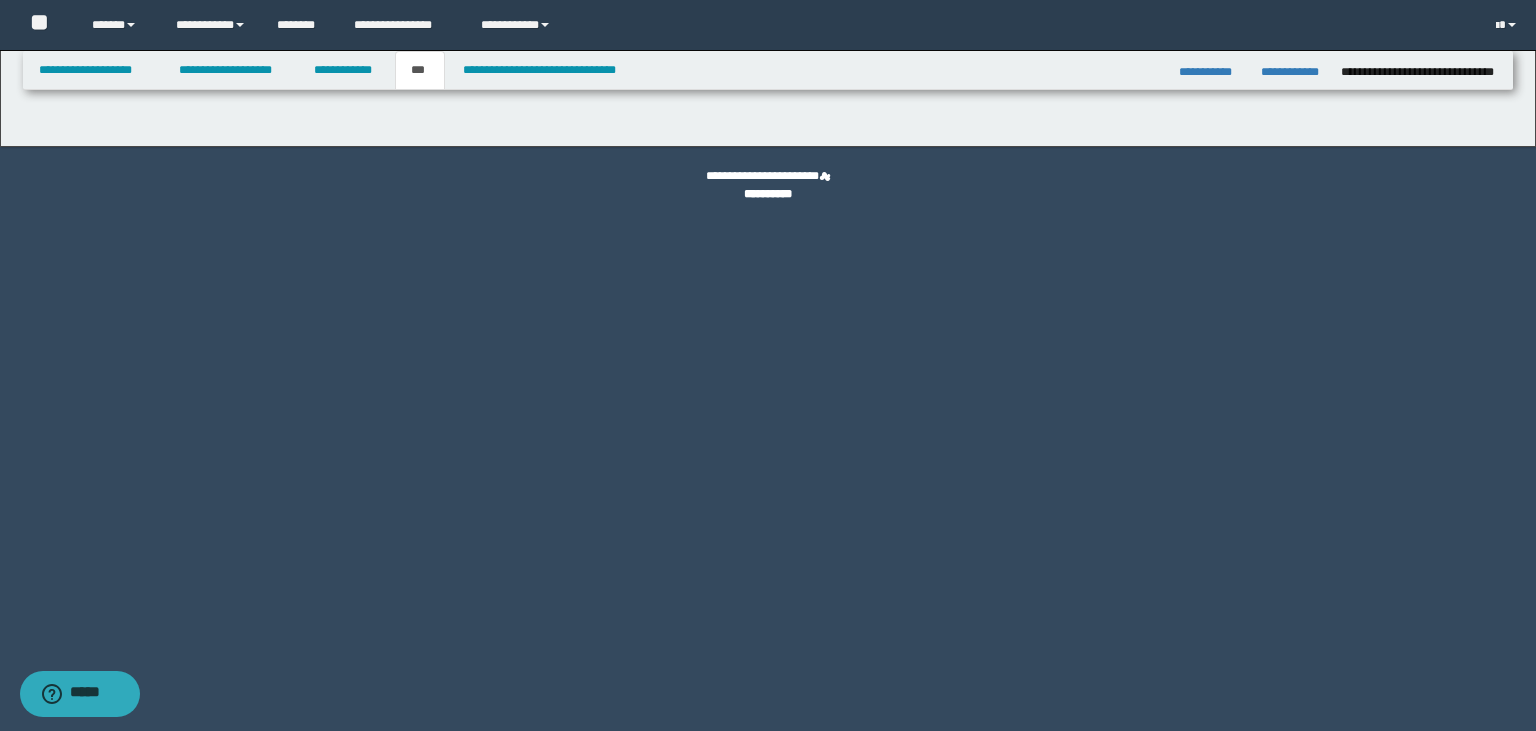 scroll, scrollTop: 0, scrollLeft: 0, axis: both 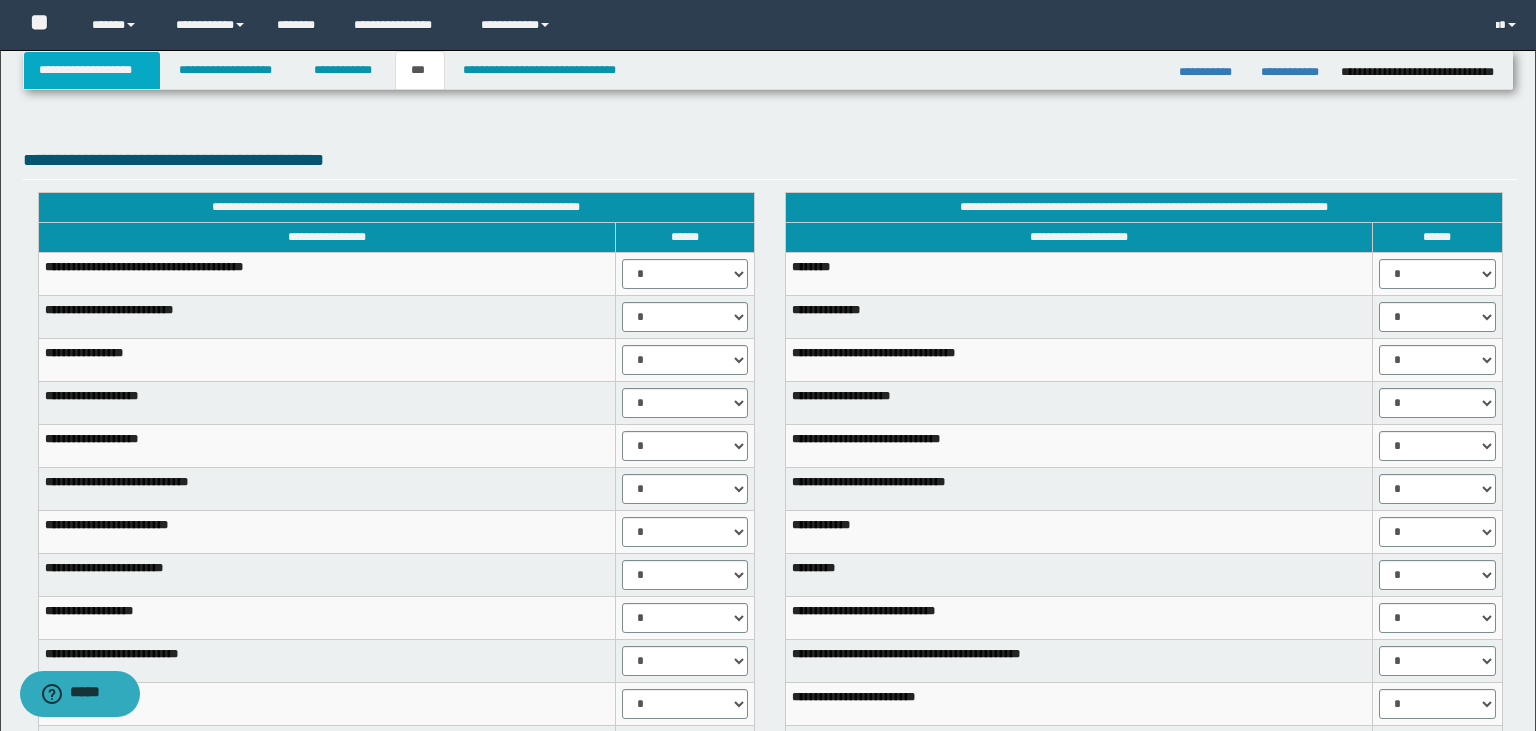 click on "**********" at bounding box center (92, 70) 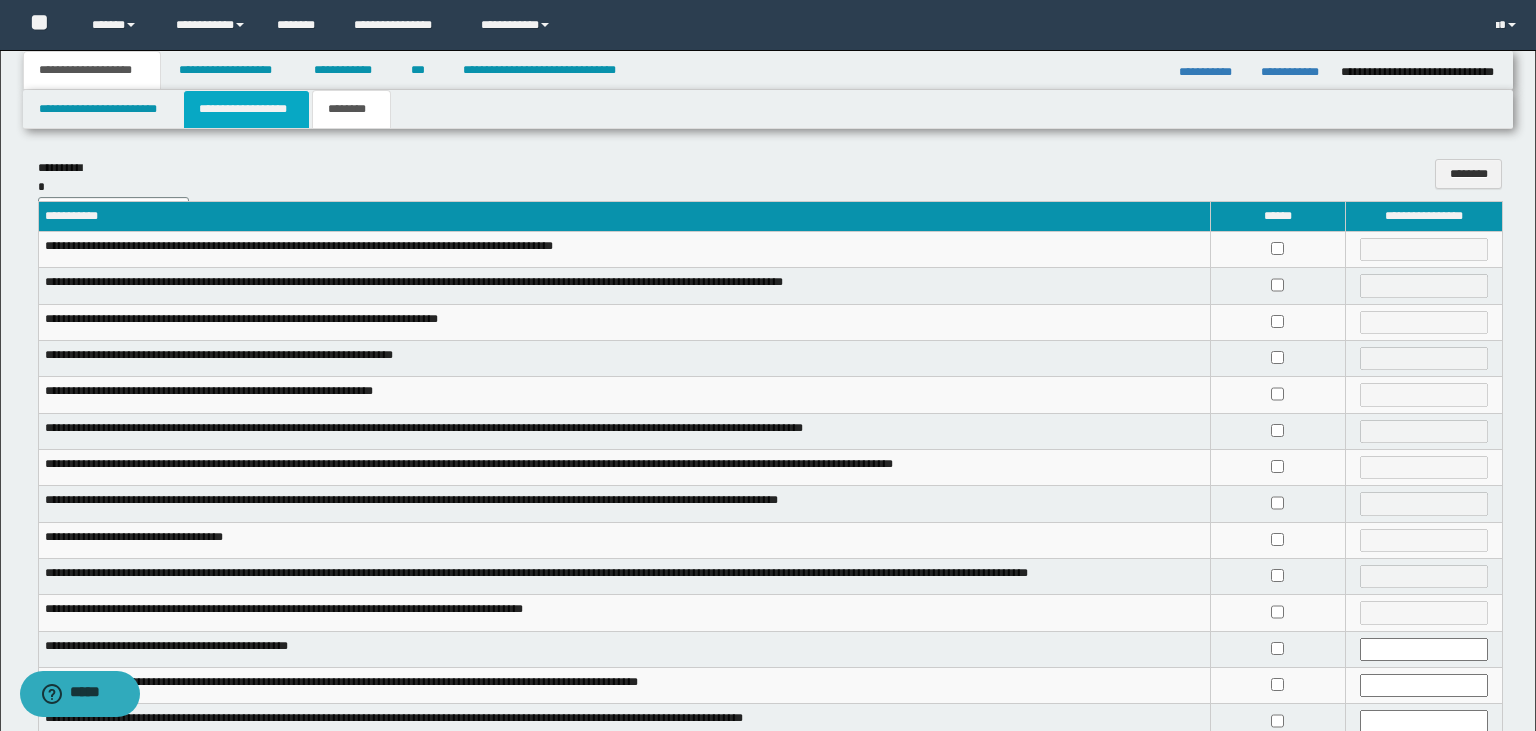 click on "**********" at bounding box center [246, 109] 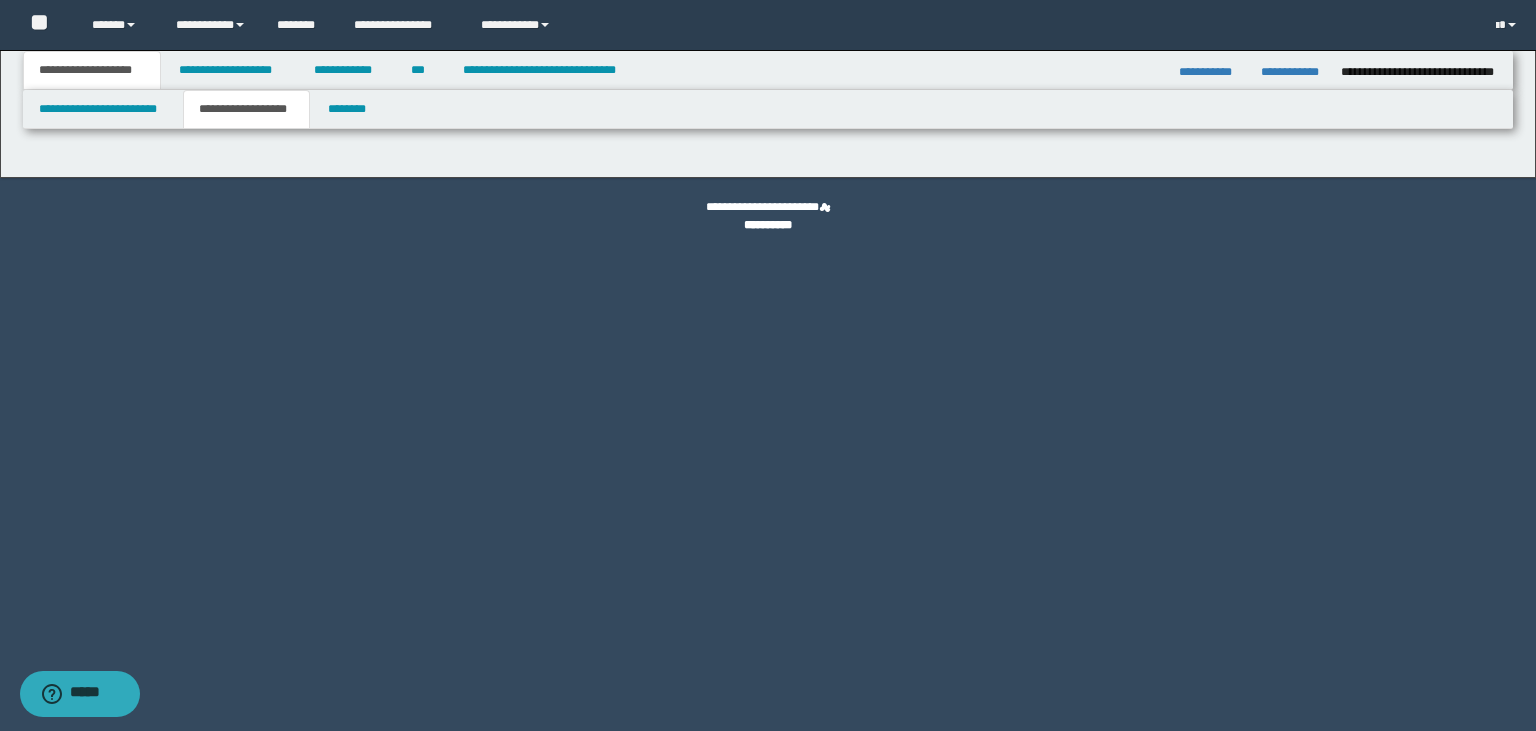 type on "********" 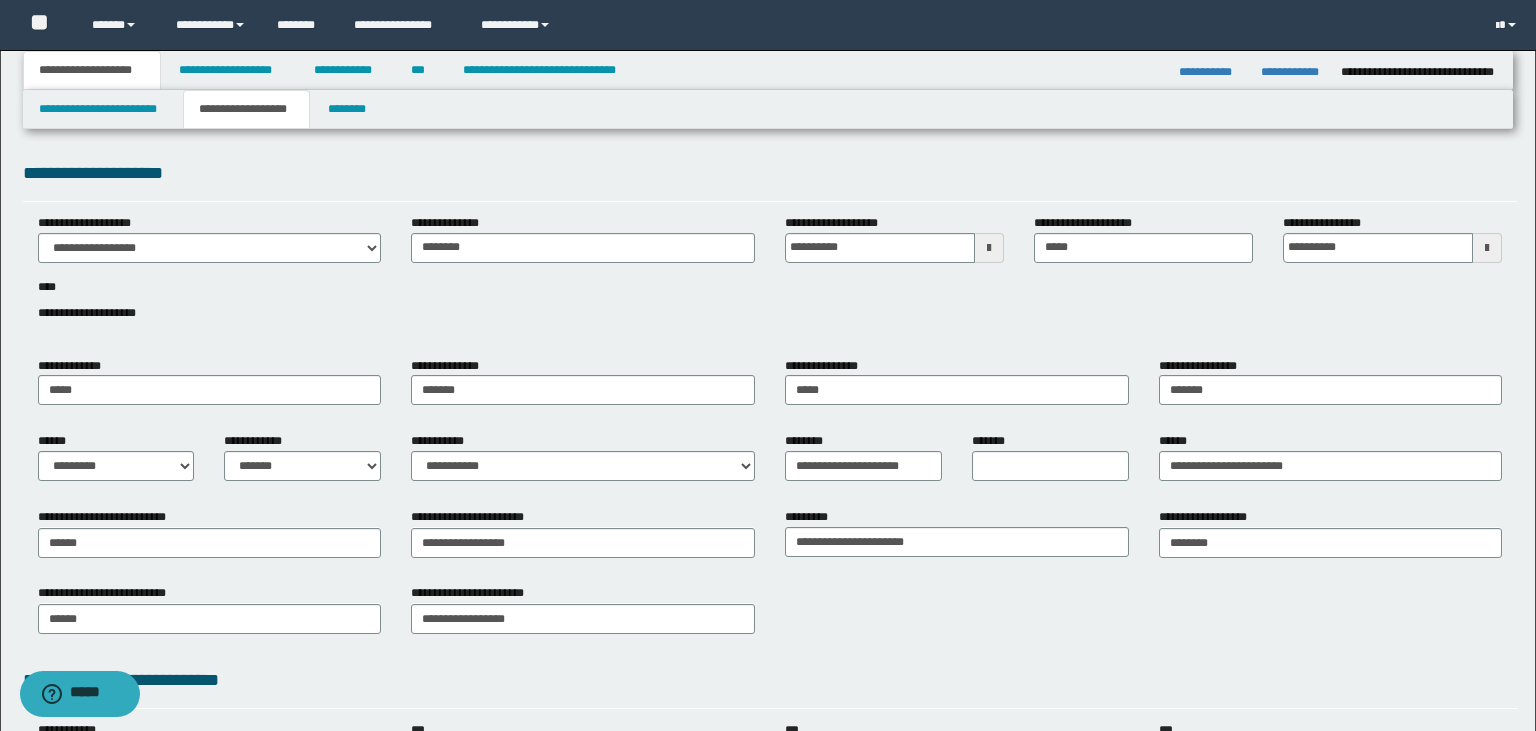 click on "**********" at bounding box center (768, 539) 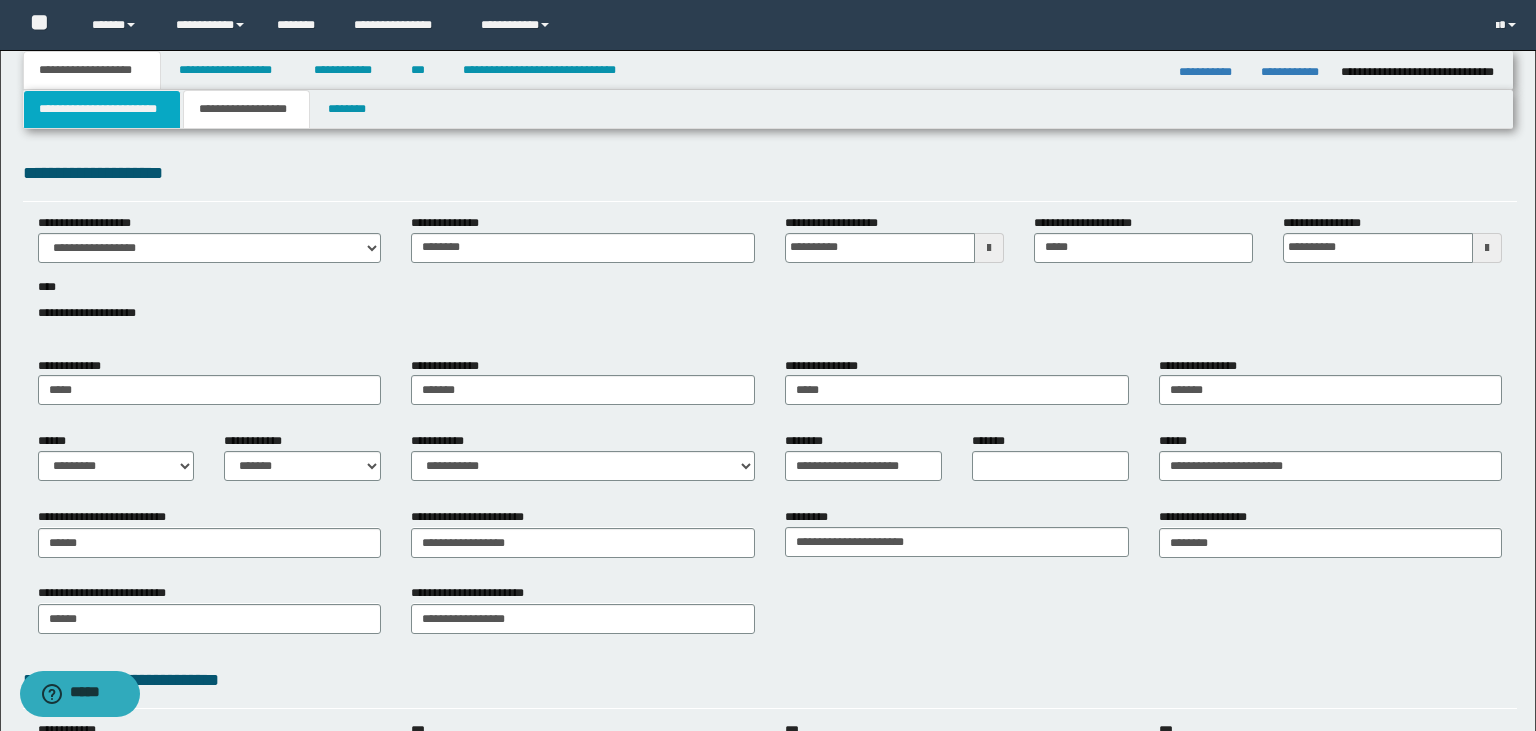 click on "**********" at bounding box center (102, 109) 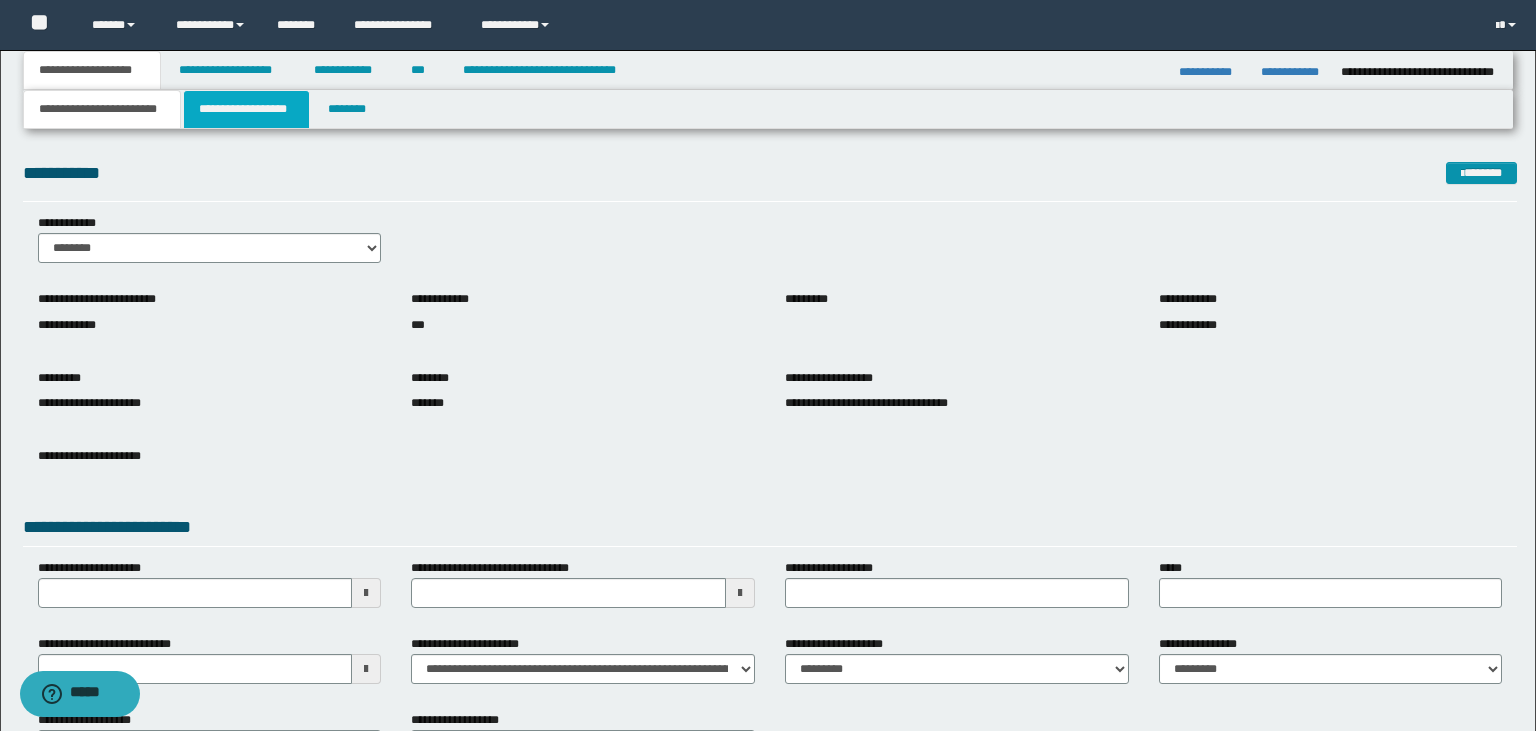 click on "**********" at bounding box center (246, 109) 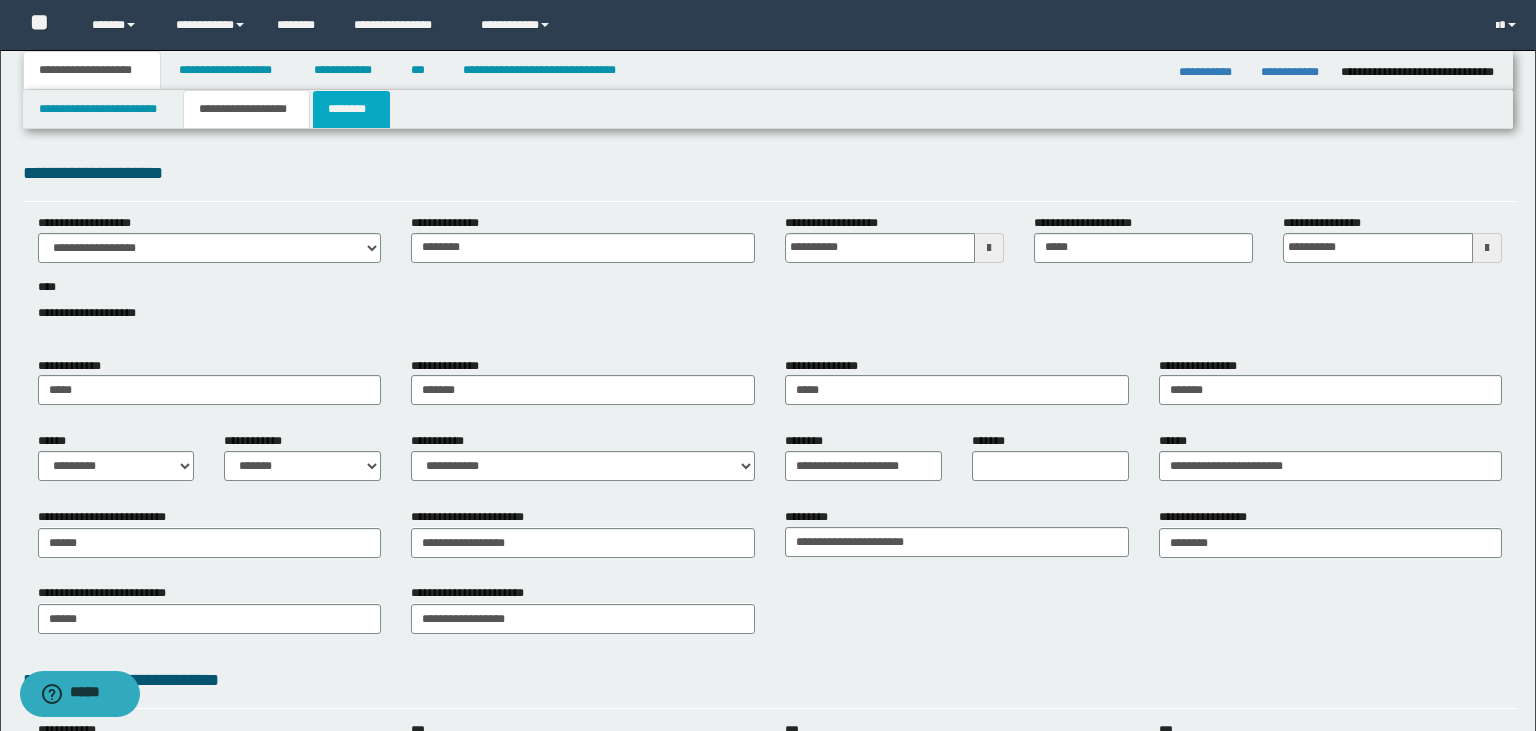 click on "********" at bounding box center [351, 109] 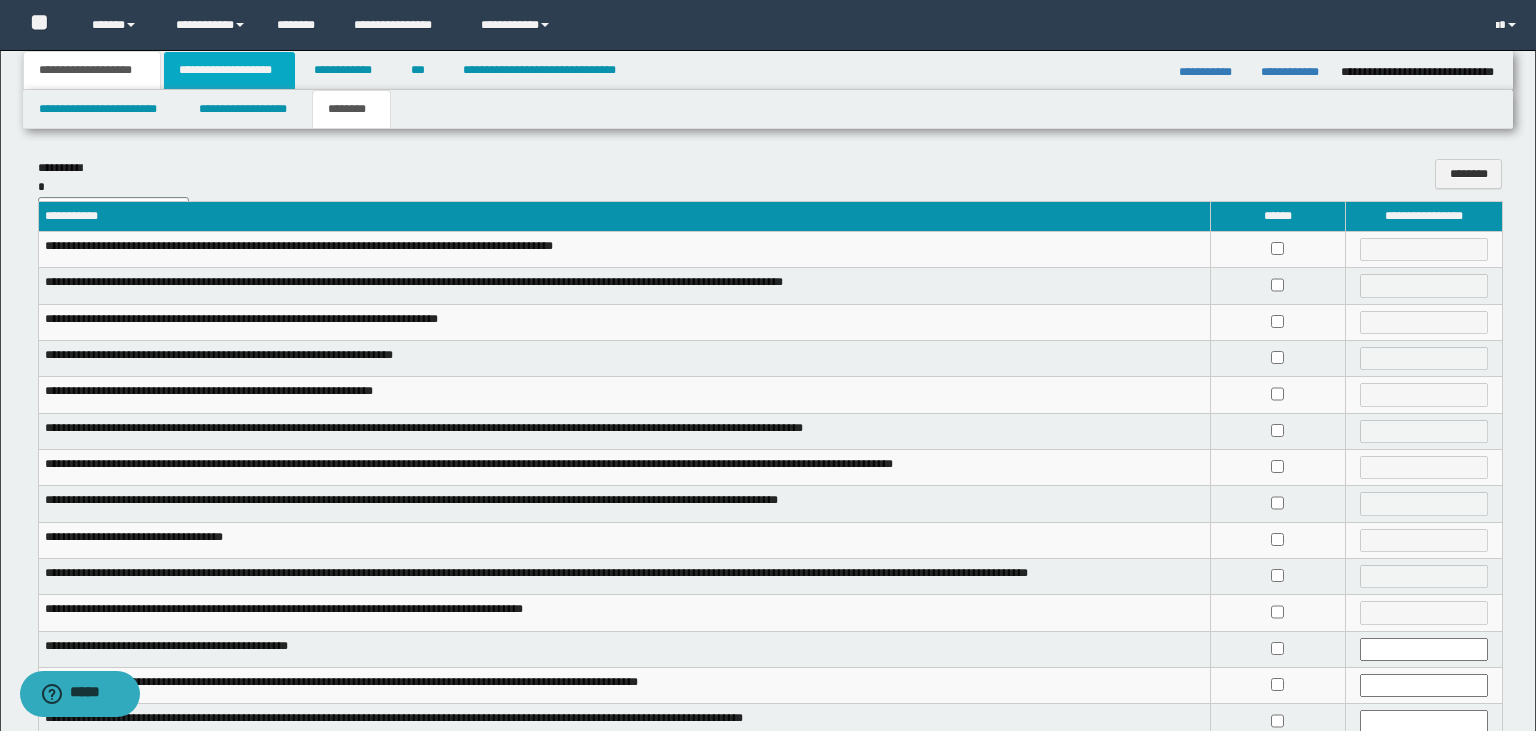 click on "**********" at bounding box center [229, 70] 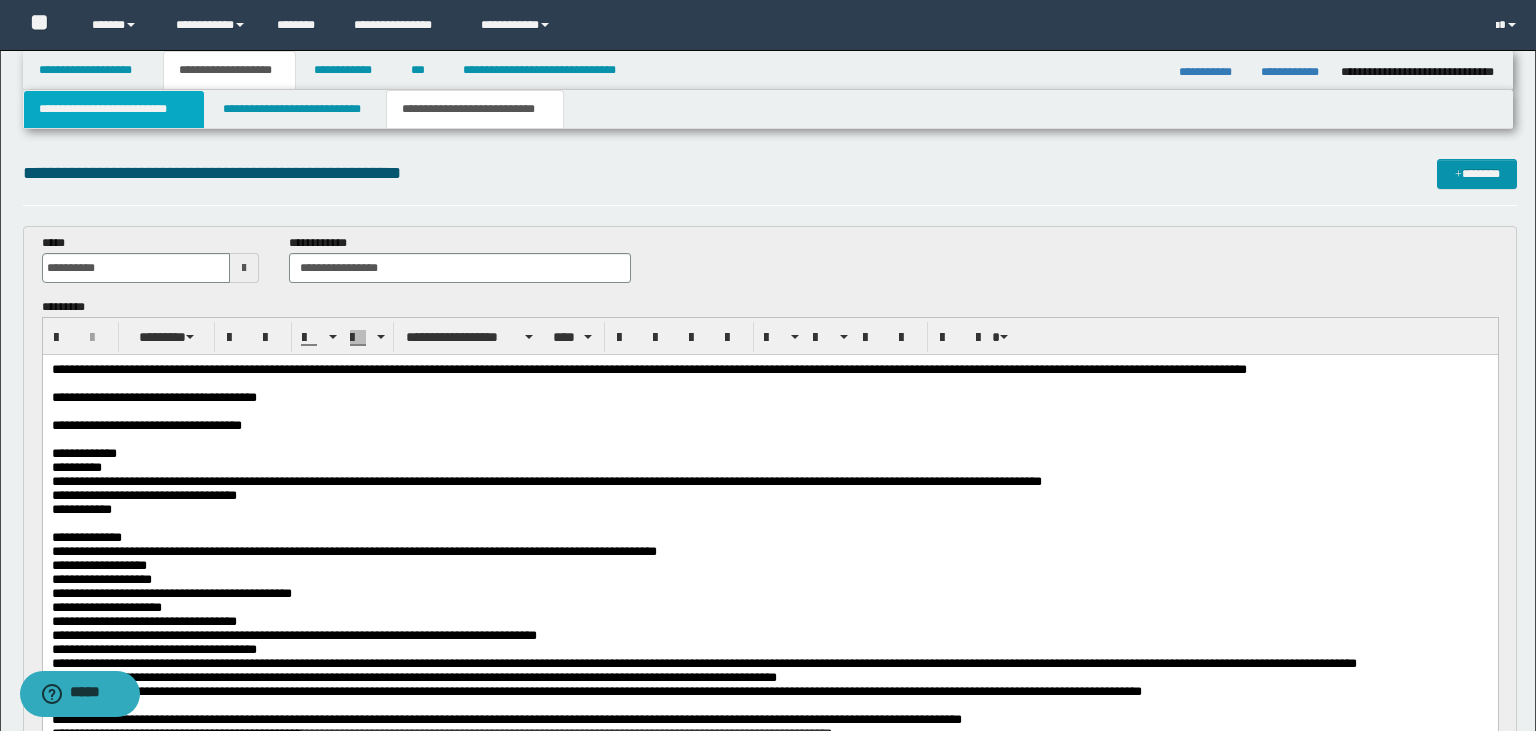 click on "**********" at bounding box center [114, 109] 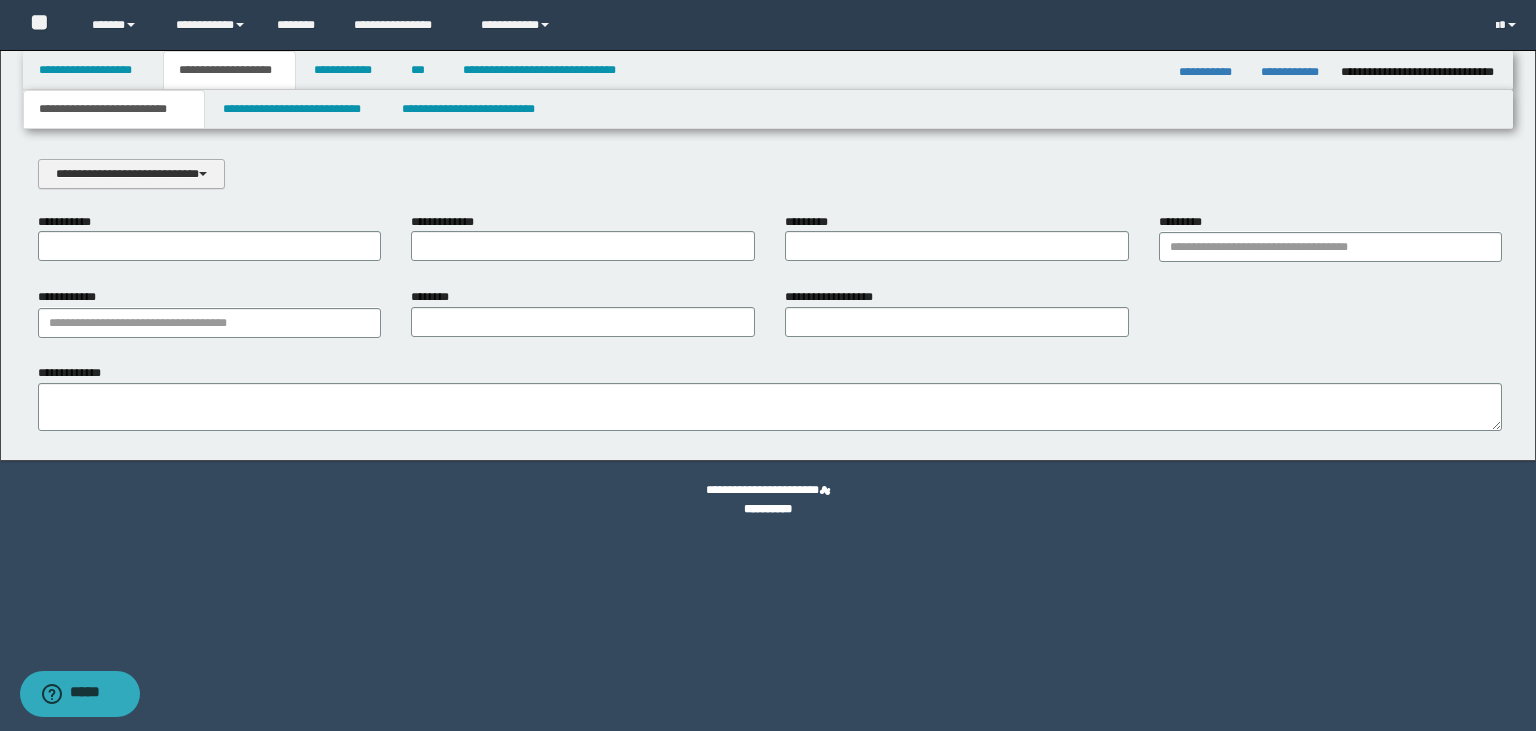 click on "**********" at bounding box center [131, 174] 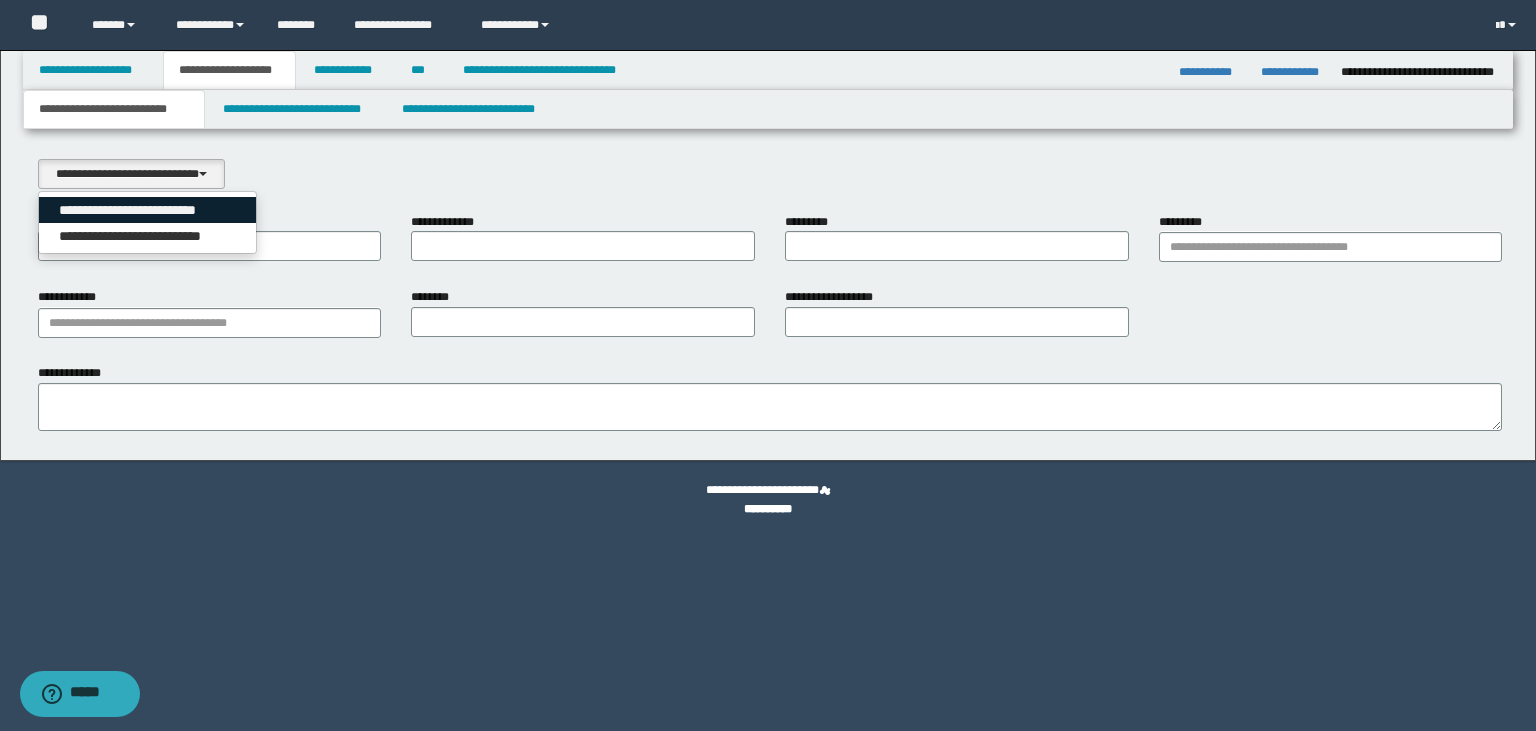 click on "**********" at bounding box center [147, 210] 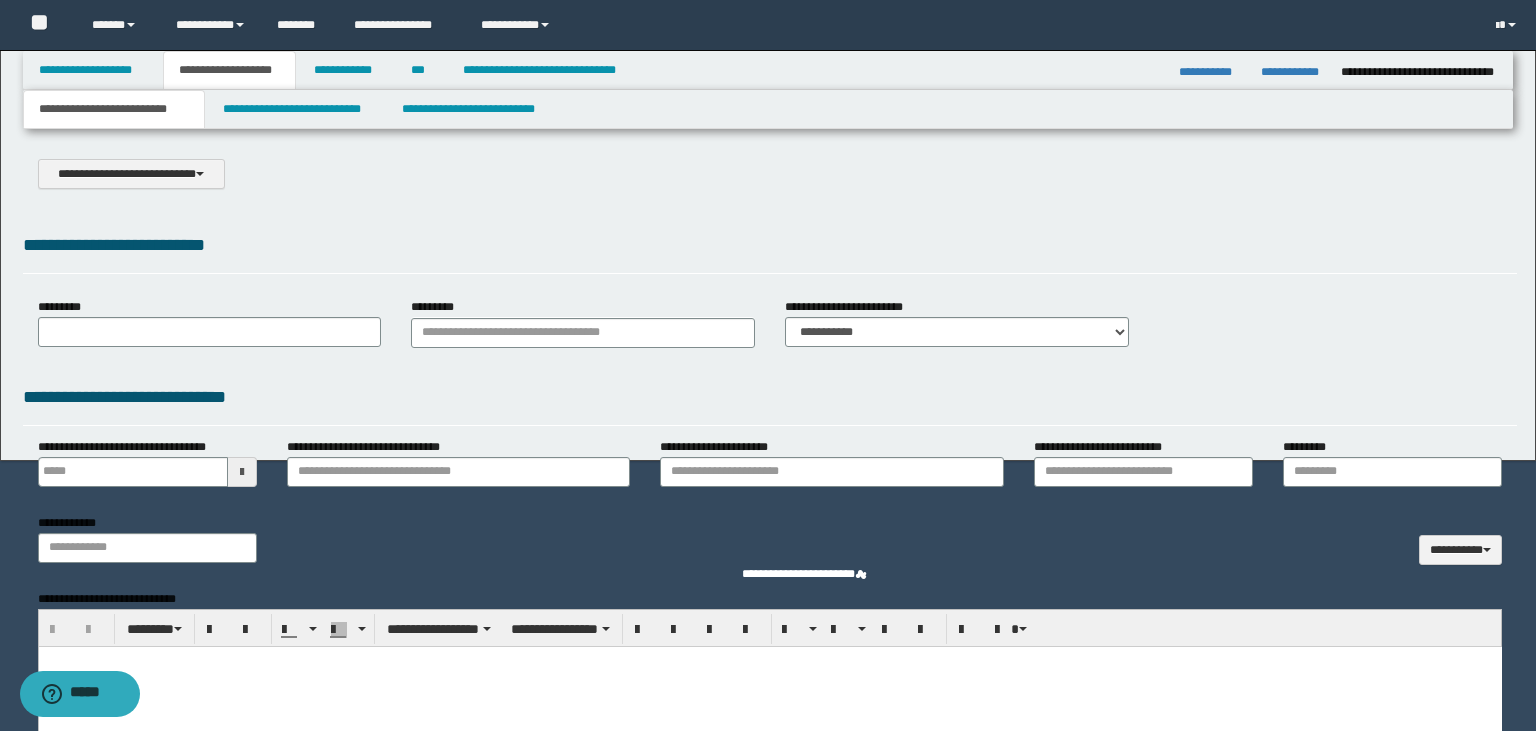 scroll, scrollTop: 0, scrollLeft: 0, axis: both 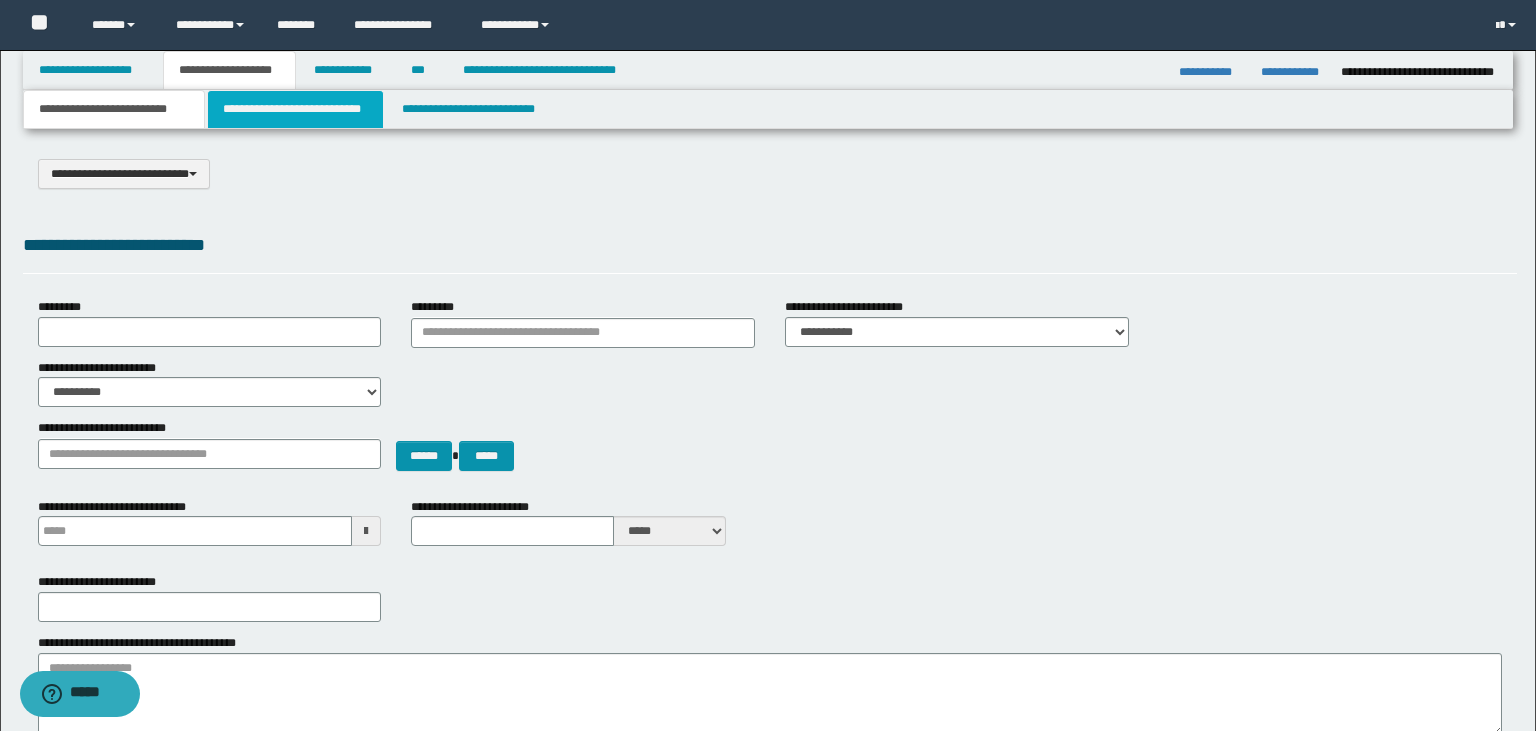 click on "**********" at bounding box center [295, 109] 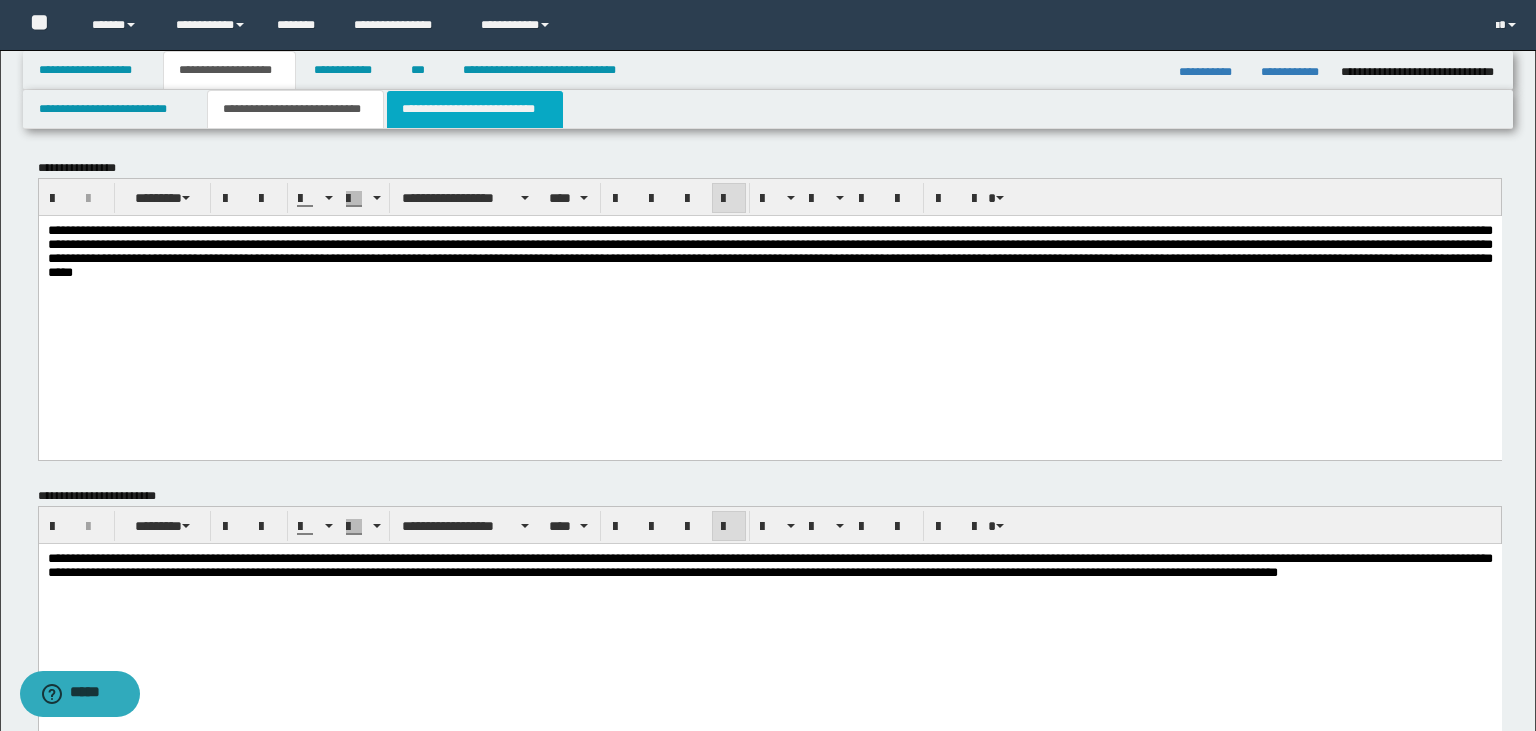 click on "**********" at bounding box center [475, 109] 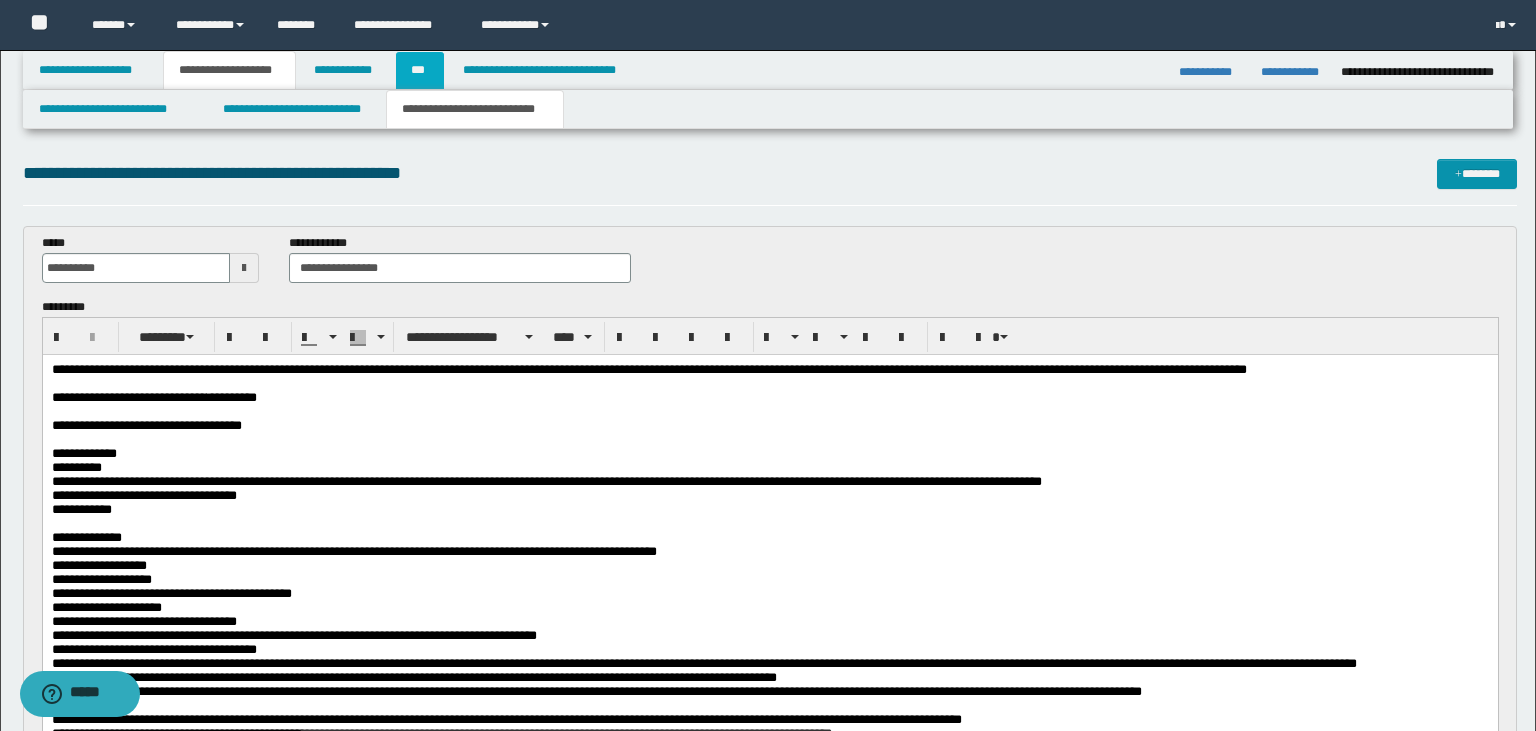 click on "***" at bounding box center (419, 70) 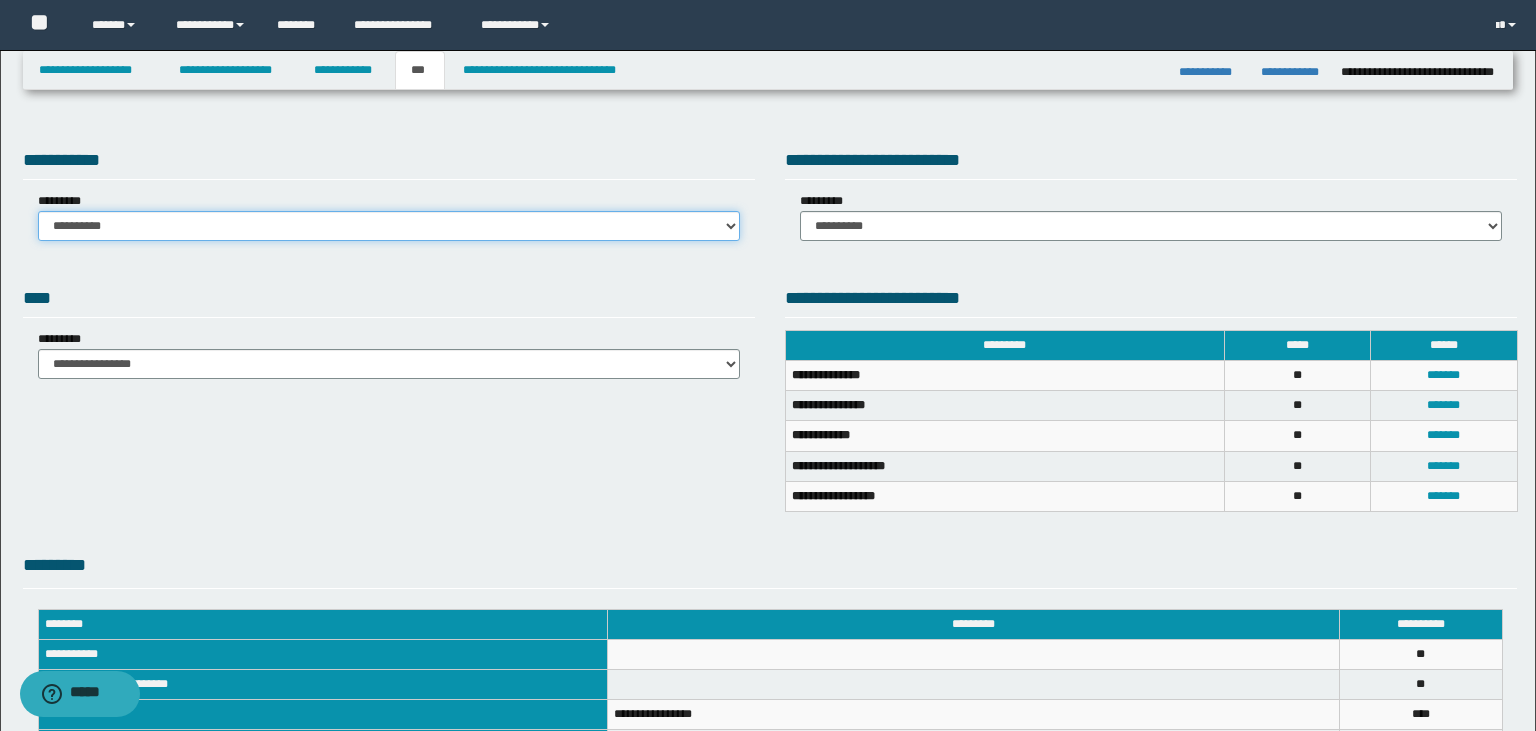 select on "**" 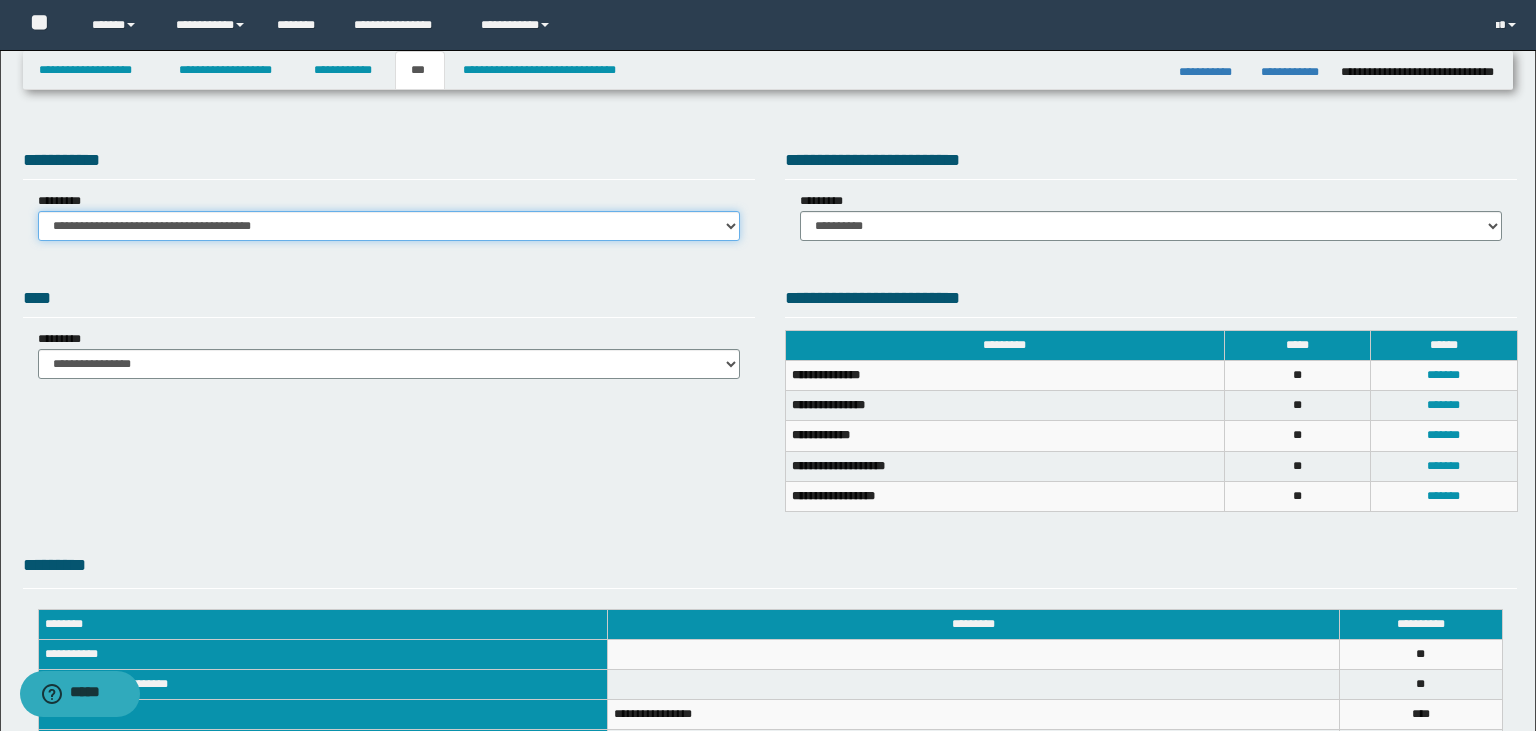 click on "**********" at bounding box center [0, 0] 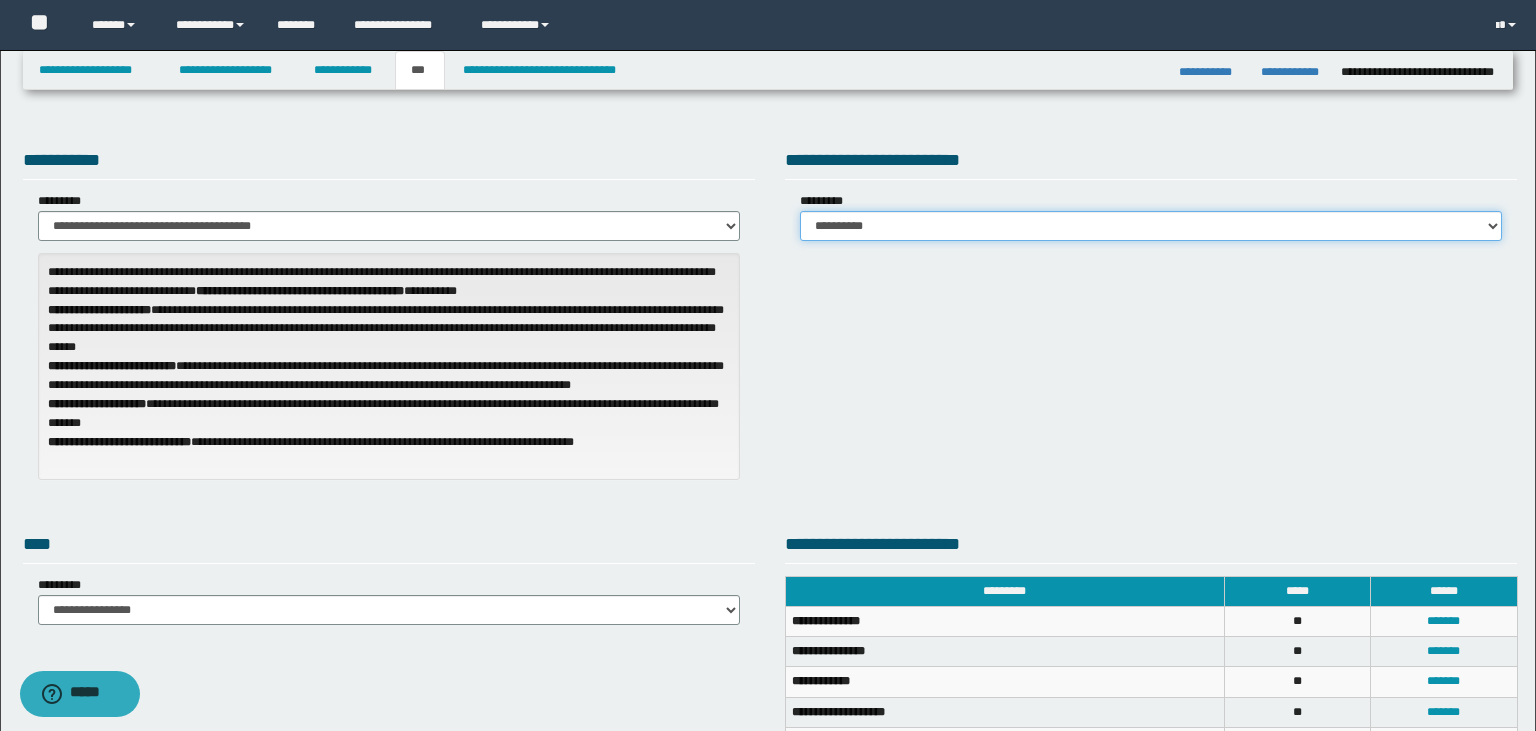 click on "**********" at bounding box center [1151, 226] 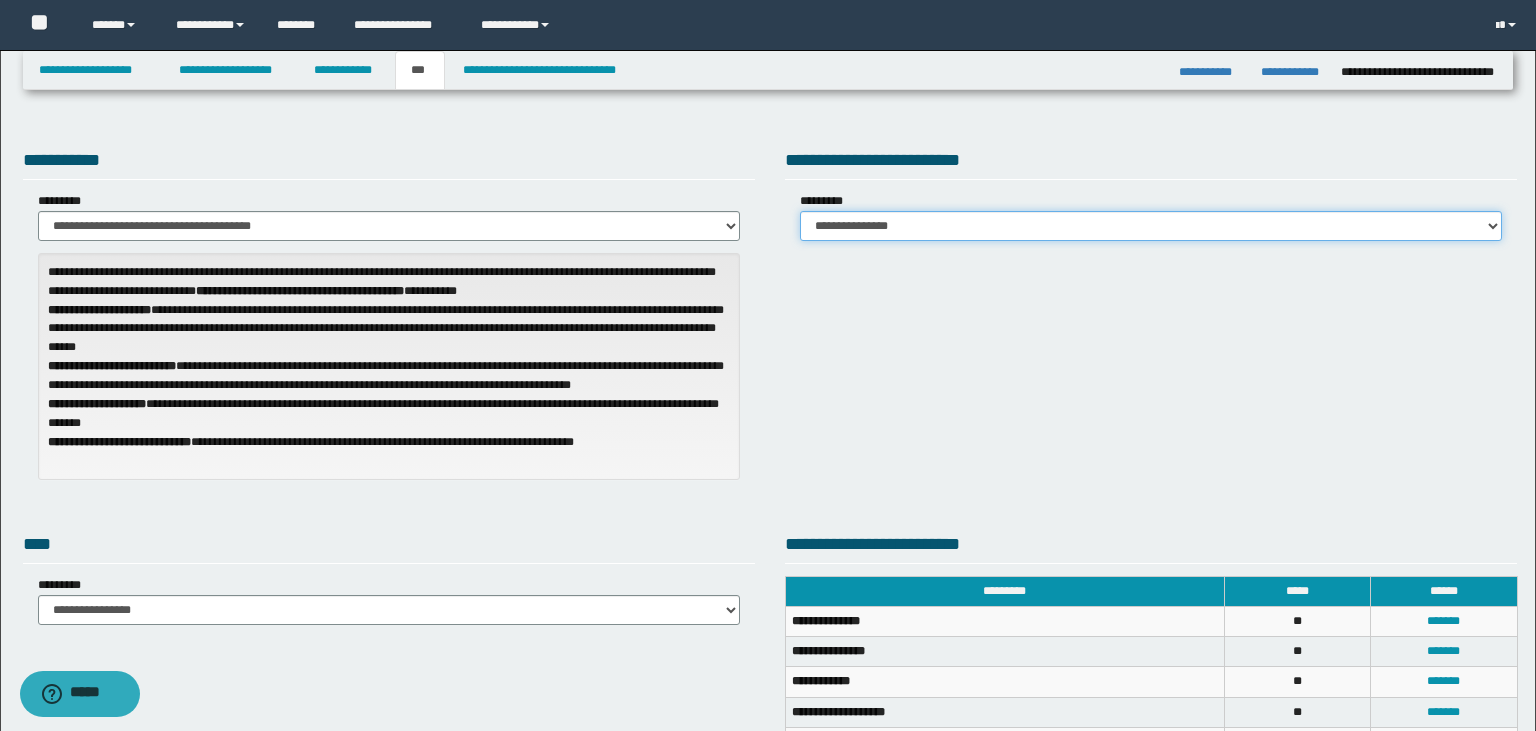 click on "**********" at bounding box center [0, 0] 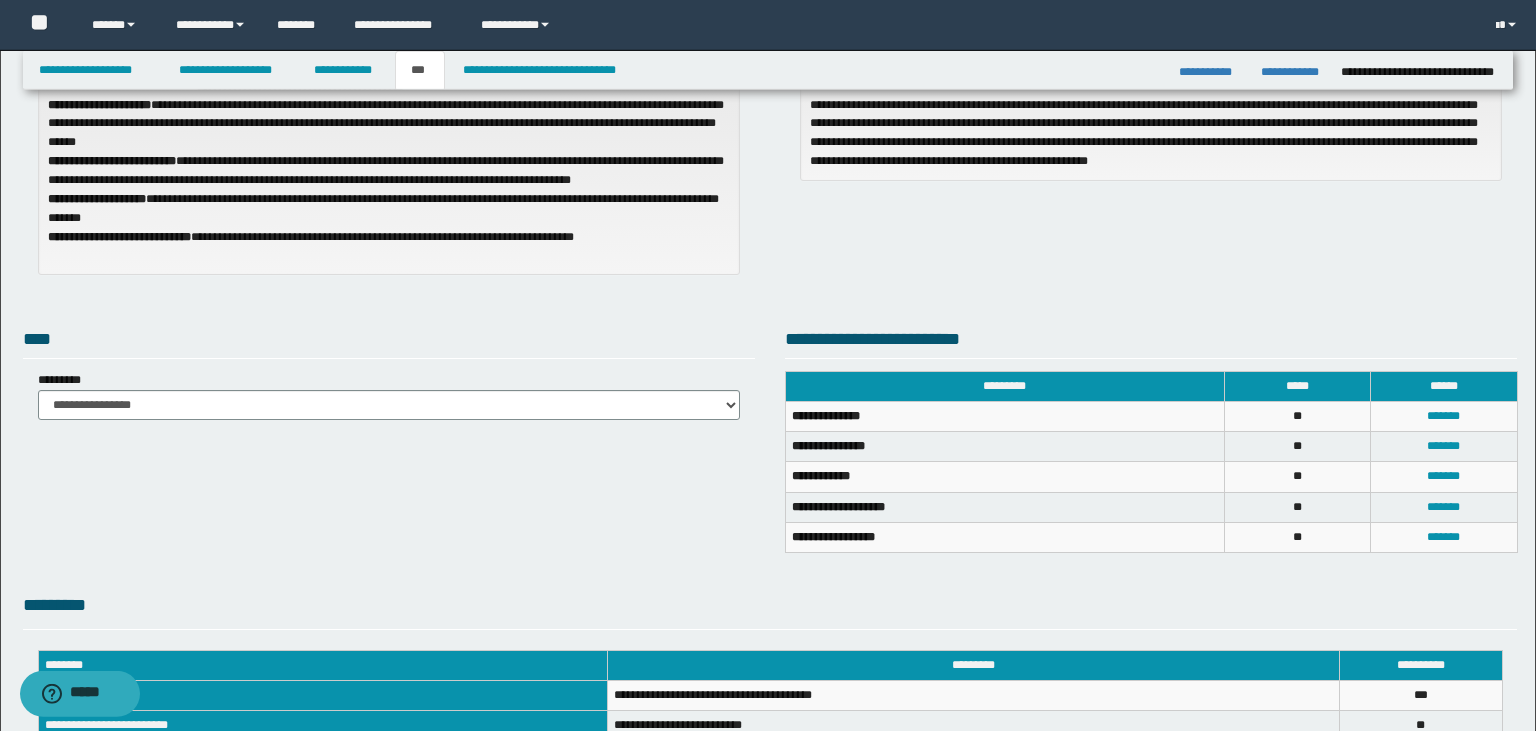 scroll, scrollTop: 252, scrollLeft: 0, axis: vertical 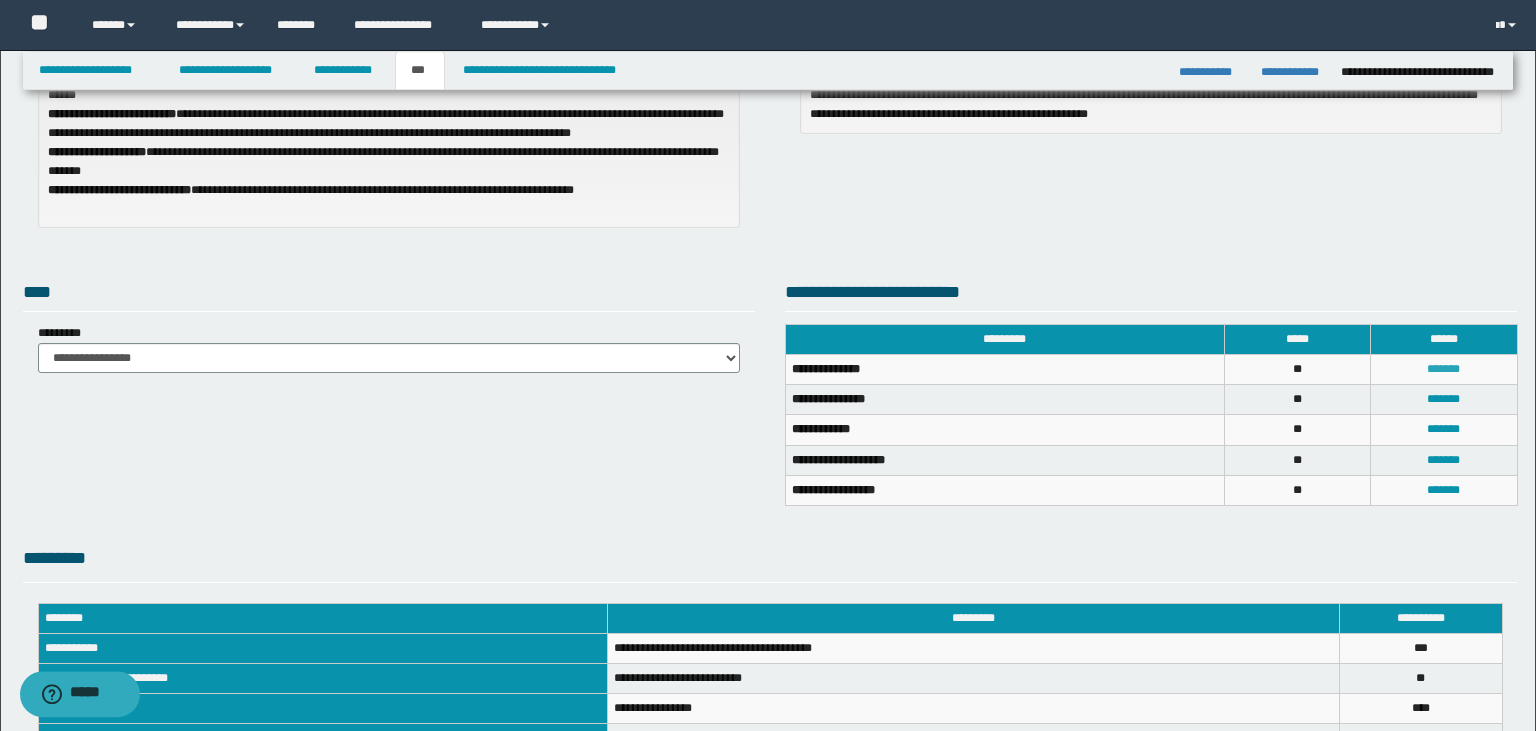 click on "*******" at bounding box center [1443, 369] 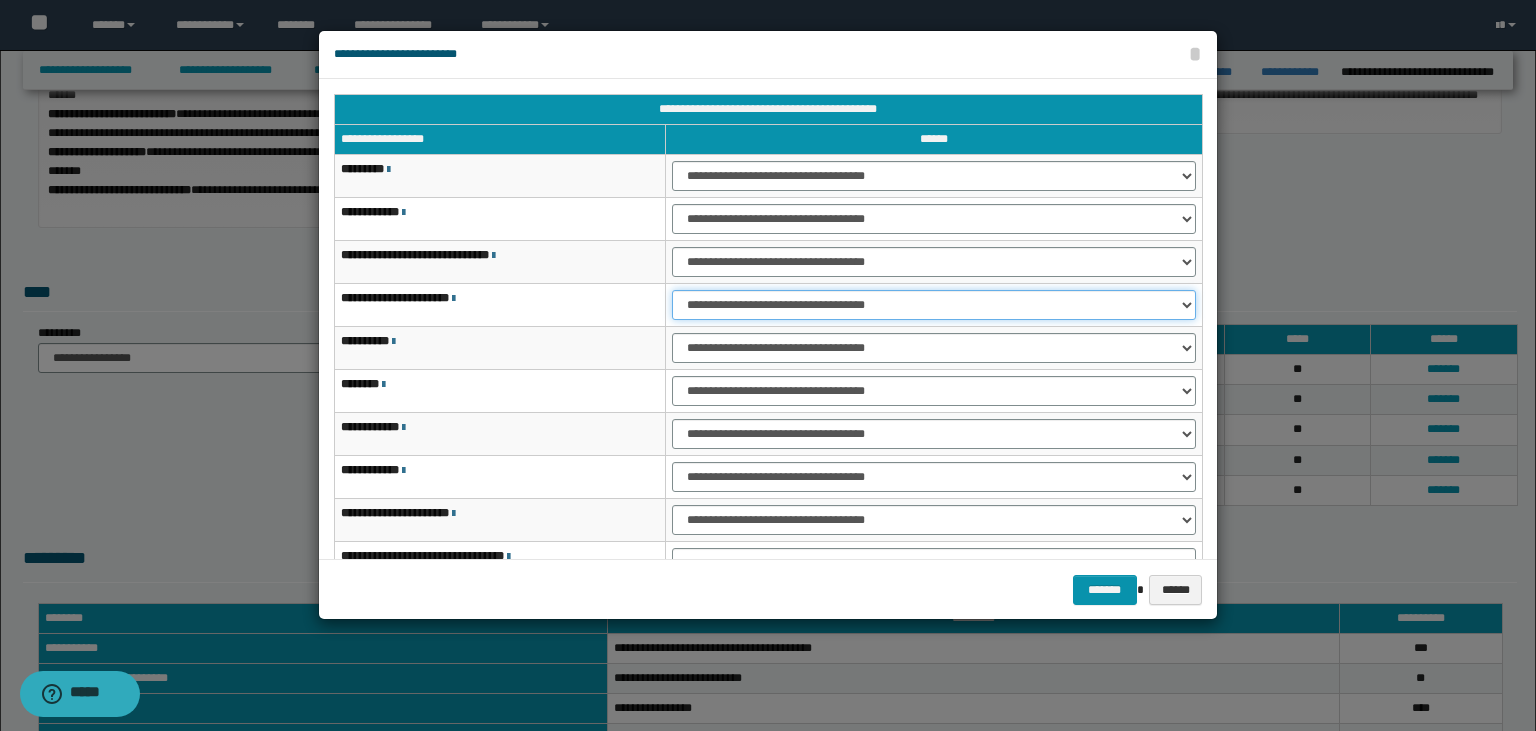 select on "***" 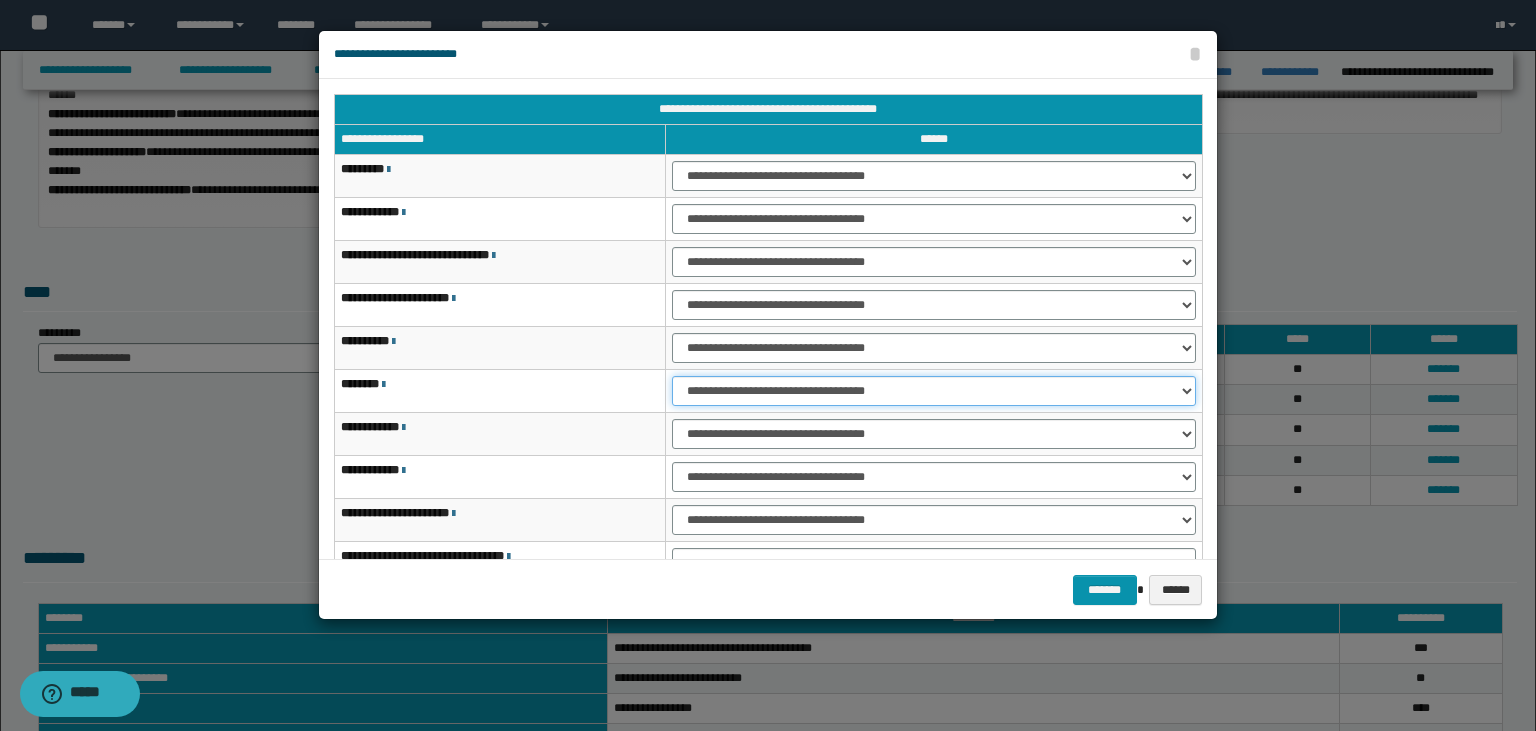 click on "**********" at bounding box center [934, 391] 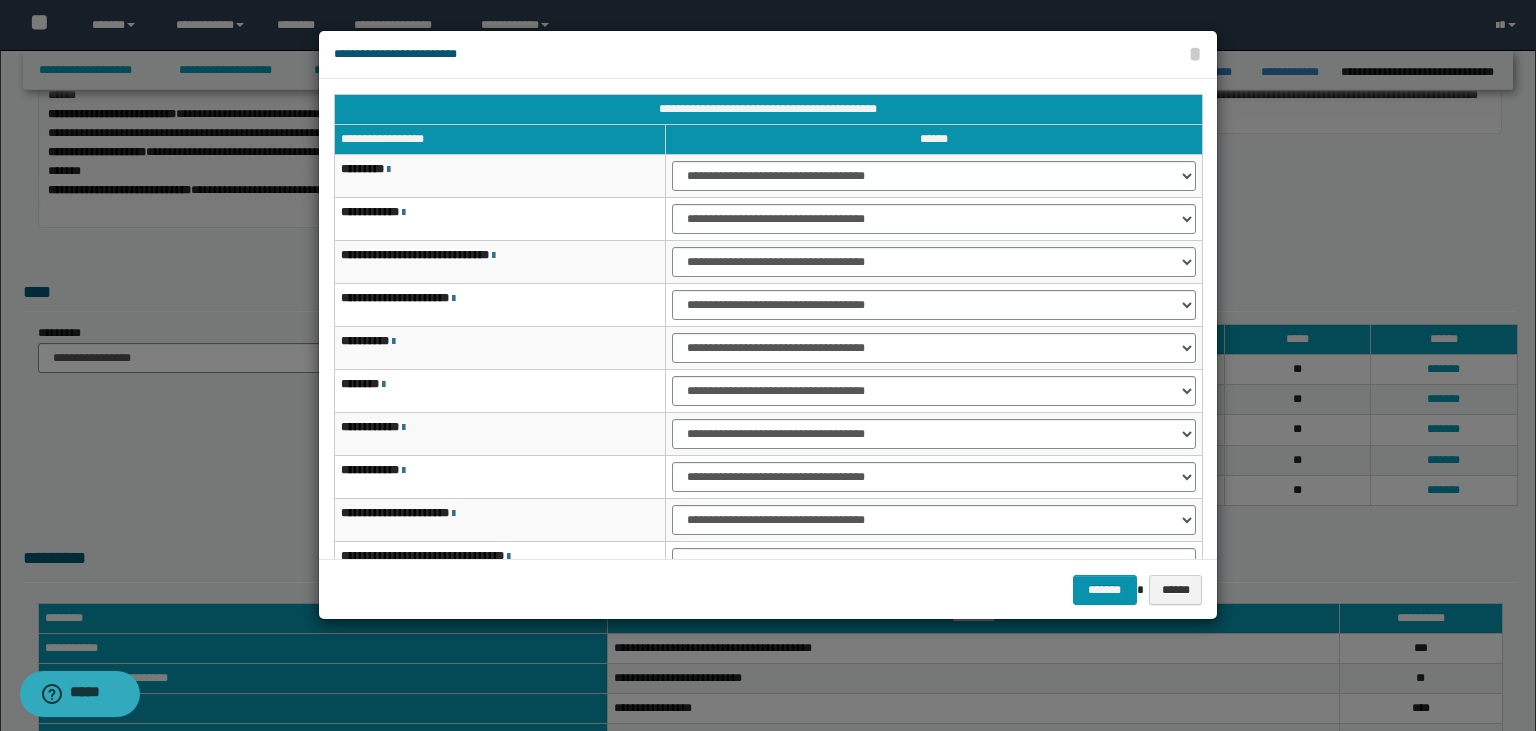 click on "**********" at bounding box center (500, 348) 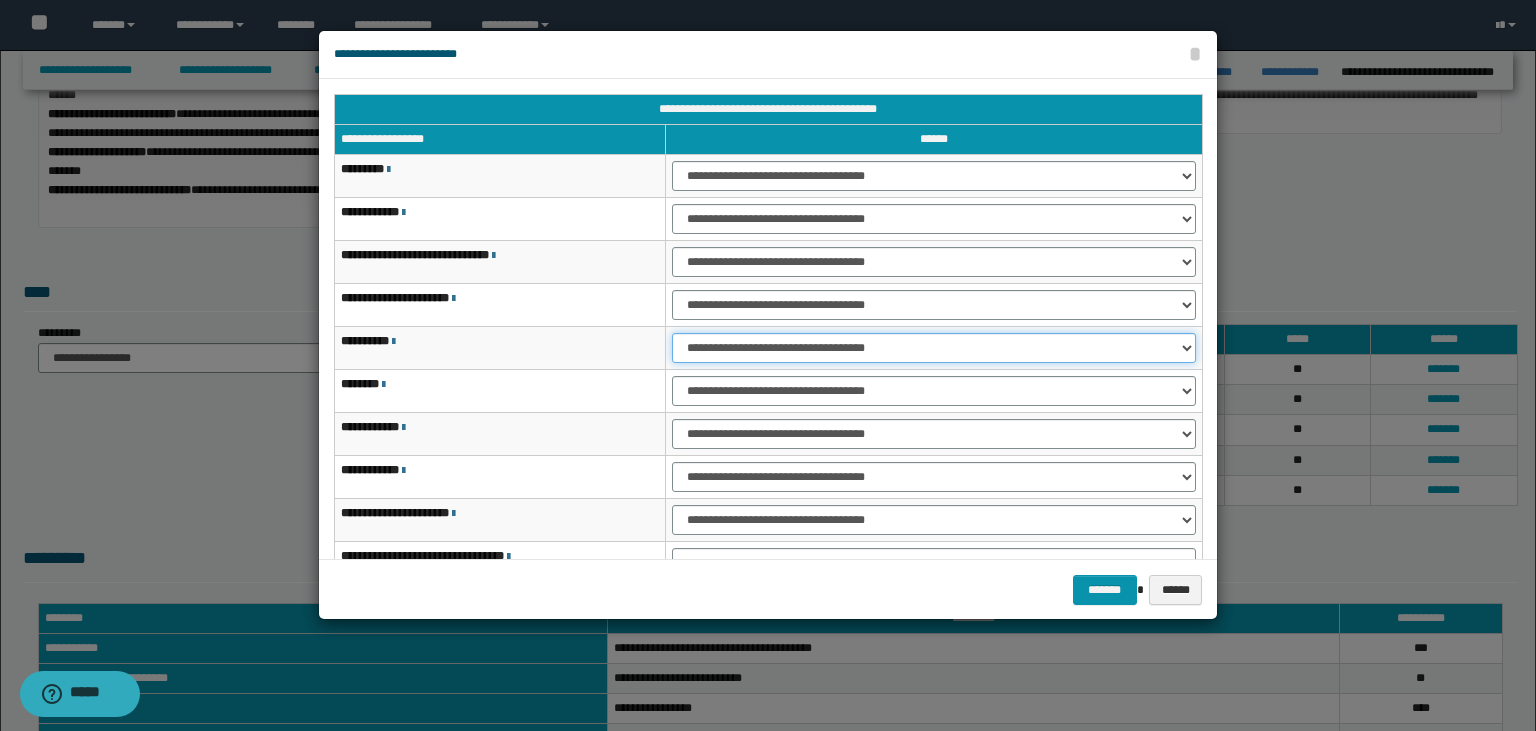 click on "**********" at bounding box center (934, 348) 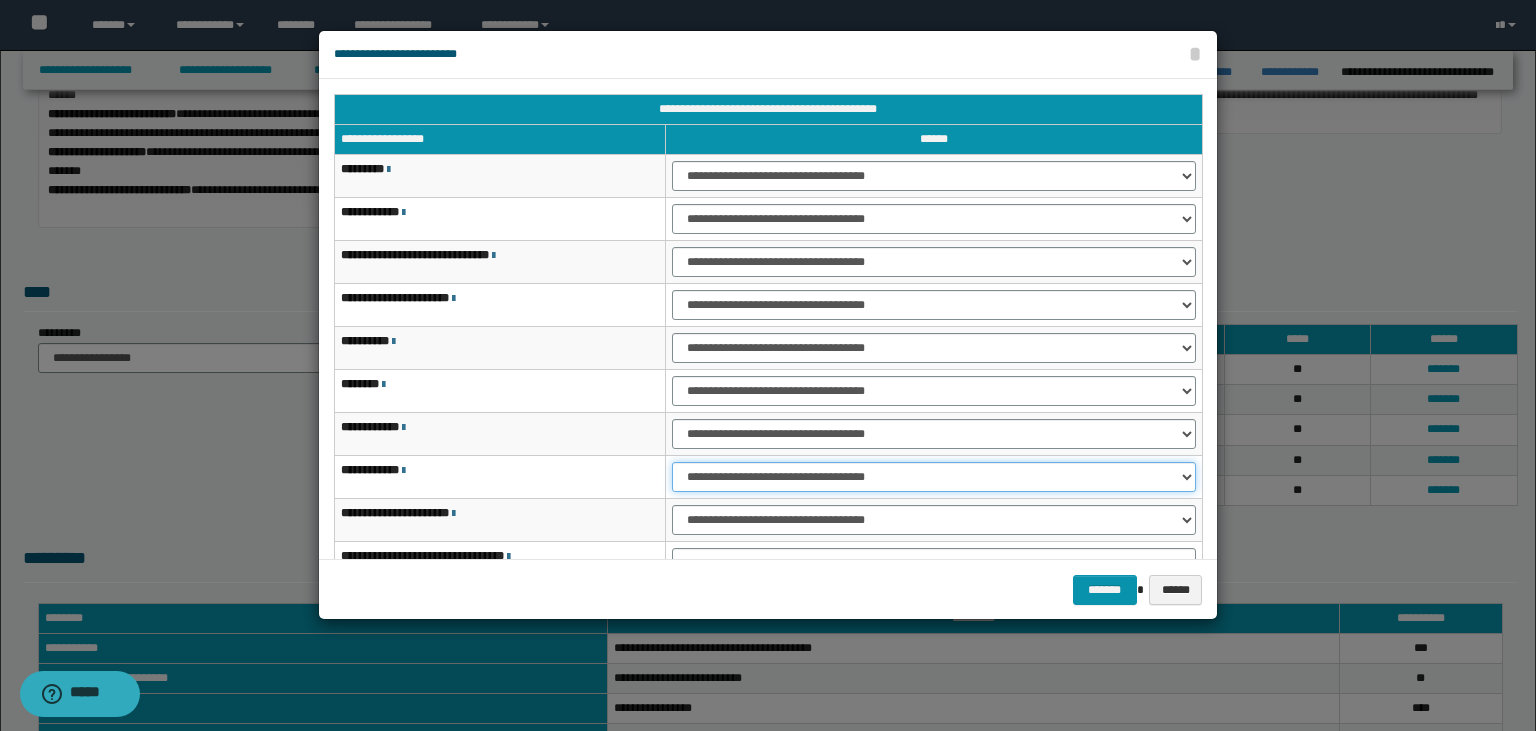 click on "**********" at bounding box center [934, 477] 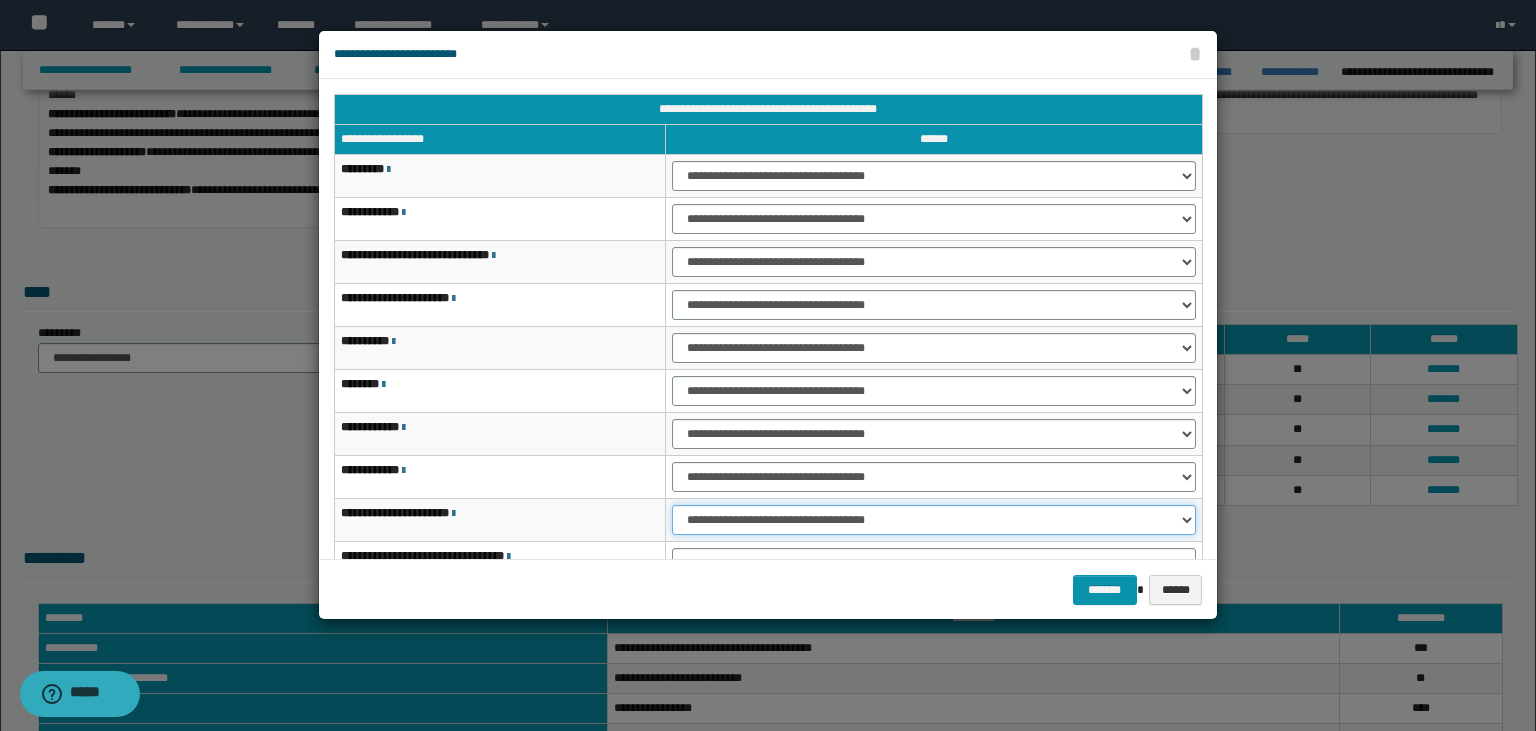 click on "**********" at bounding box center [934, 520] 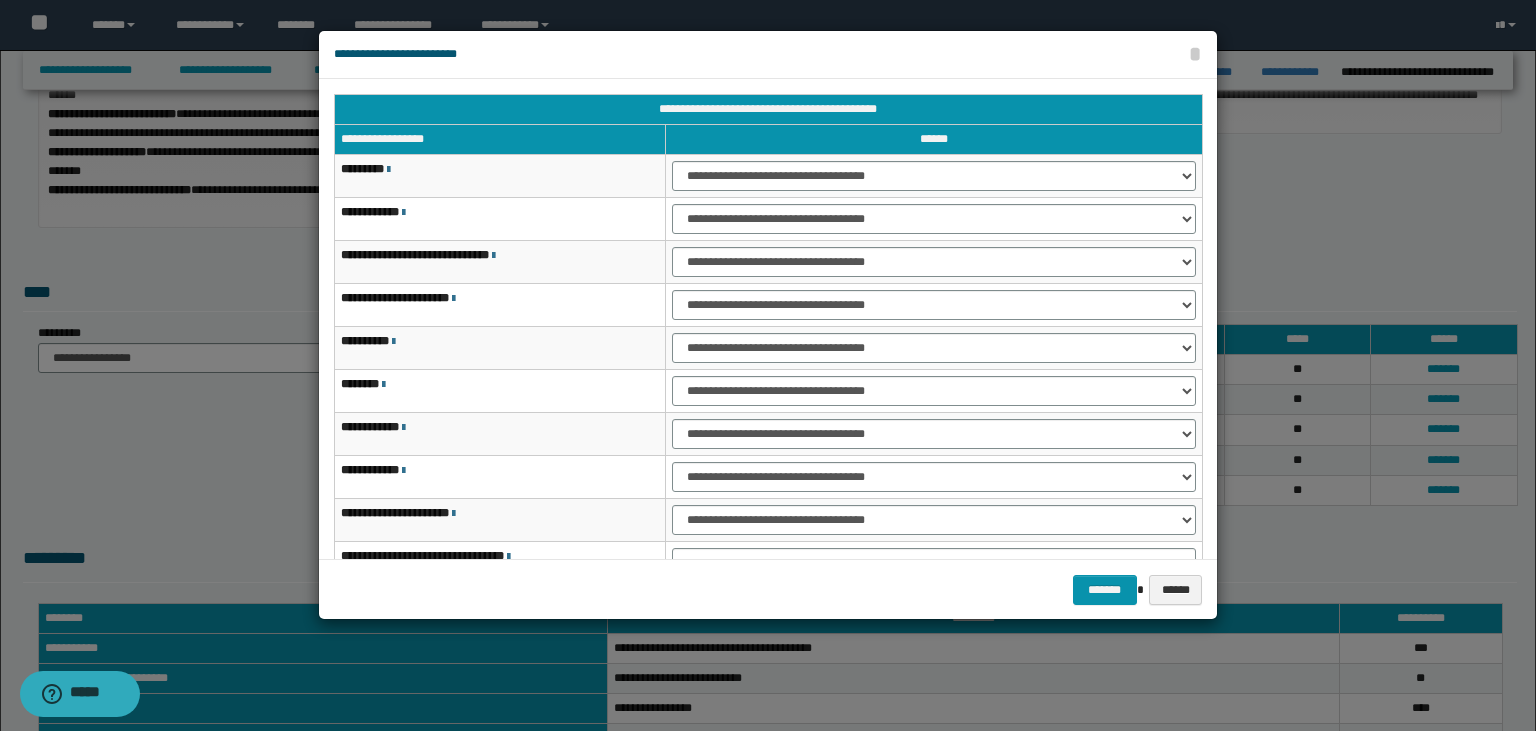 scroll, scrollTop: 118, scrollLeft: 0, axis: vertical 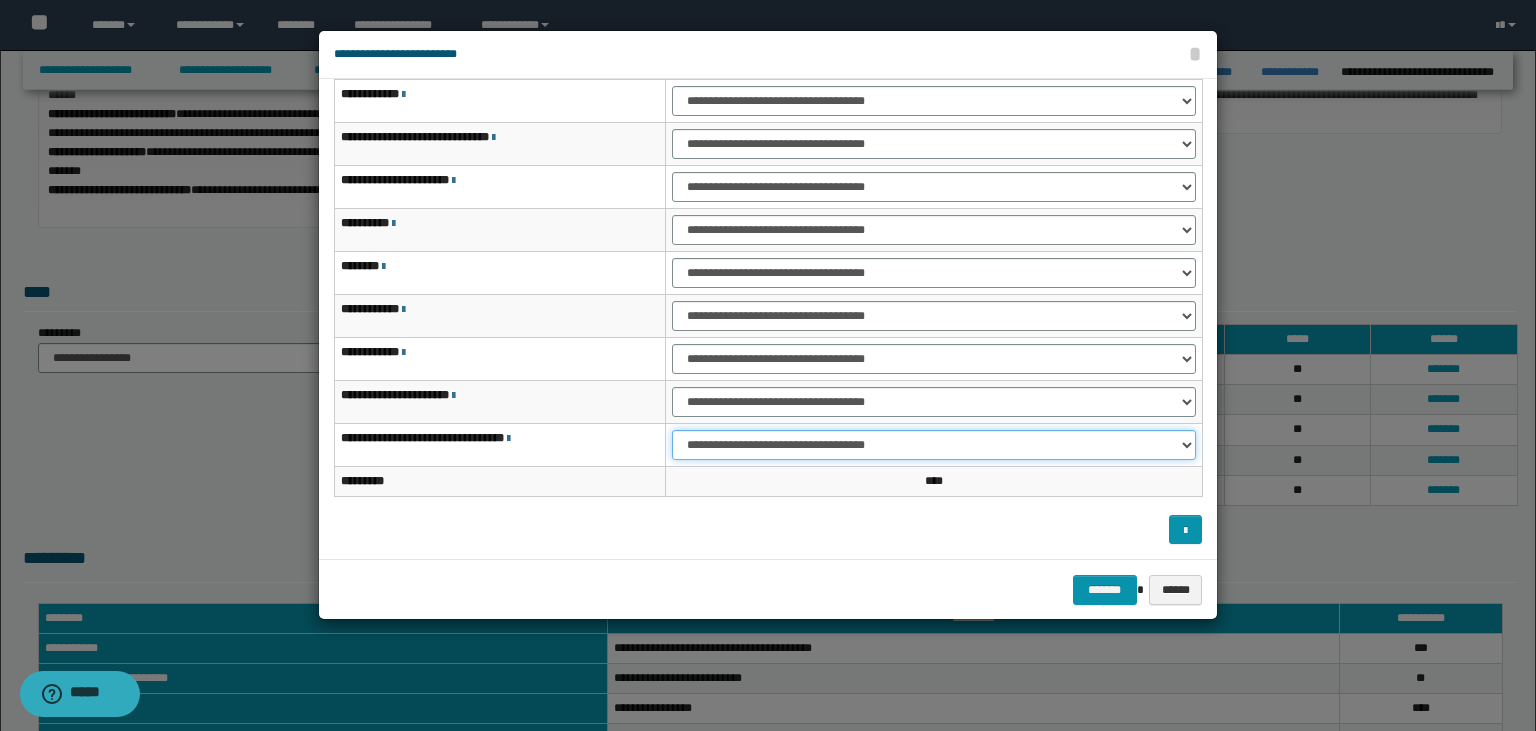 click on "**********" at bounding box center [934, 445] 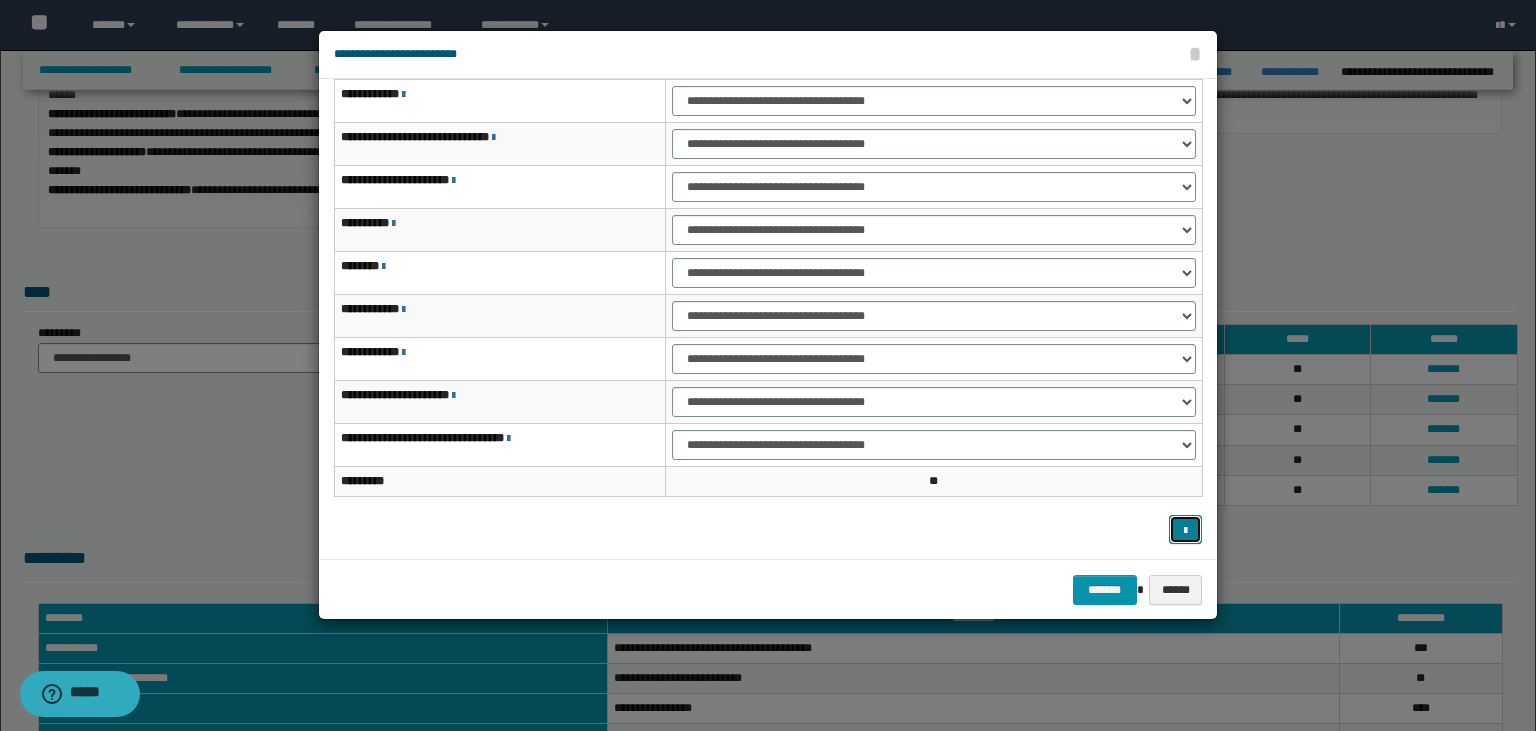 click at bounding box center [1185, 531] 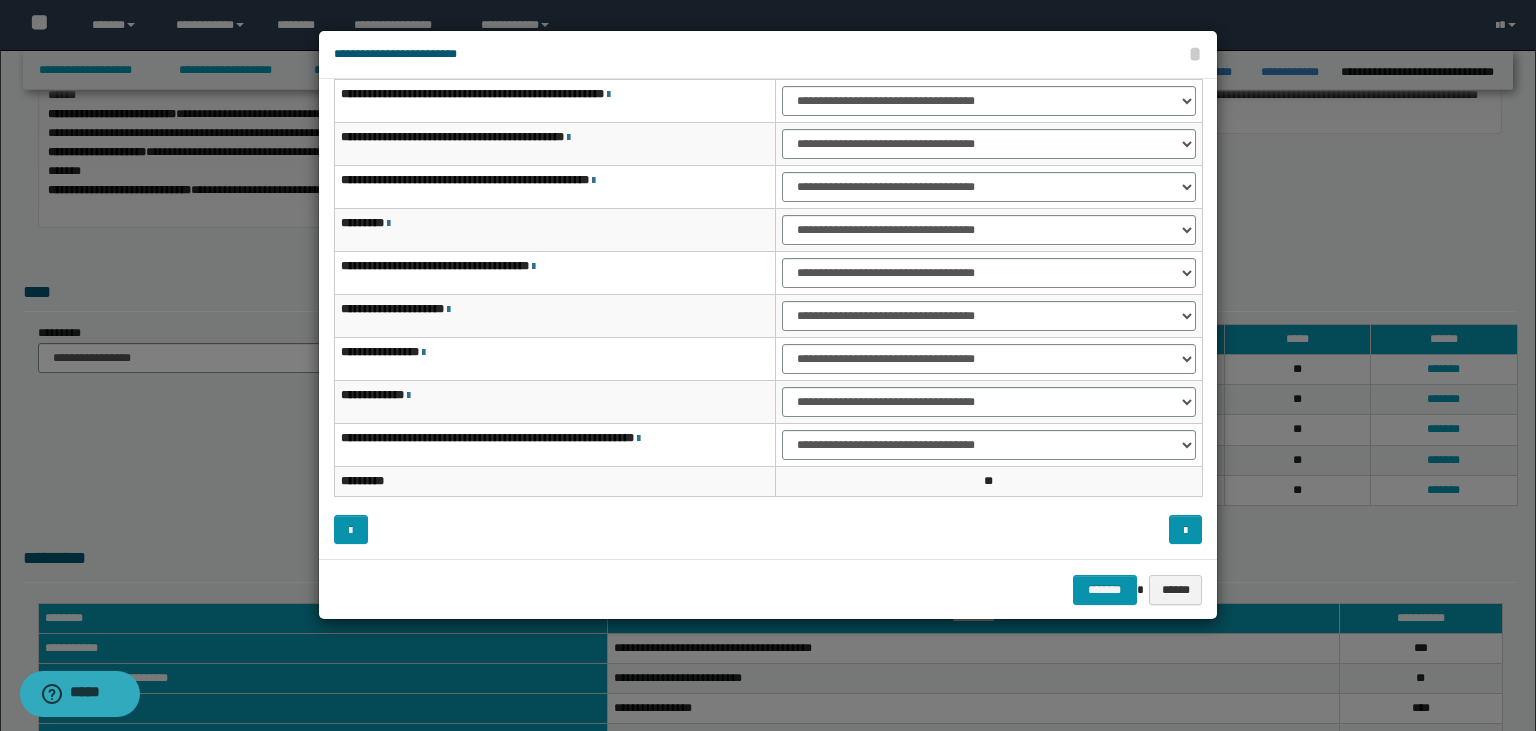 scroll, scrollTop: 0, scrollLeft: 0, axis: both 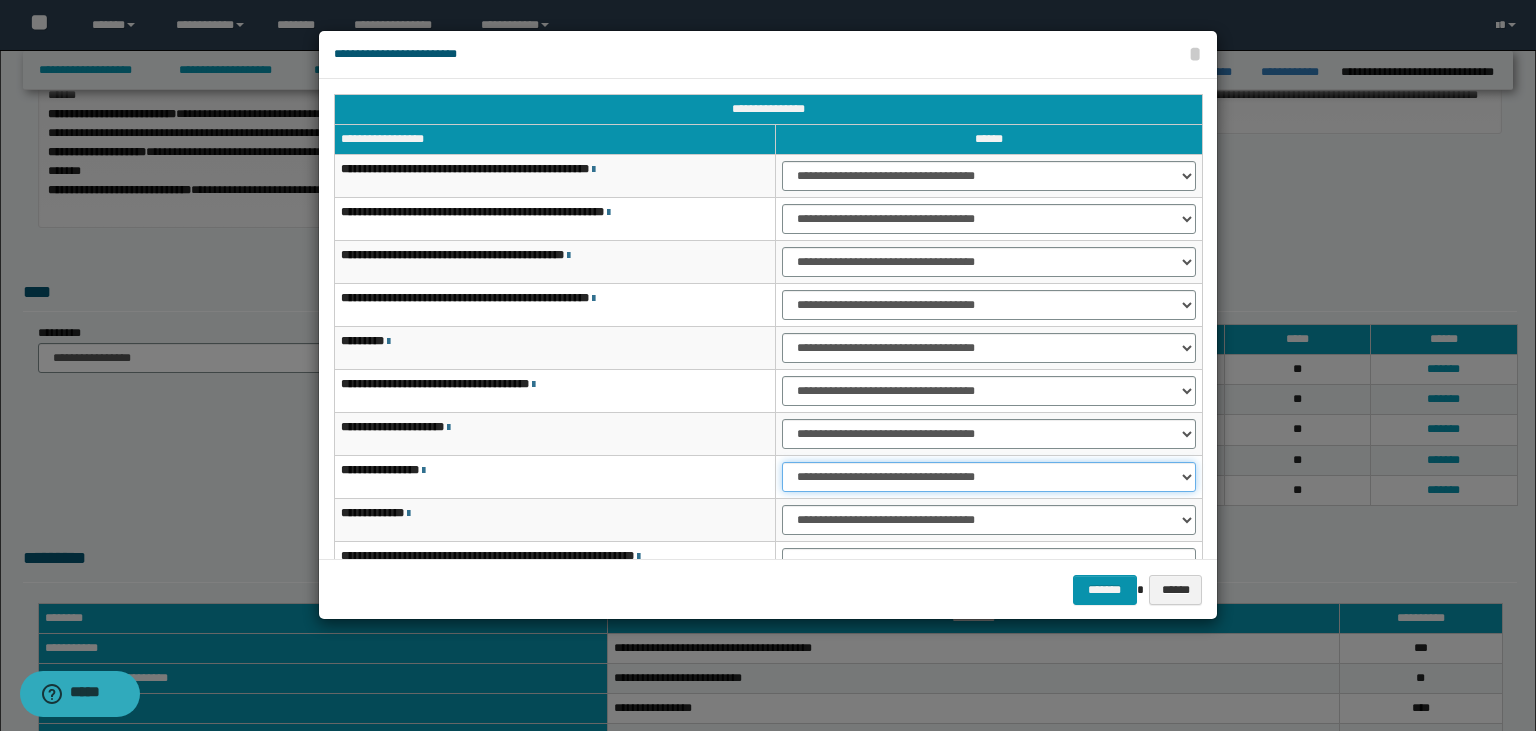 click on "**********" at bounding box center [989, 477] 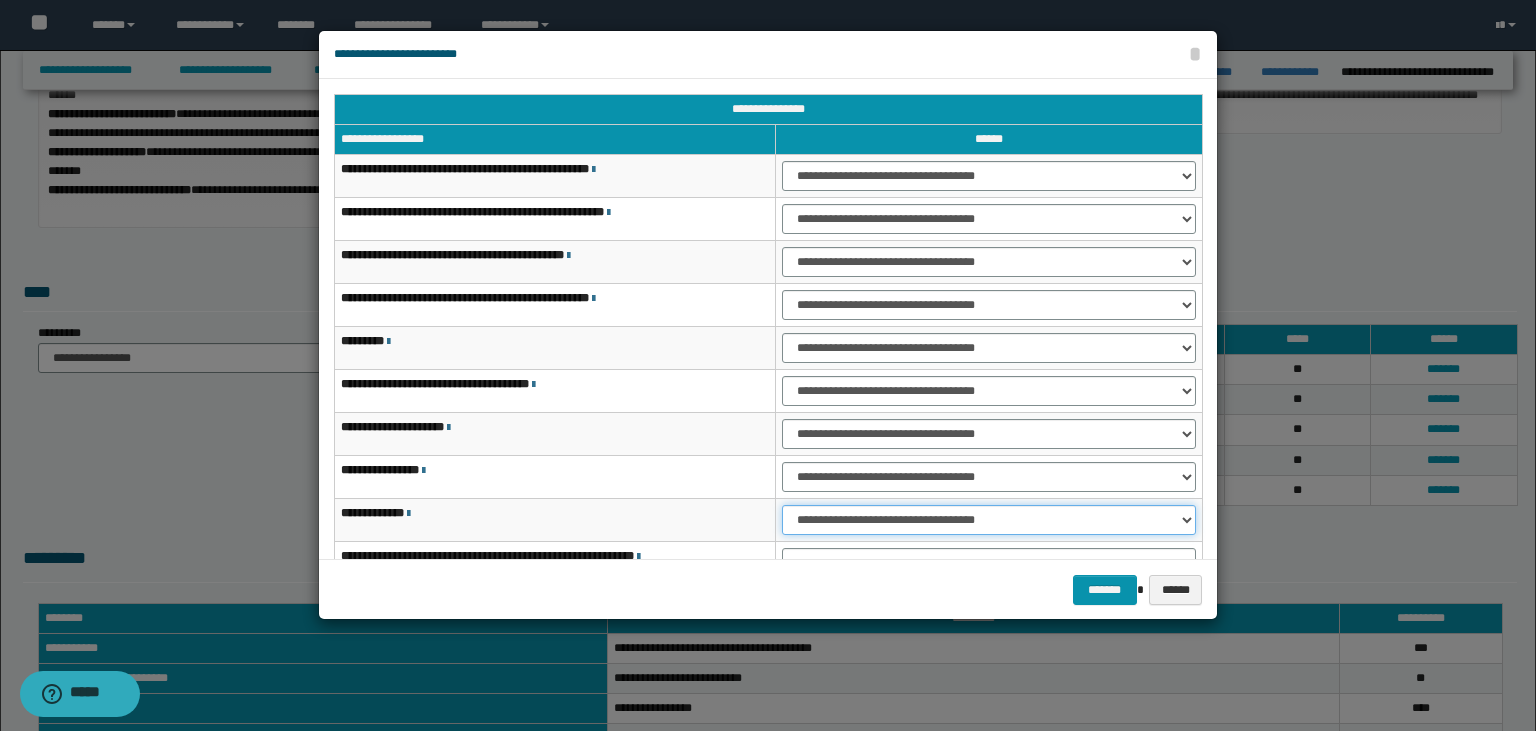 click on "**********" at bounding box center [989, 520] 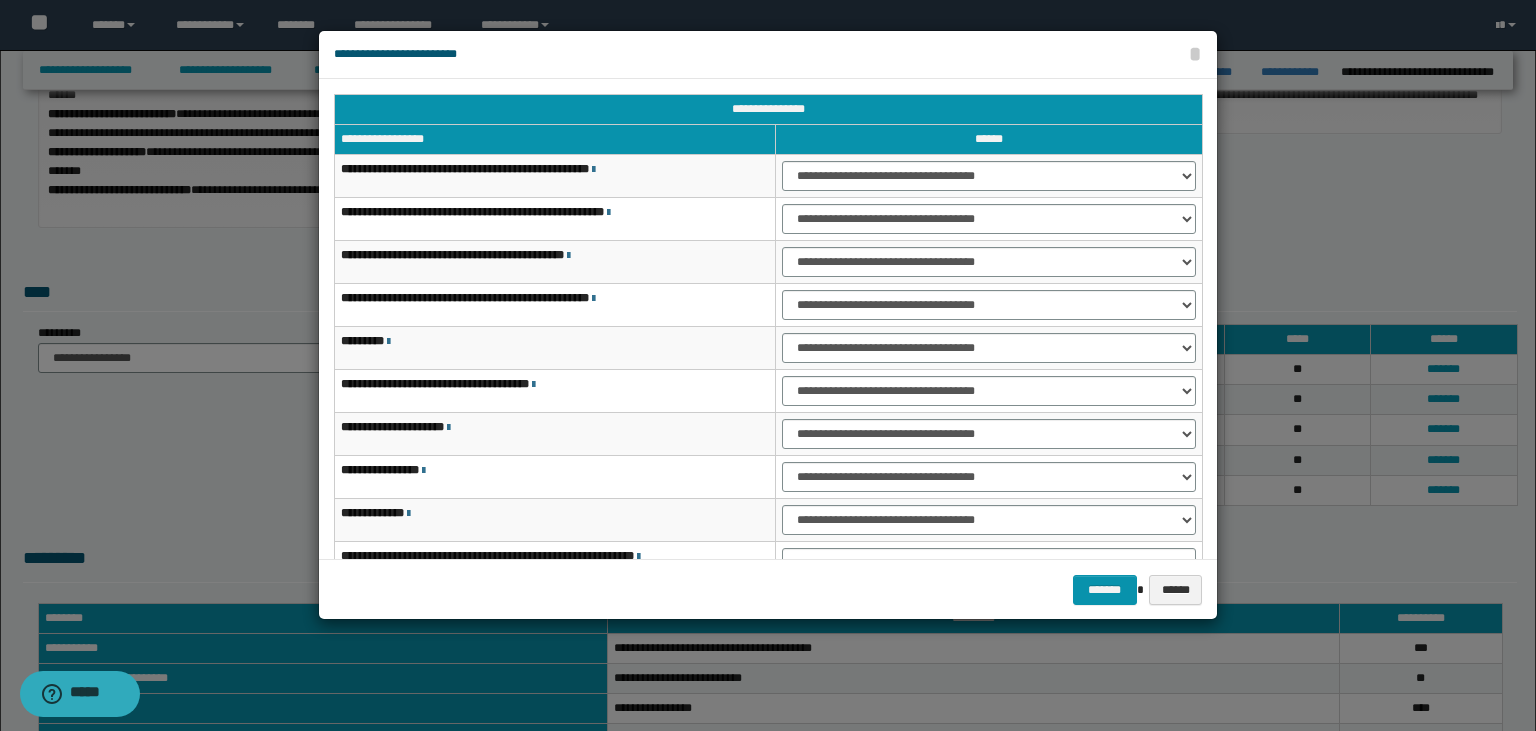 click on "**********" at bounding box center (768, 325) 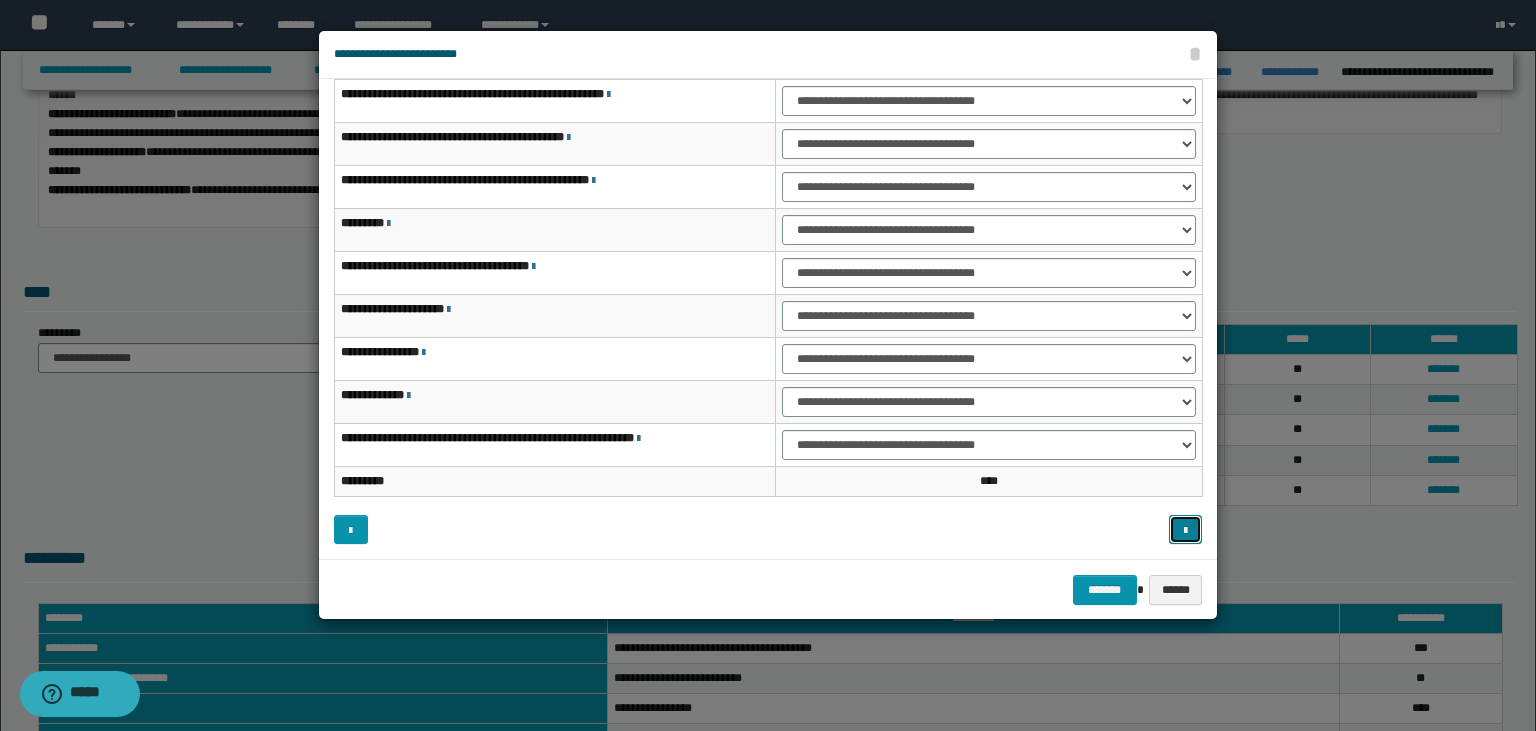 click at bounding box center [1185, 531] 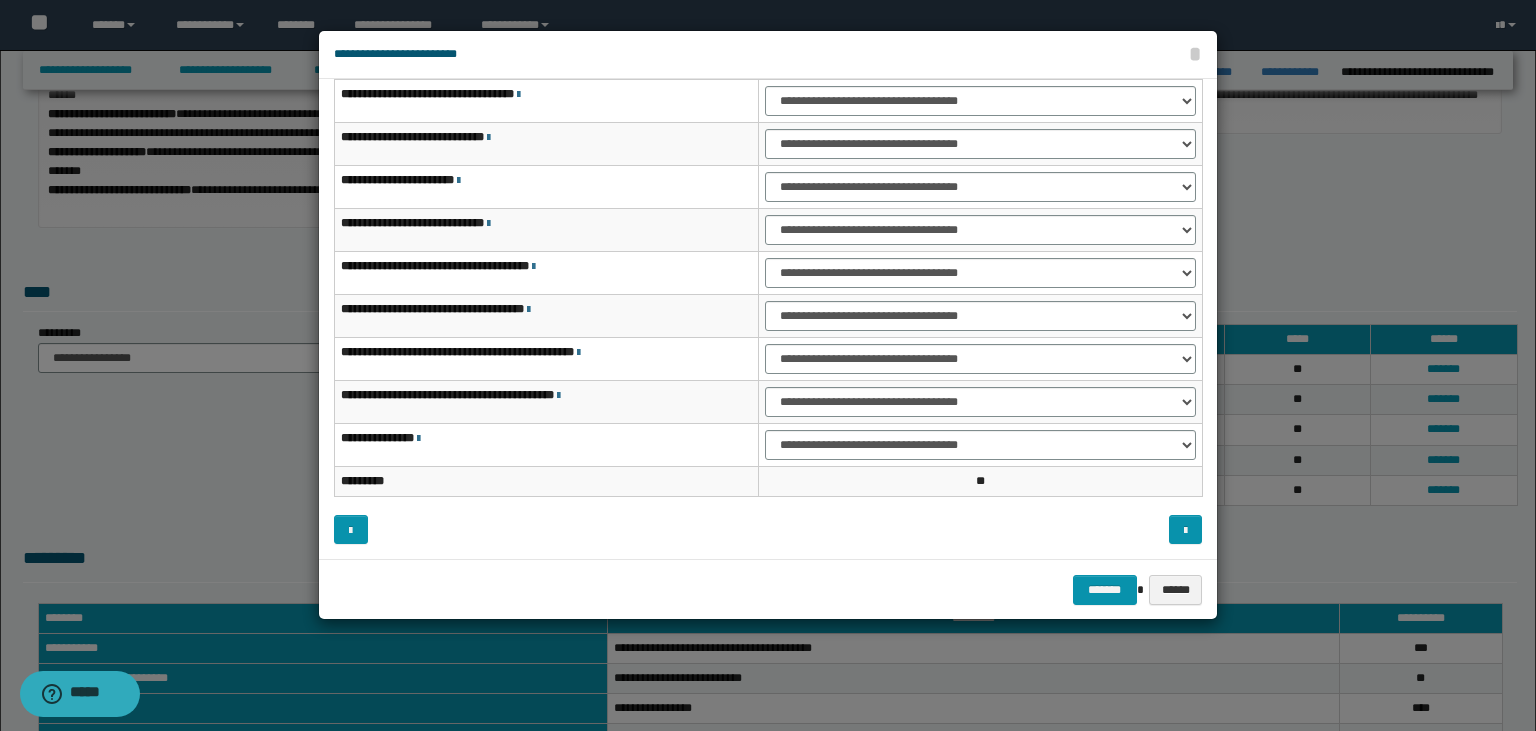 scroll, scrollTop: 0, scrollLeft: 0, axis: both 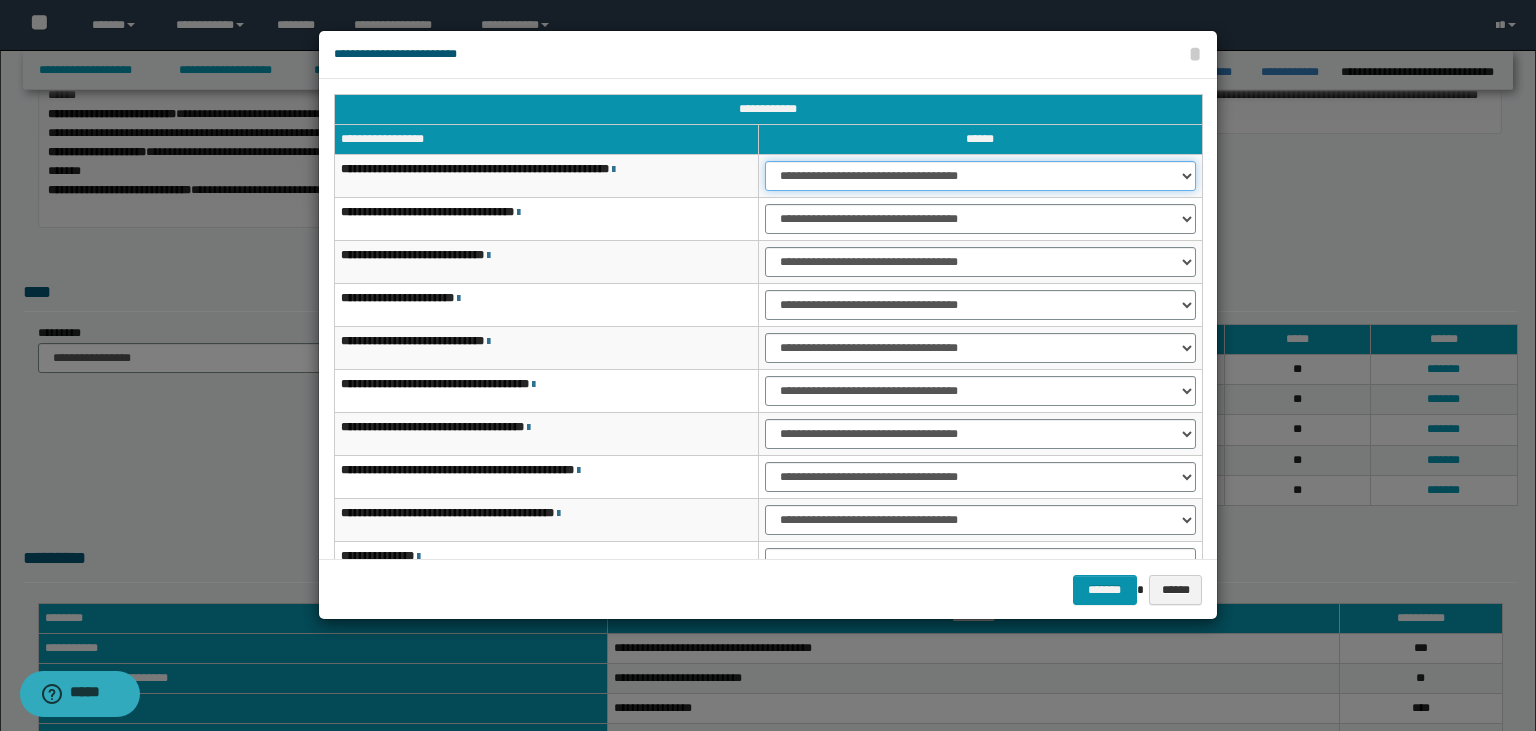 click on "**********" at bounding box center [980, 176] 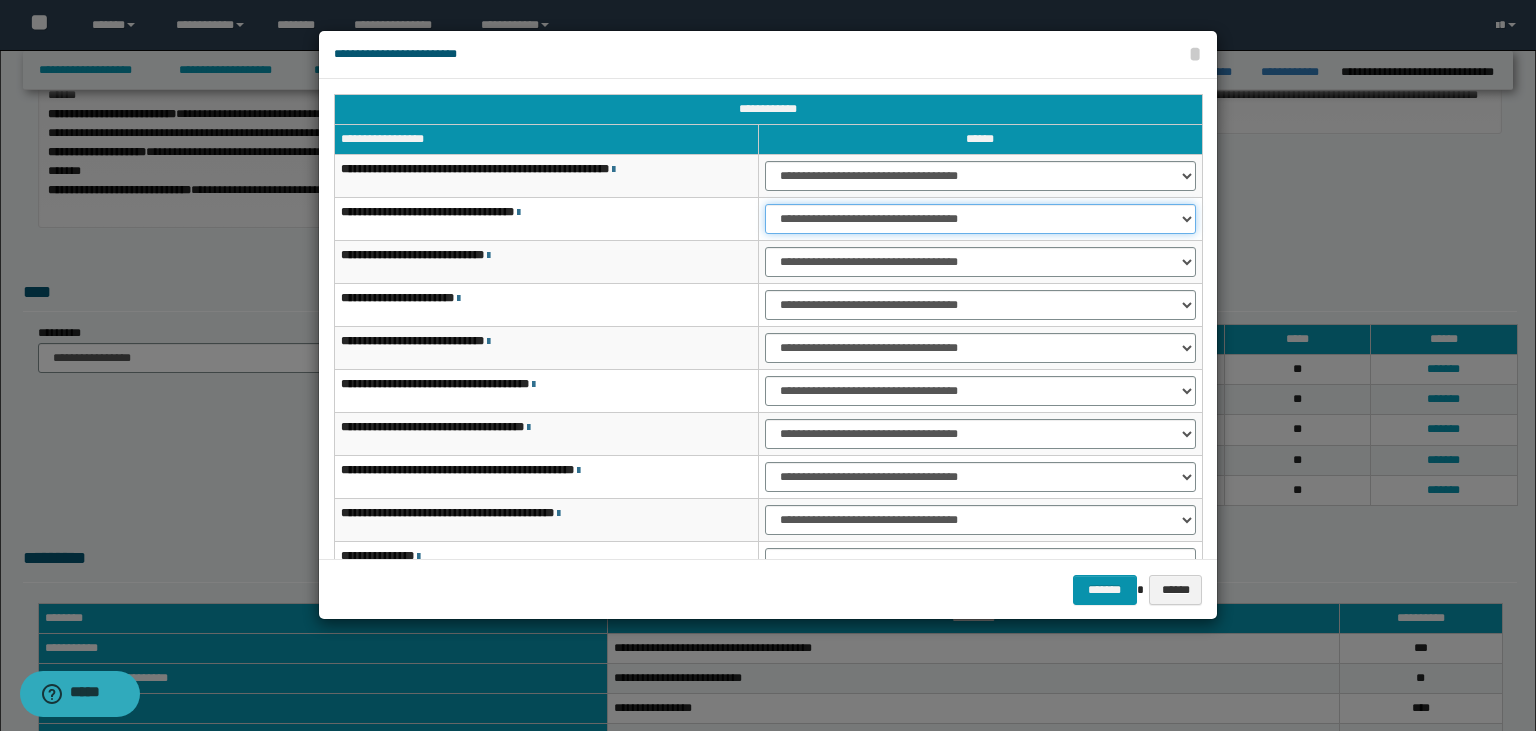 click on "**********" at bounding box center (980, 219) 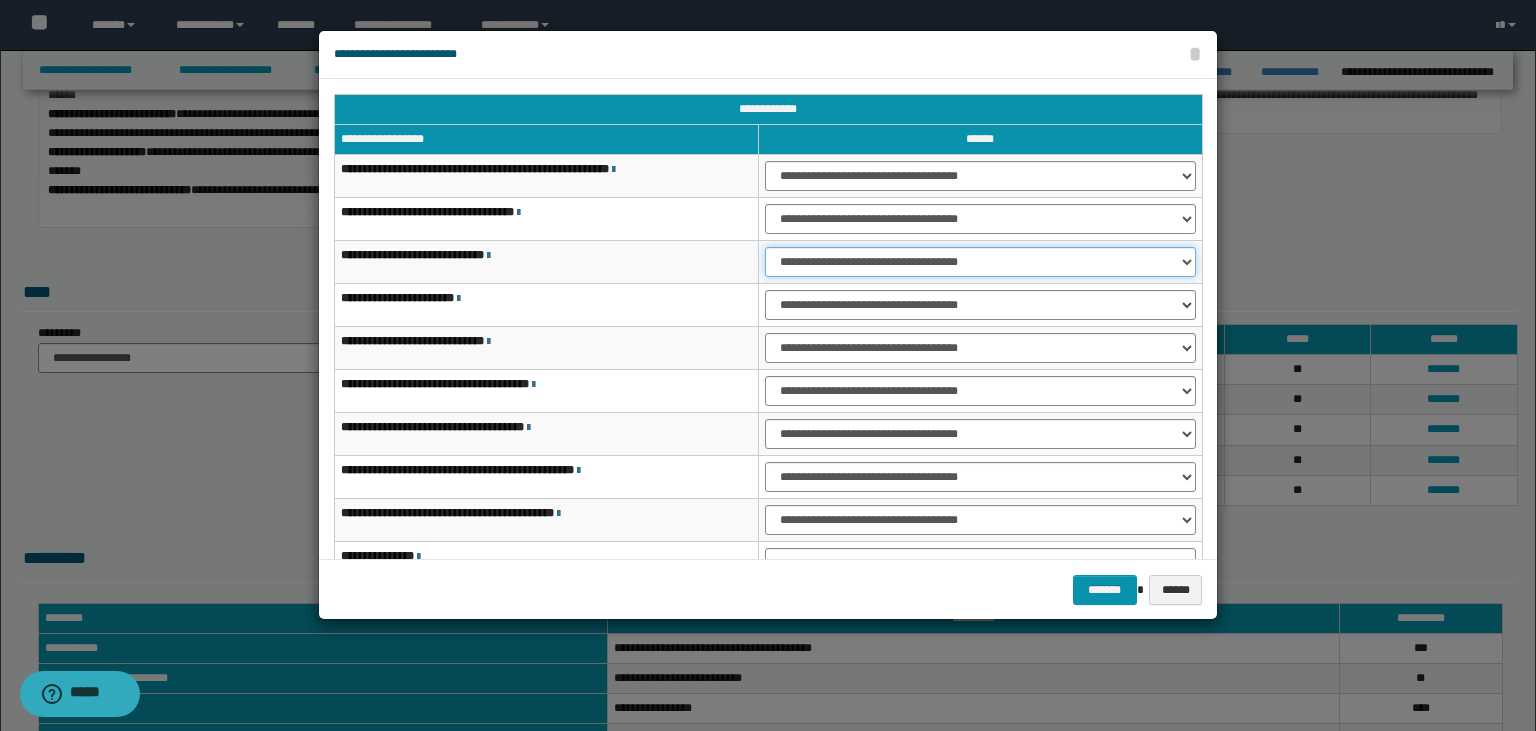 click on "**********" at bounding box center (980, 262) 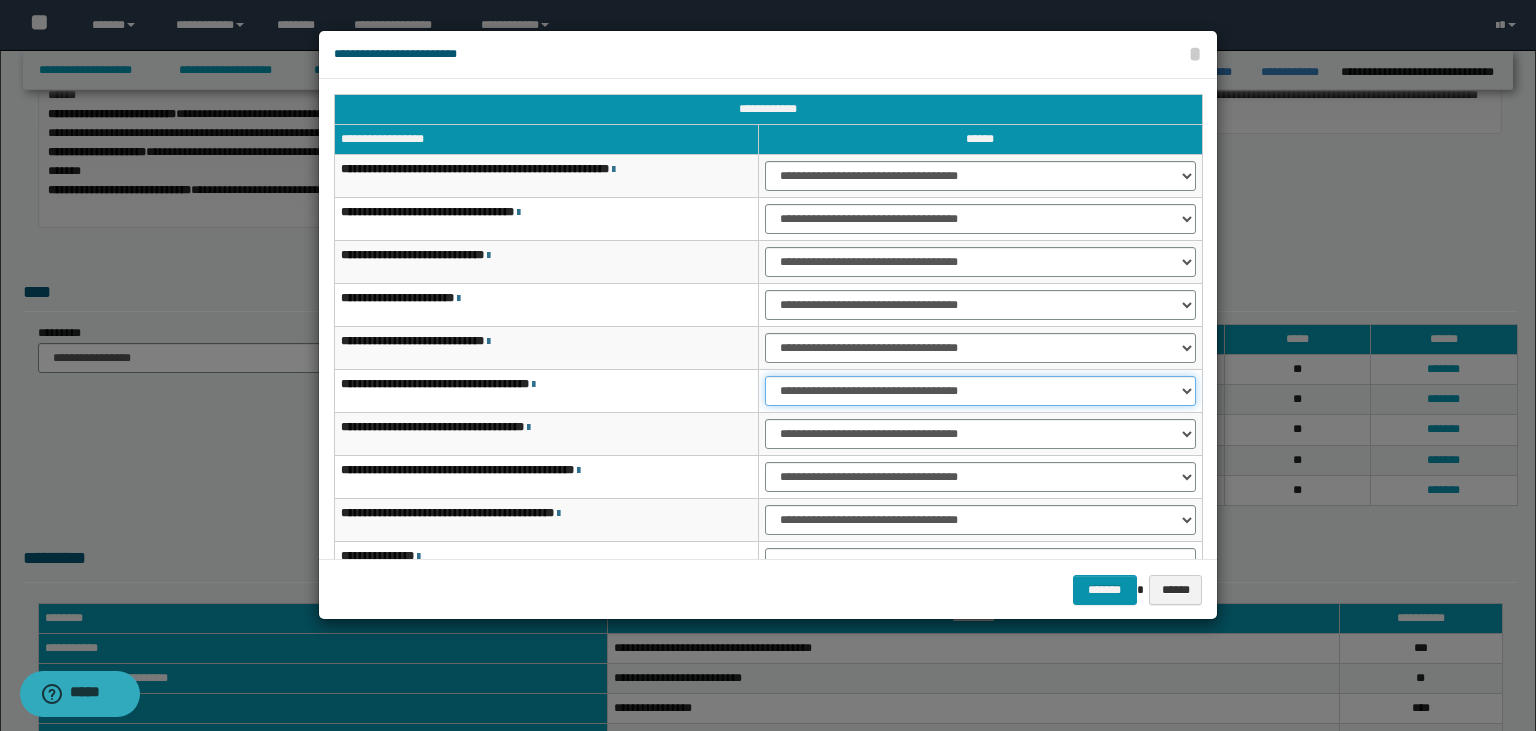 click on "**********" at bounding box center (980, 391) 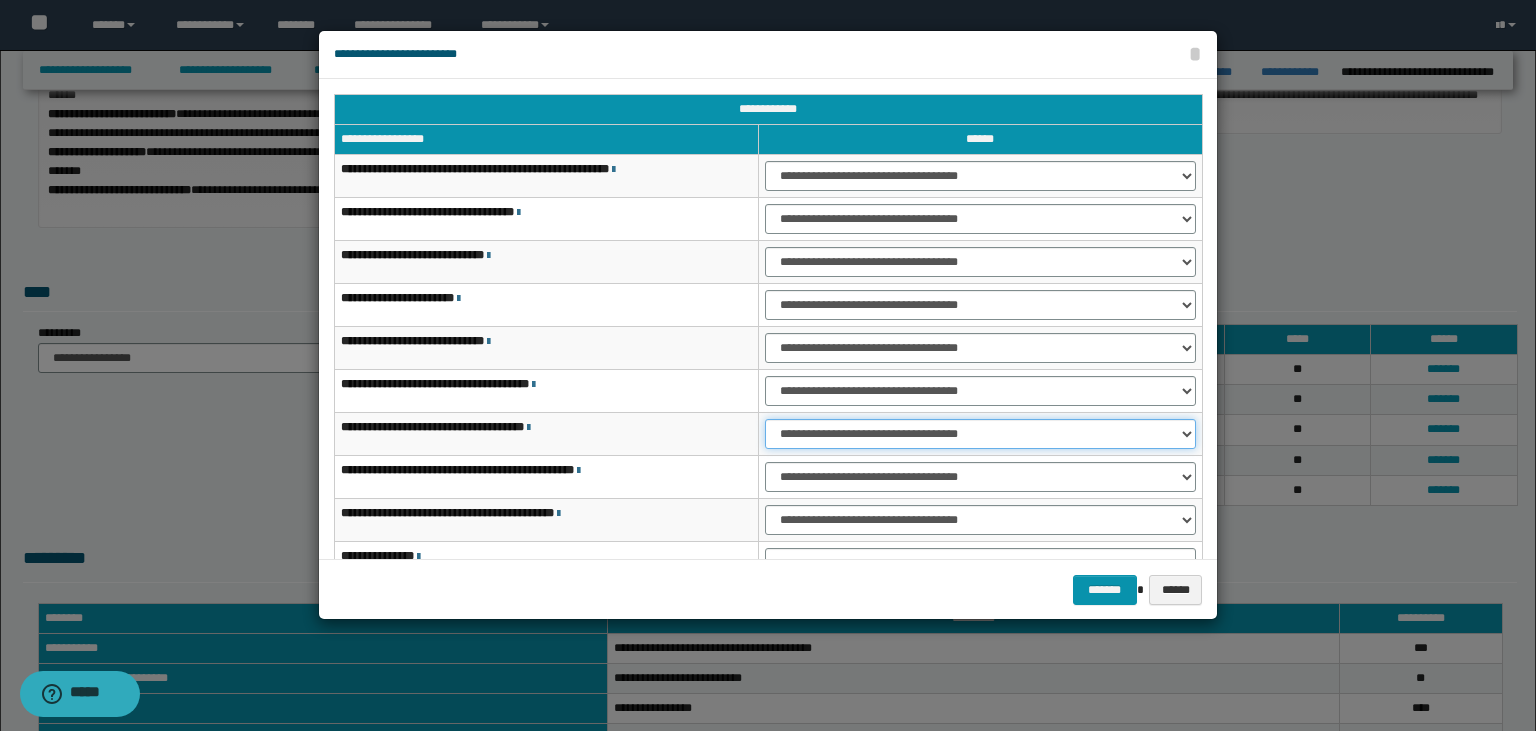 click on "**********" at bounding box center (980, 434) 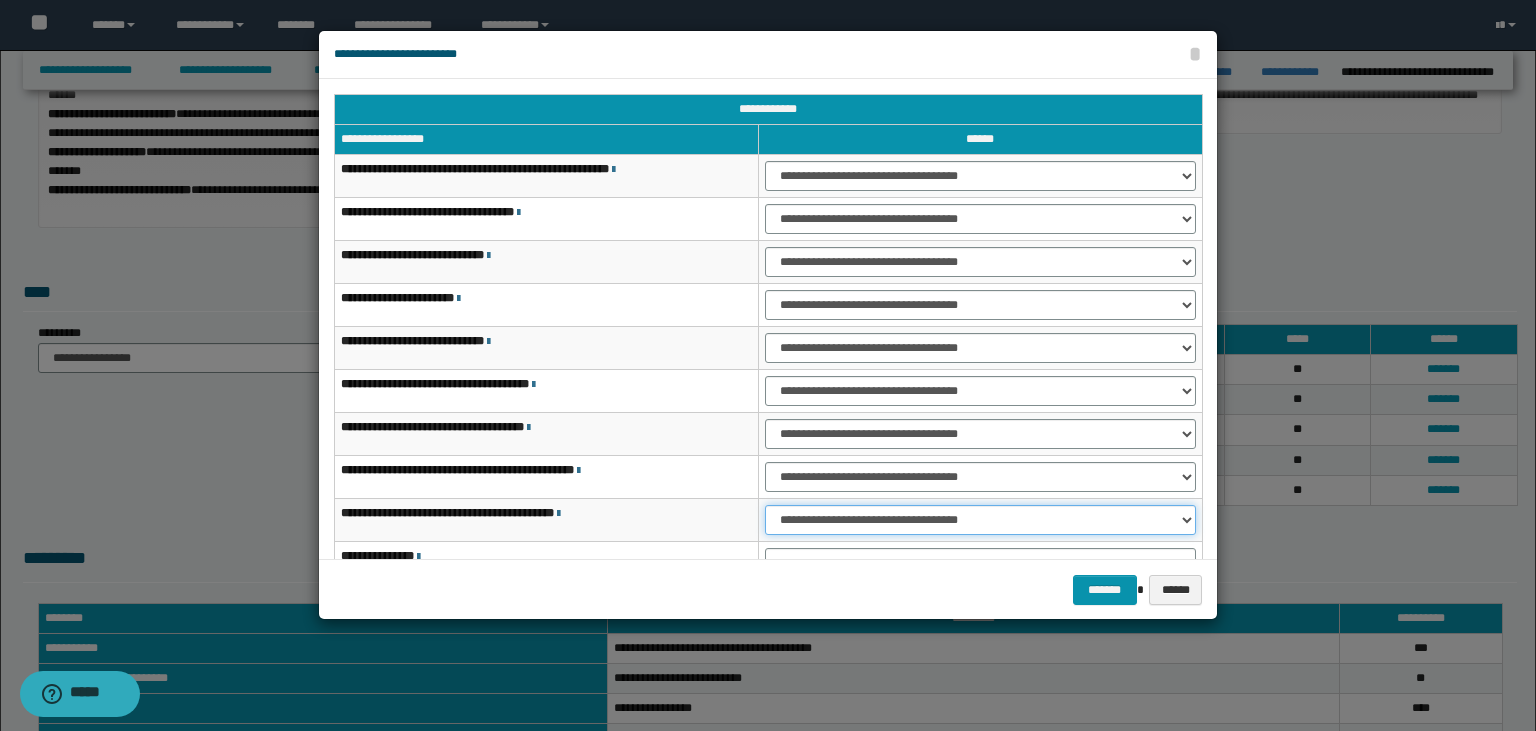 click on "**********" at bounding box center [980, 520] 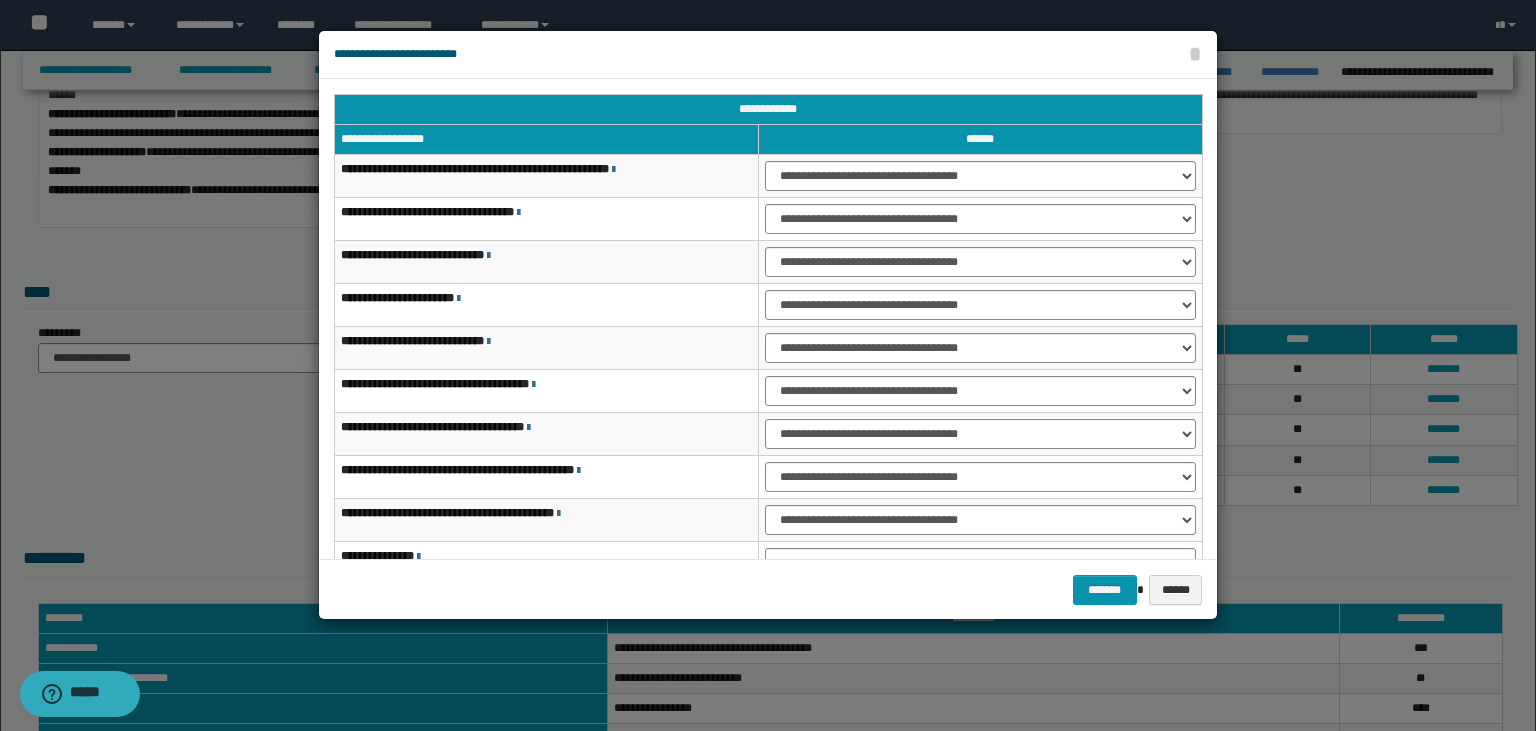 scroll, scrollTop: 118, scrollLeft: 0, axis: vertical 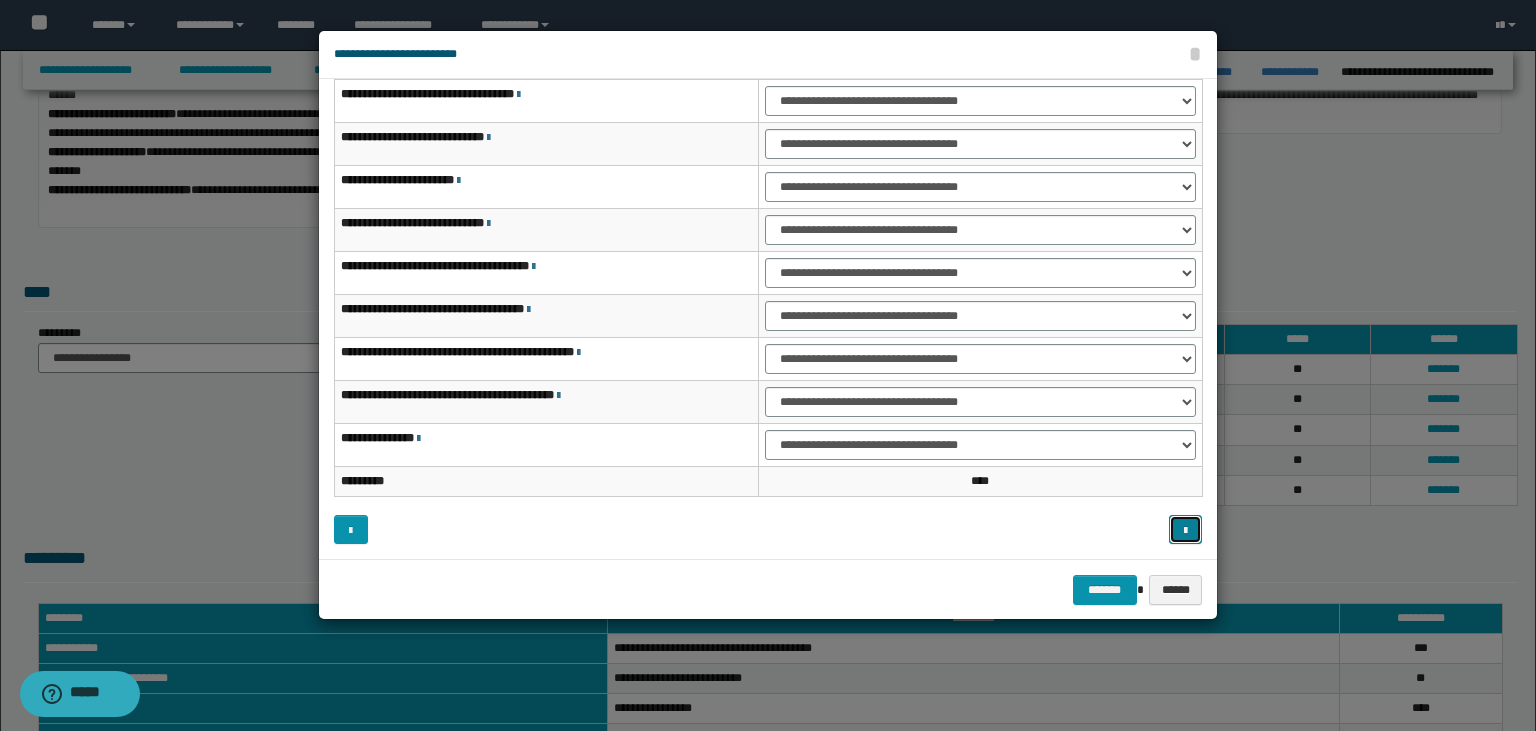 click at bounding box center [1186, 530] 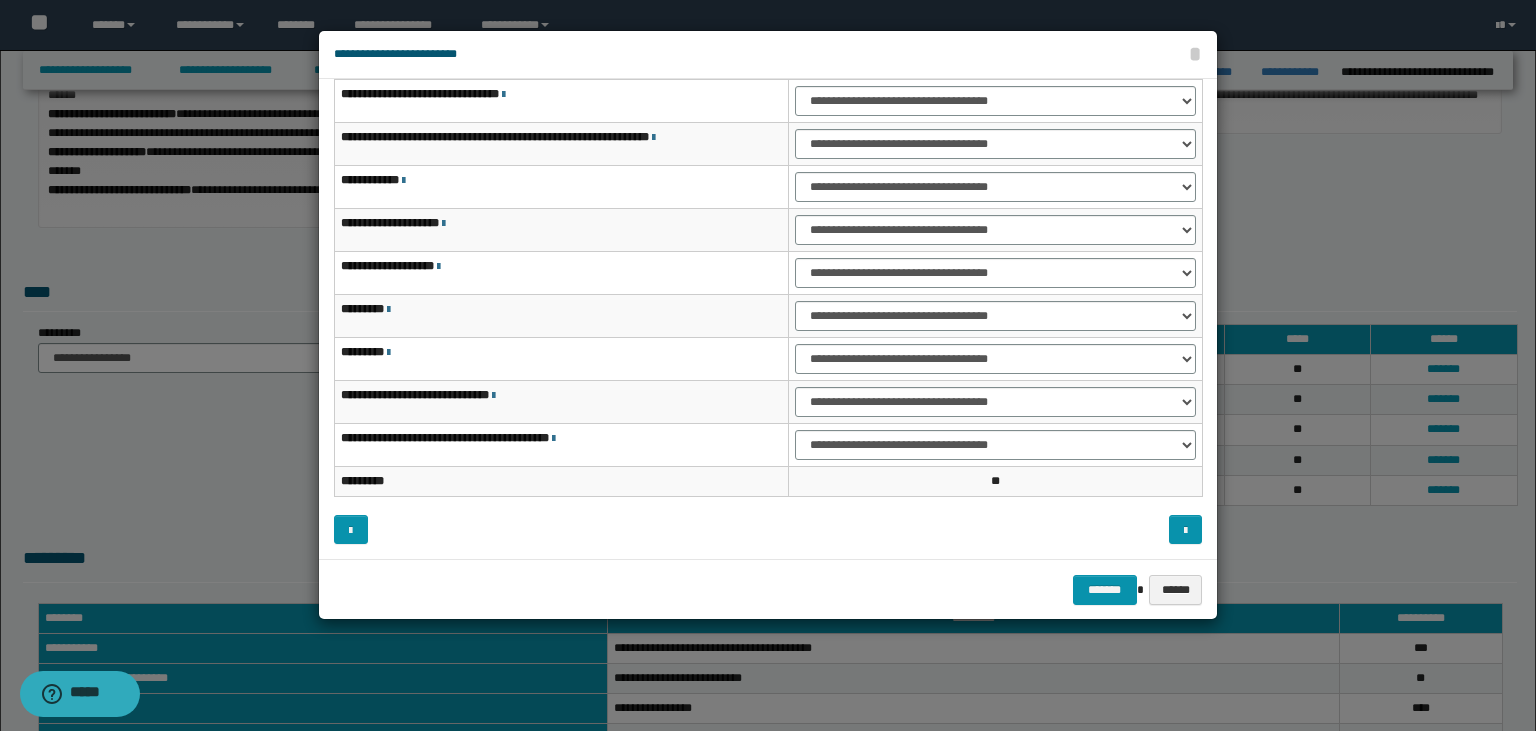 scroll, scrollTop: 0, scrollLeft: 0, axis: both 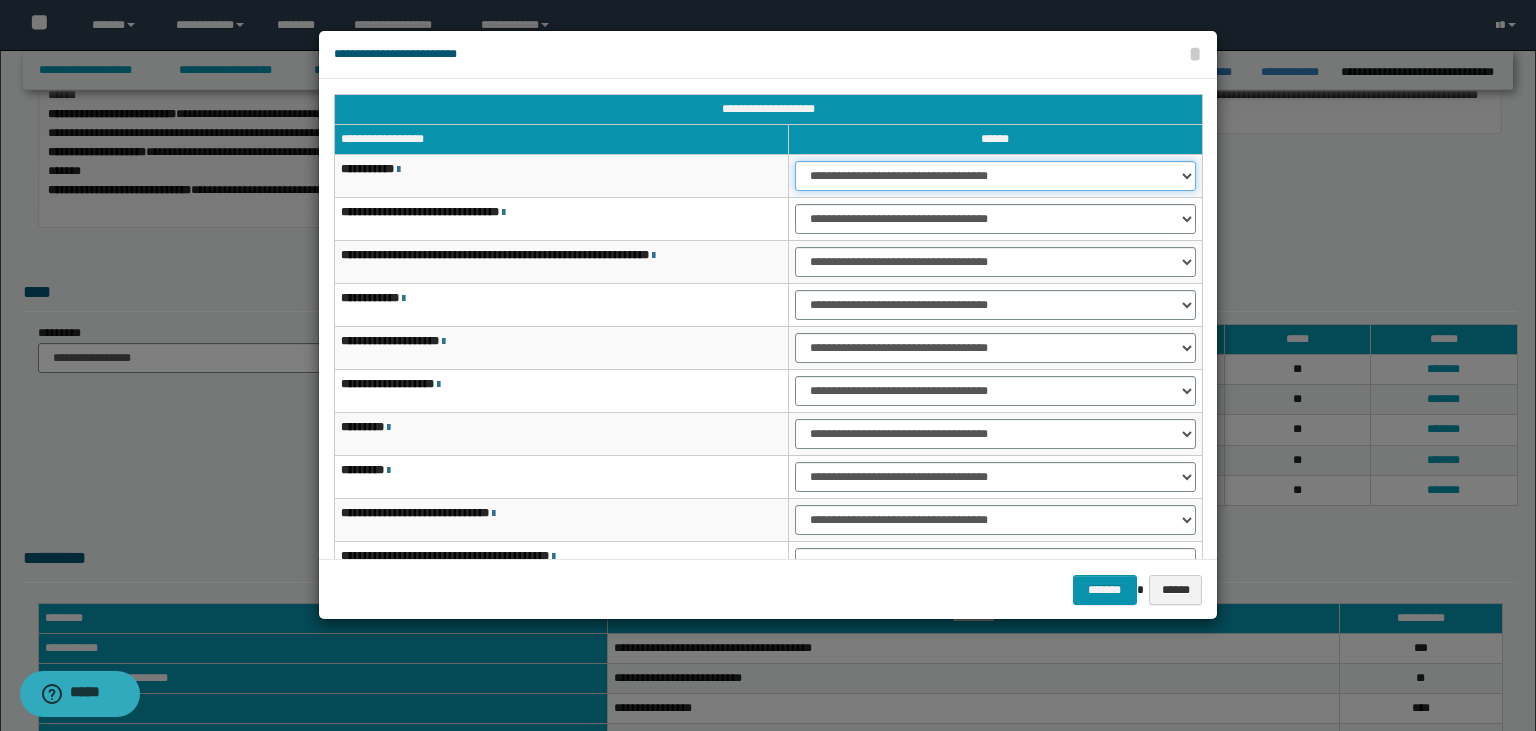 type 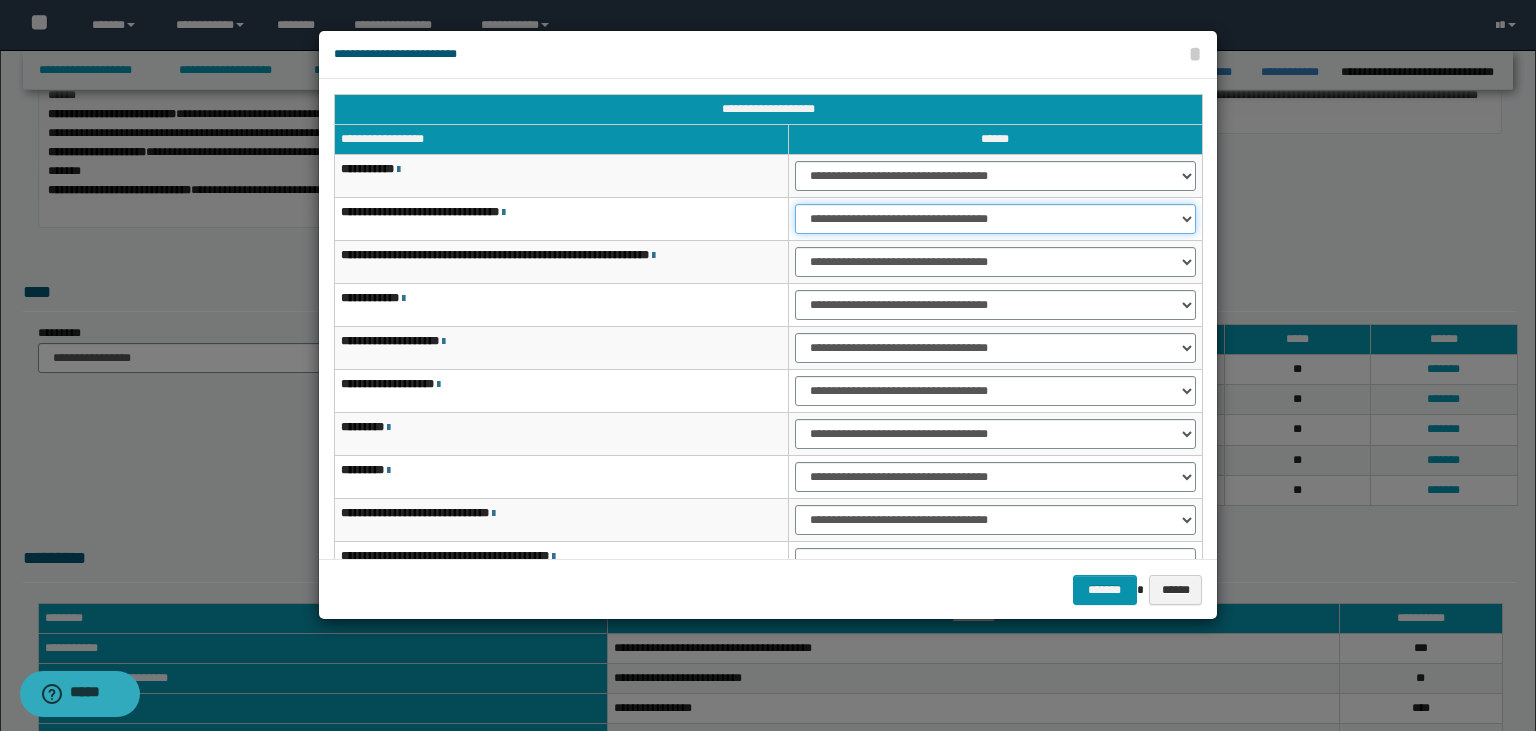 click on "**********" at bounding box center [995, 219] 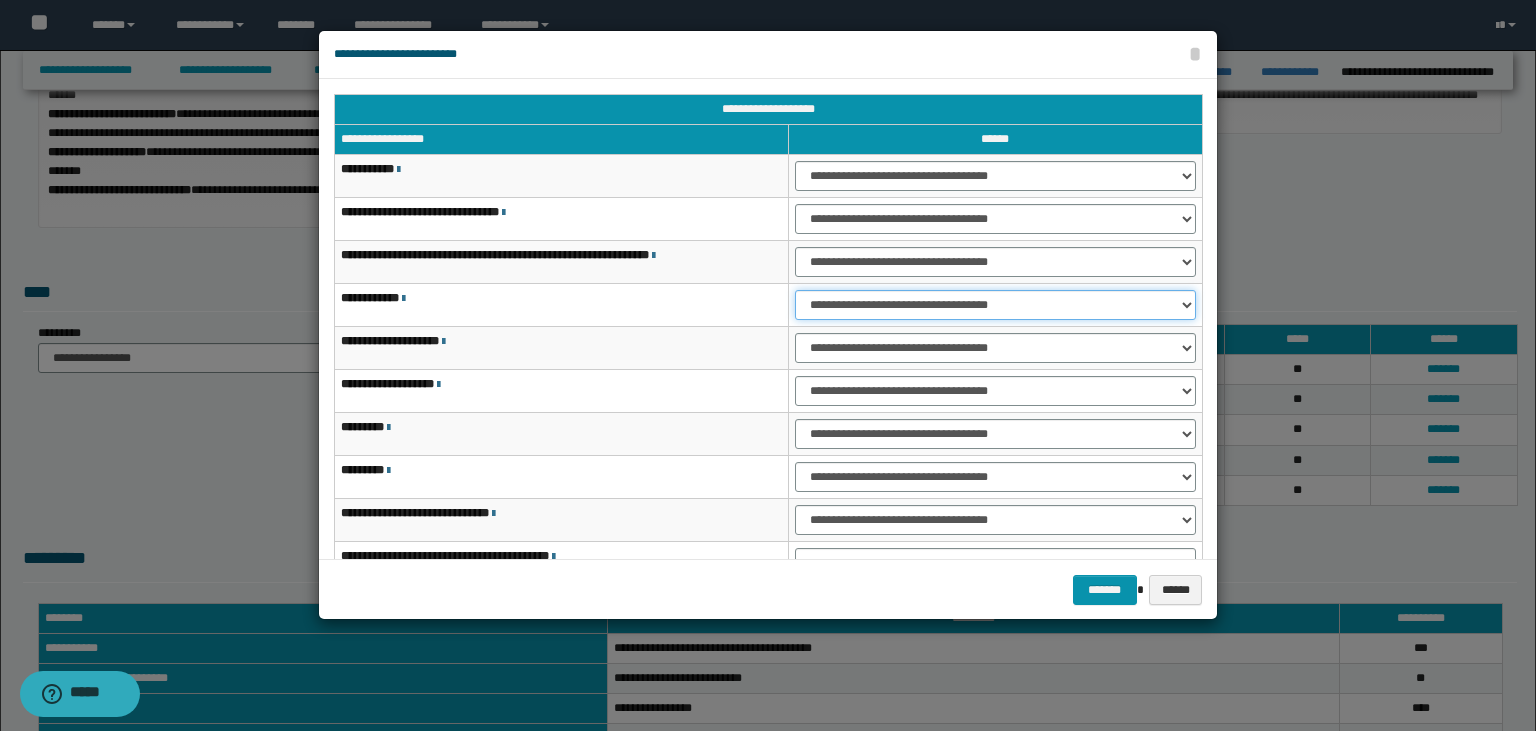 click on "**********" at bounding box center [995, 305] 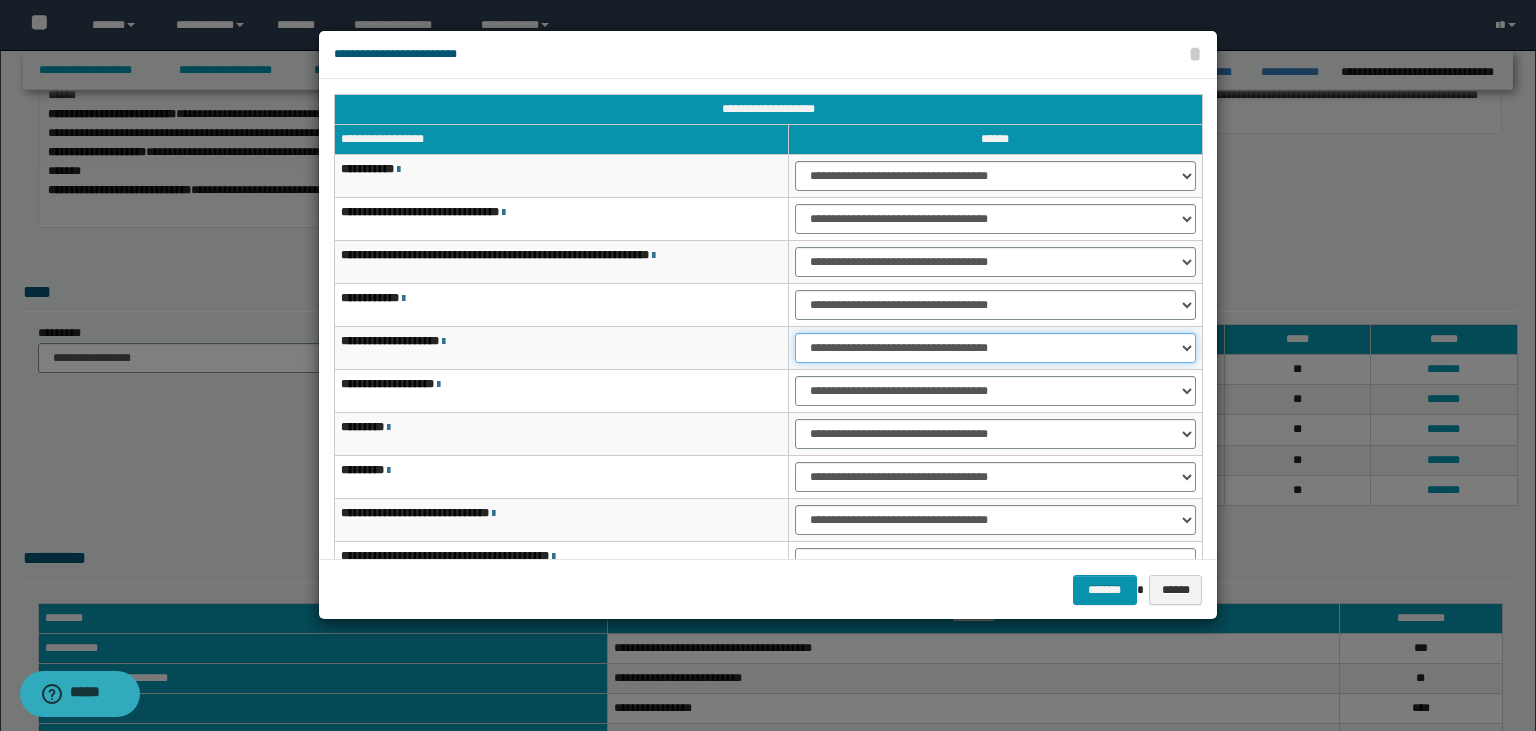 click on "**********" at bounding box center [0, 0] 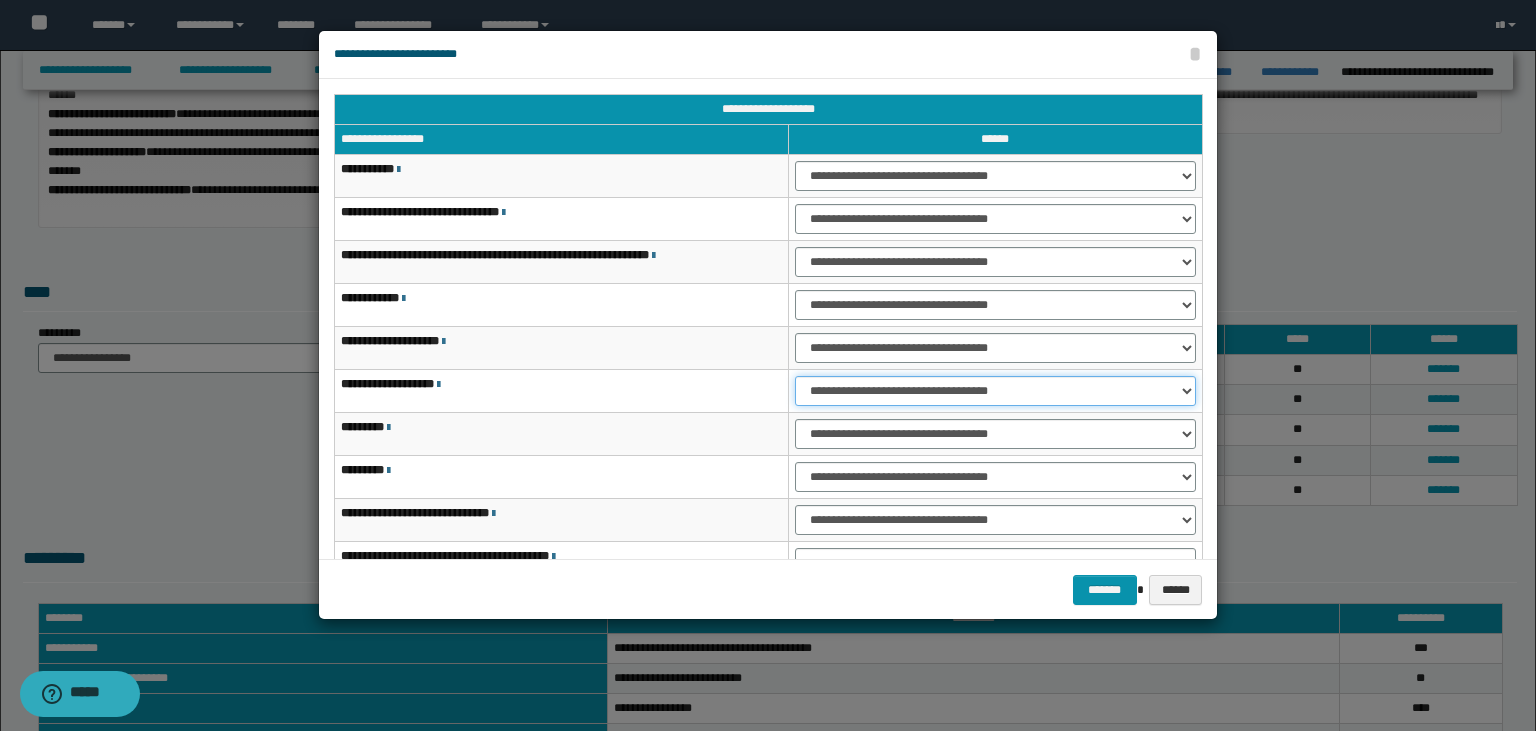 click on "**********" at bounding box center [0, 0] 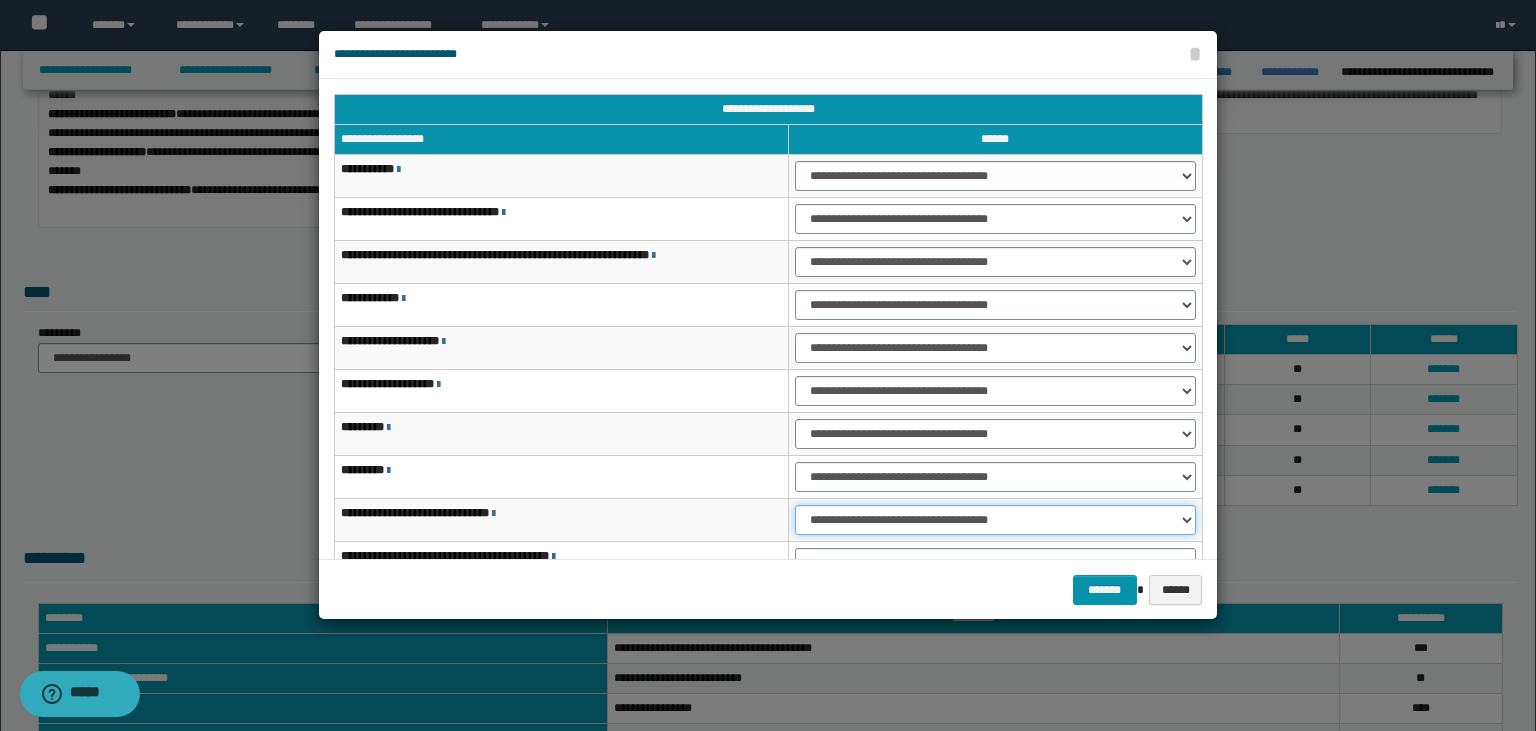 click on "**********" at bounding box center [995, 520] 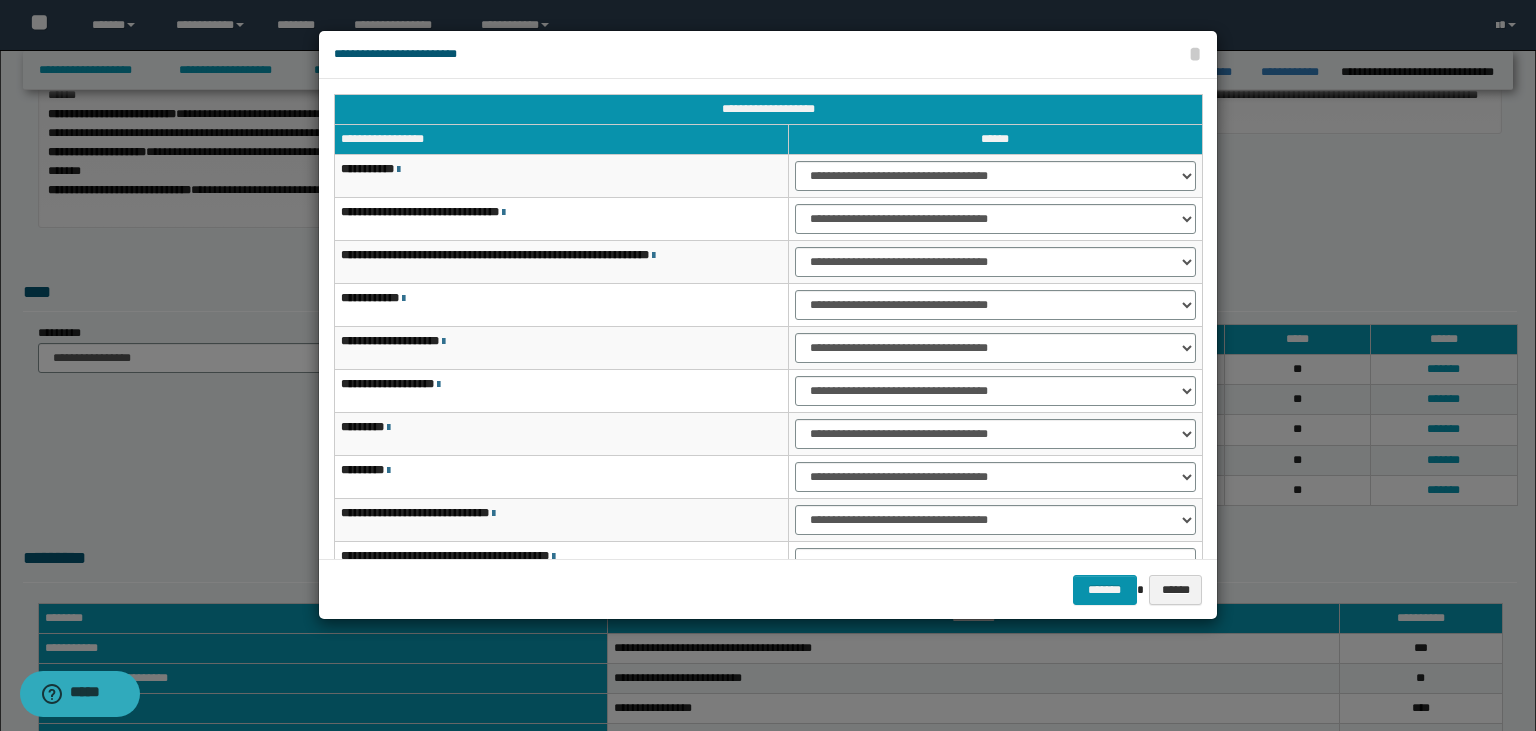 scroll, scrollTop: 118, scrollLeft: 0, axis: vertical 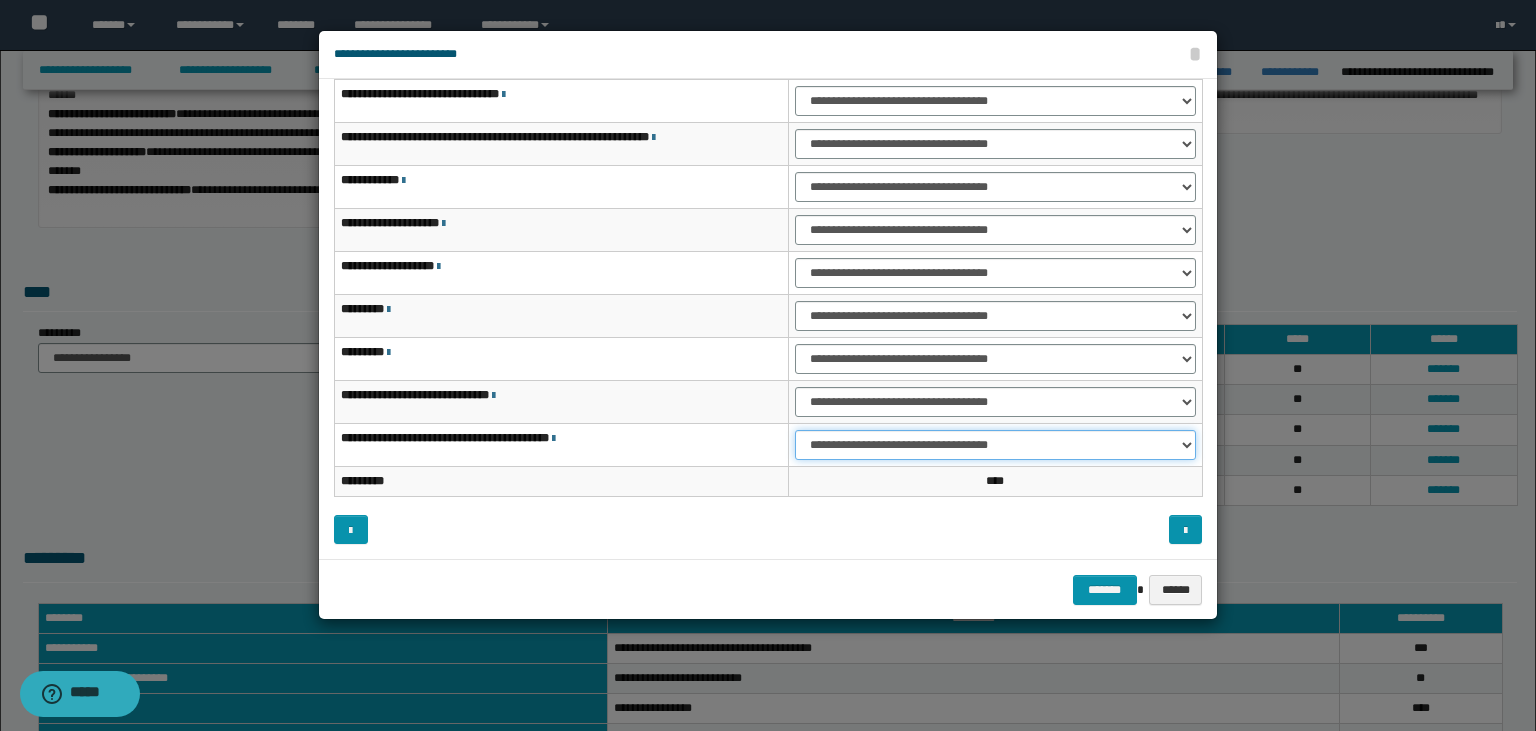 click on "**********" at bounding box center (995, 445) 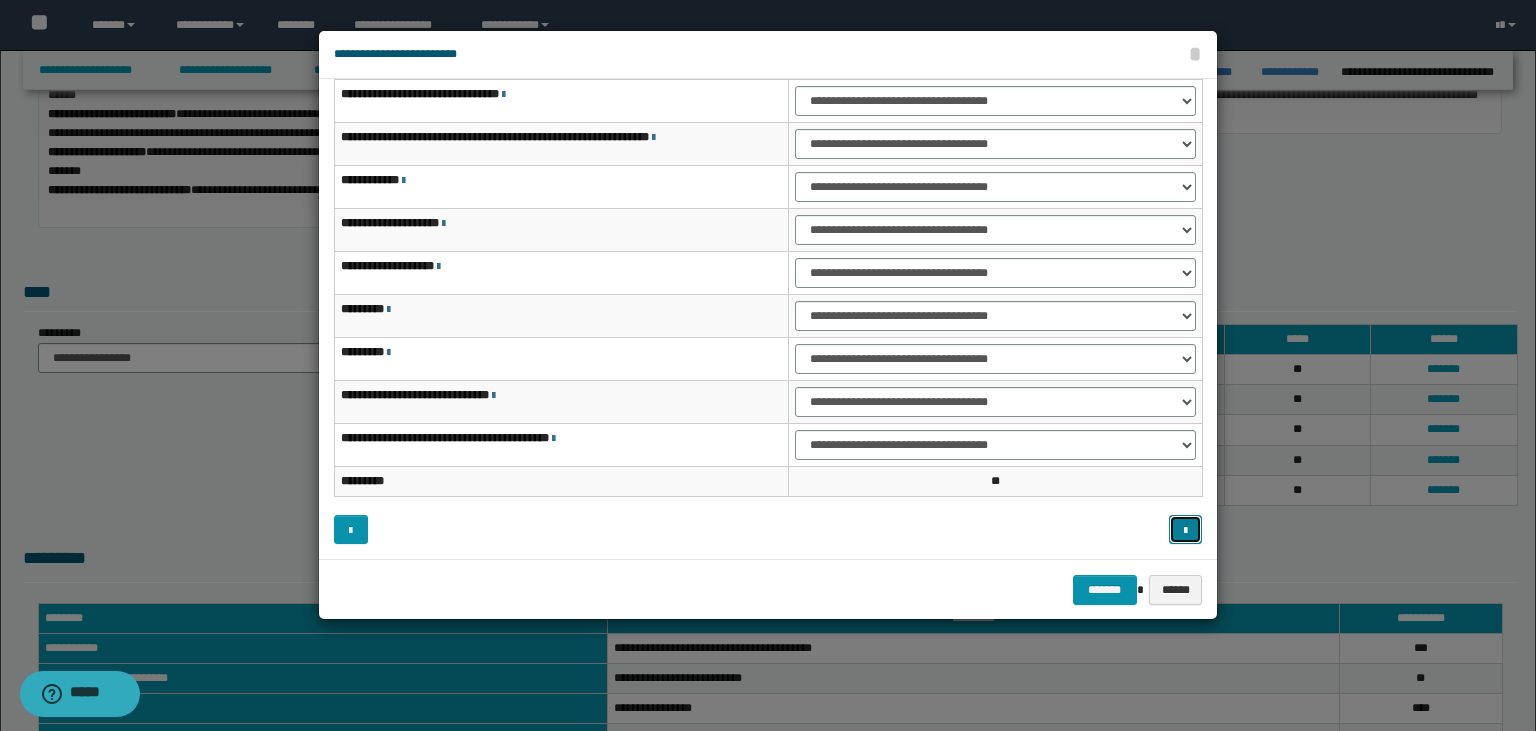 click at bounding box center (1186, 530) 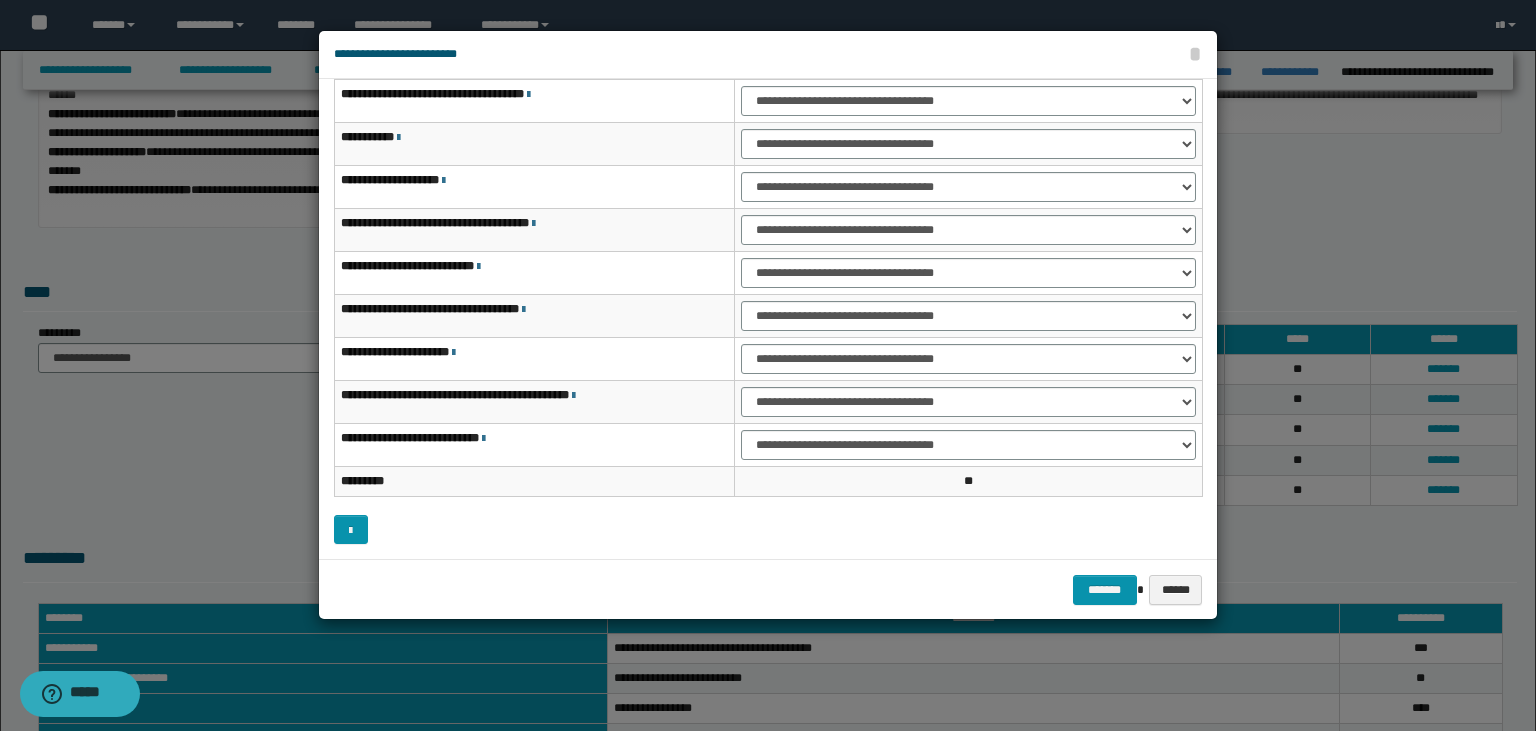 scroll, scrollTop: 0, scrollLeft: 0, axis: both 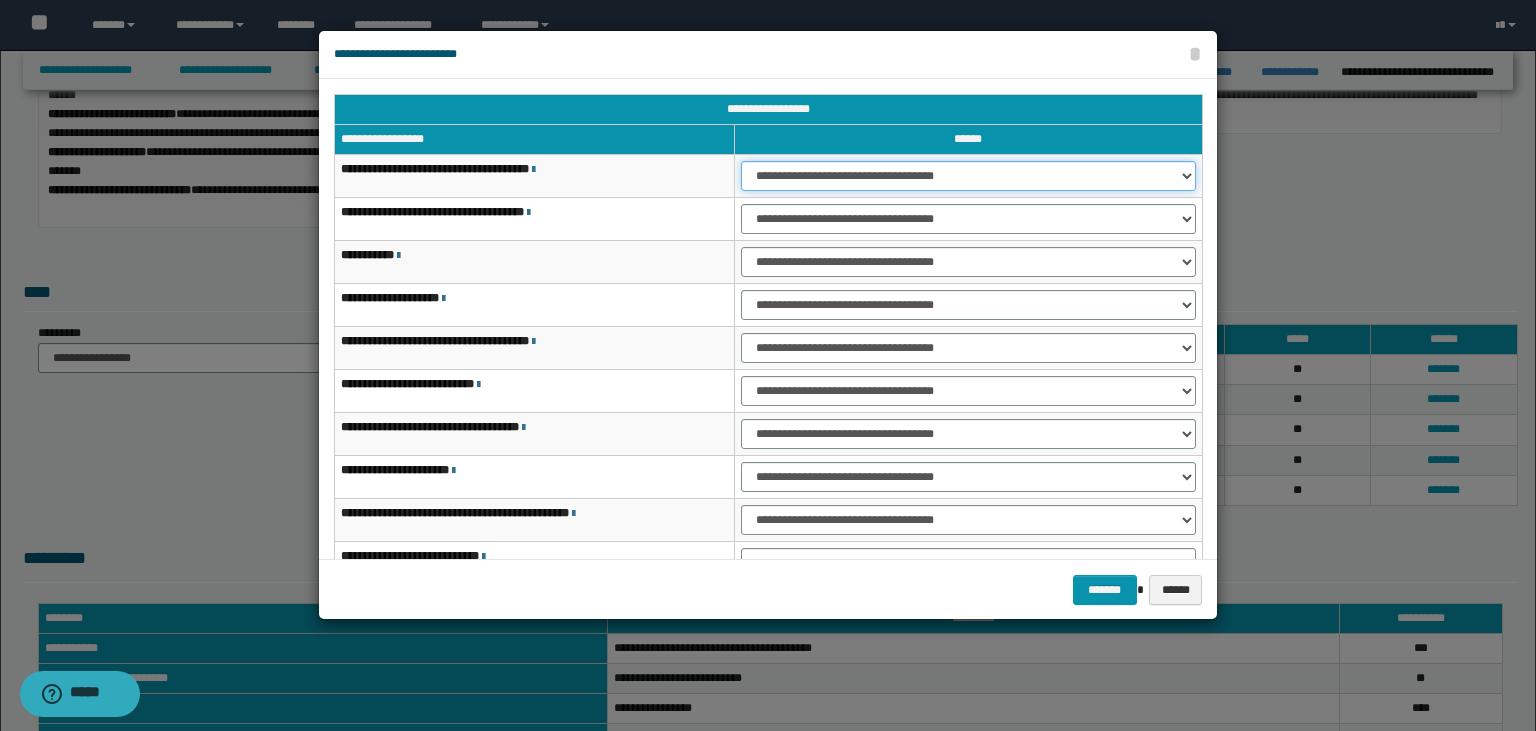 click on "**********" at bounding box center (968, 176) 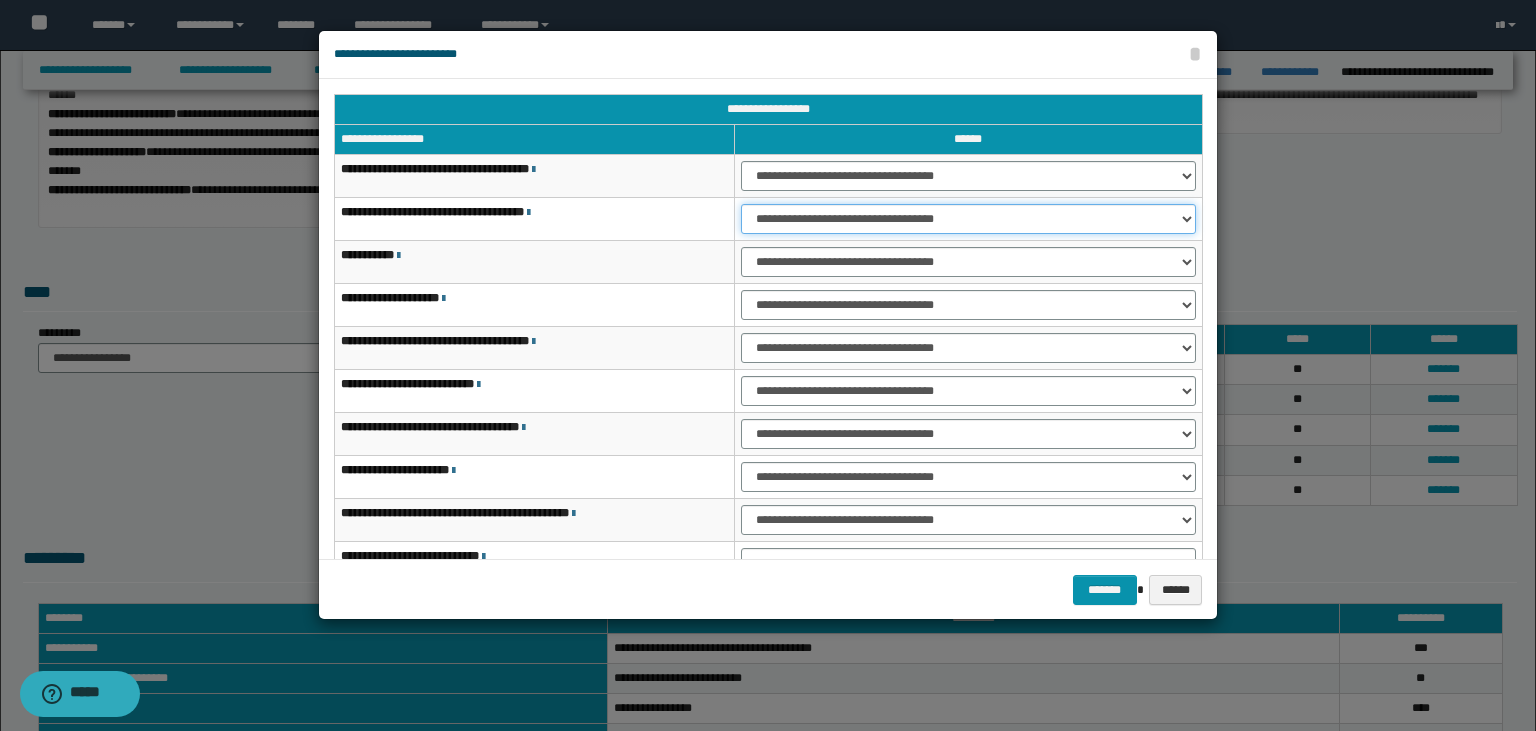 click on "**********" at bounding box center (0, 0) 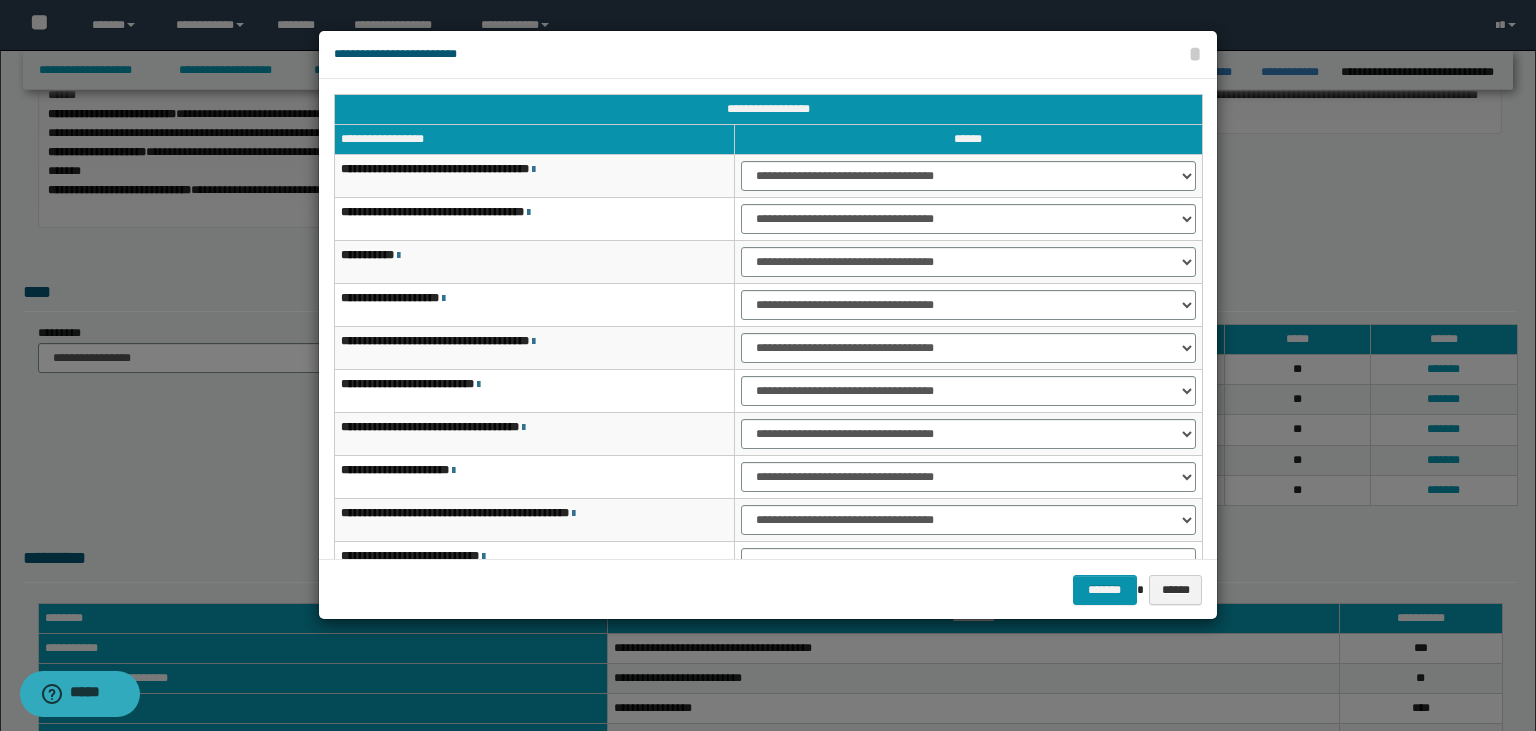 click on "**********" at bounding box center (535, 305) 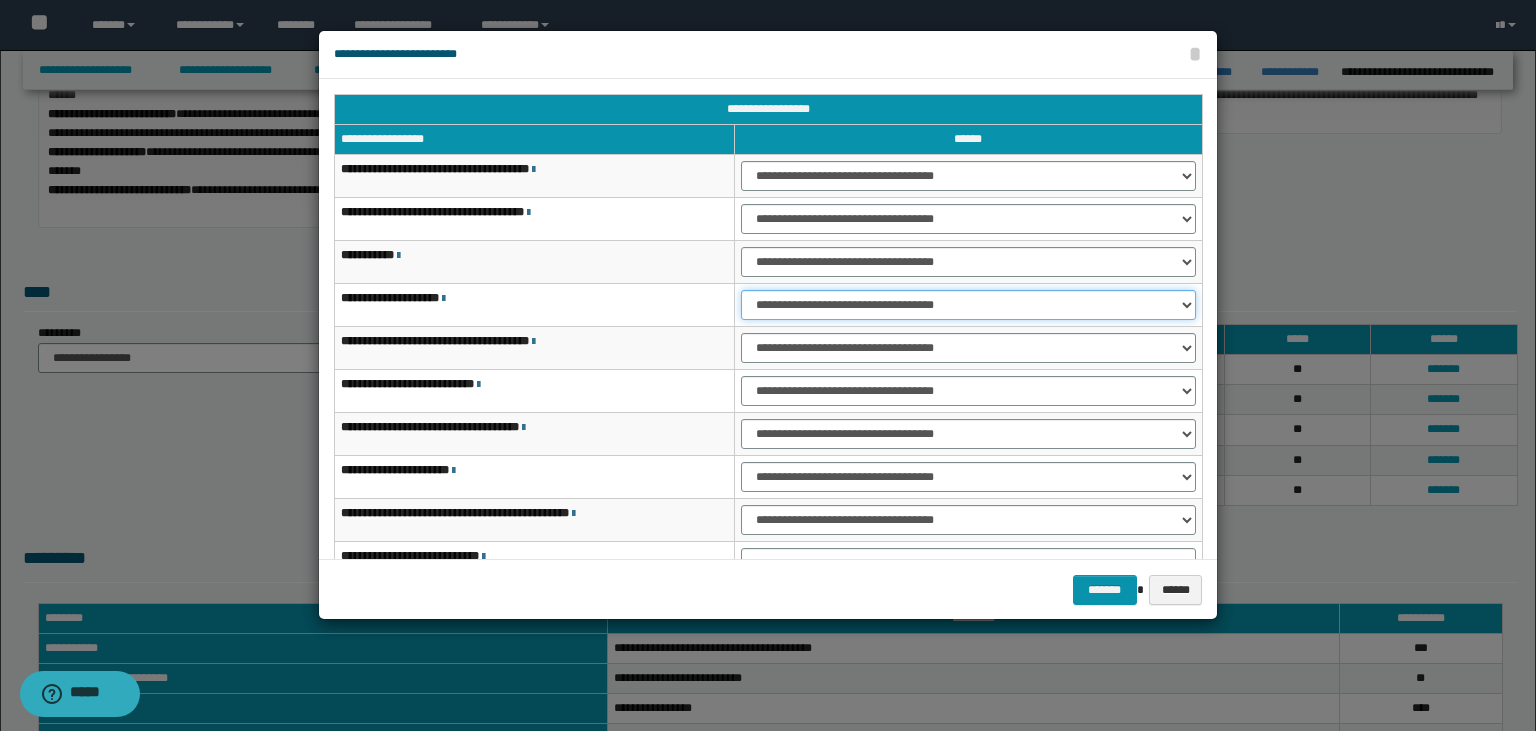 click on "**********" at bounding box center [968, 305] 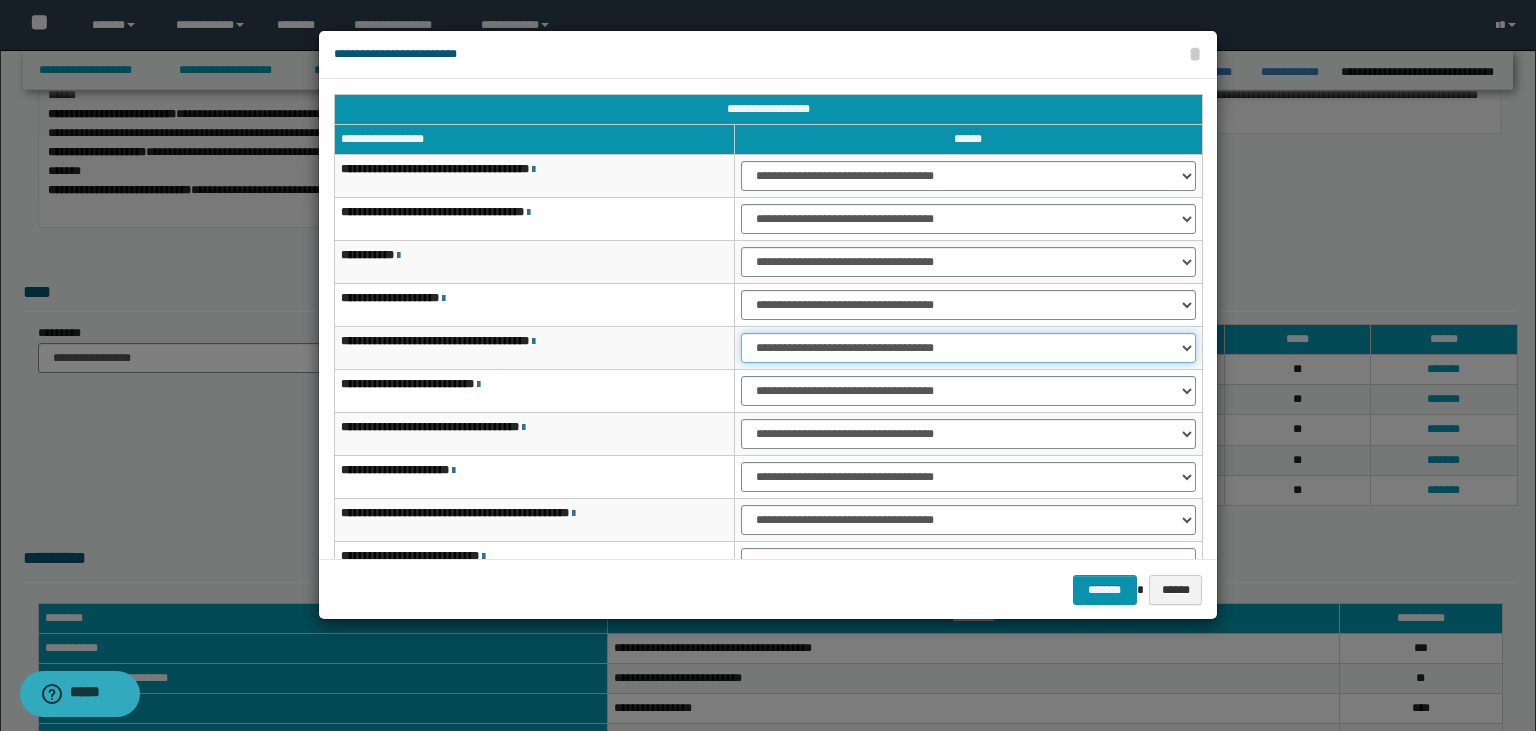 click on "**********" at bounding box center (968, 348) 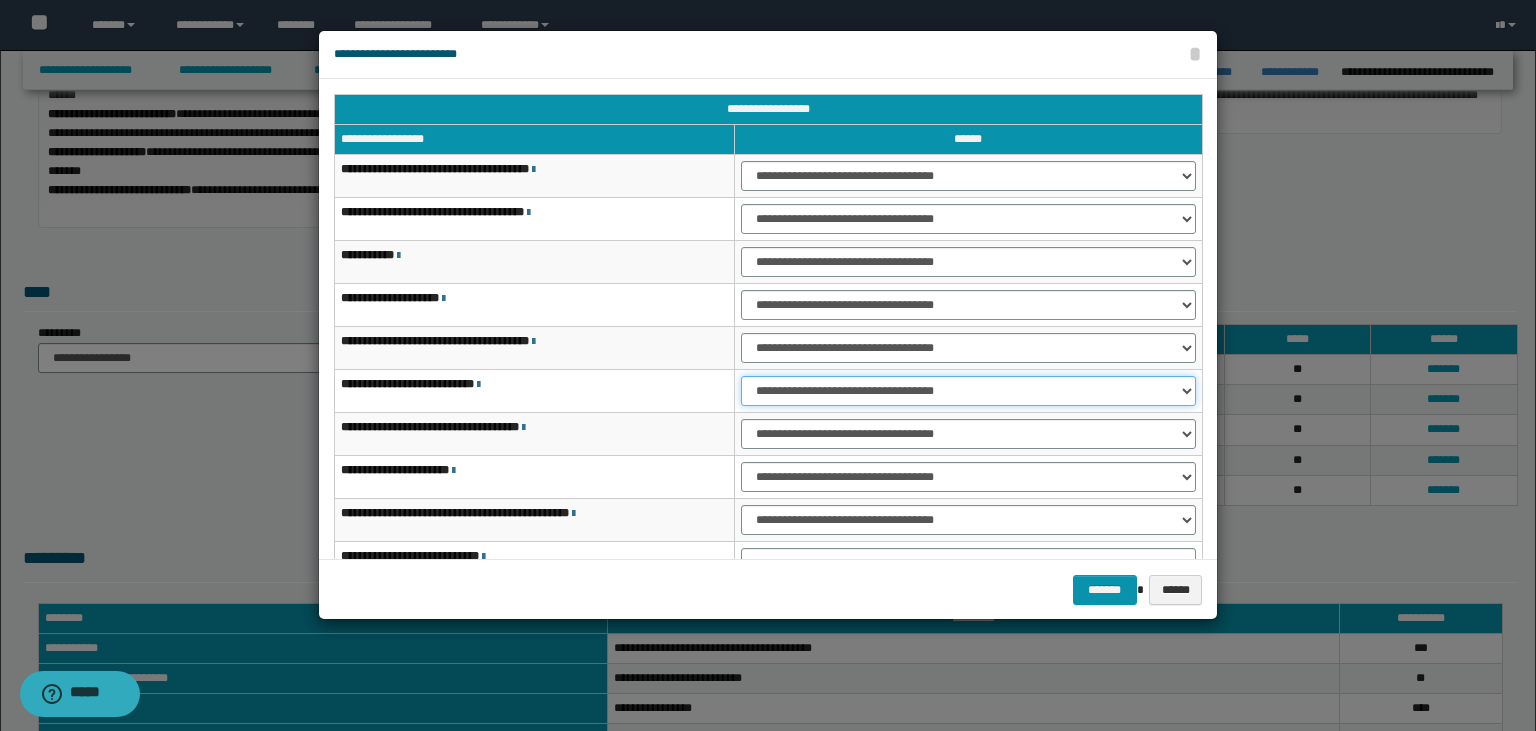 click on "**********" at bounding box center [968, 391] 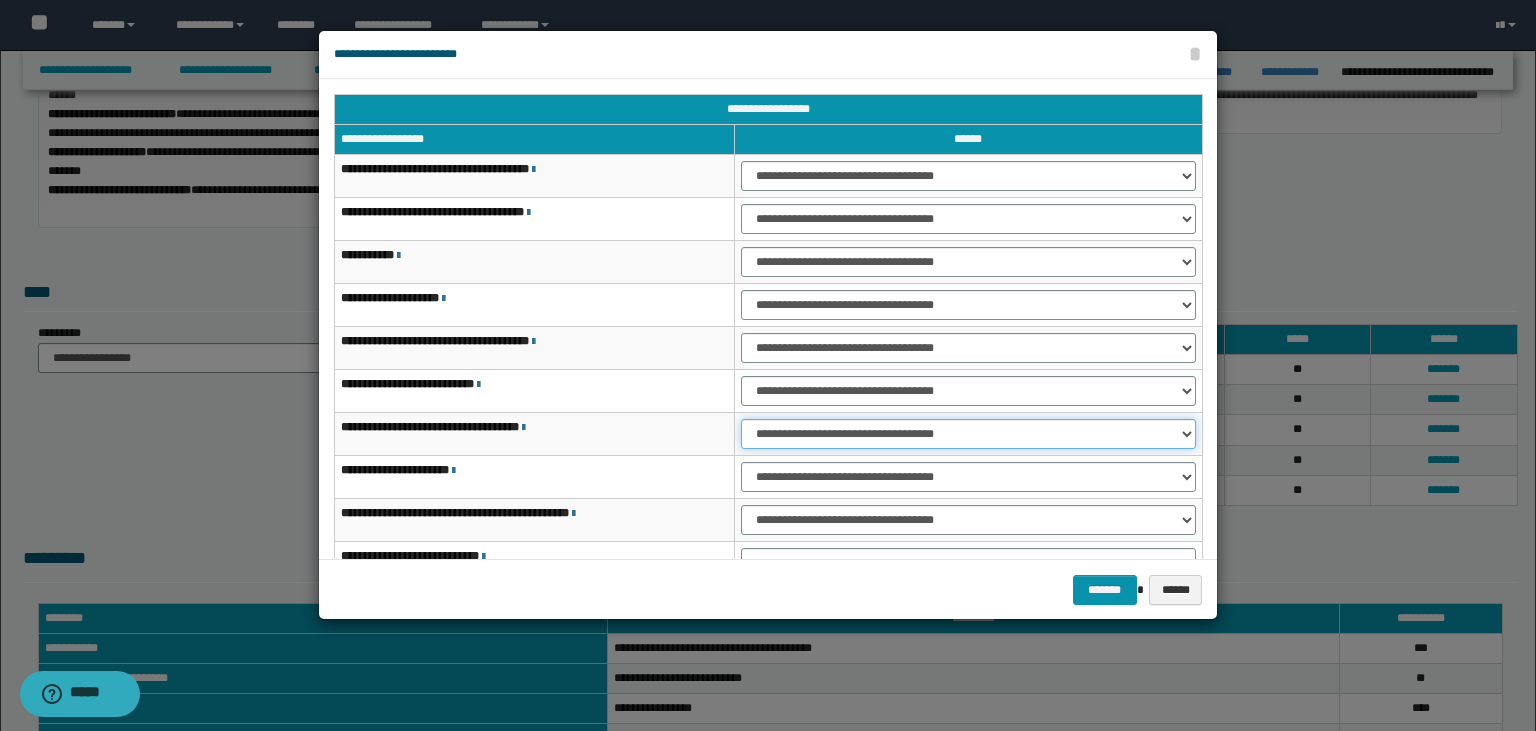 click on "**********" at bounding box center (0, 0) 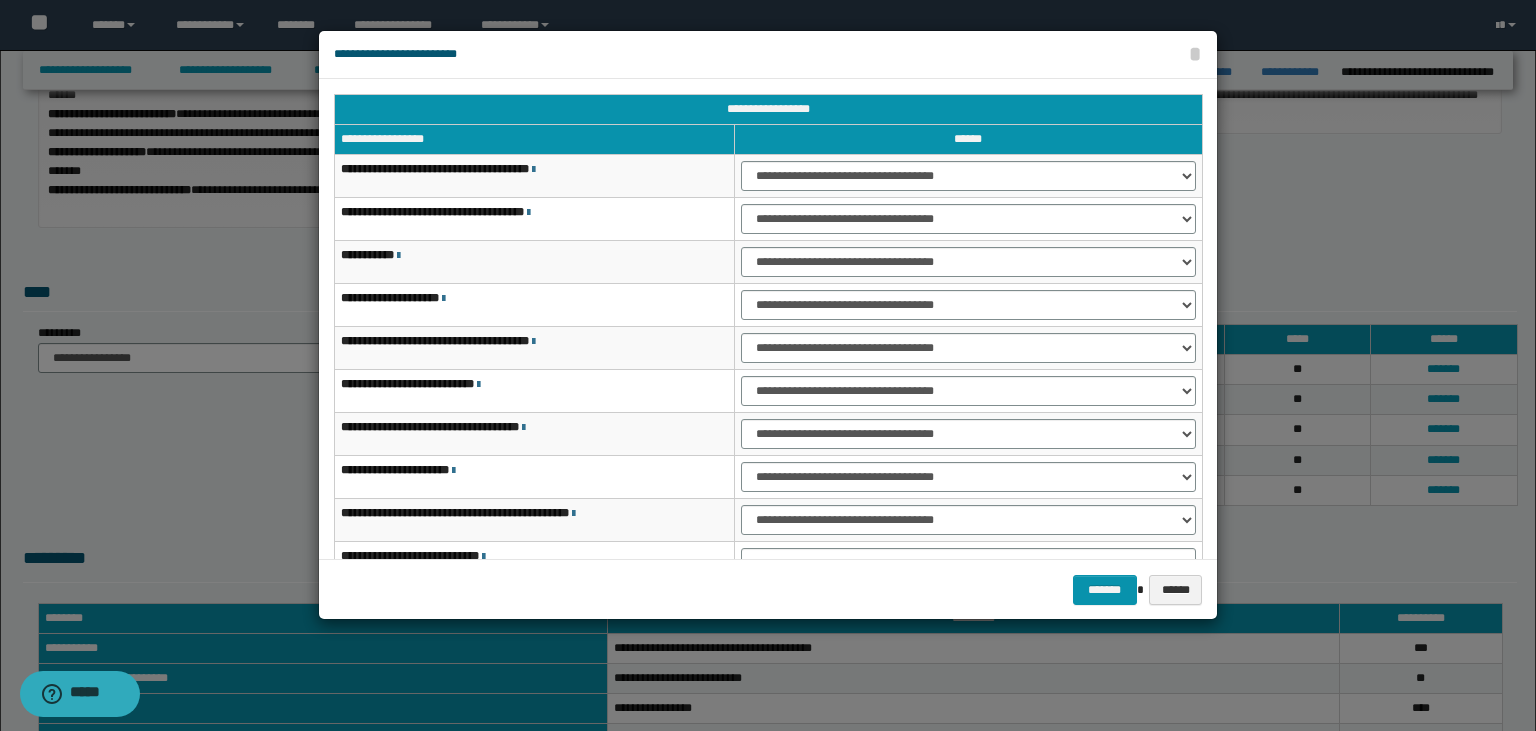 click on "**********" at bounding box center [969, 477] 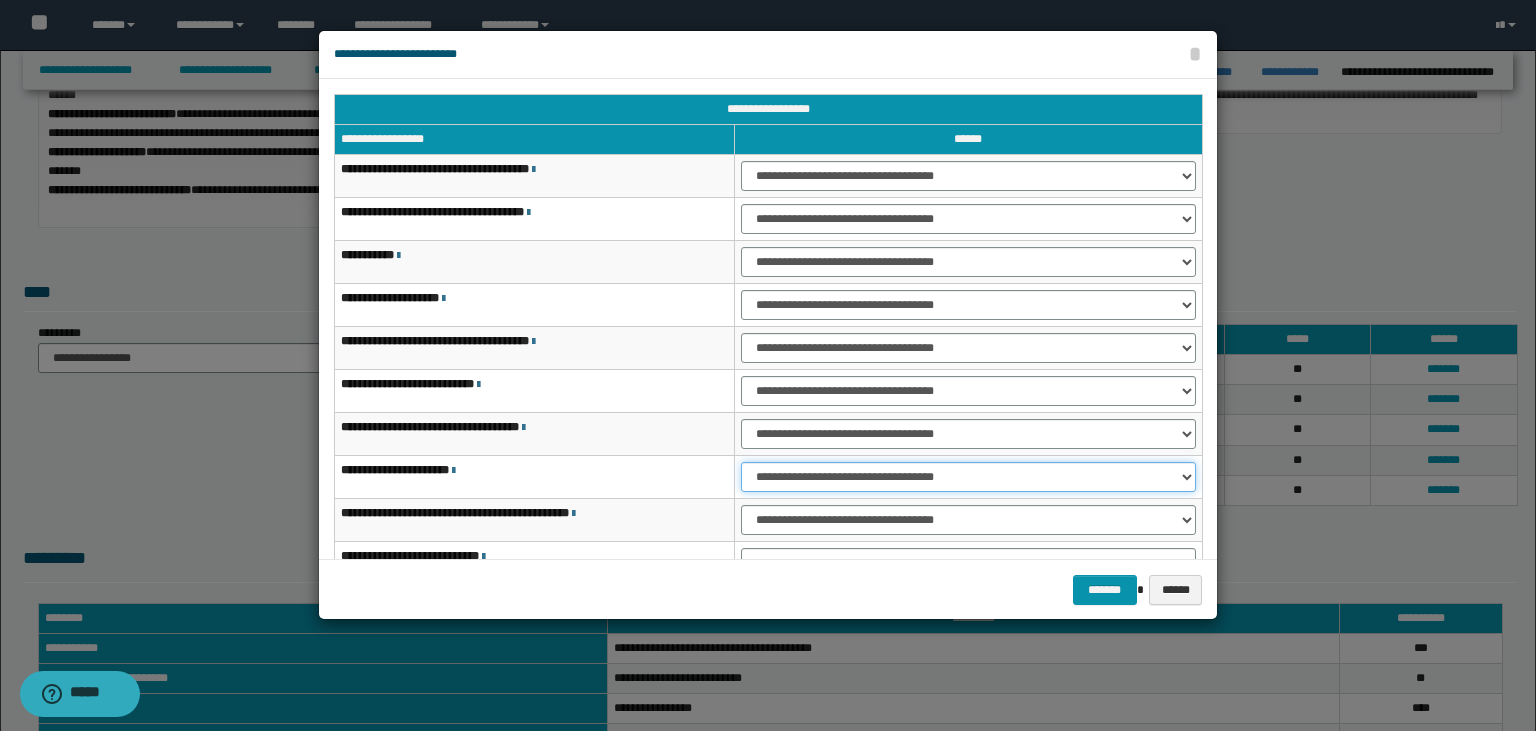click on "**********" at bounding box center (968, 477) 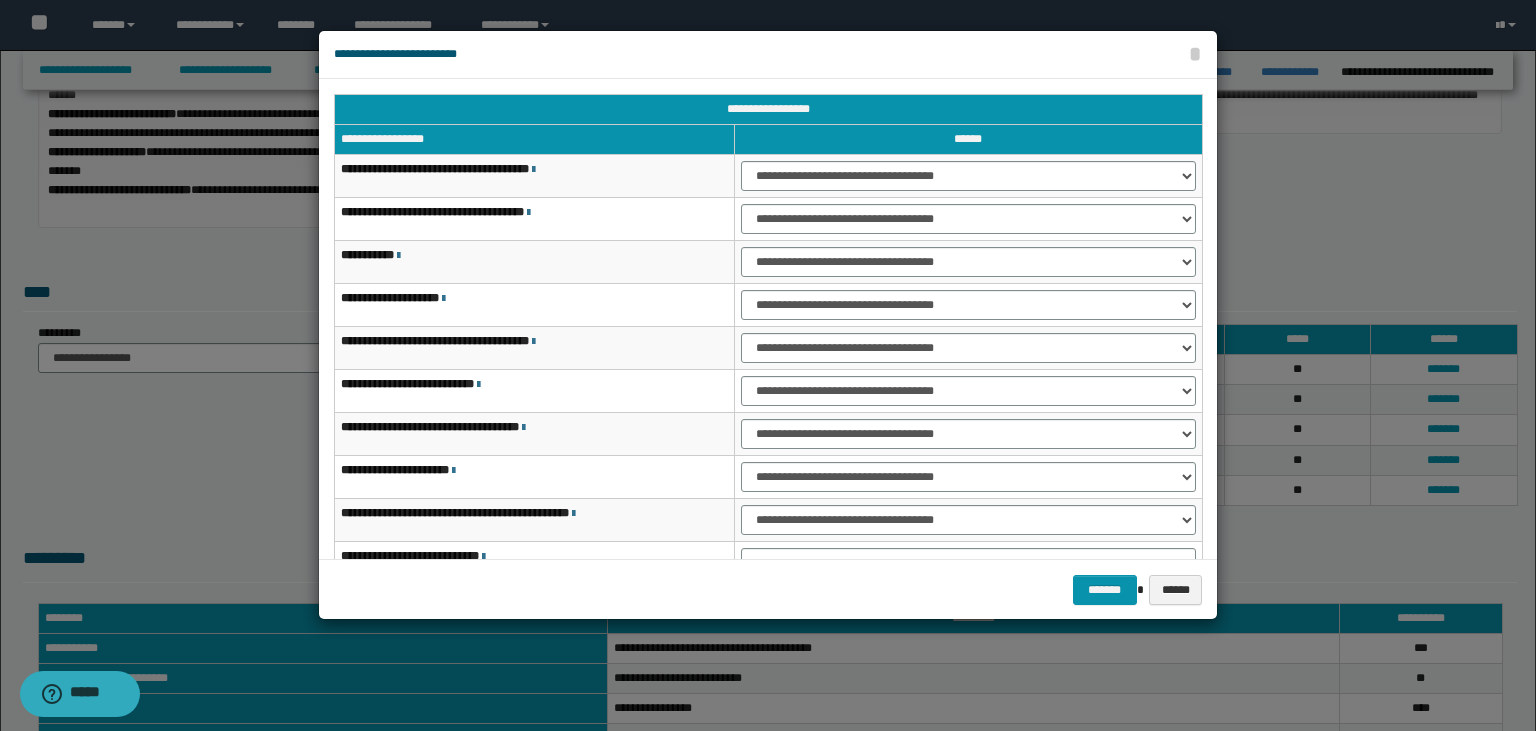 scroll, scrollTop: 118, scrollLeft: 0, axis: vertical 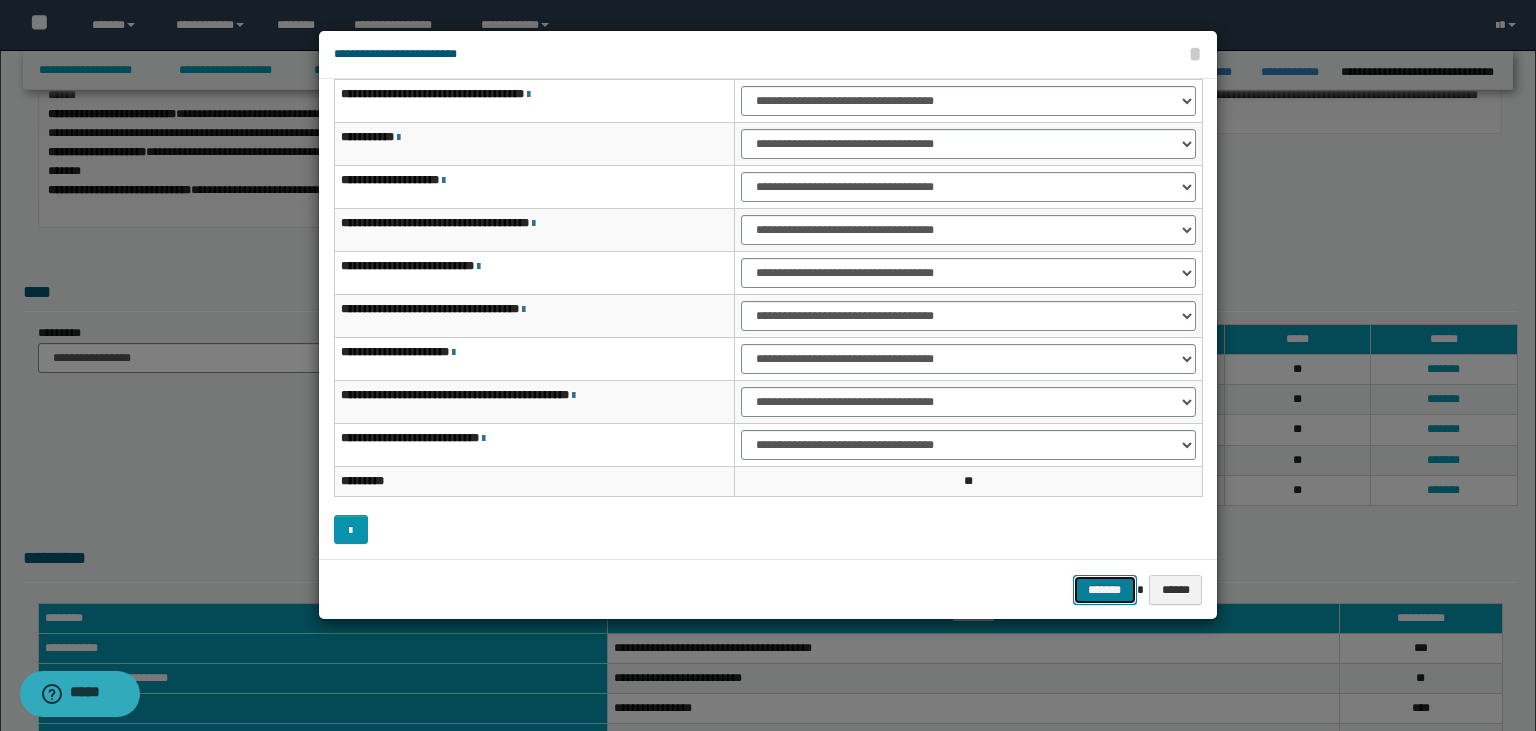 click on "*******" at bounding box center (1105, 590) 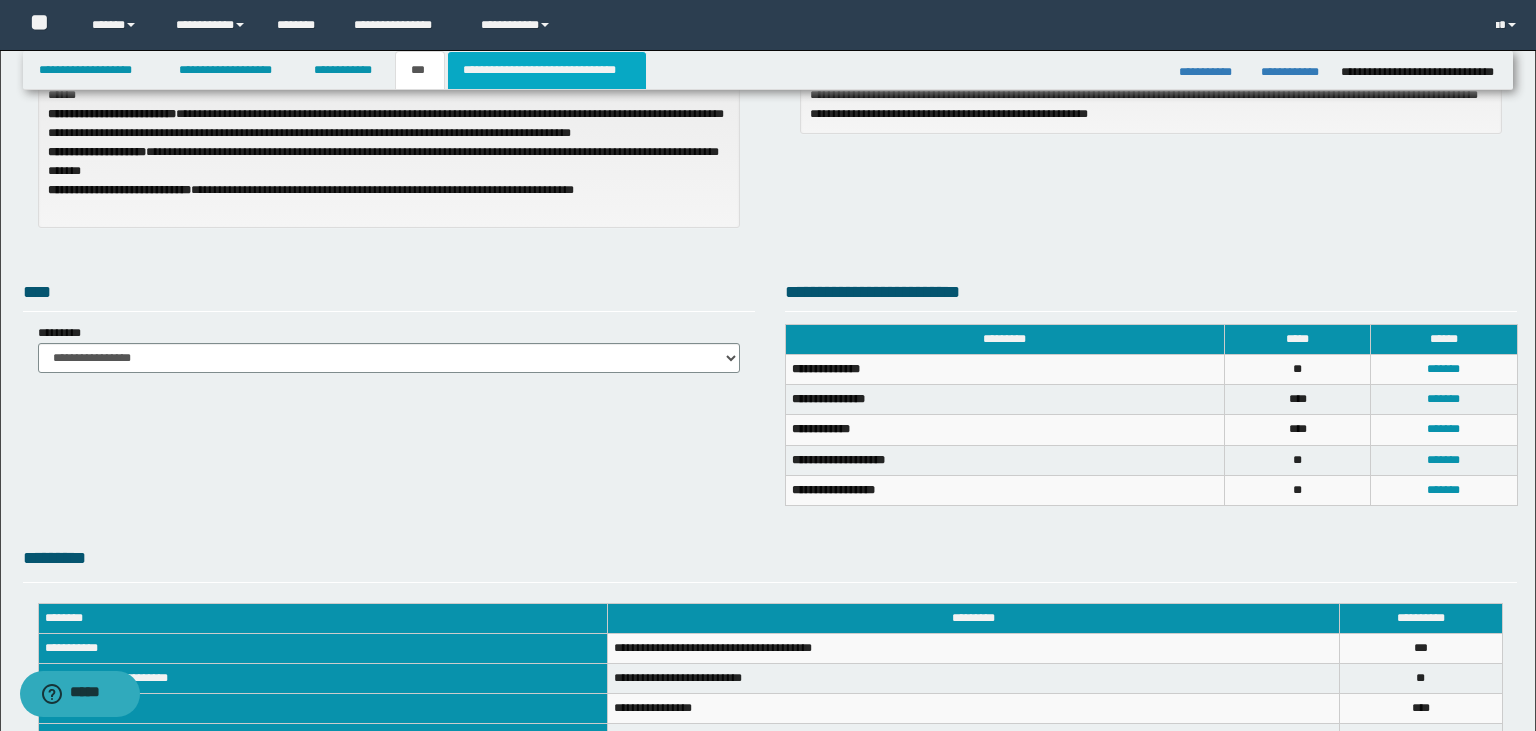 click on "**********" at bounding box center [547, 70] 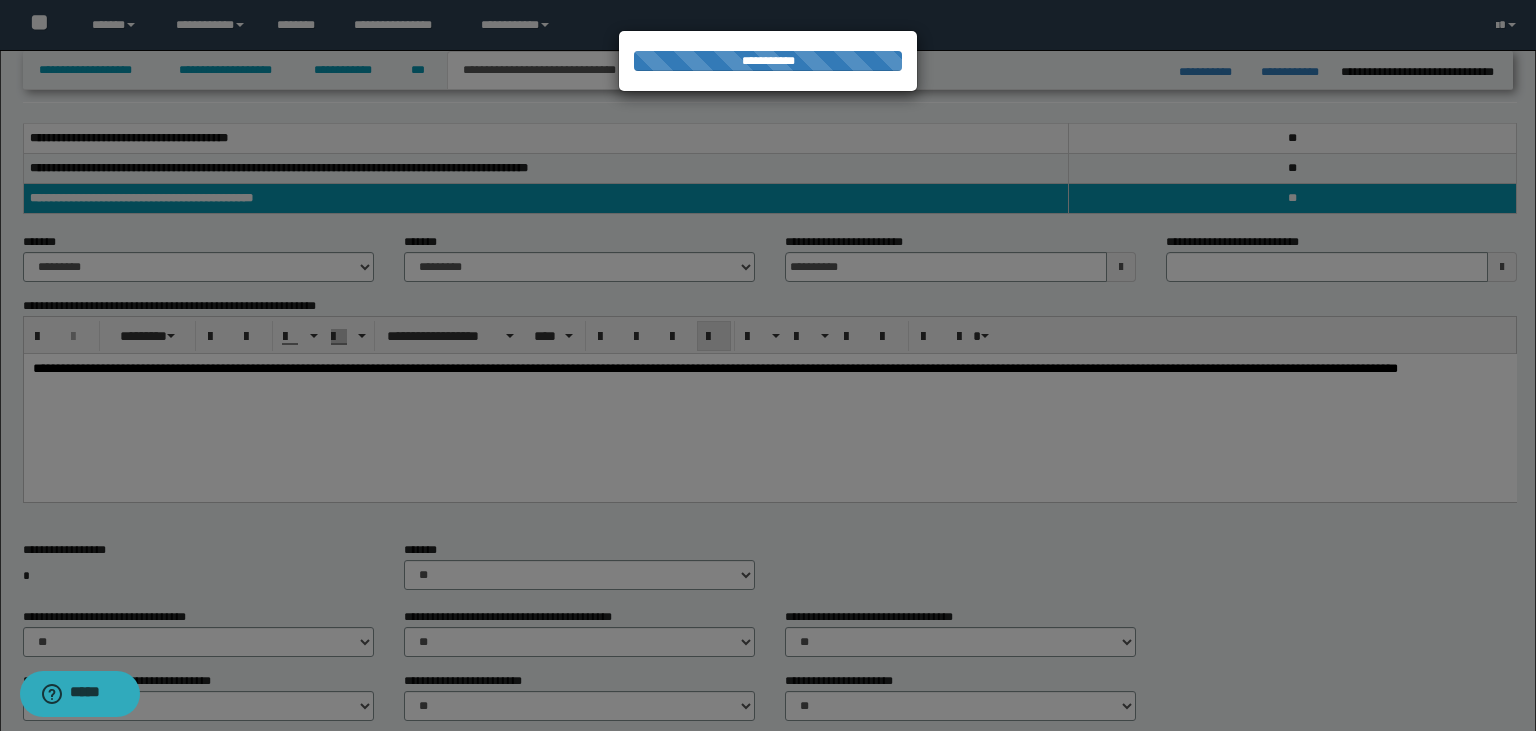 scroll, scrollTop: 371, scrollLeft: 0, axis: vertical 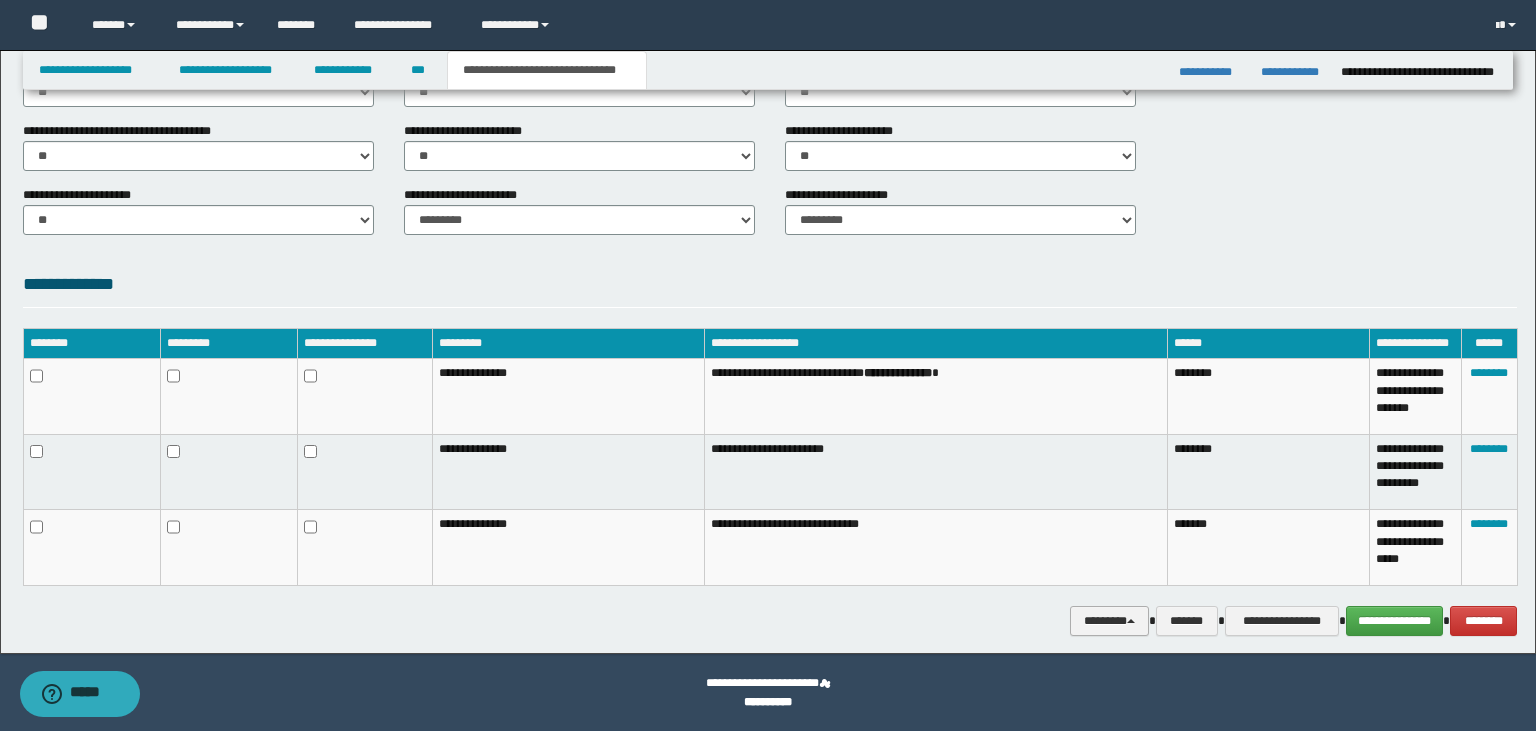 click on "********" at bounding box center [1109, 621] 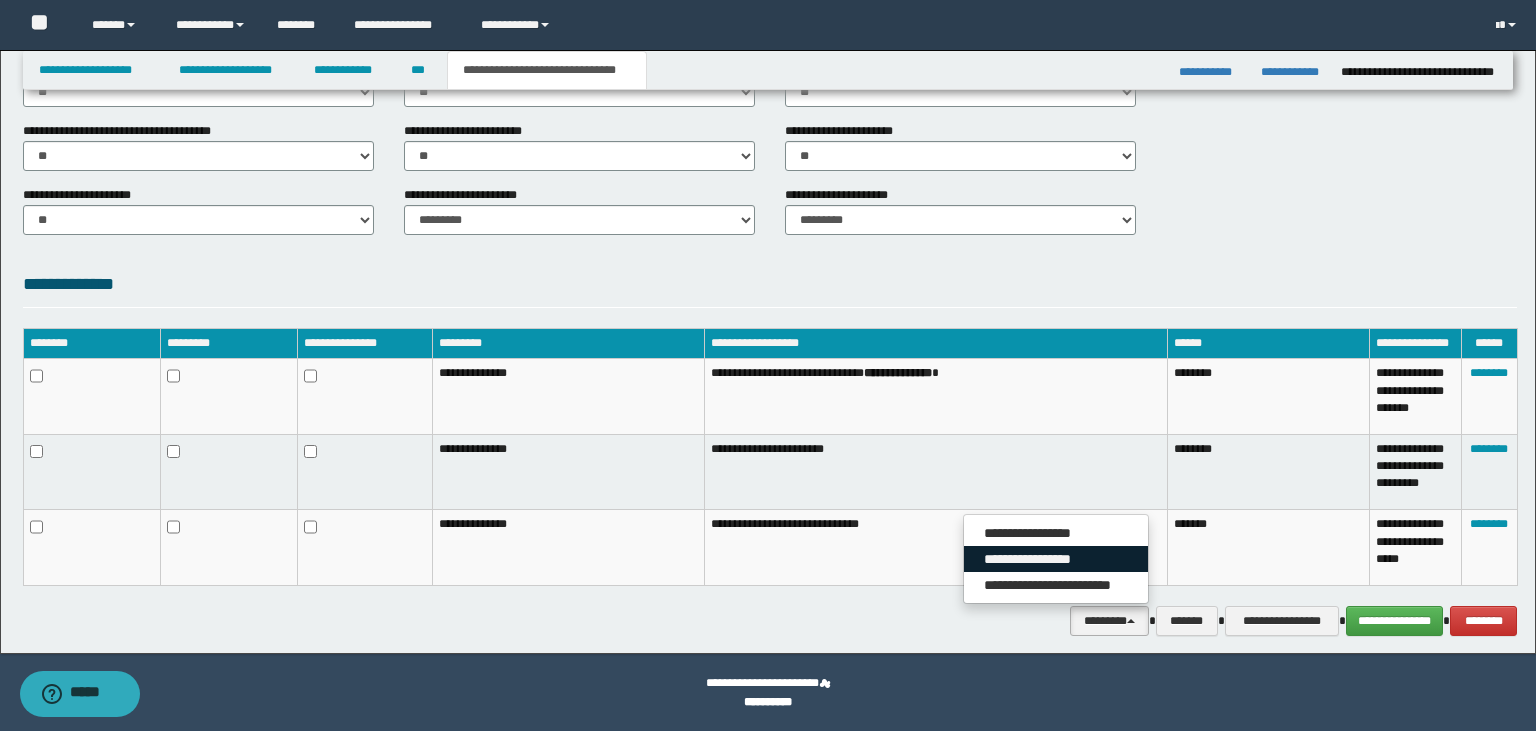 click on "**********" at bounding box center (1056, 559) 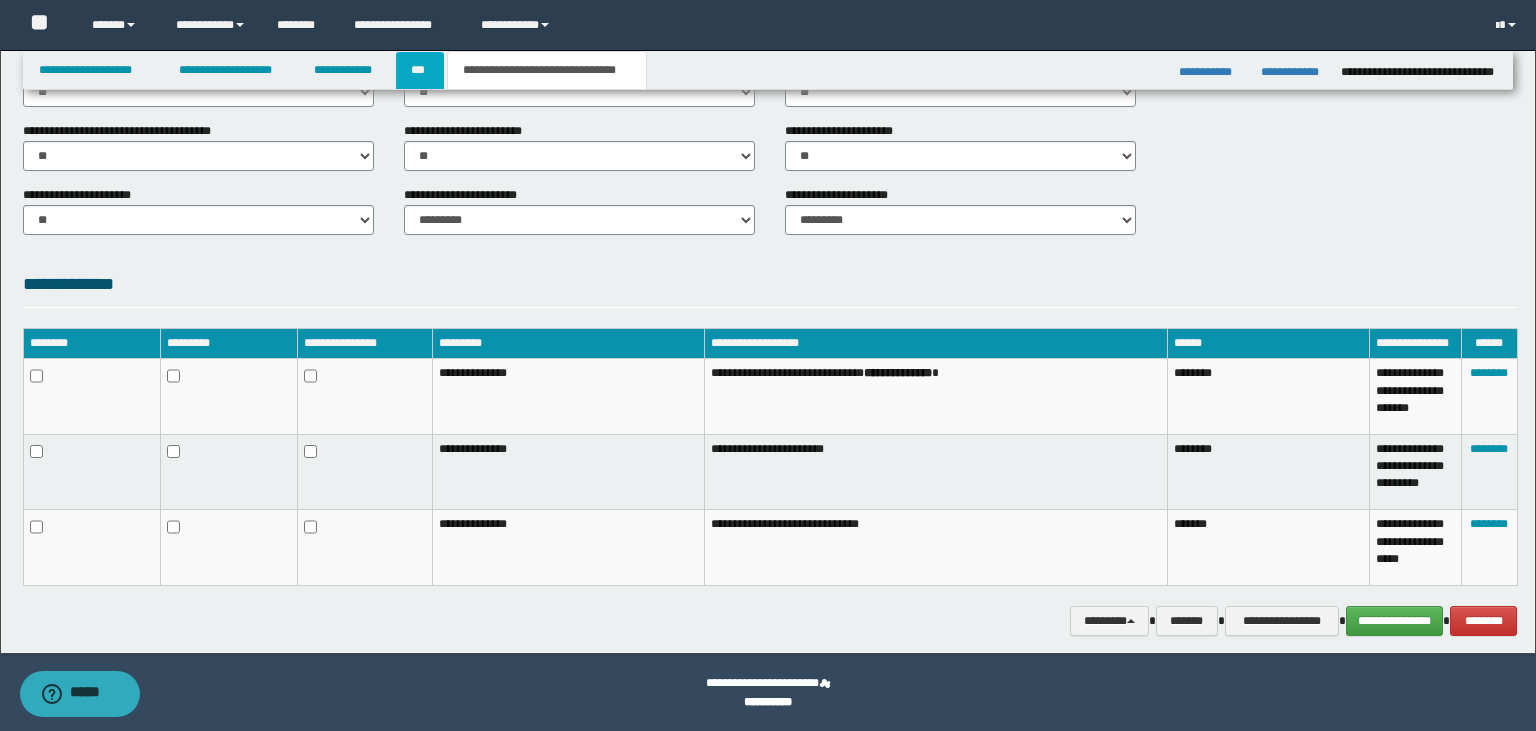click on "***" at bounding box center [419, 70] 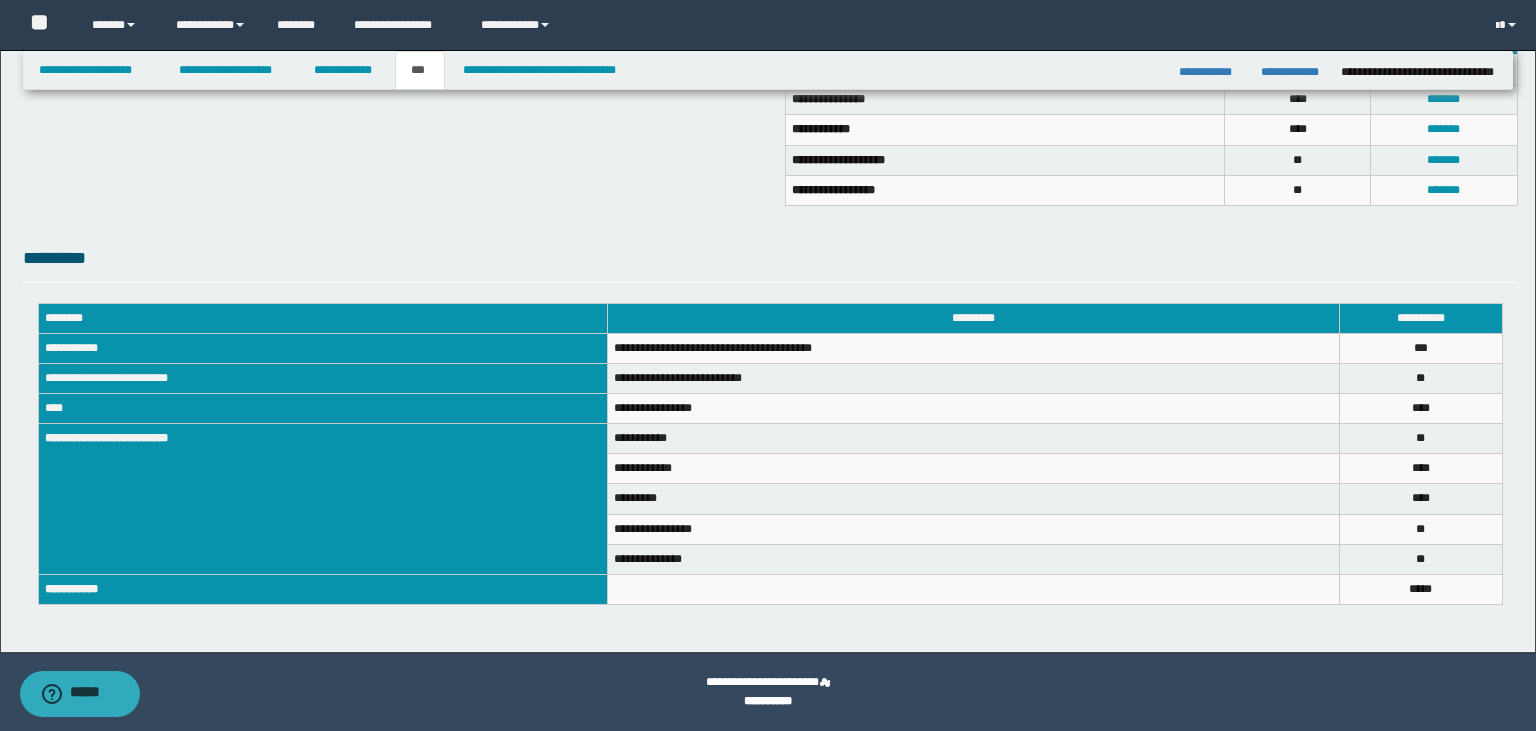 scroll, scrollTop: 0, scrollLeft: 0, axis: both 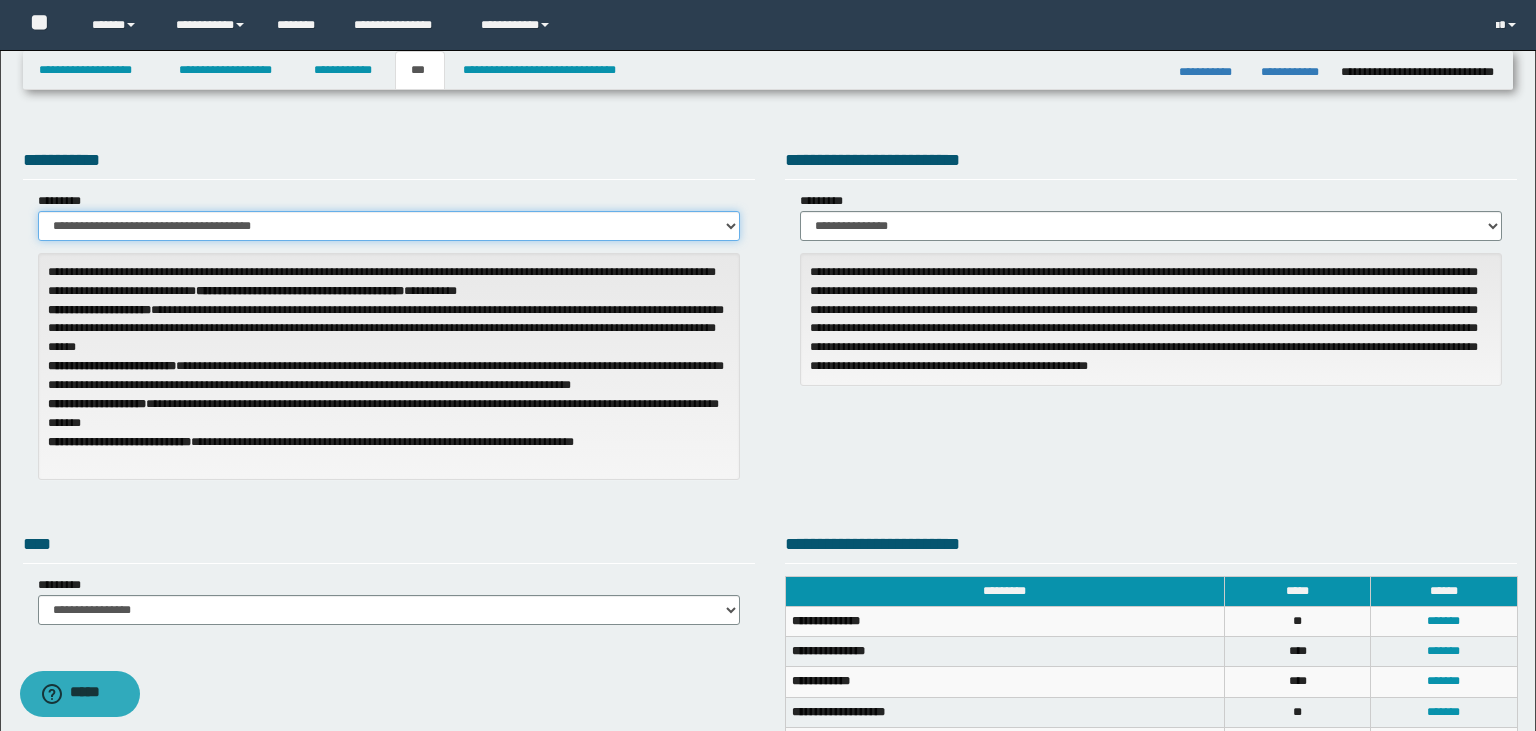 click on "**********" at bounding box center (389, 226) 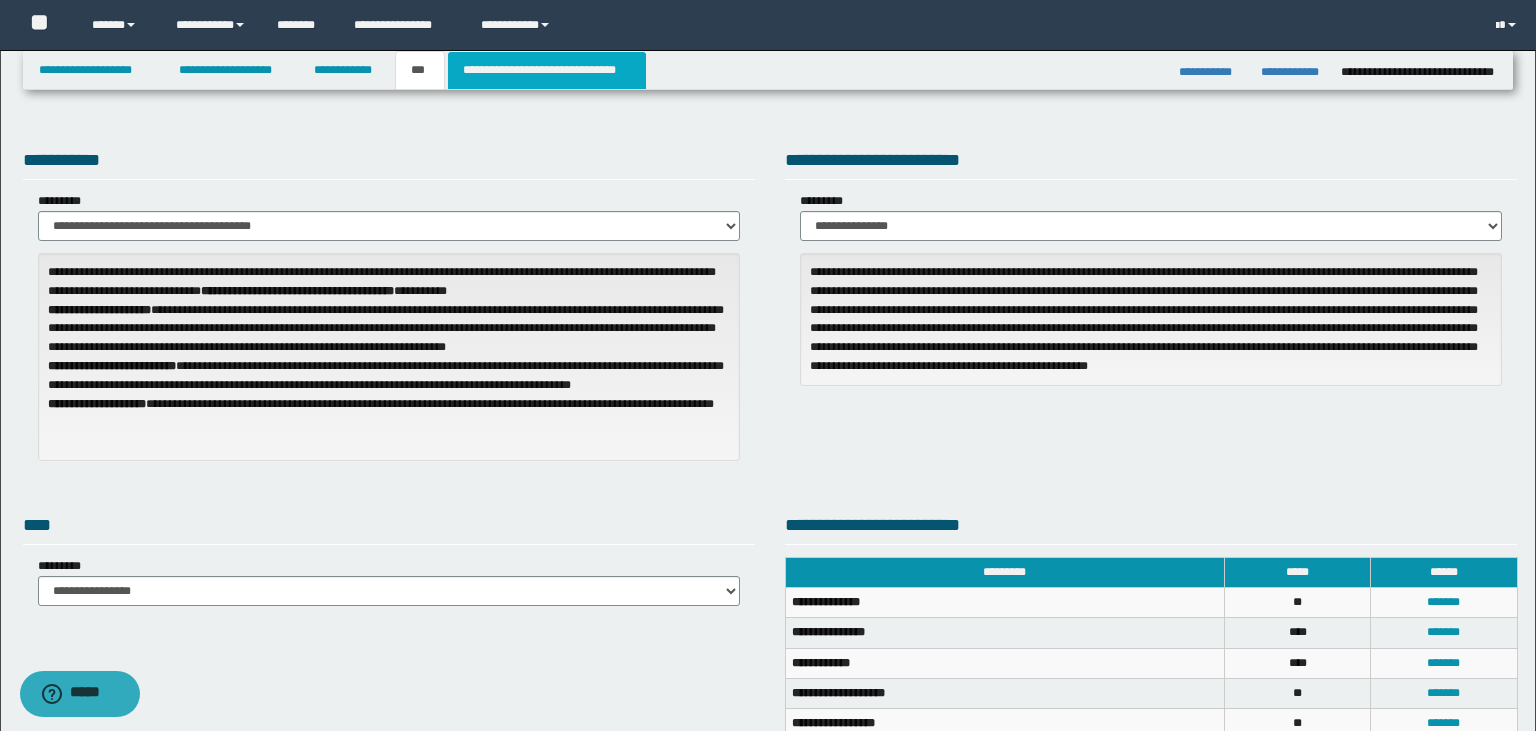 click on "**********" at bounding box center (547, 70) 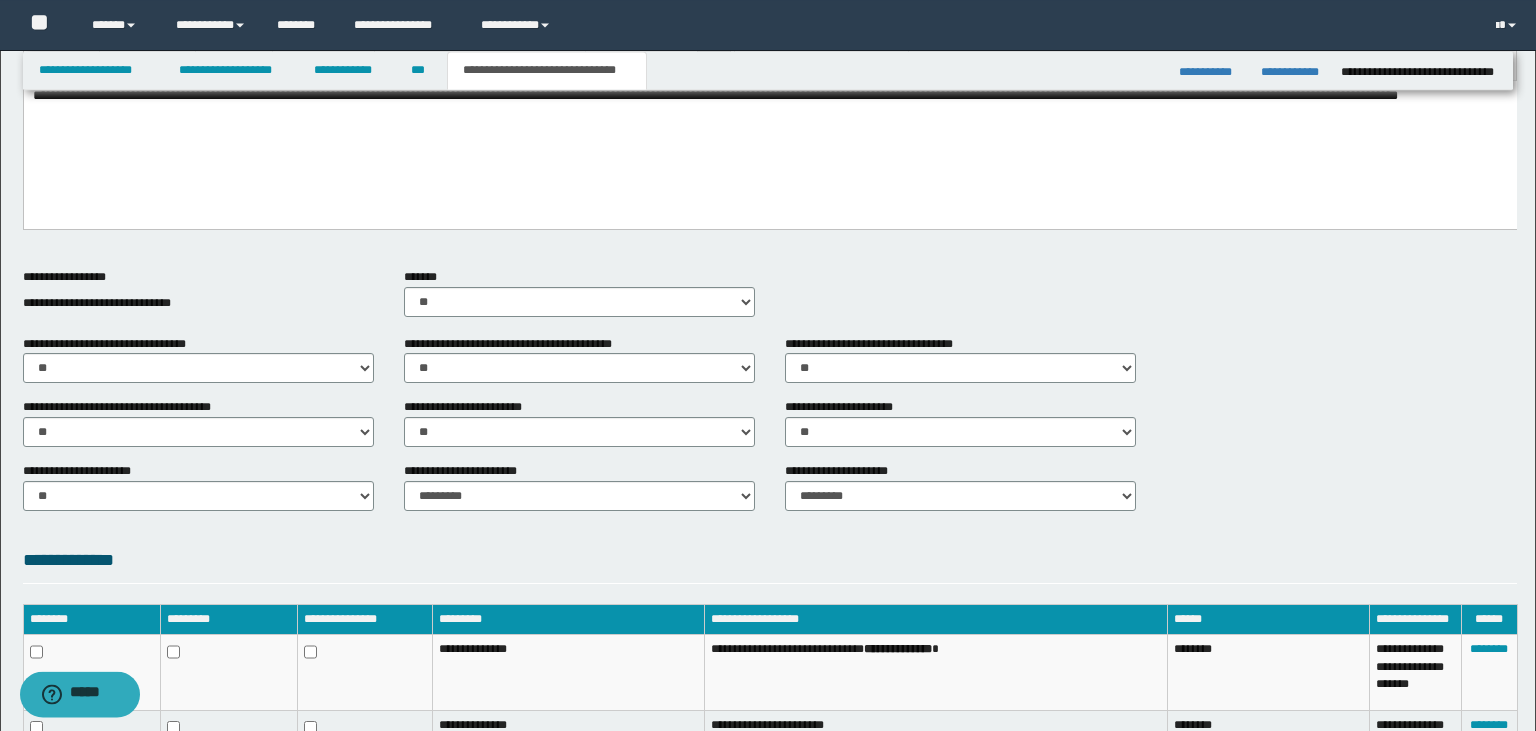 scroll, scrollTop: 921, scrollLeft: 0, axis: vertical 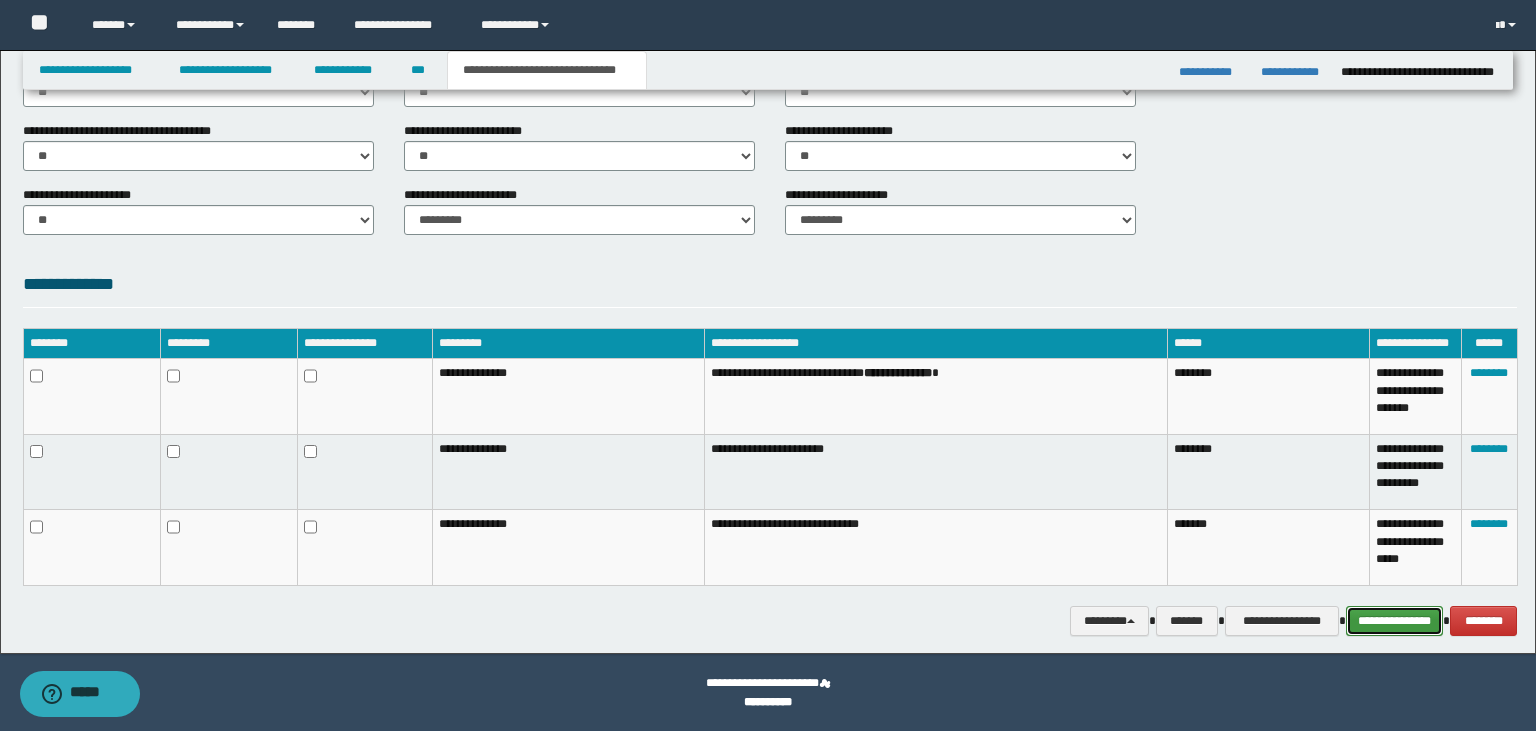 click on "**********" at bounding box center [1395, 621] 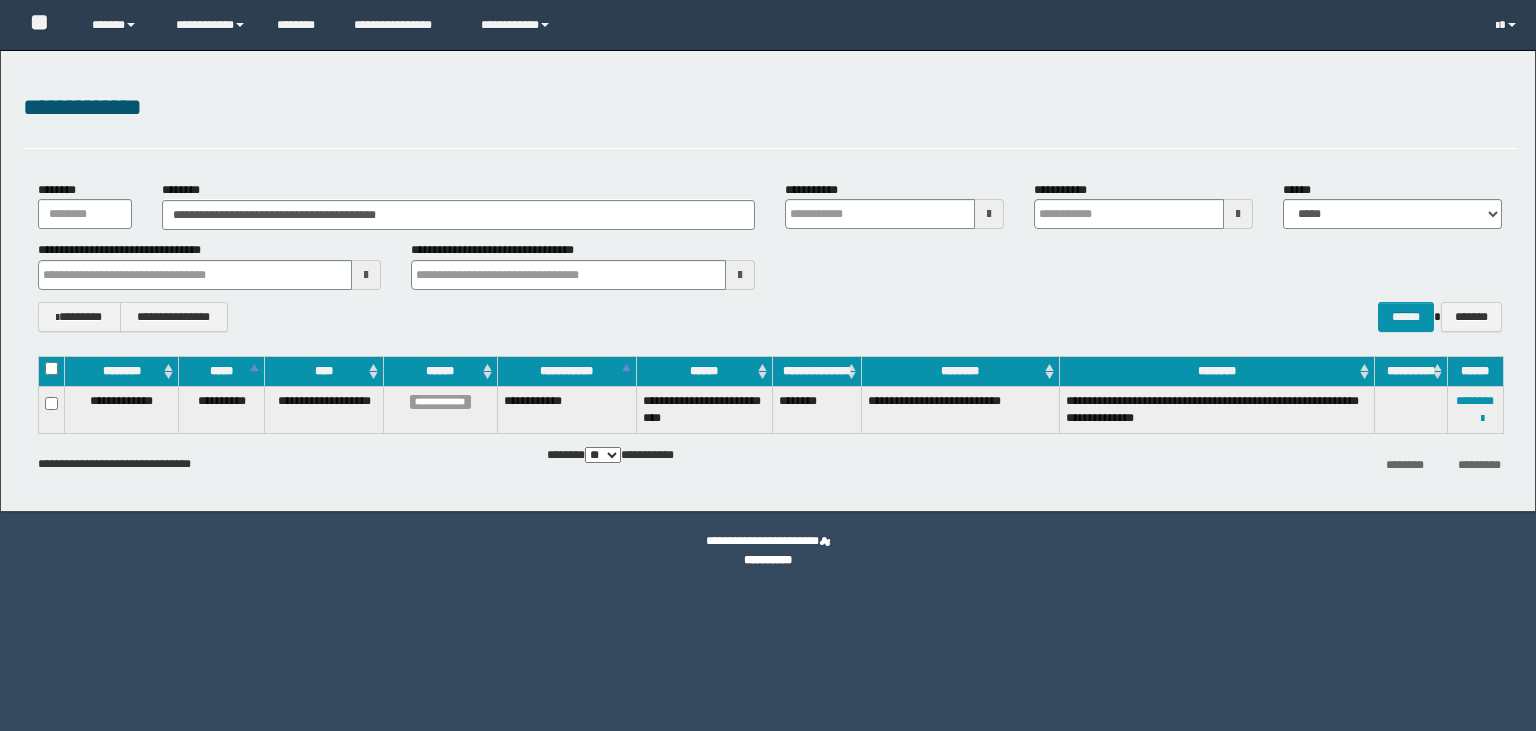 scroll, scrollTop: 0, scrollLeft: 0, axis: both 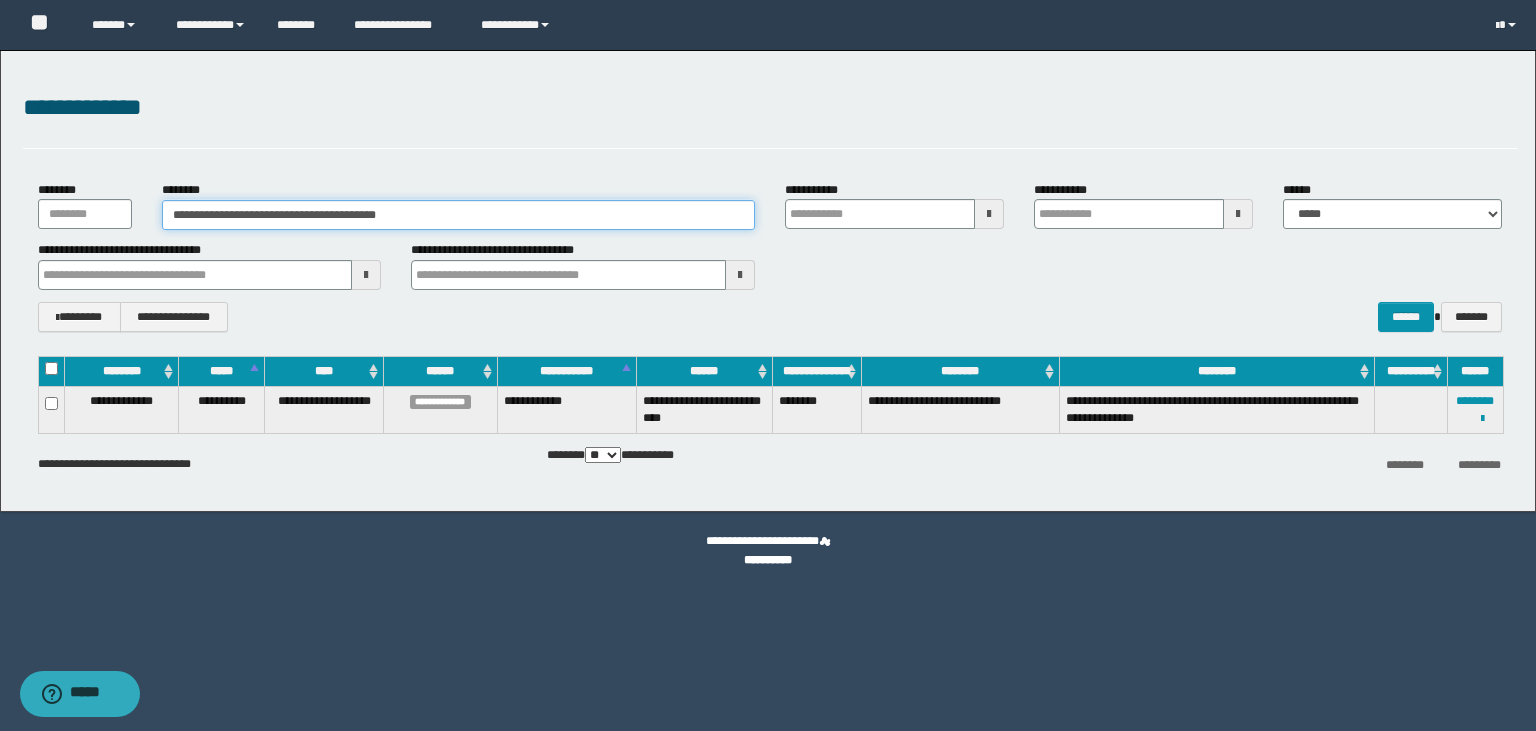 drag, startPoint x: 430, startPoint y: 211, endPoint x: 90, endPoint y: 209, distance: 340.0059 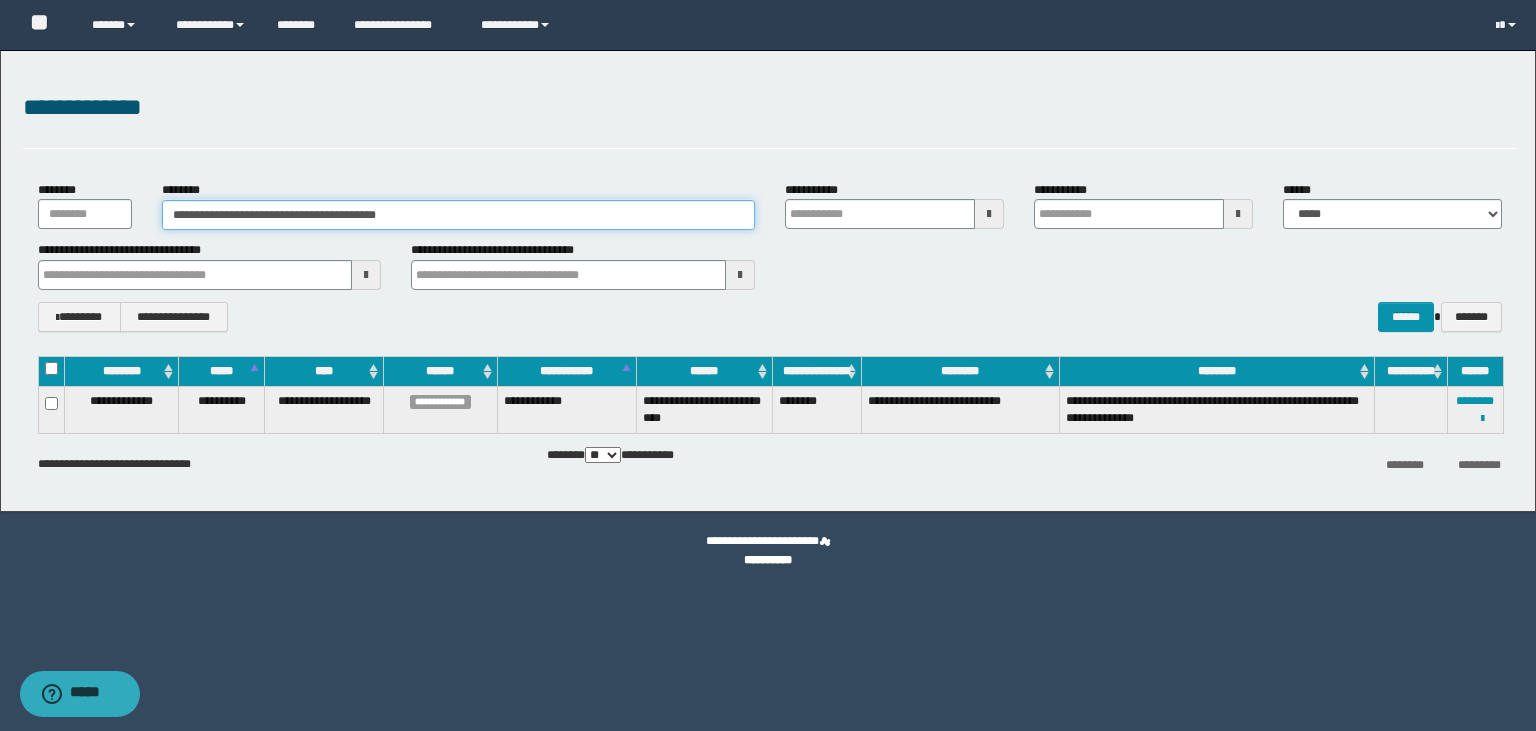 paste 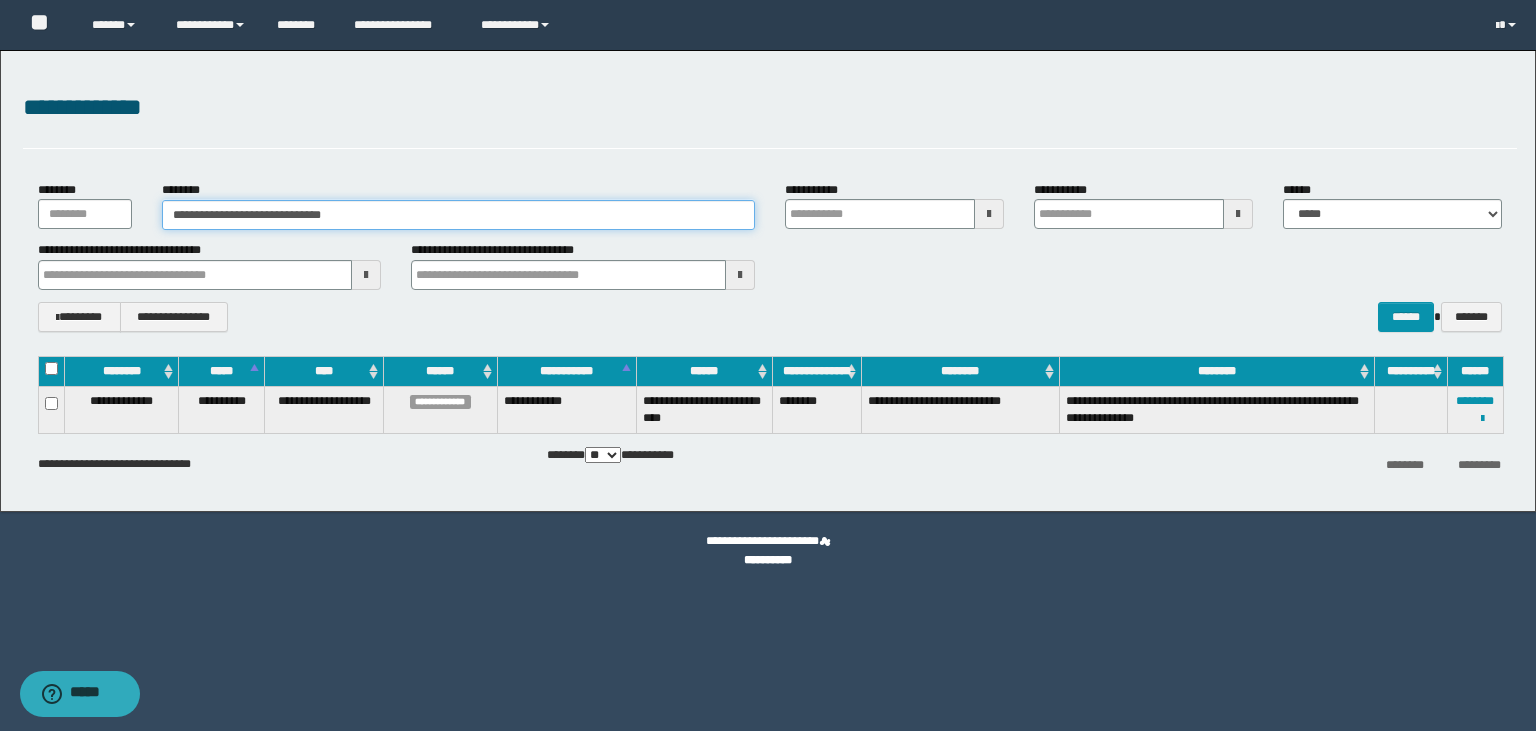 type on "**********" 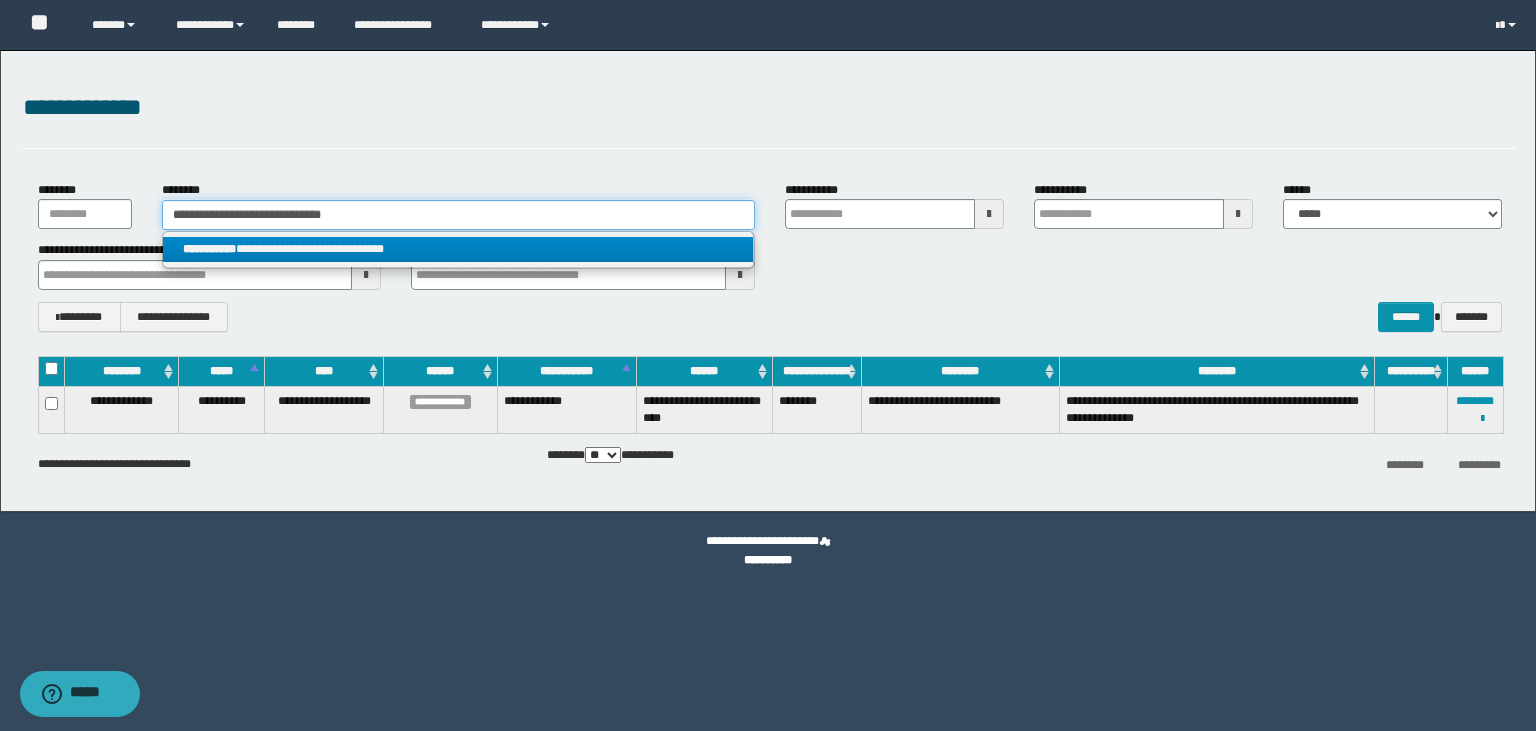 type on "**********" 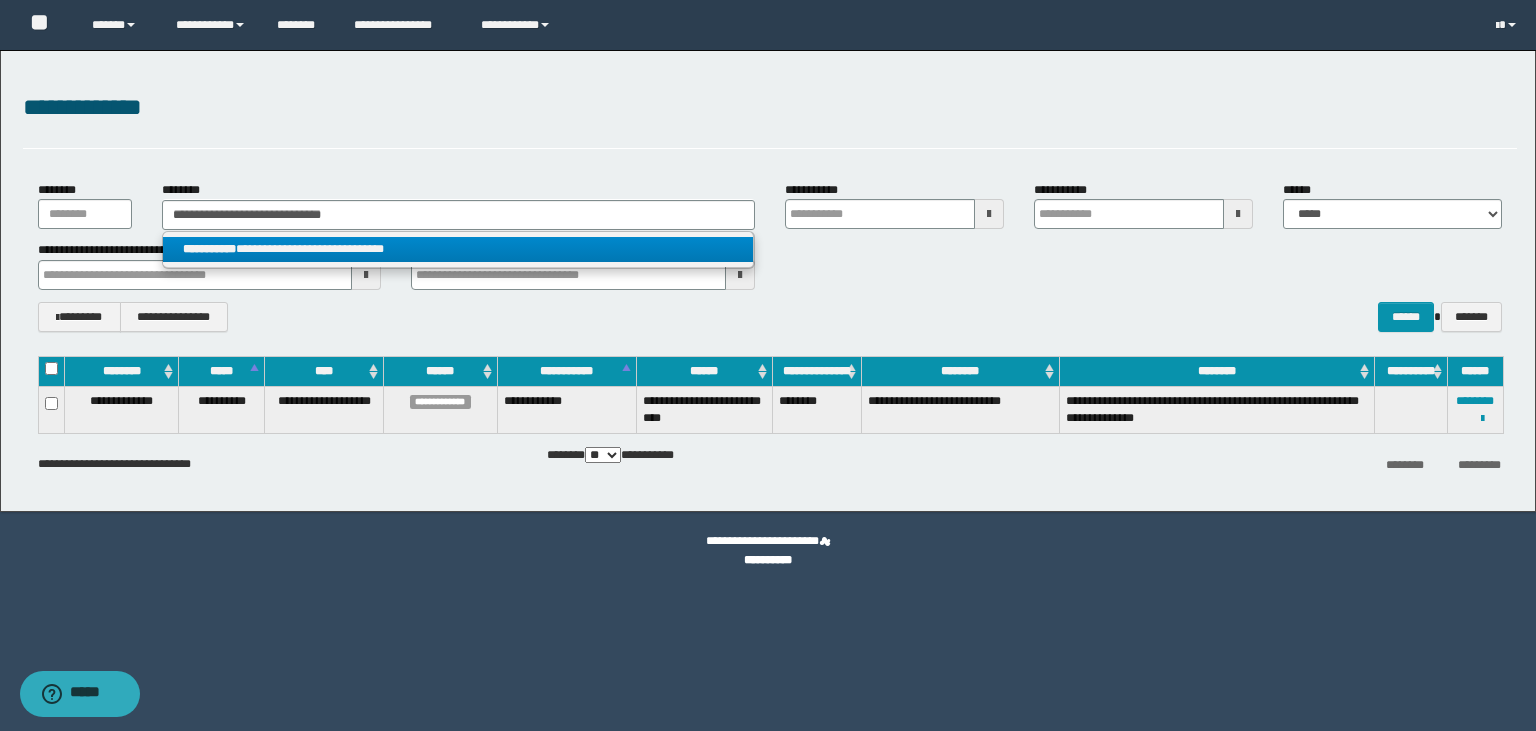click on "**********" at bounding box center (458, 249) 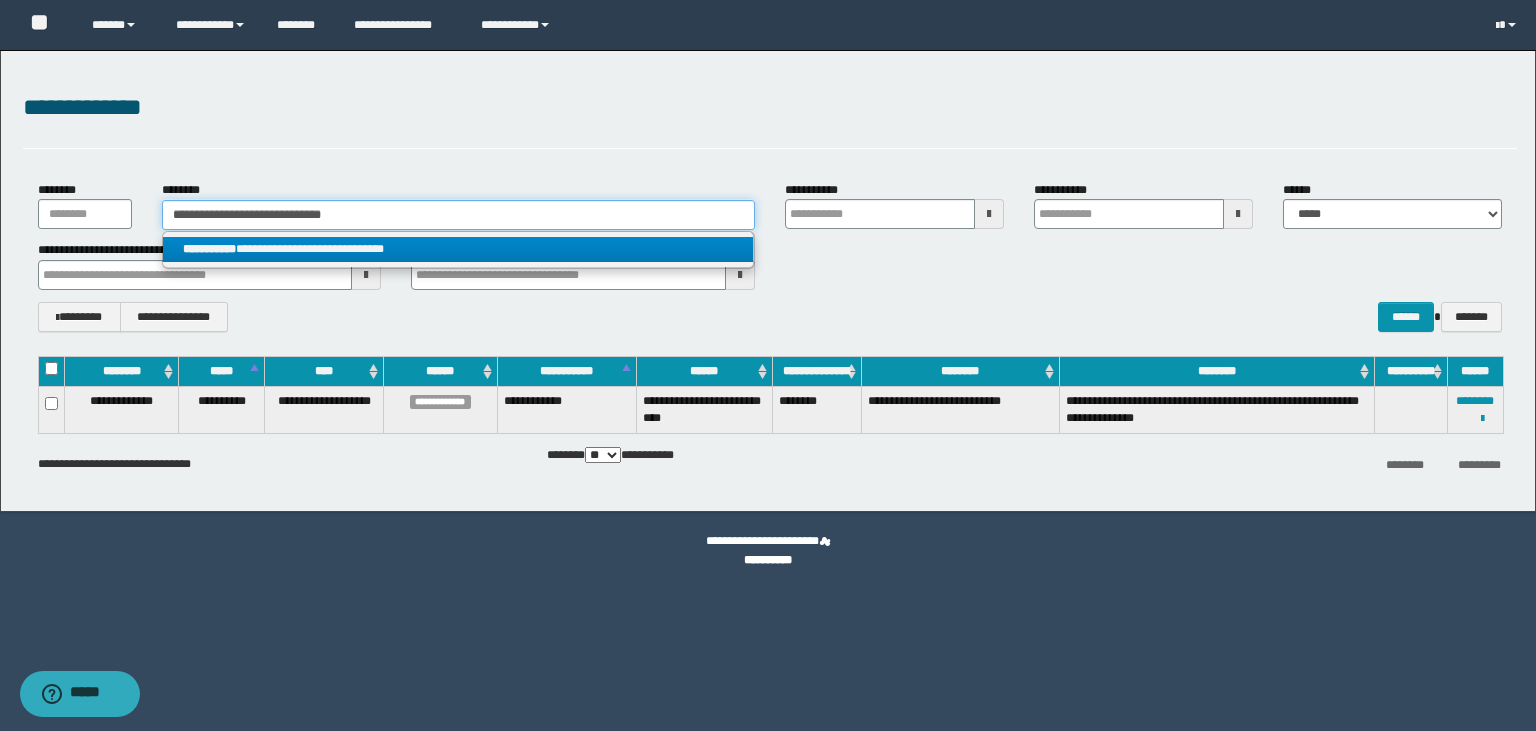 type 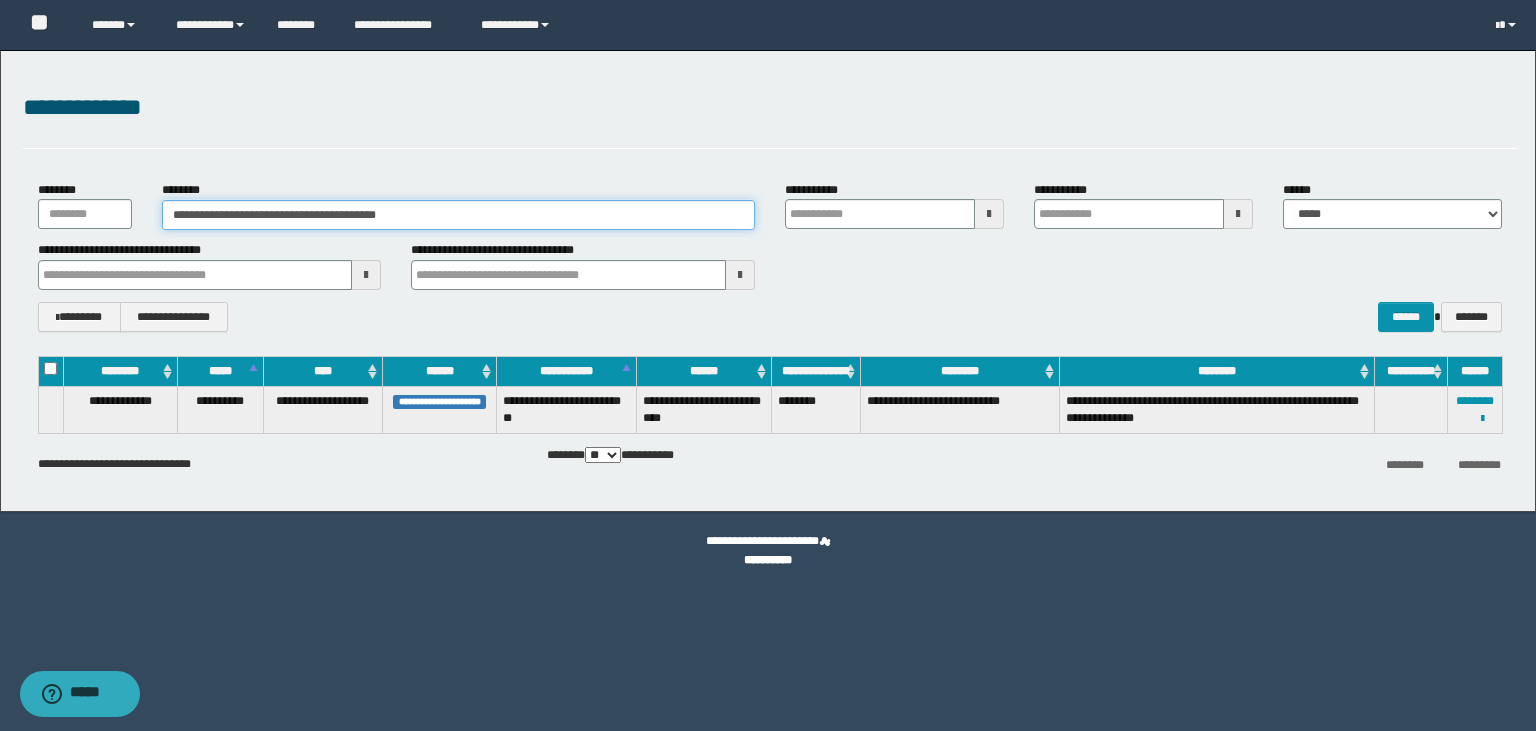 drag, startPoint x: 424, startPoint y: 206, endPoint x: 159, endPoint y: 222, distance: 265.48257 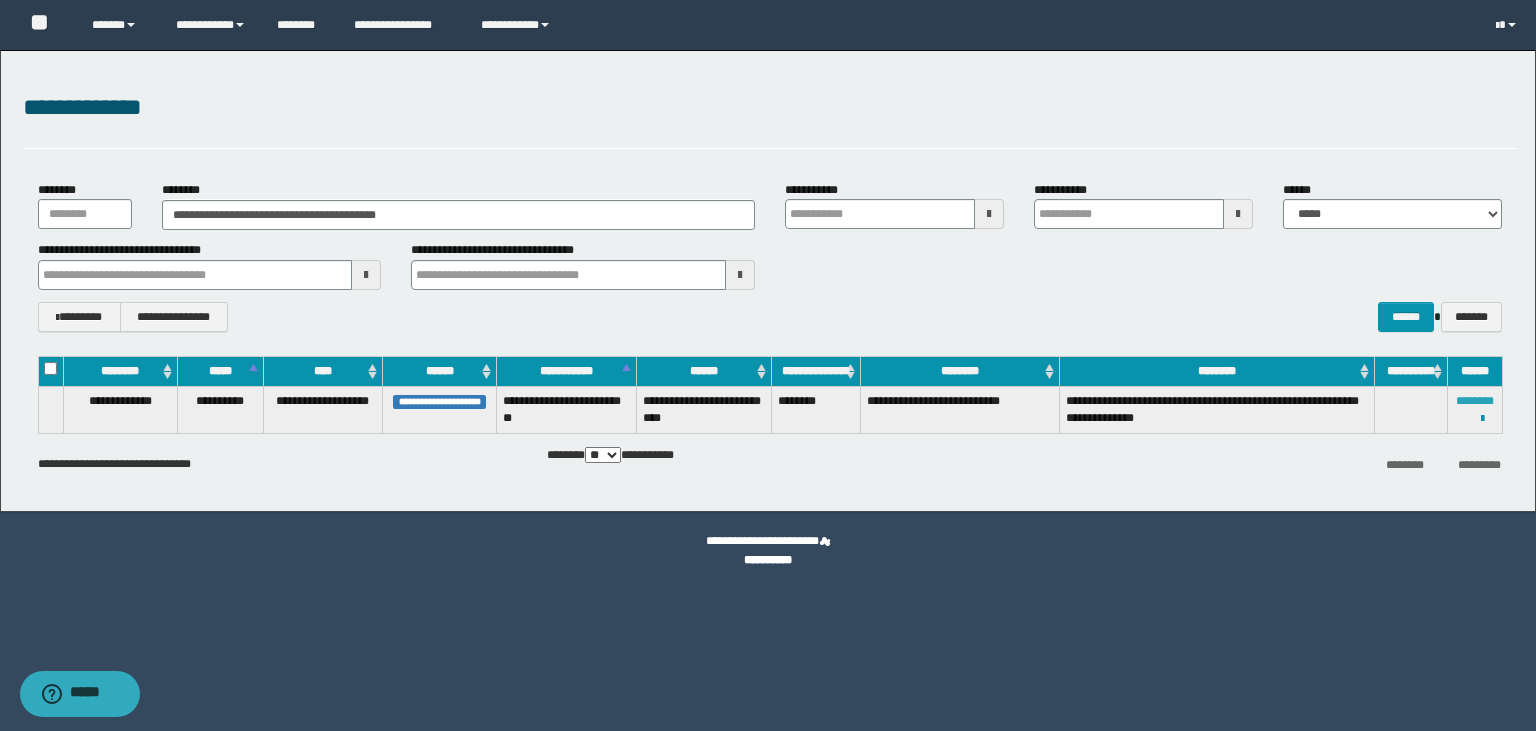 click on "********" at bounding box center (1475, 401) 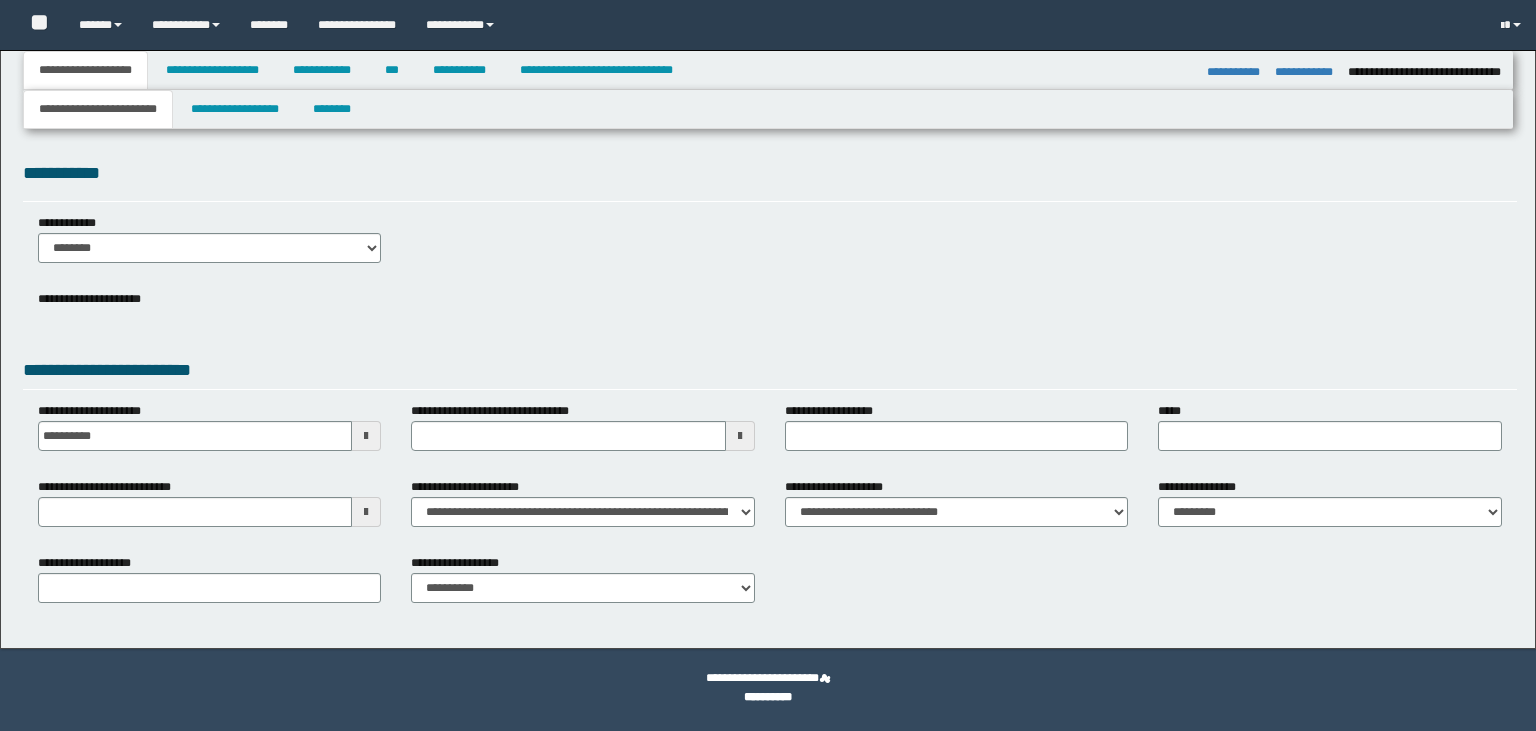 select on "*" 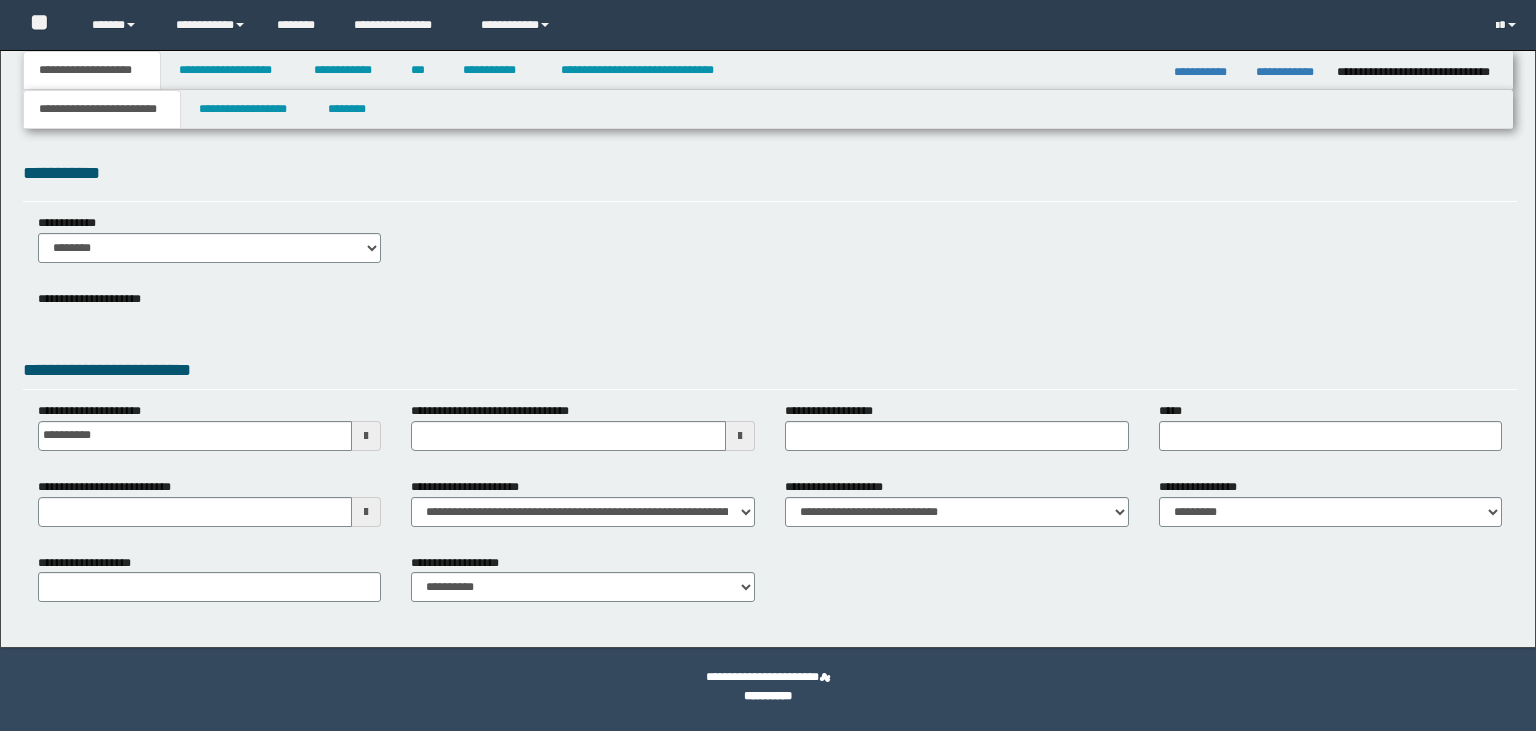scroll, scrollTop: 0, scrollLeft: 0, axis: both 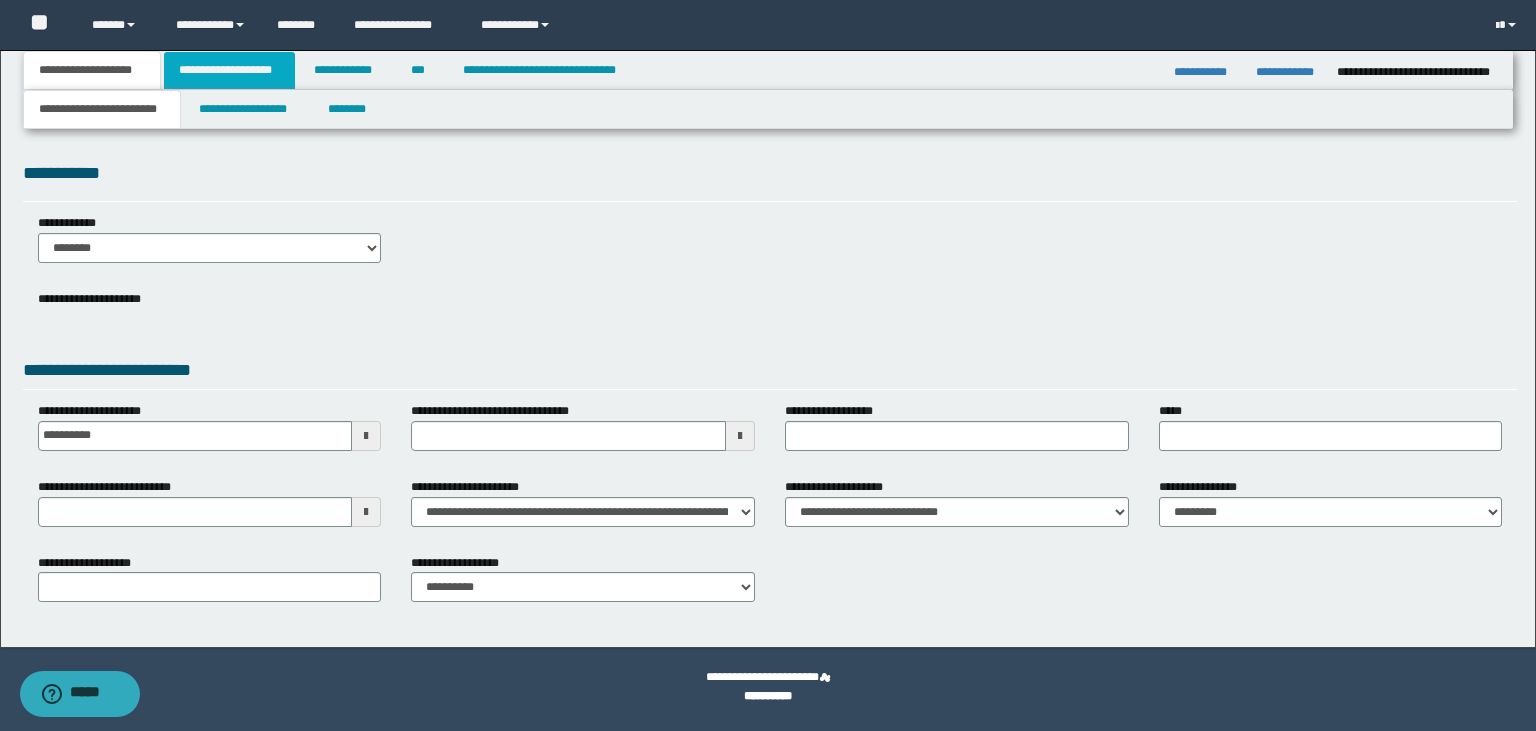 click on "**********" at bounding box center (229, 70) 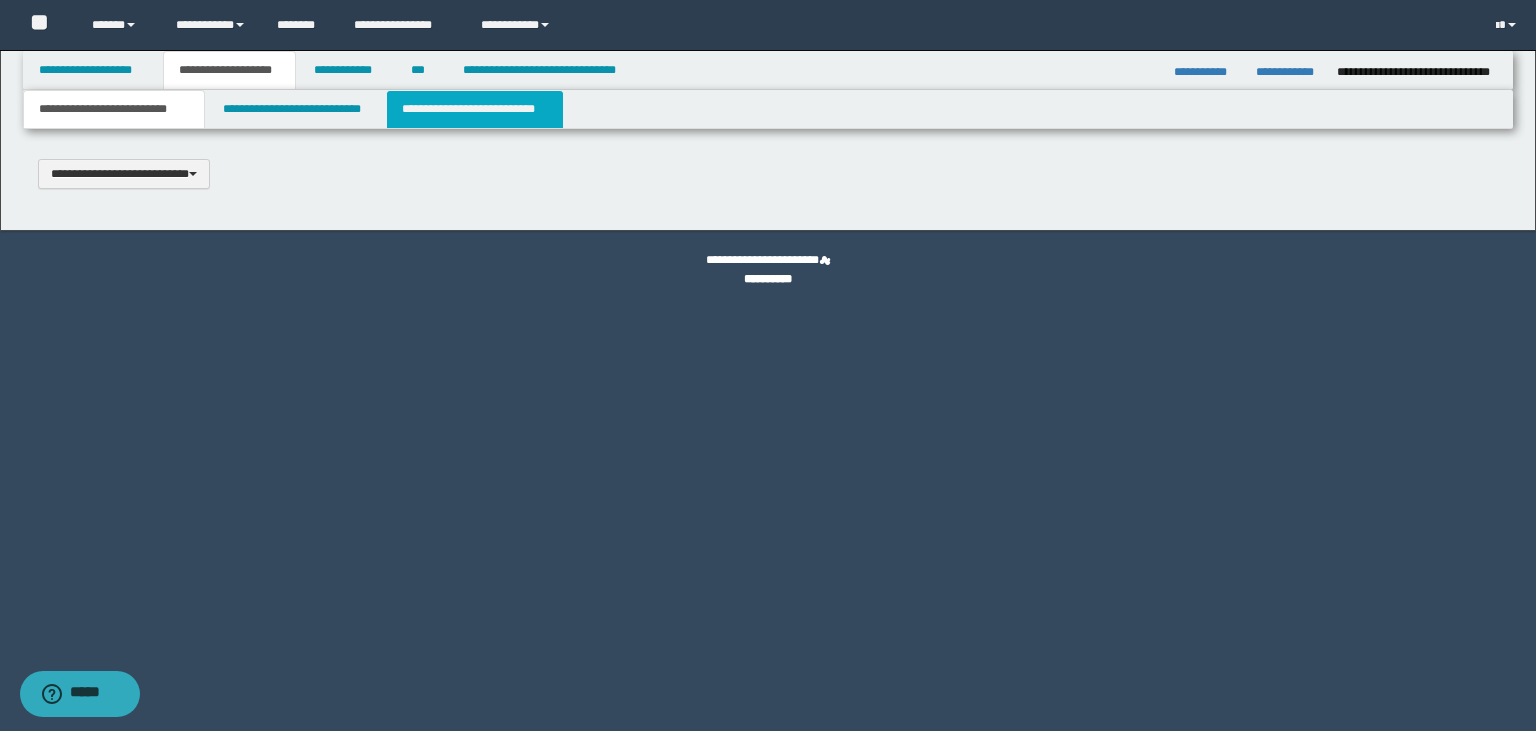 scroll, scrollTop: 0, scrollLeft: 0, axis: both 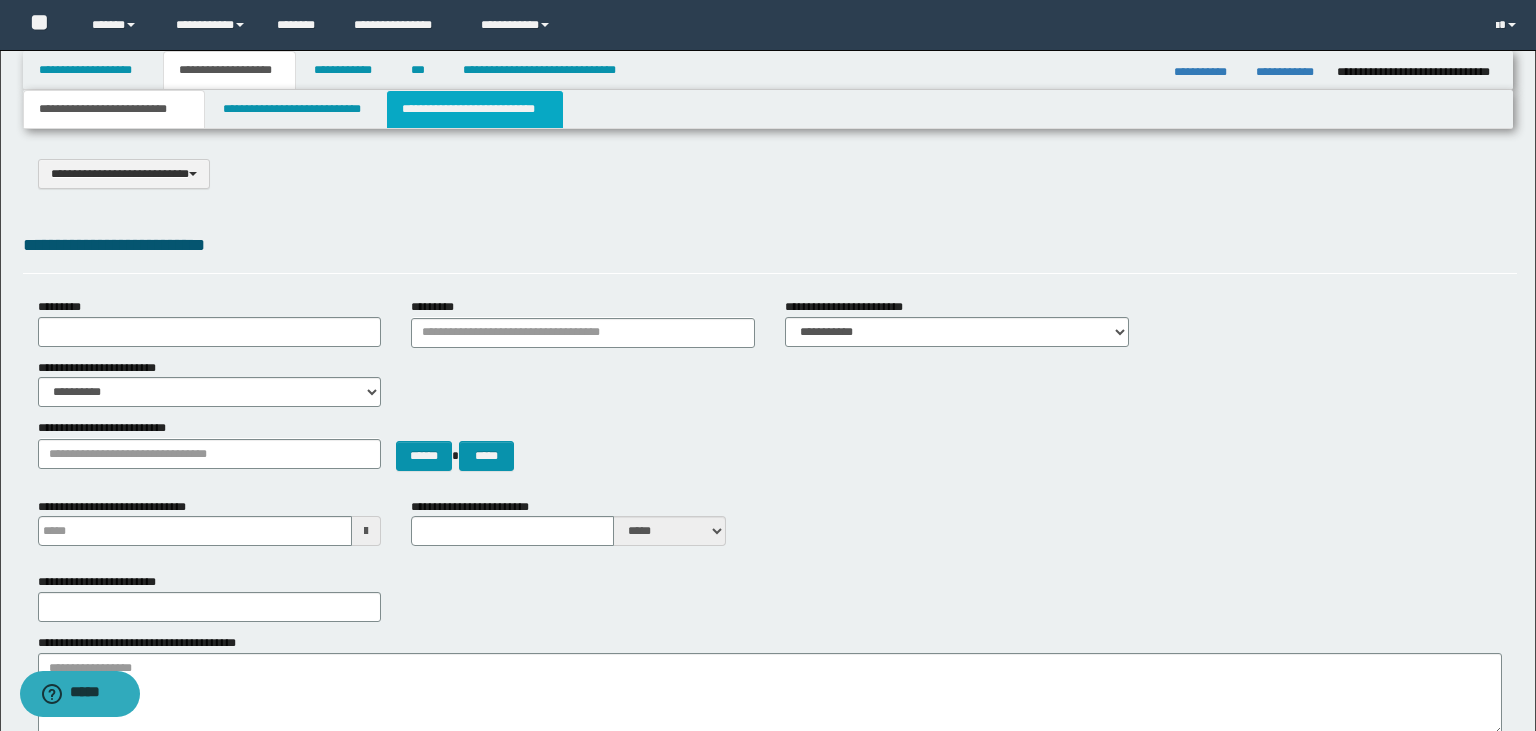 click on "**********" at bounding box center [475, 109] 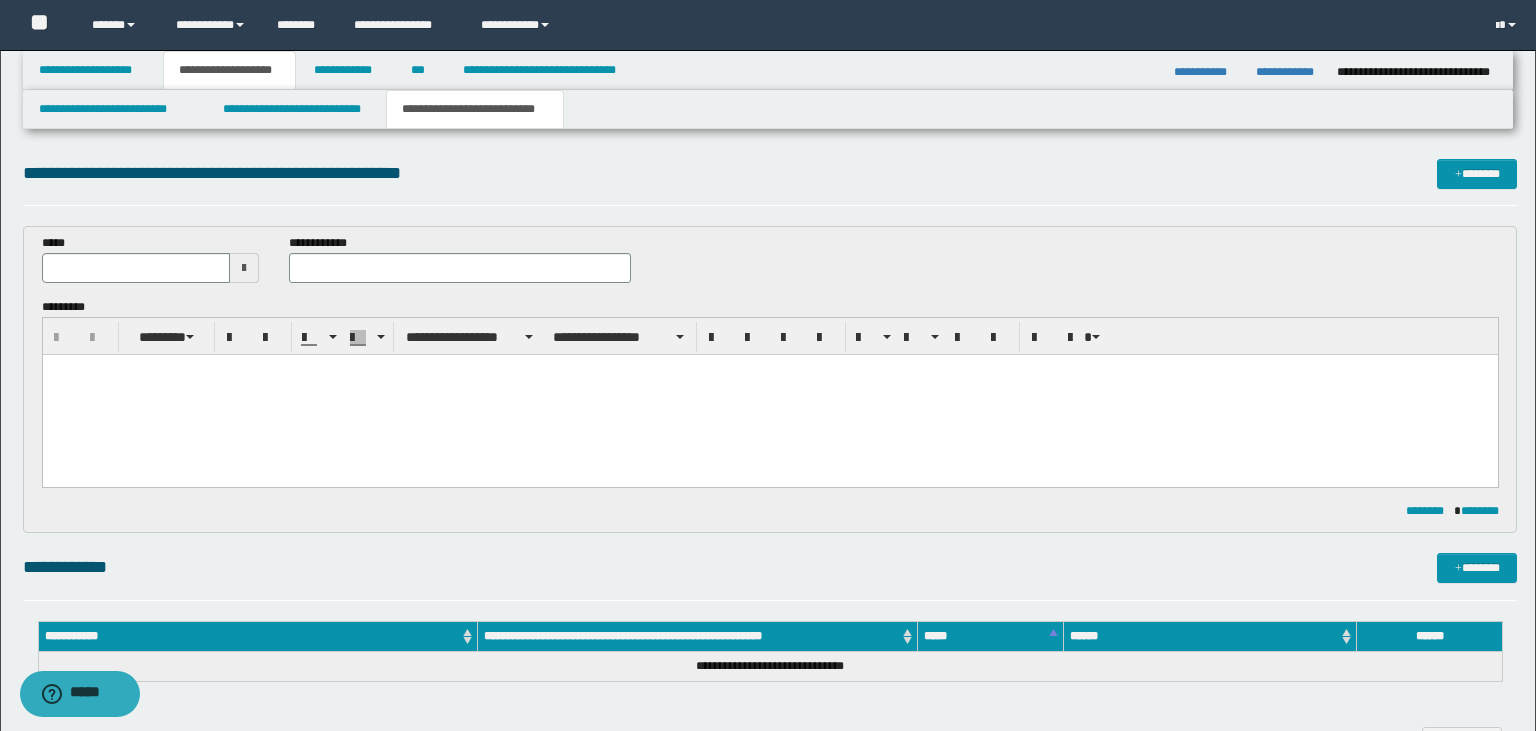 scroll, scrollTop: 0, scrollLeft: 0, axis: both 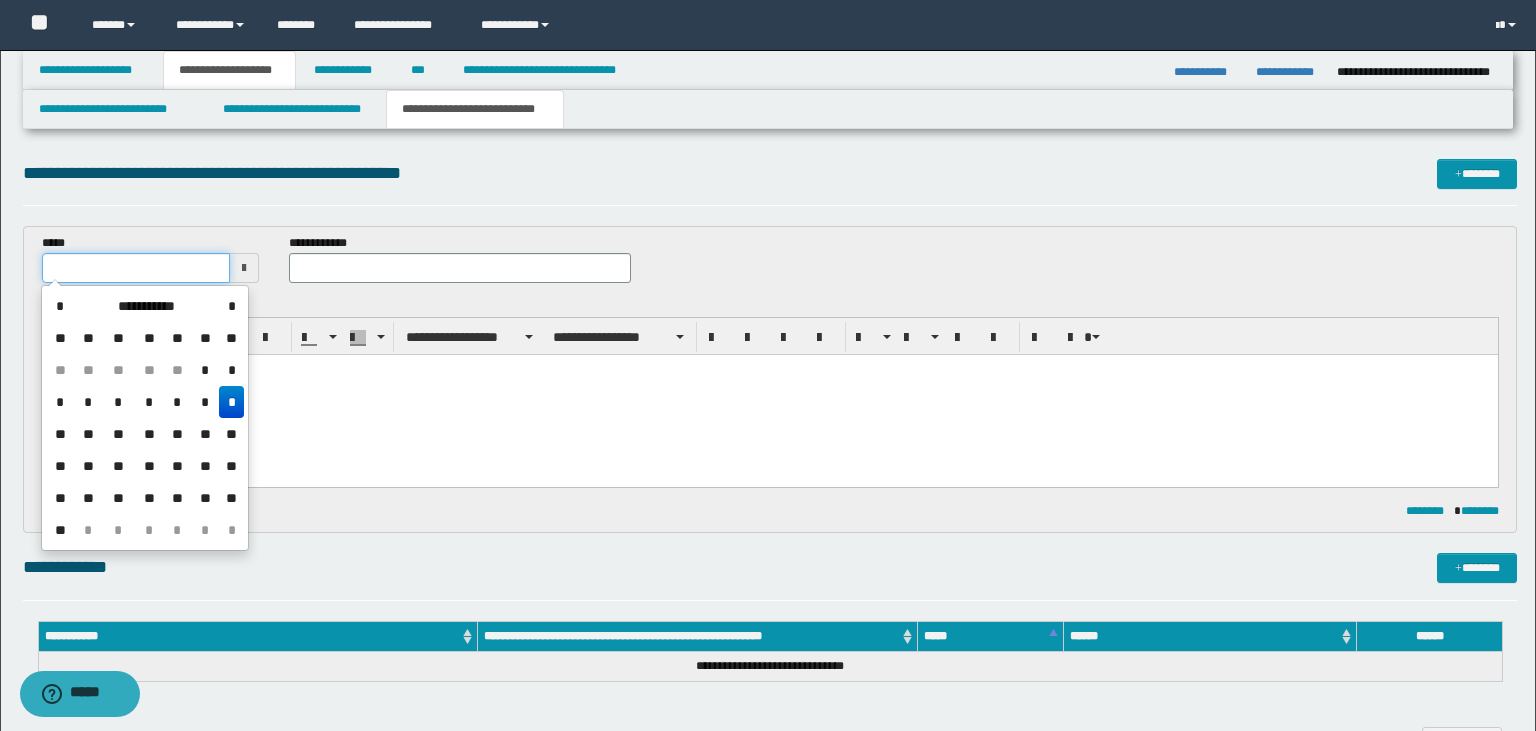 click at bounding box center (136, 268) 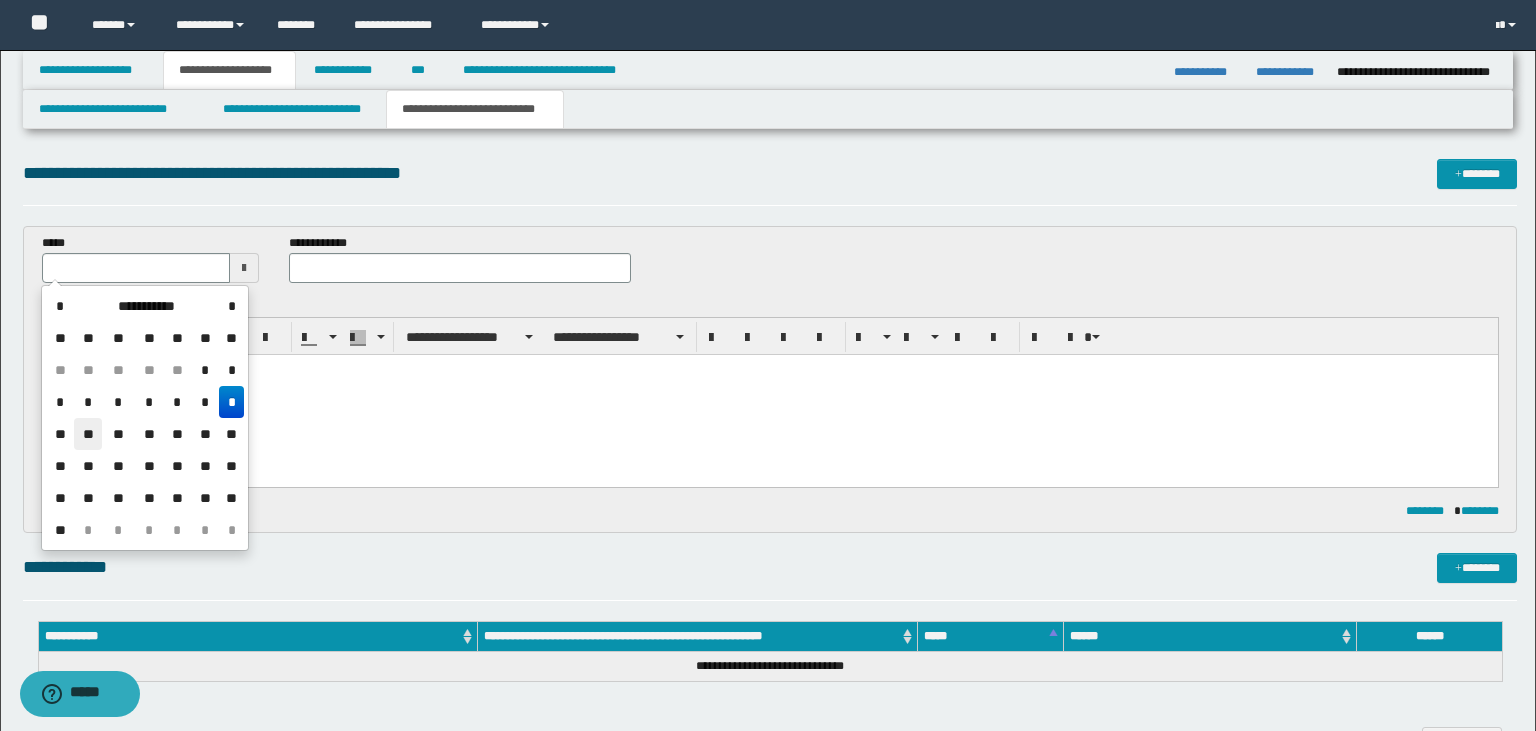 click on "**" at bounding box center [88, 434] 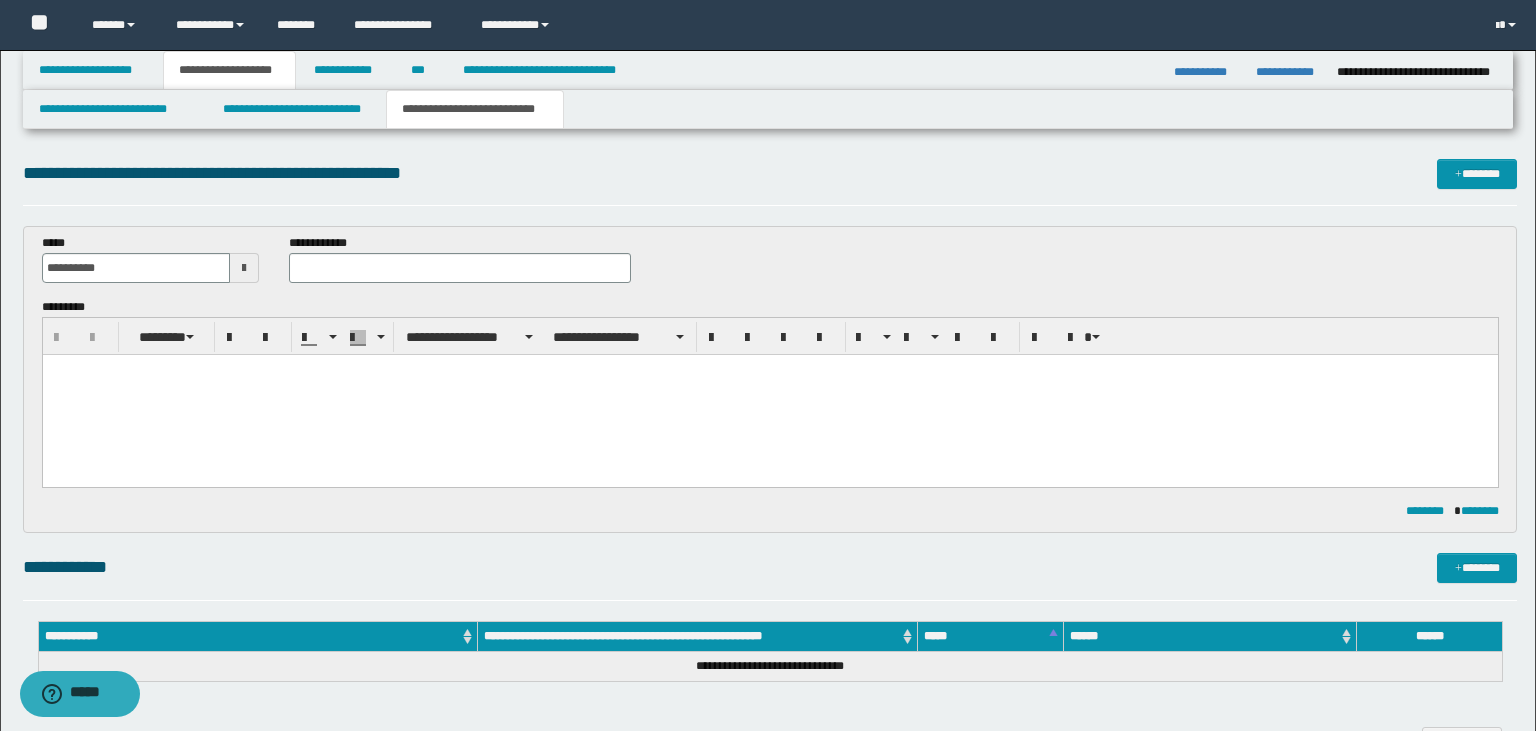 click on "**********" at bounding box center (460, 258) 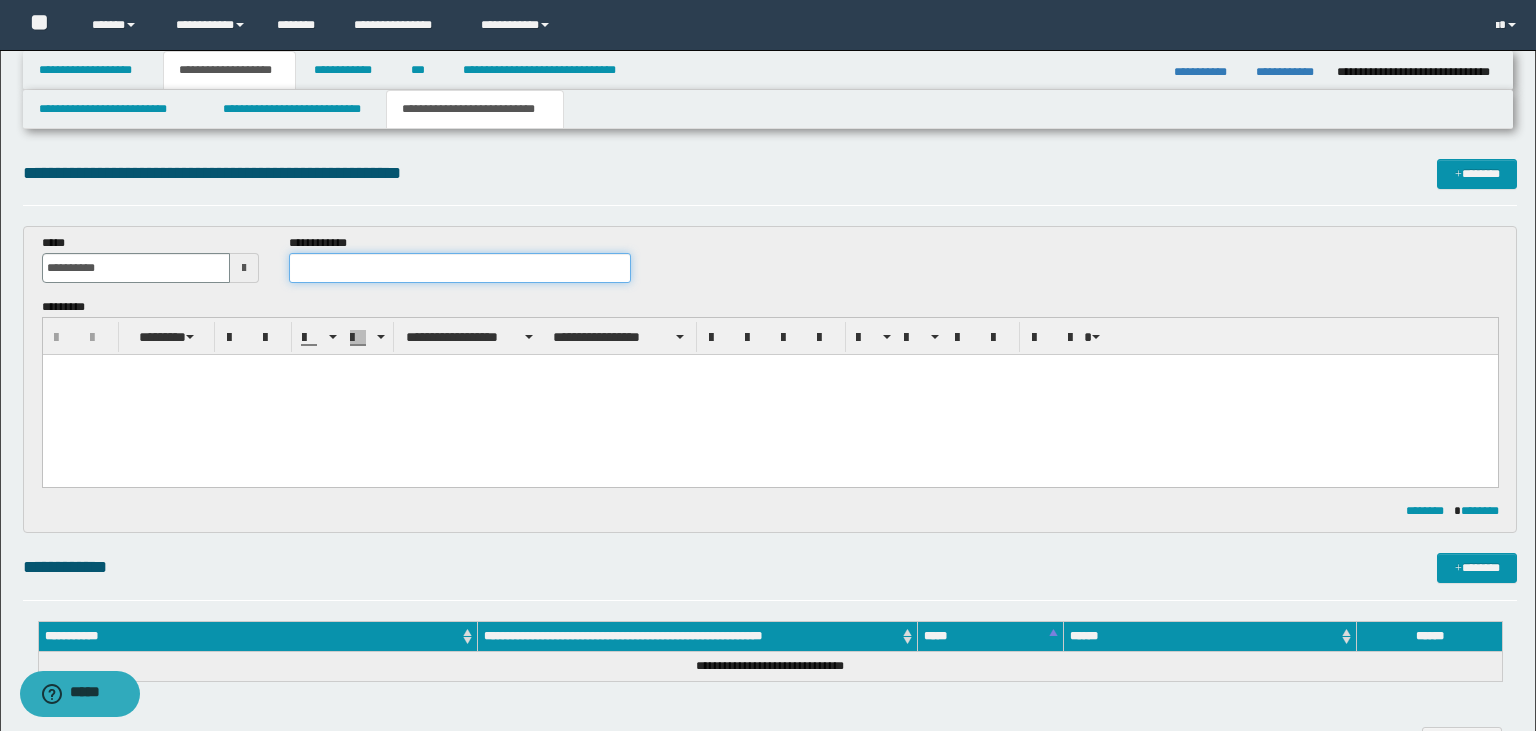 click at bounding box center [460, 268] 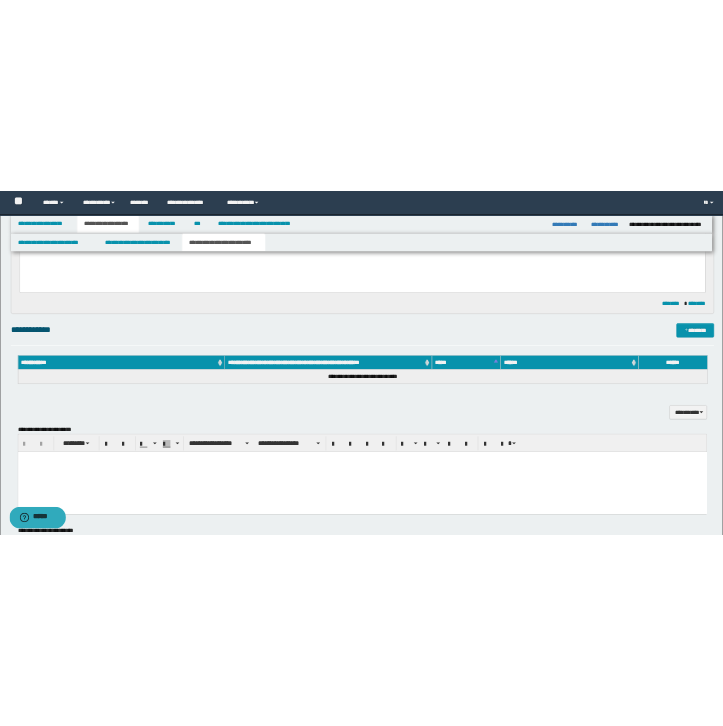 scroll, scrollTop: 275, scrollLeft: 0, axis: vertical 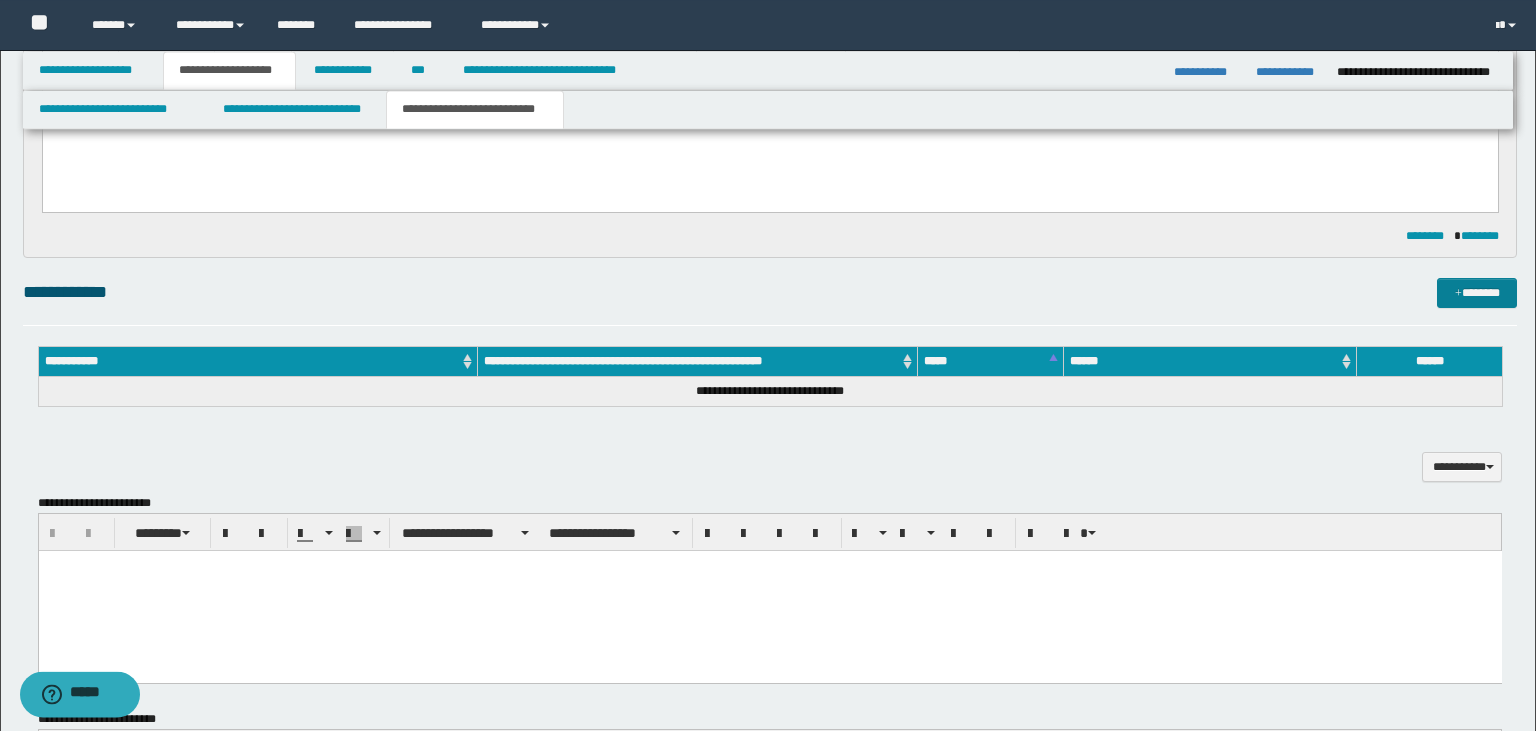 type on "**********" 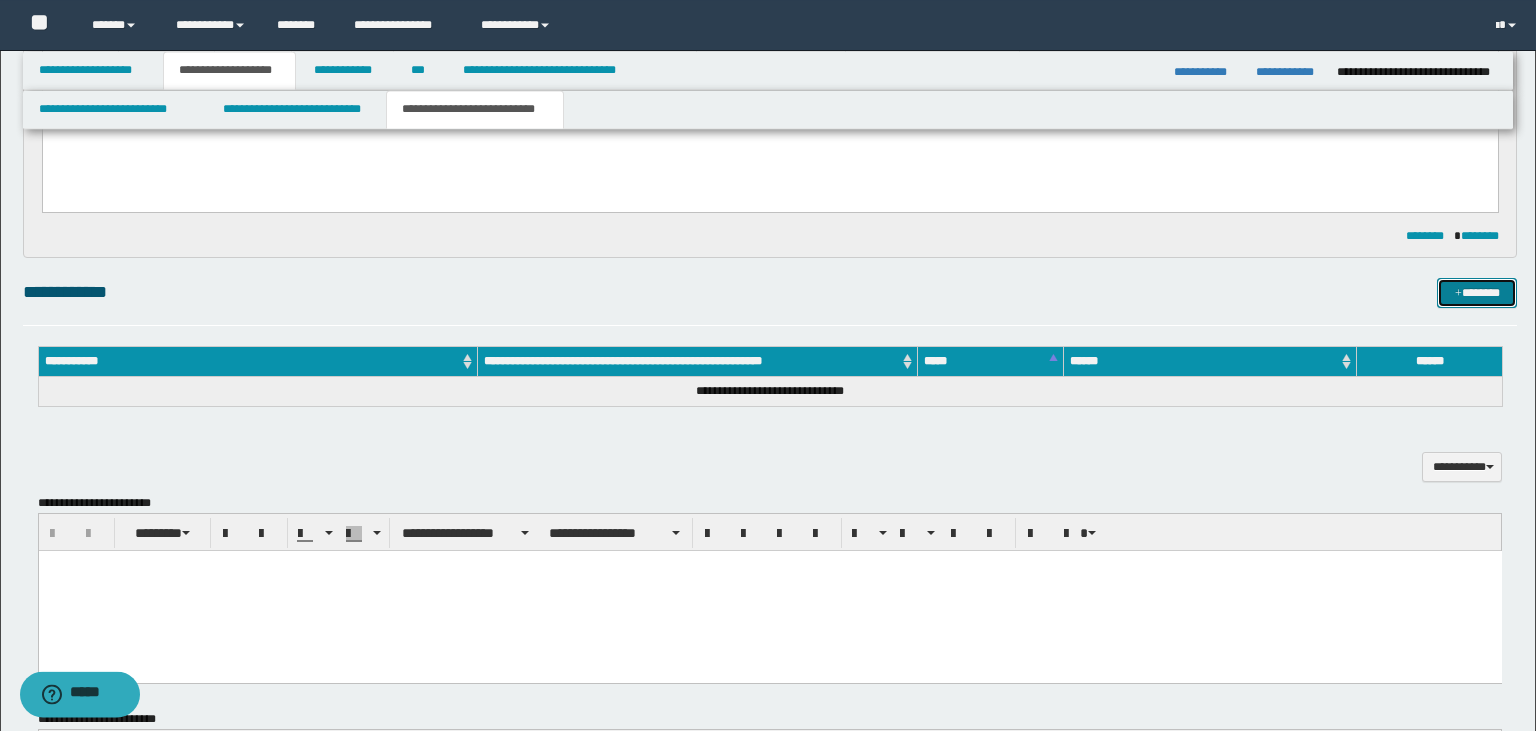 click on "*******" at bounding box center (1477, 293) 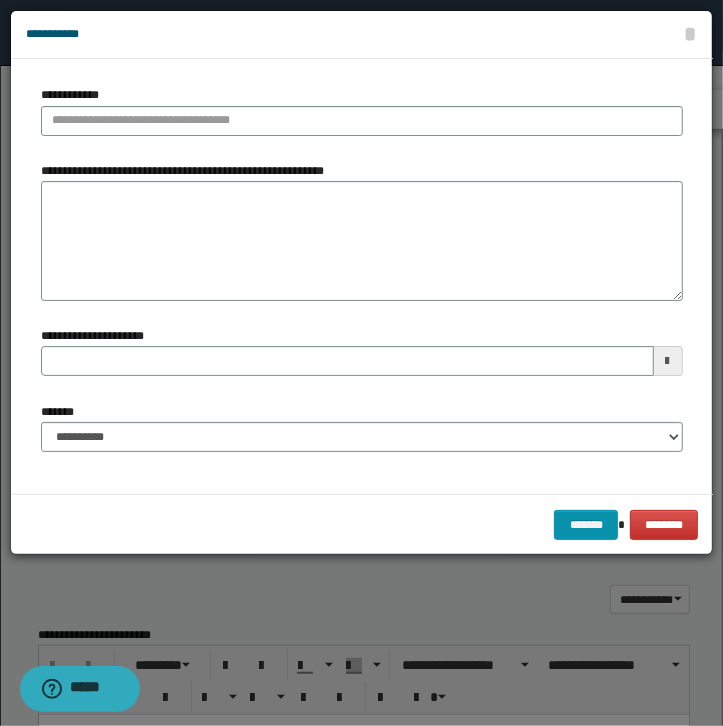 type 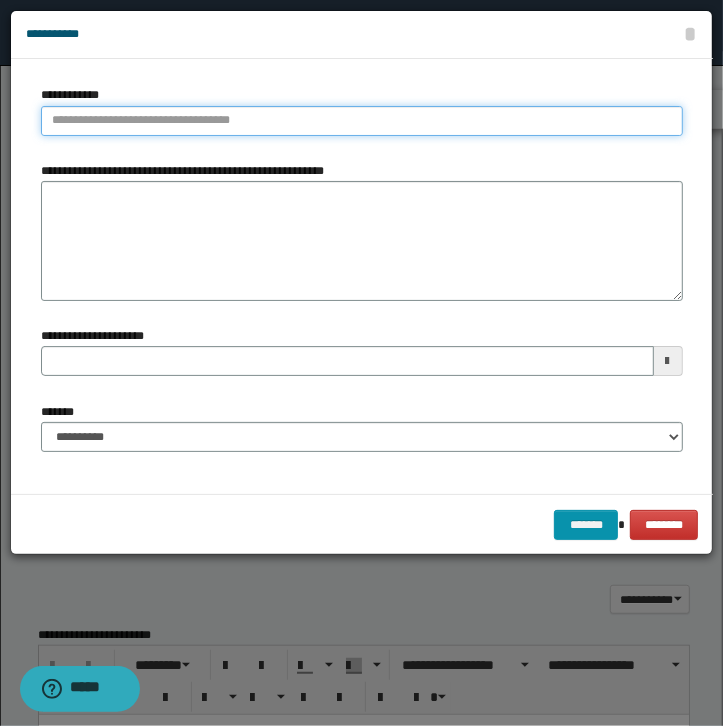 click on "**********" at bounding box center [362, 121] 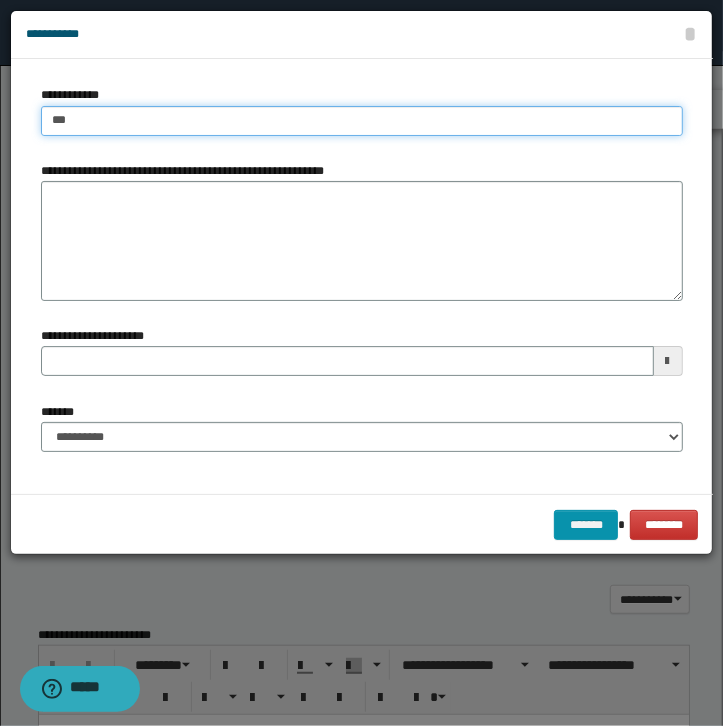 type on "****" 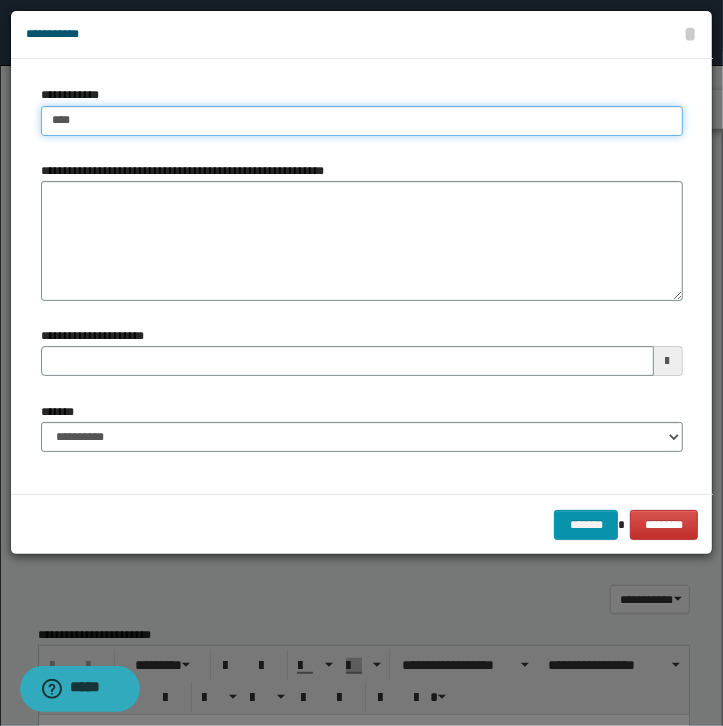 type on "****" 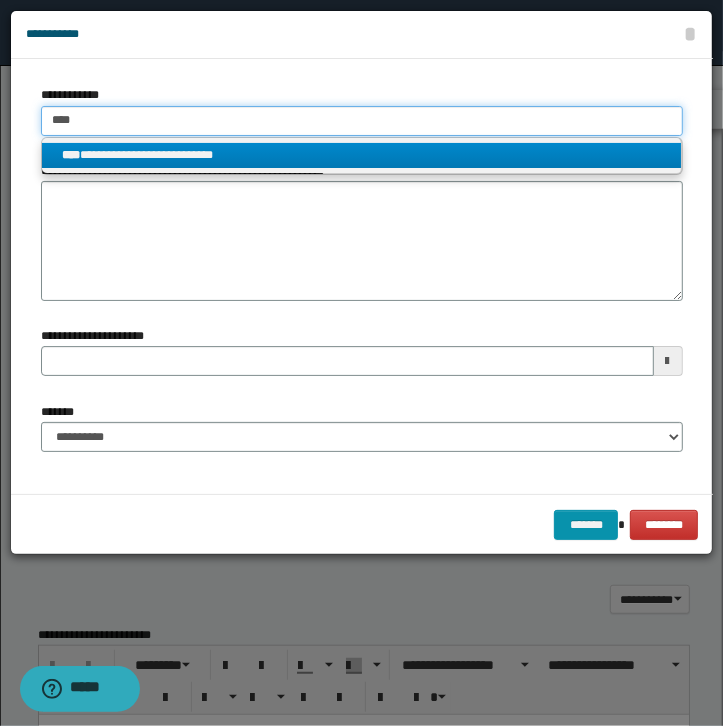 type on "****" 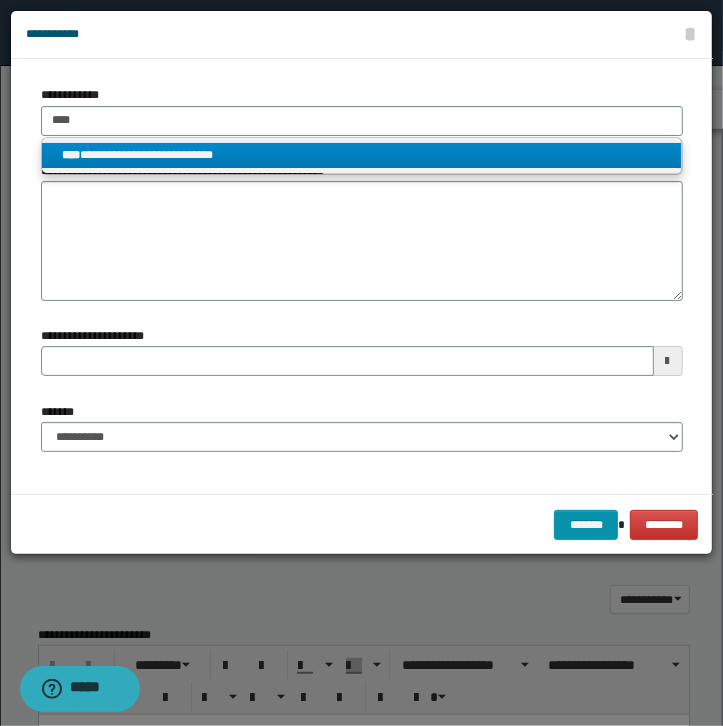 click on "**********" at bounding box center (361, 155) 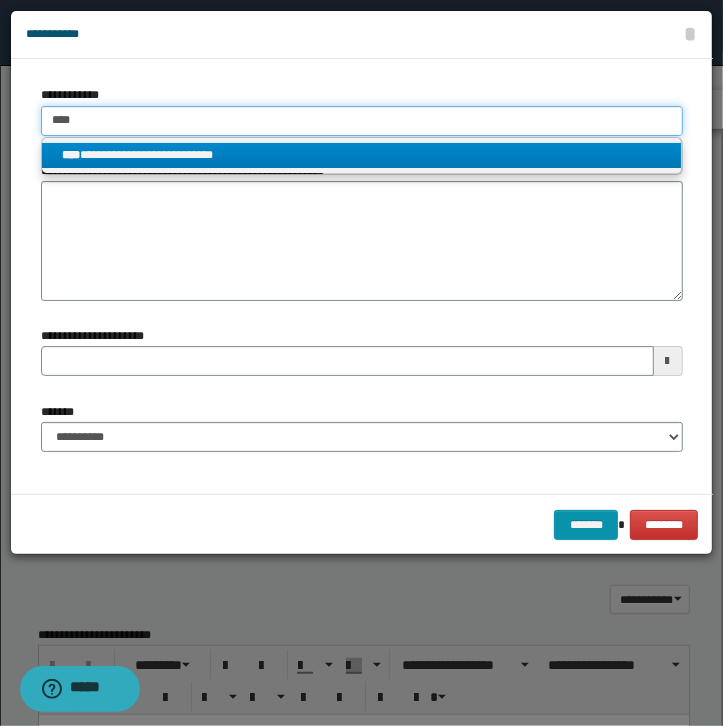 type 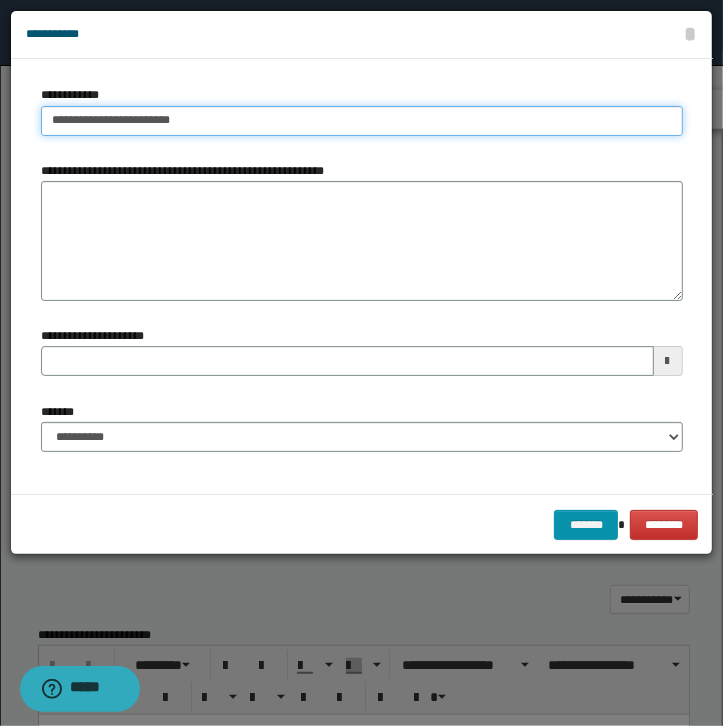 type 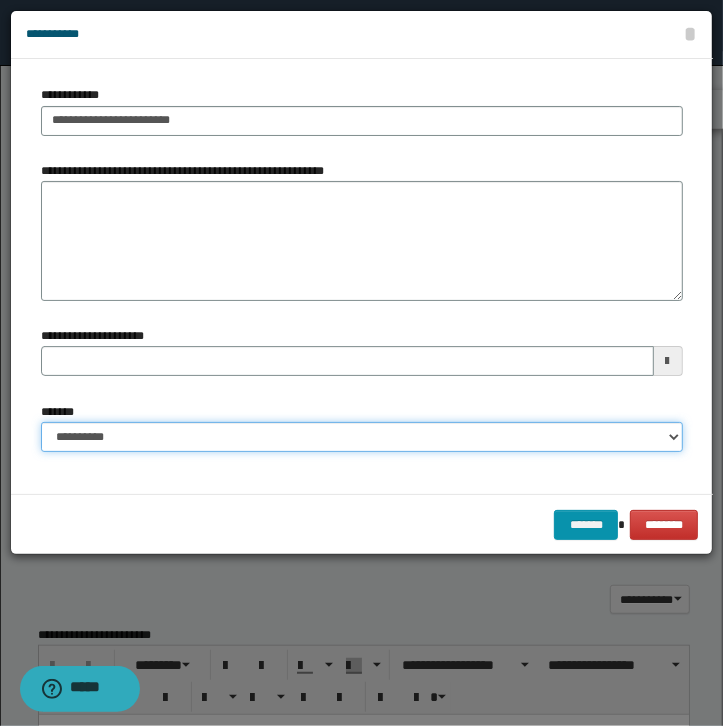 select on "*" 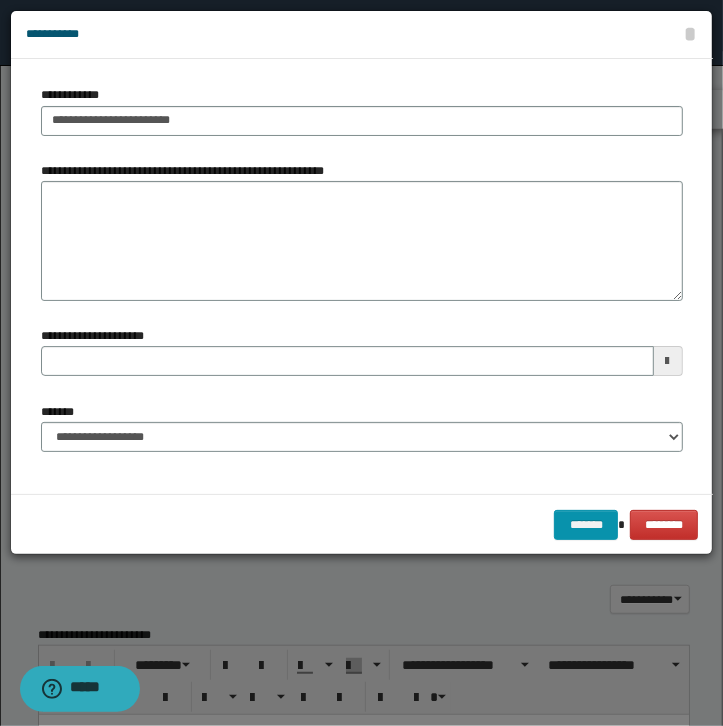 click on "*******
********" at bounding box center [362, 524] 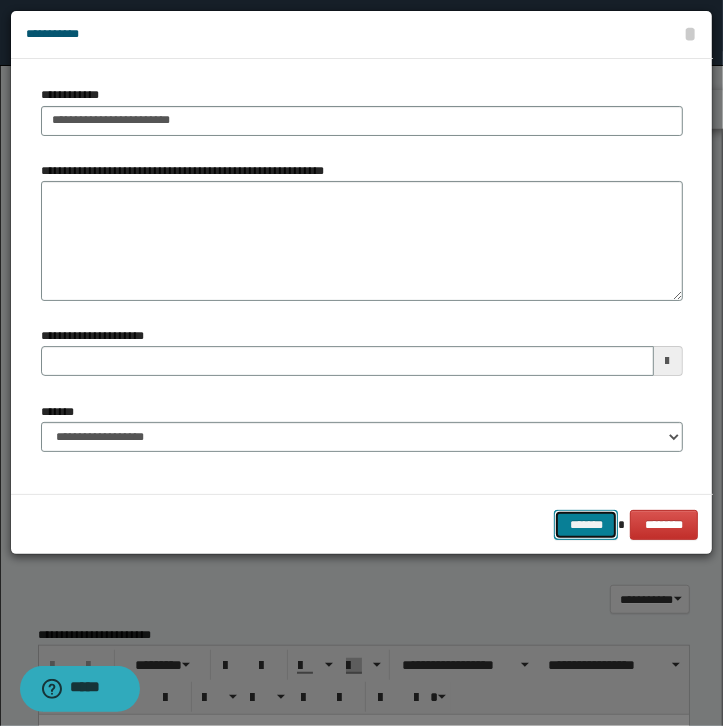 click on "*******" at bounding box center [586, 525] 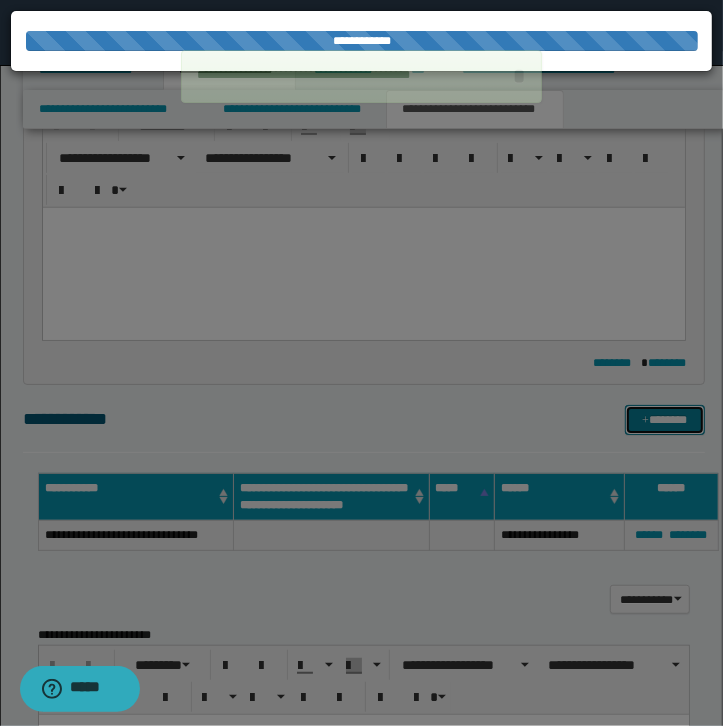 type 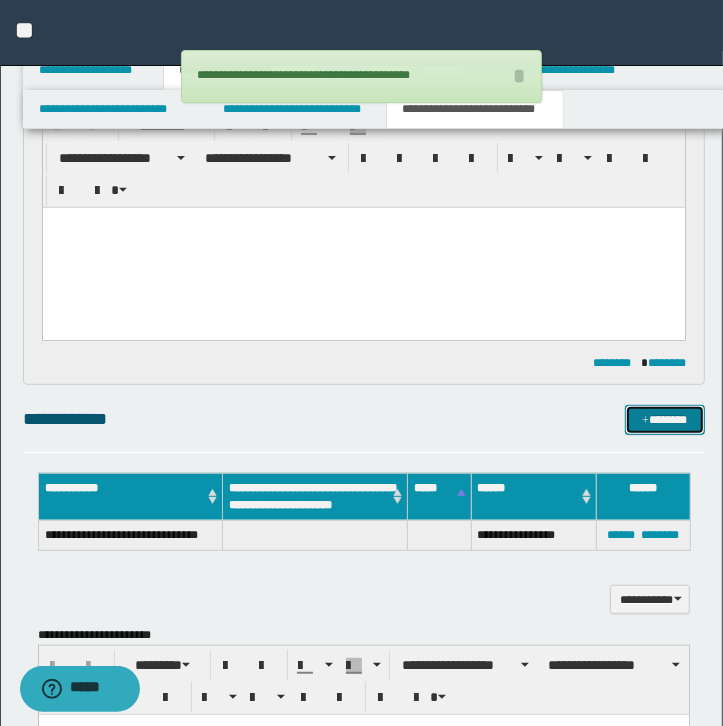 click on "*******" at bounding box center (665, 420) 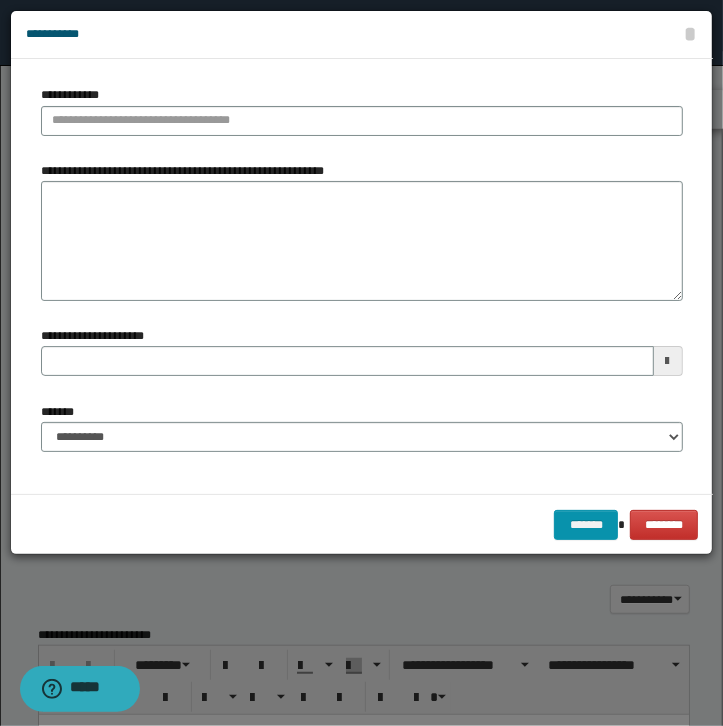 type 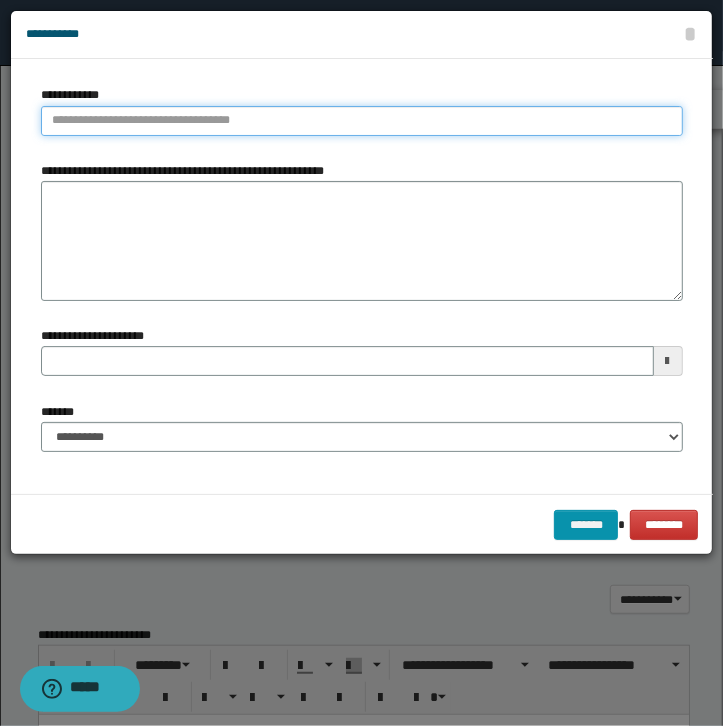 type on "**********" 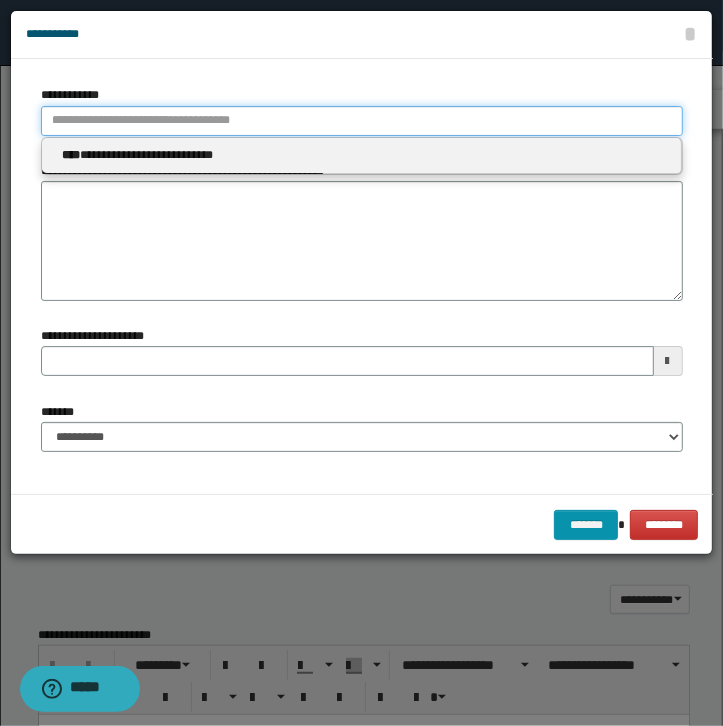 click on "**********" at bounding box center (362, 121) 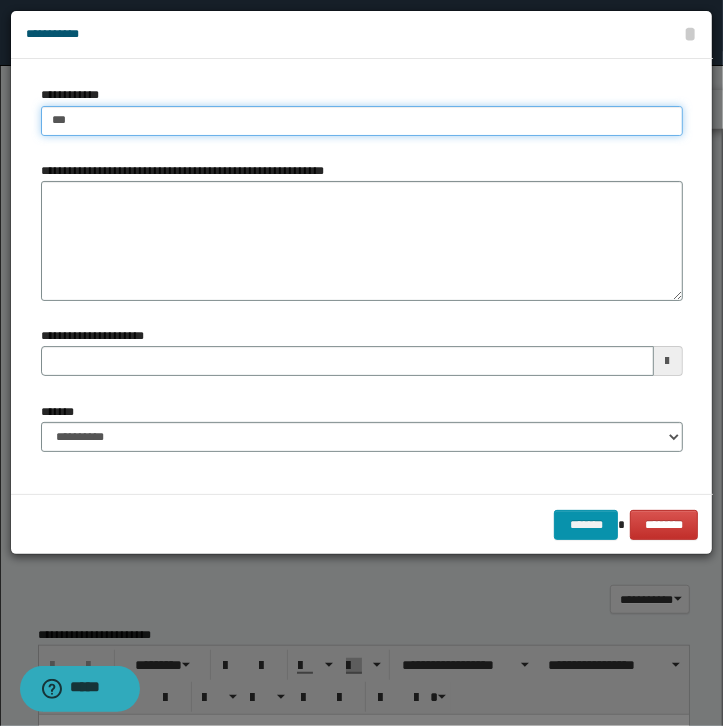type on "****" 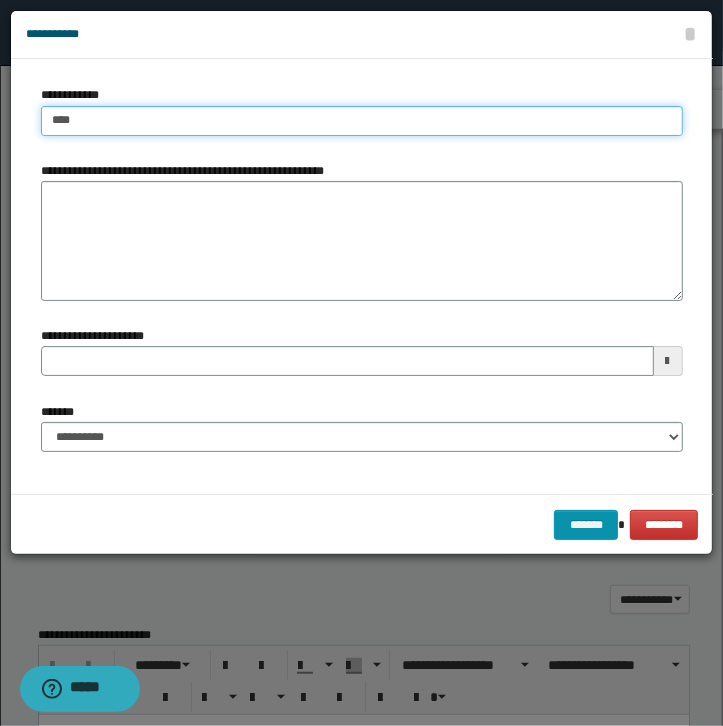 type on "****" 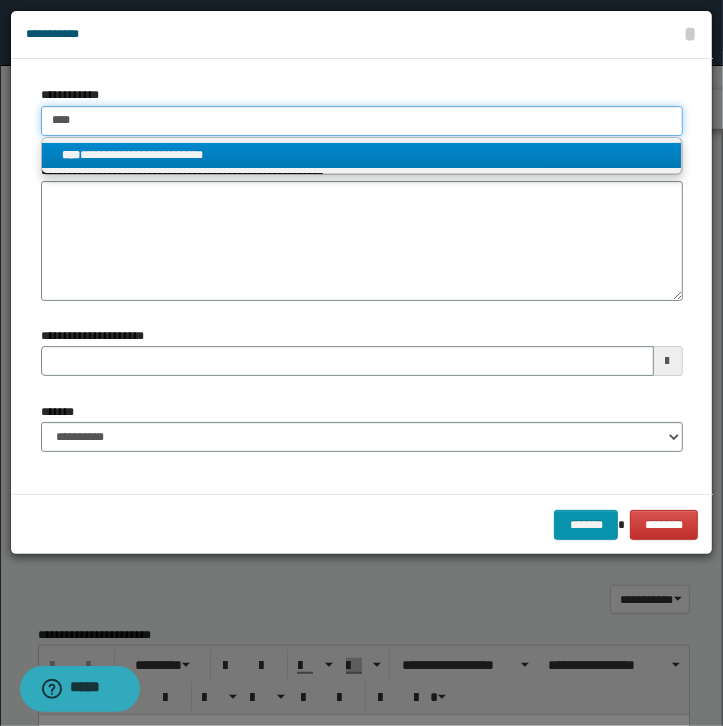 type on "****" 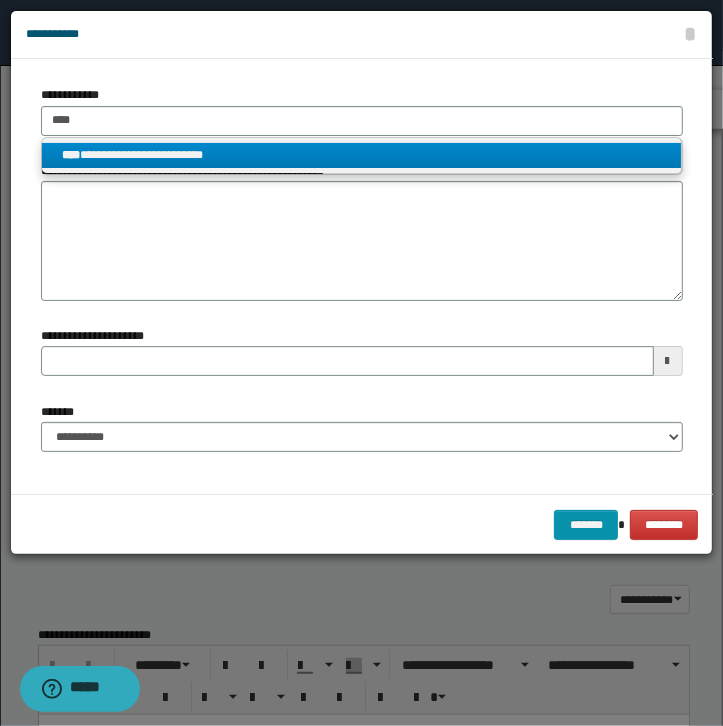 click on "**********" at bounding box center (361, 155) 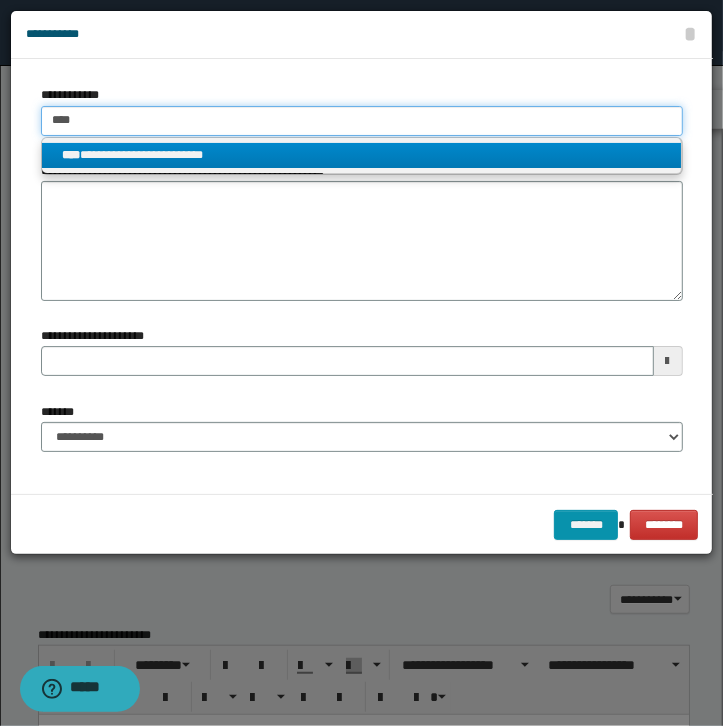type 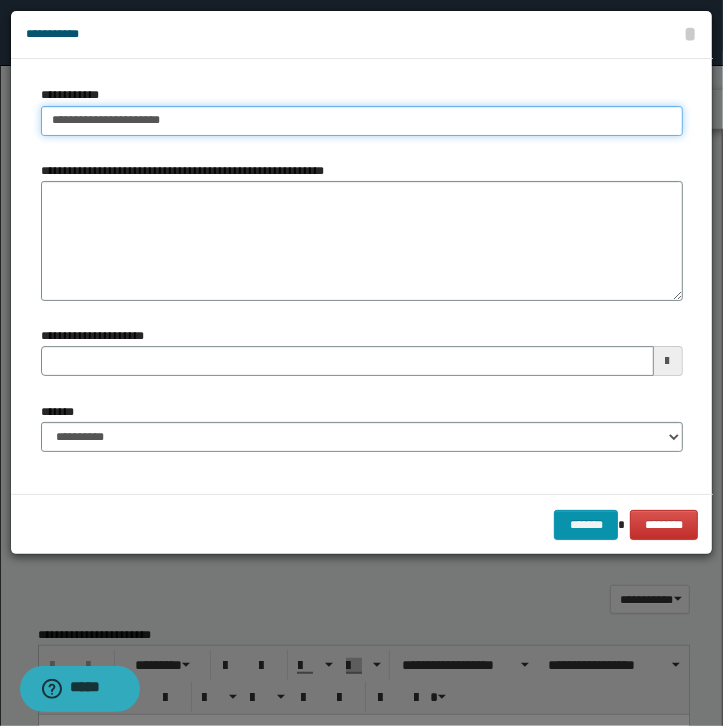 type 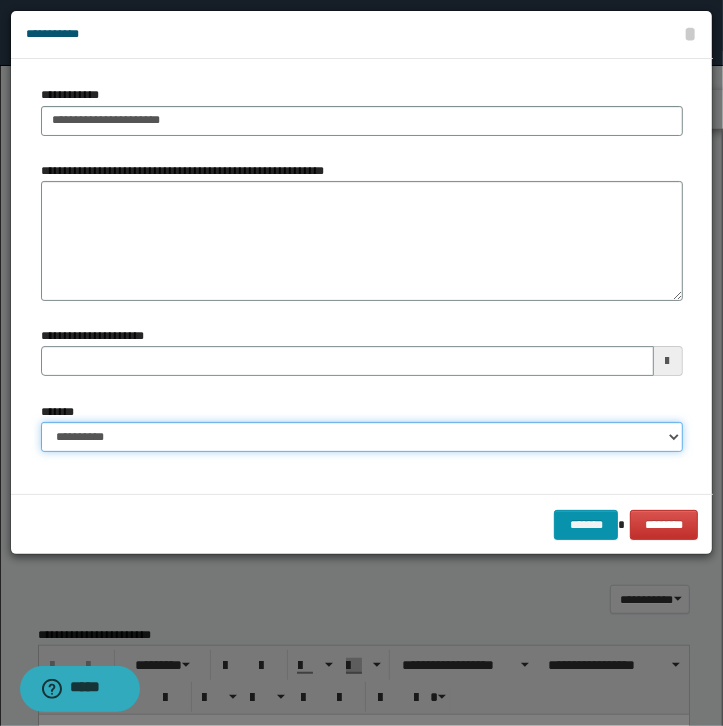 click on "**********" at bounding box center (362, 437) 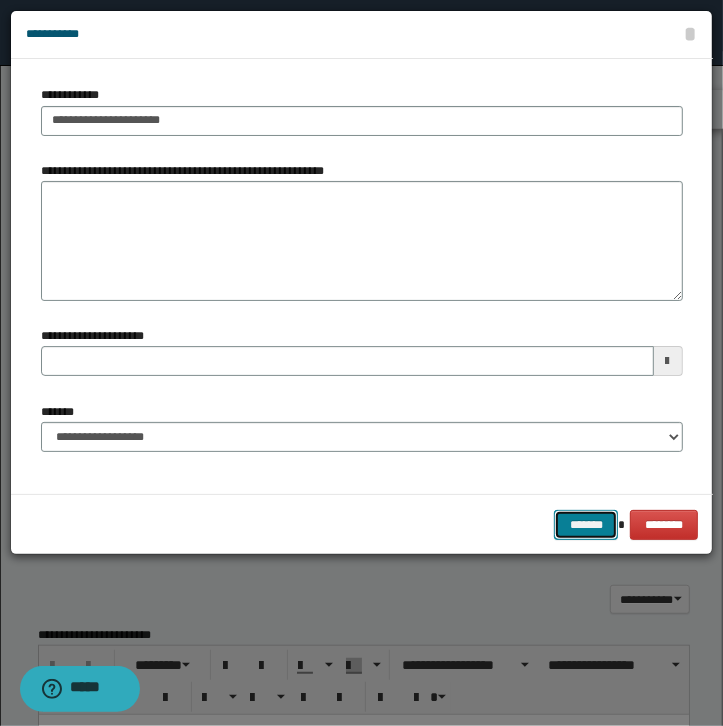 click on "*******" at bounding box center [586, 525] 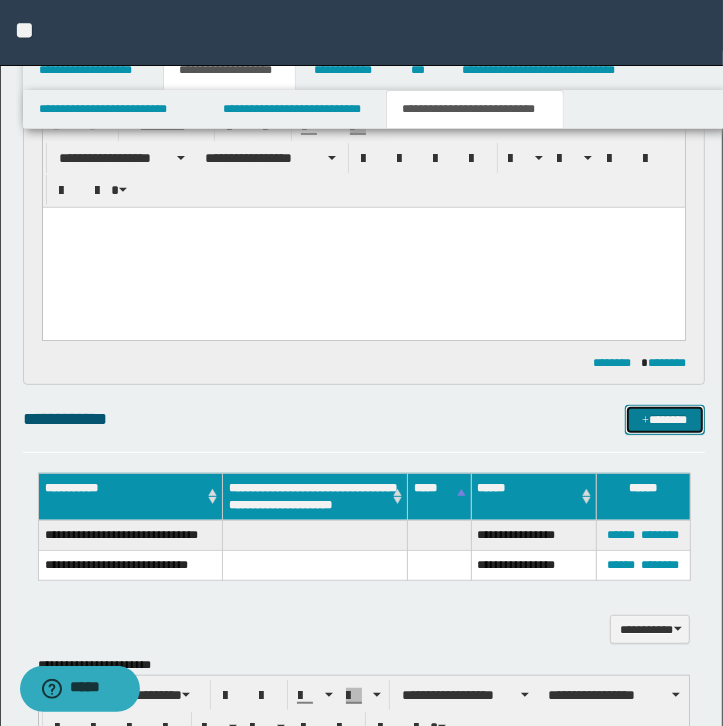 click on "*******" at bounding box center [665, 420] 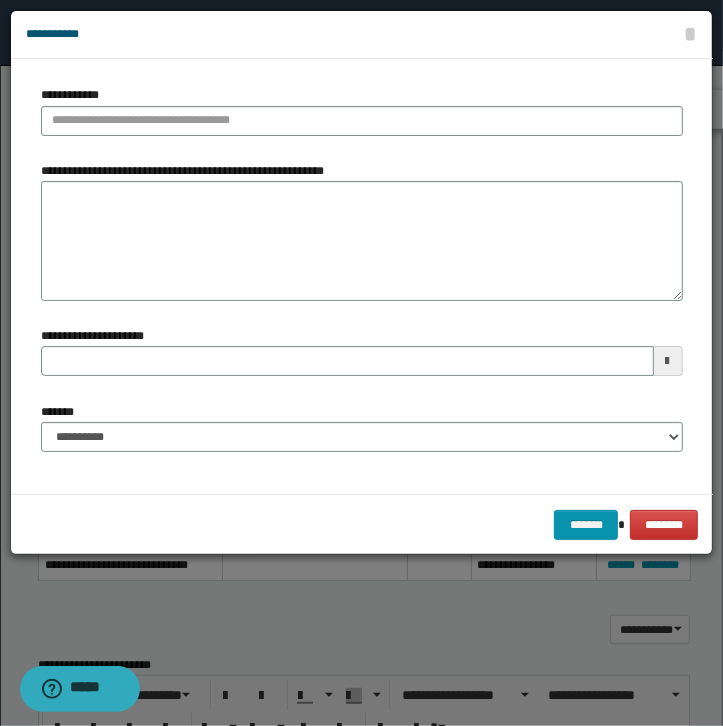 type 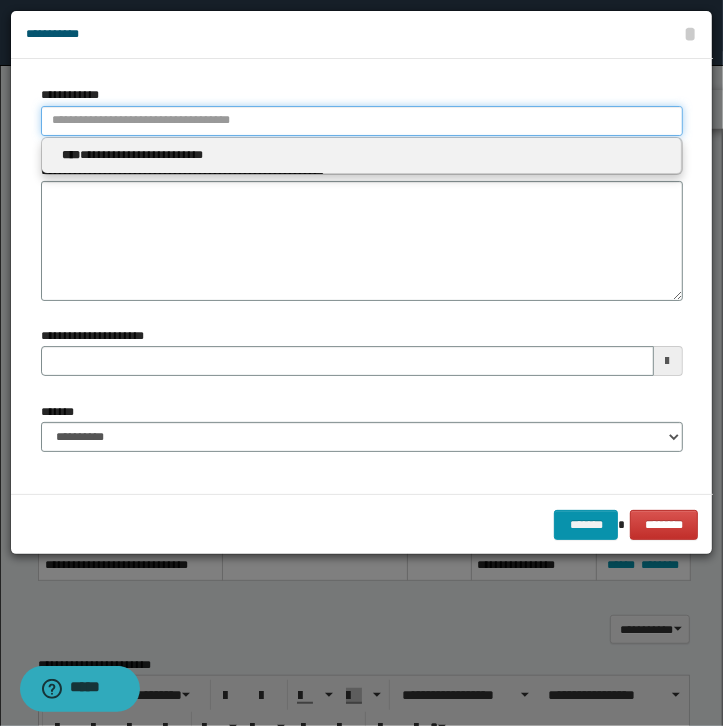 type on "**********" 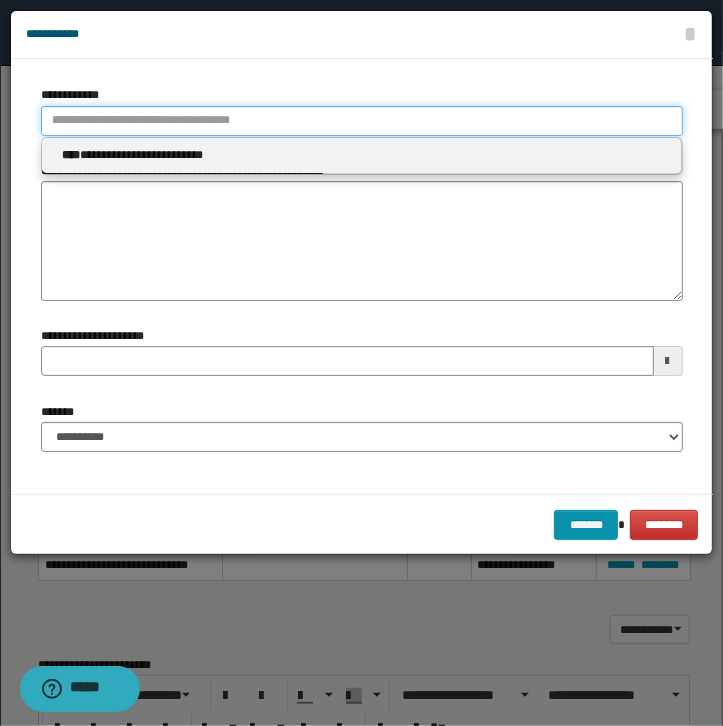 click on "**********" at bounding box center (362, 121) 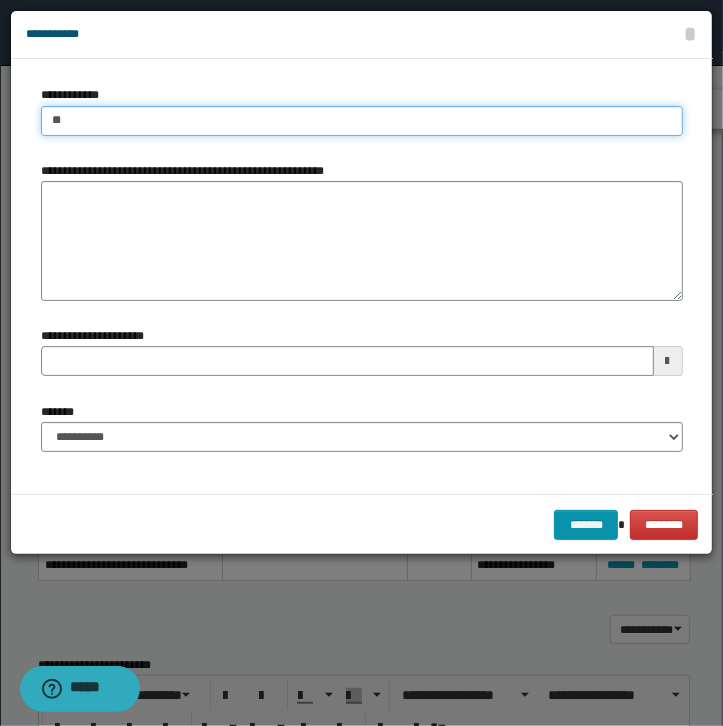 type on "***" 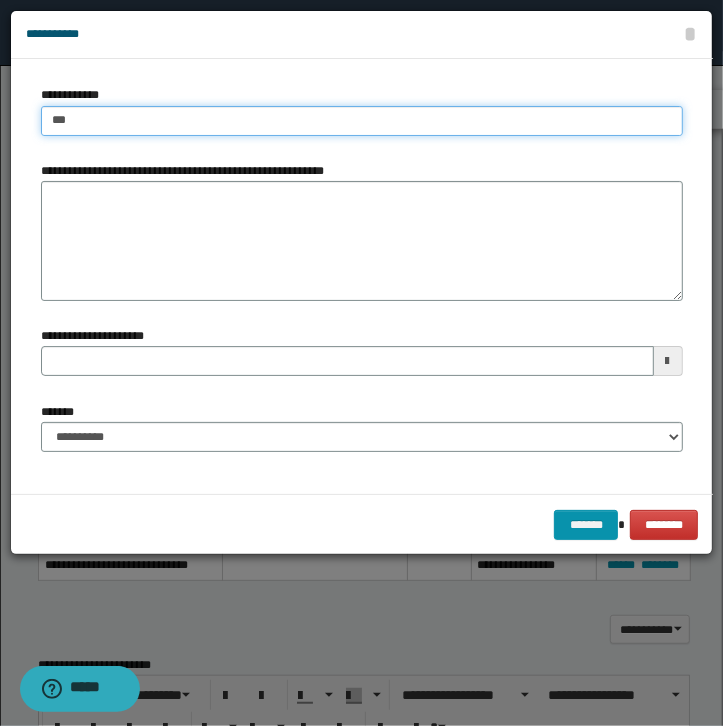 type on "***" 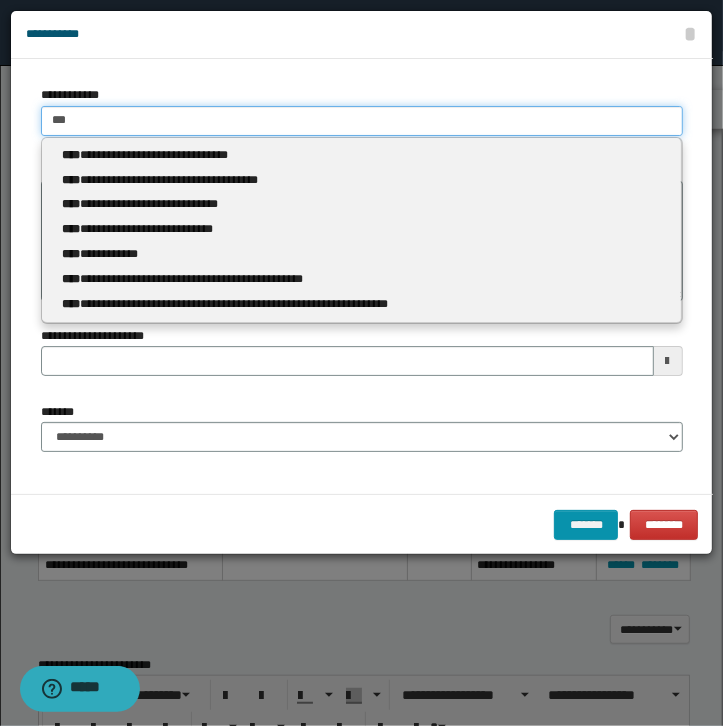 type 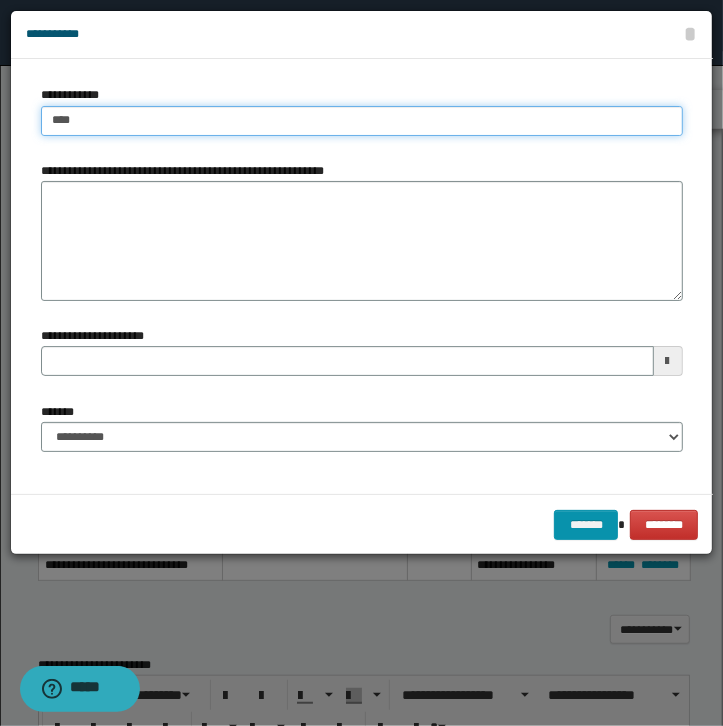 type on "****" 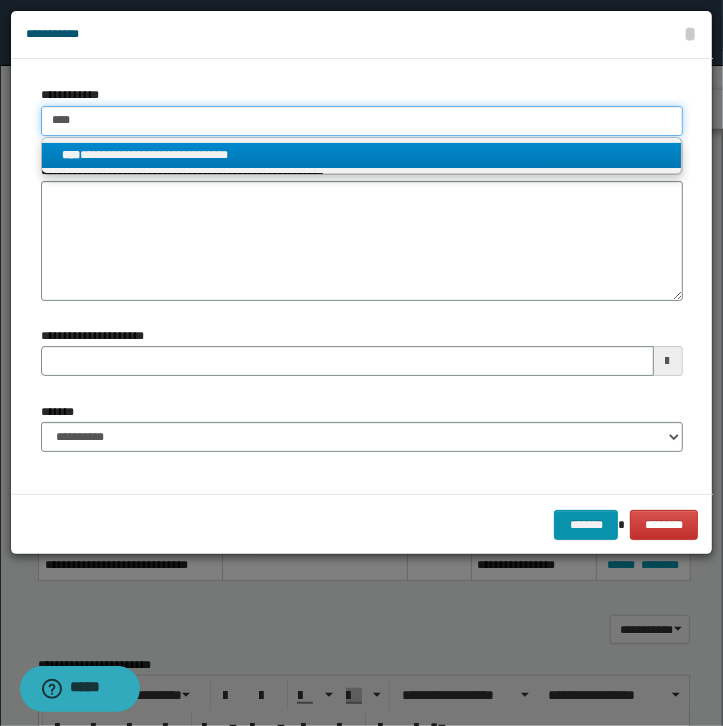 type on "****" 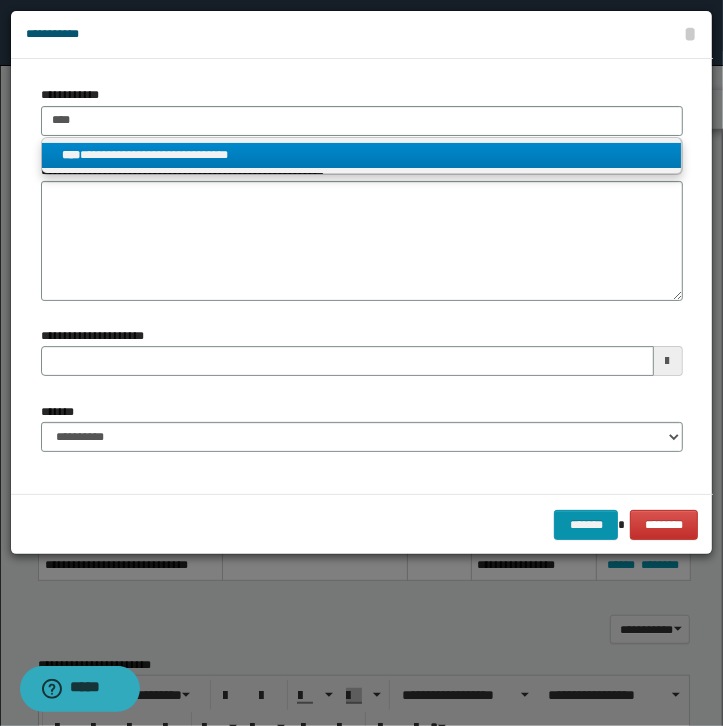 click on "**********" at bounding box center (361, 155) 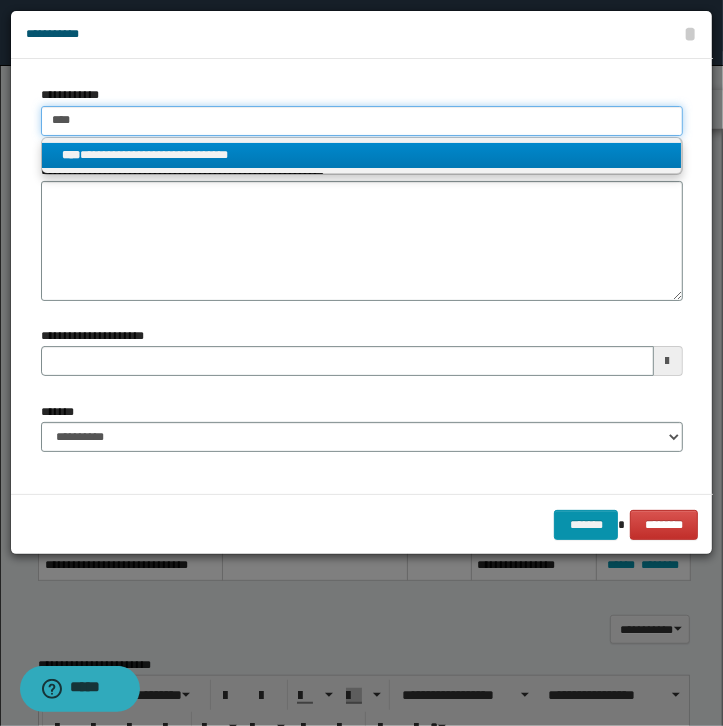 type 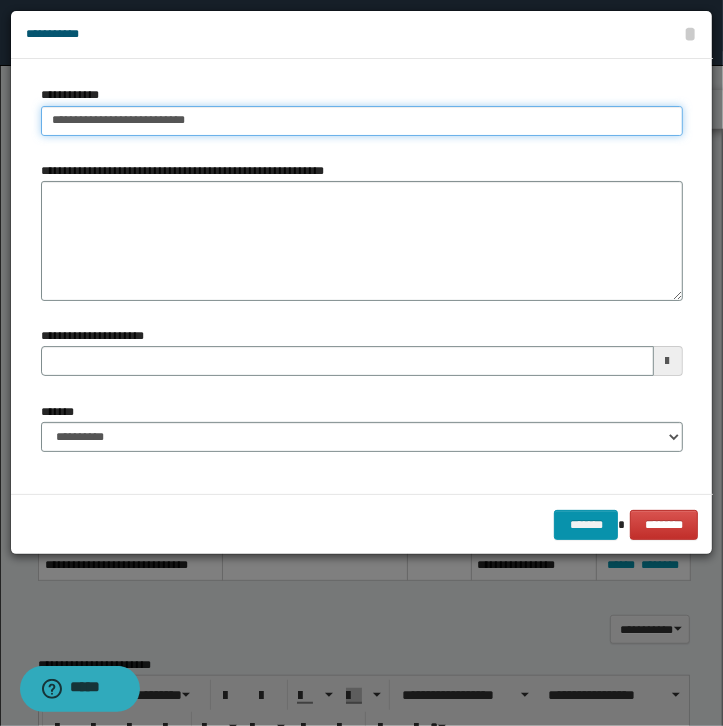 type 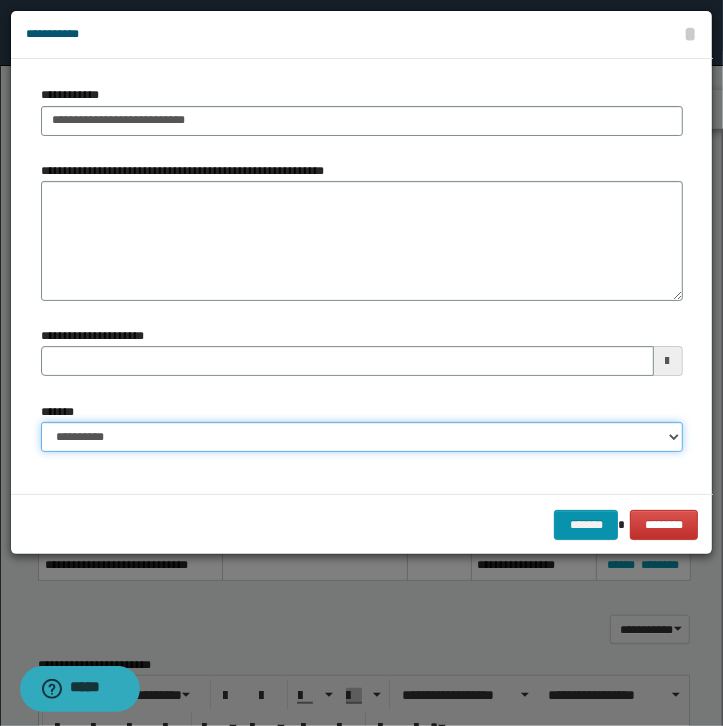 click on "**********" at bounding box center [362, 437] 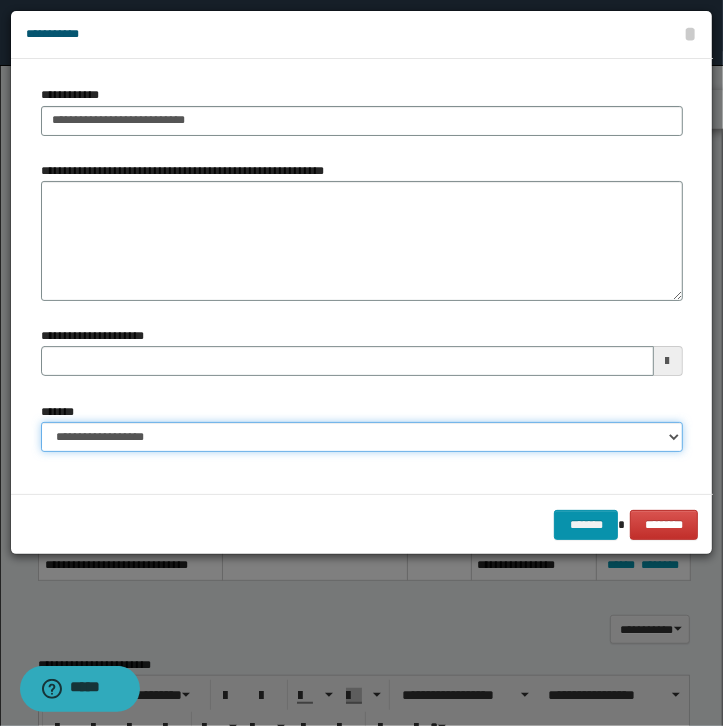 type 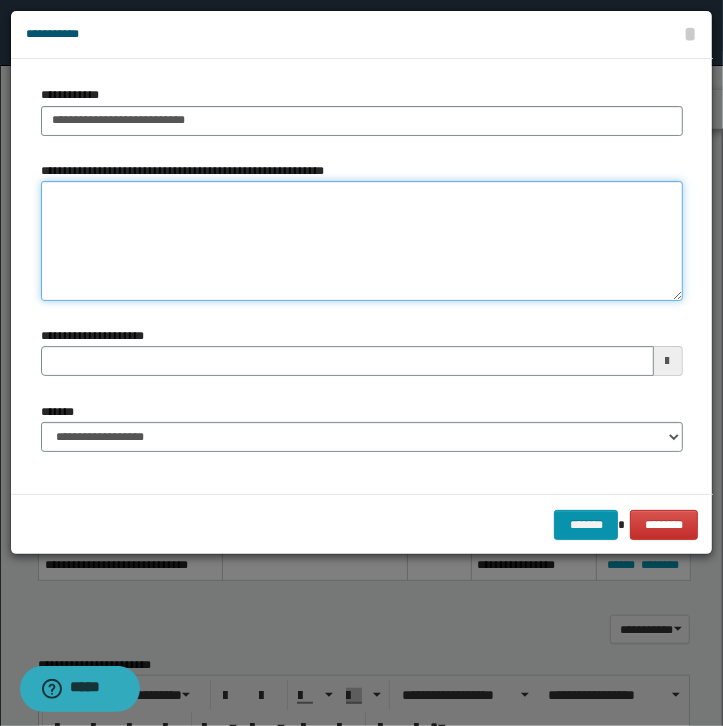 click on "**********" at bounding box center [362, 241] 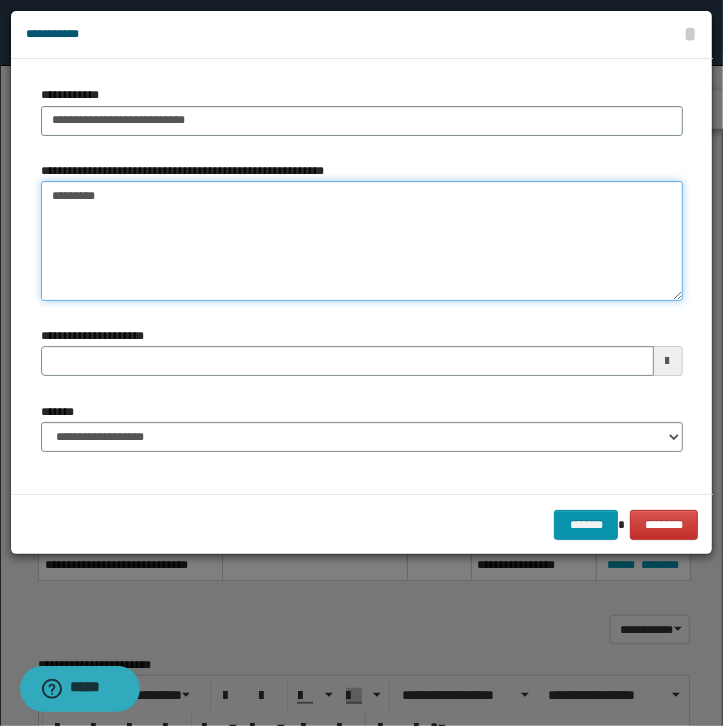 type on "**********" 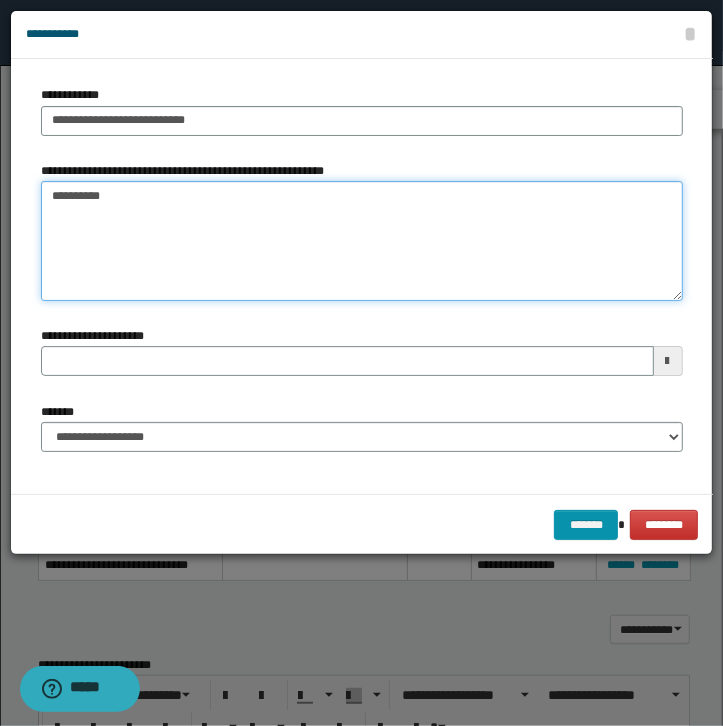 type 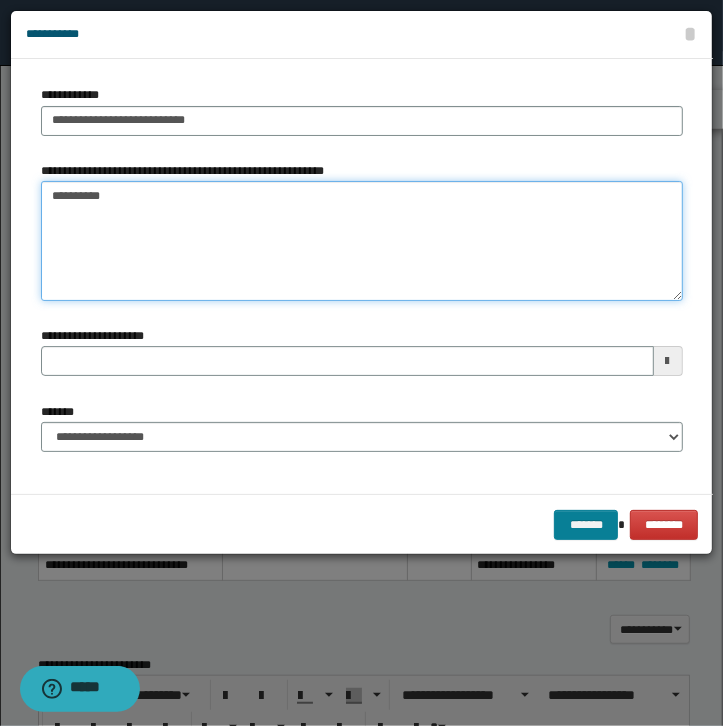 type on "**********" 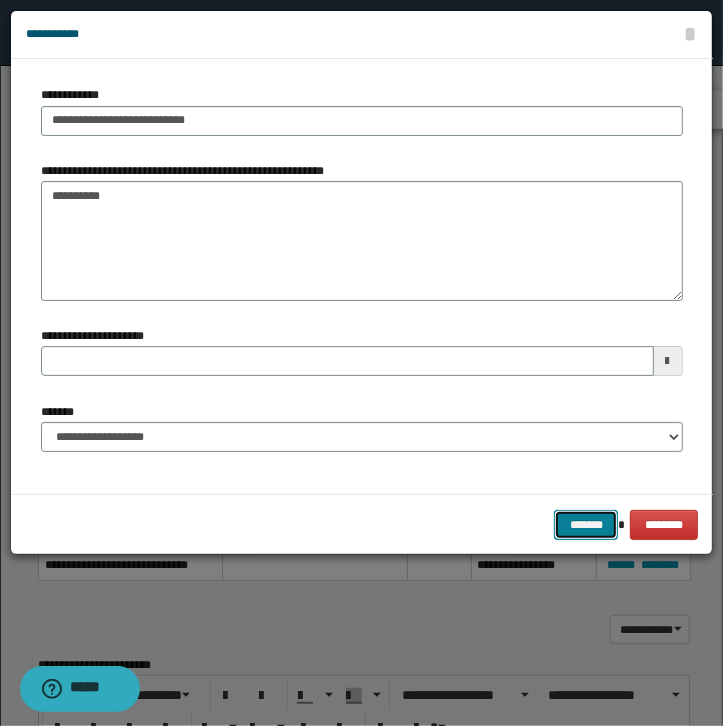 click on "*******" at bounding box center (586, 525) 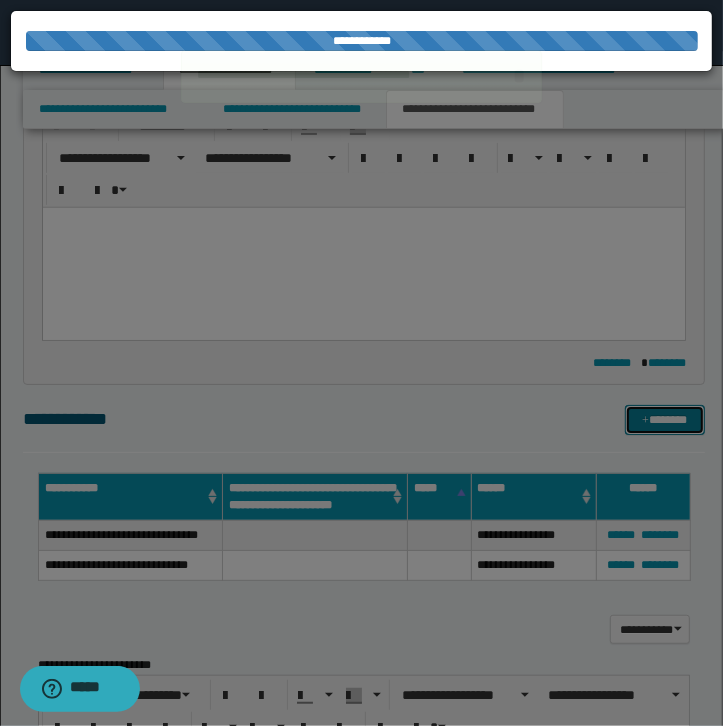 type 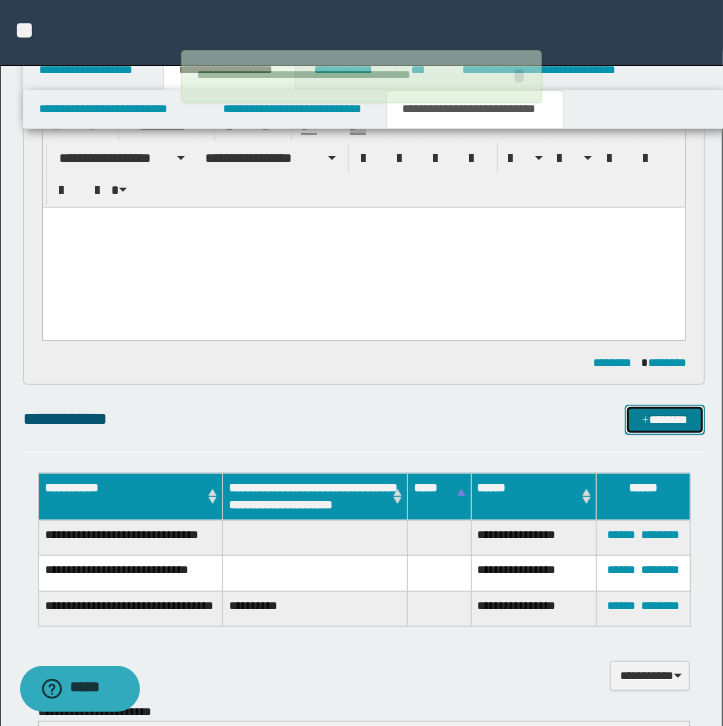 click on "*******" at bounding box center [665, 420] 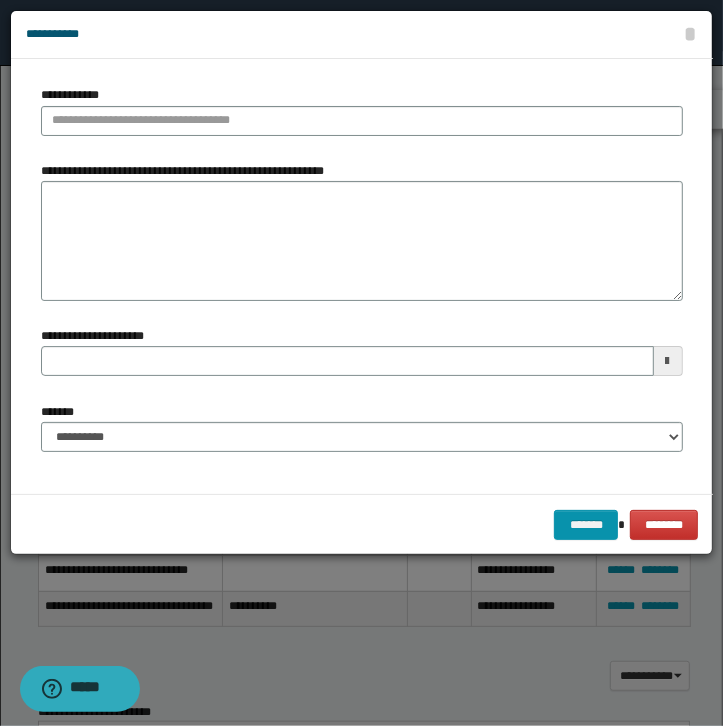 type 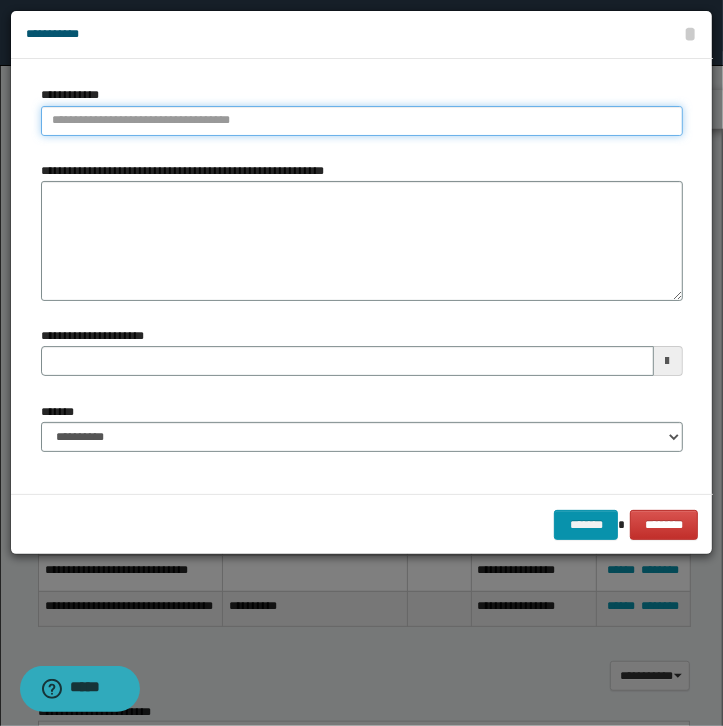 type on "**********" 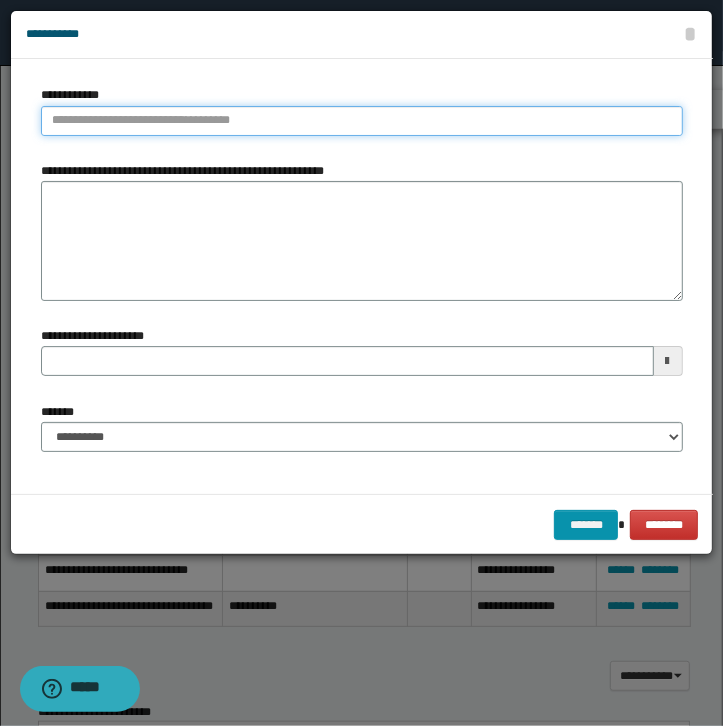 click on "**********" at bounding box center [362, 121] 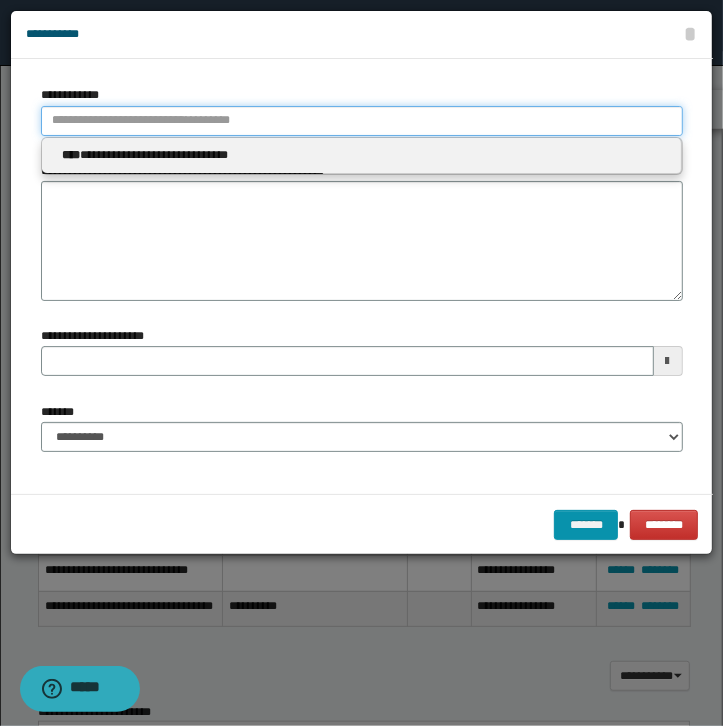 type 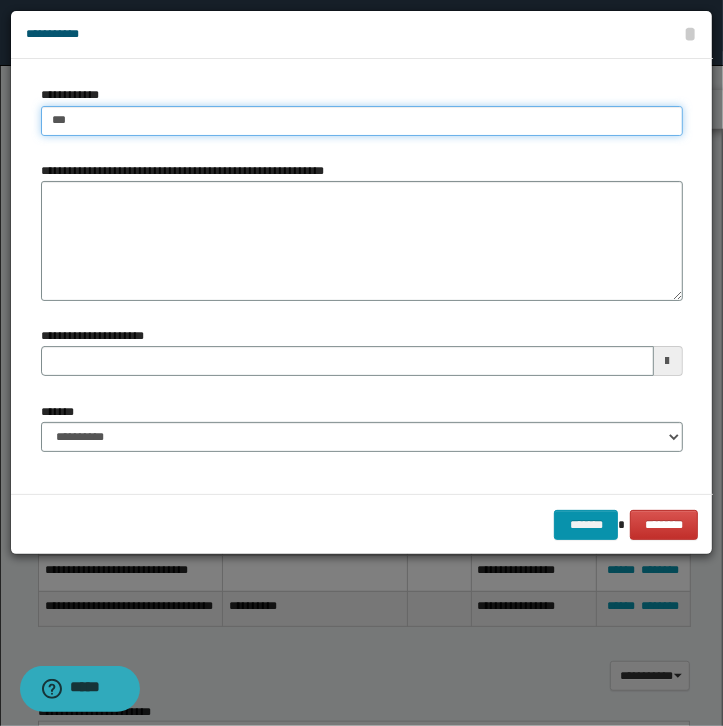 type on "****" 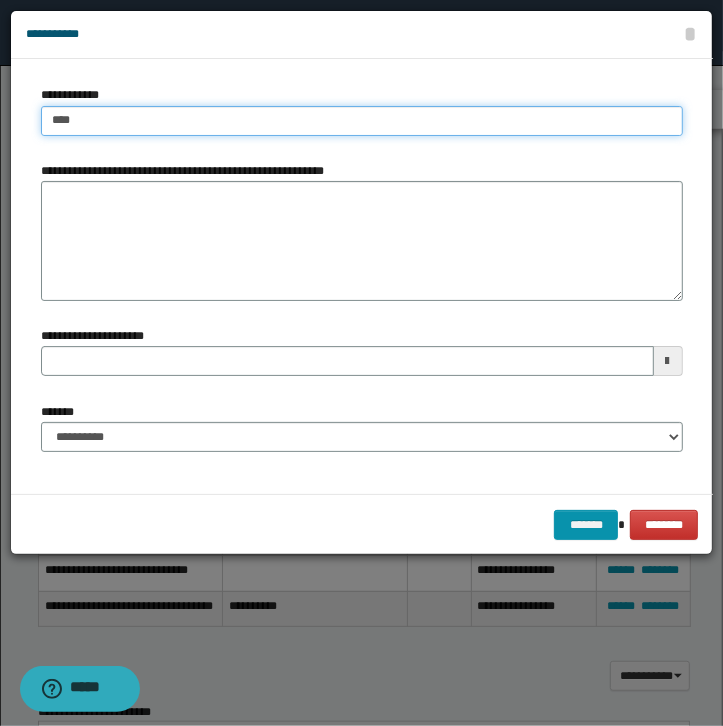type on "****" 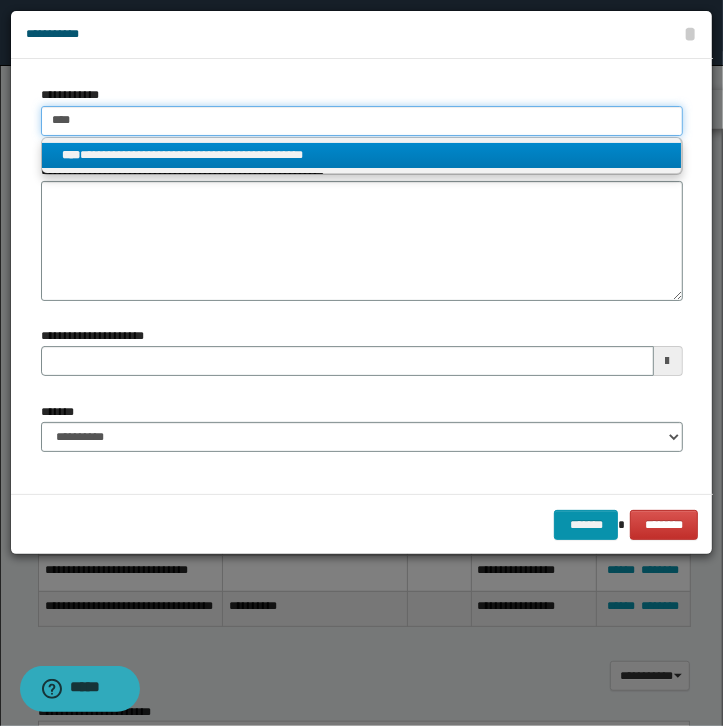 type on "****" 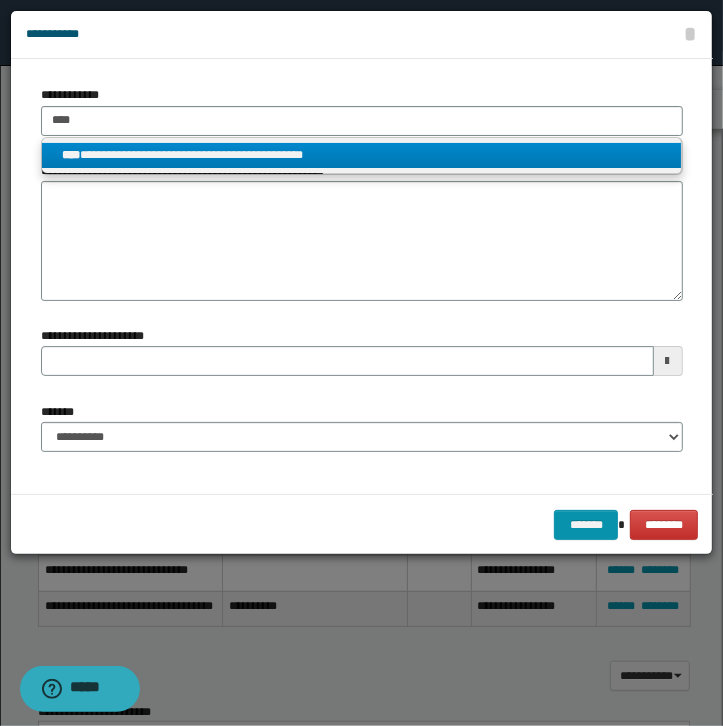 click on "**********" at bounding box center [361, 155] 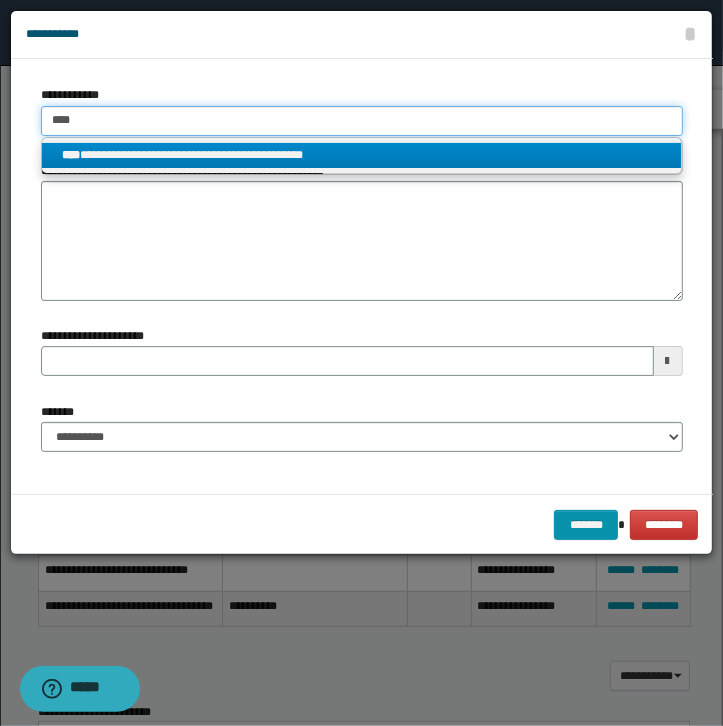 type 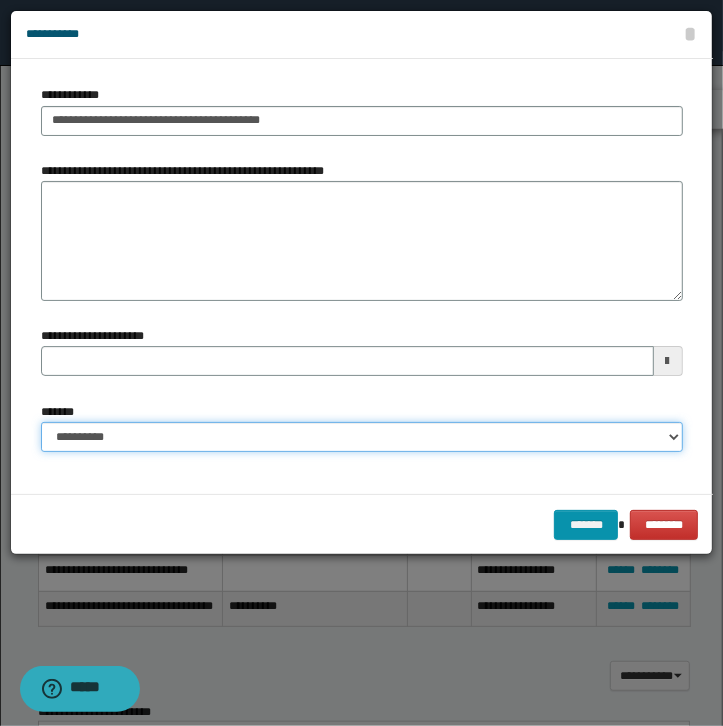 click on "**********" at bounding box center (362, 437) 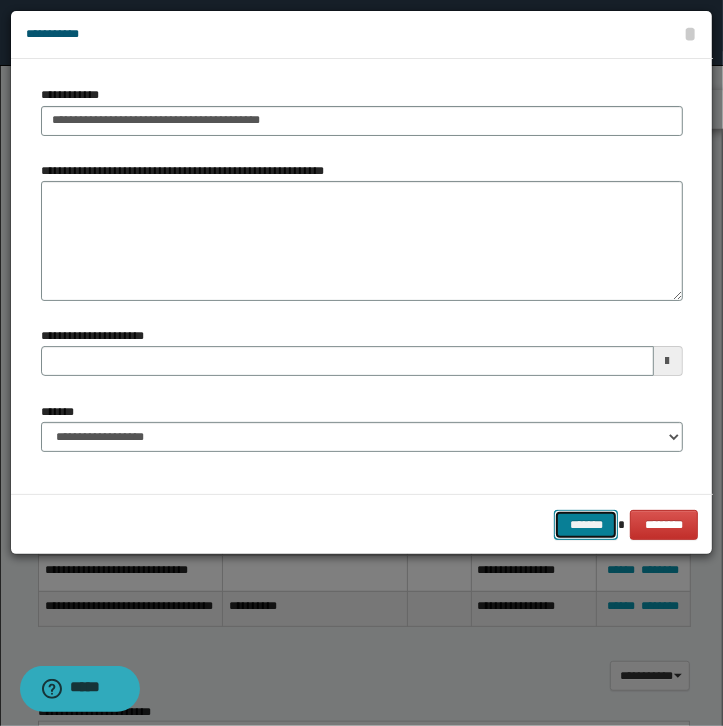 click on "*******" at bounding box center (586, 525) 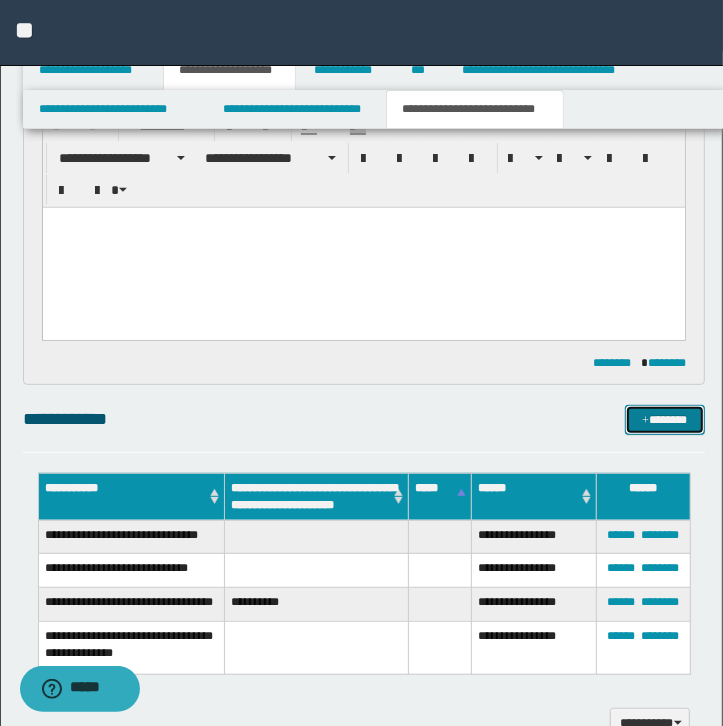 click at bounding box center [645, 421] 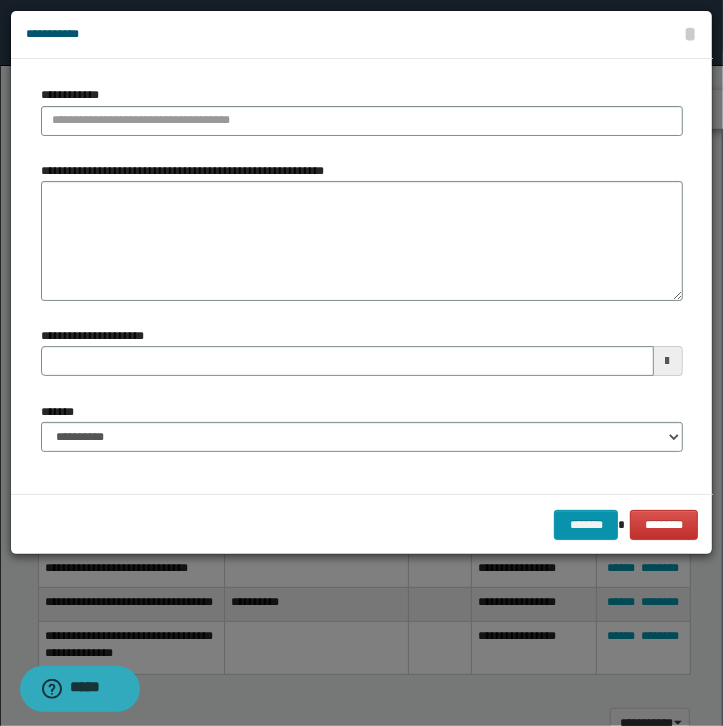 type 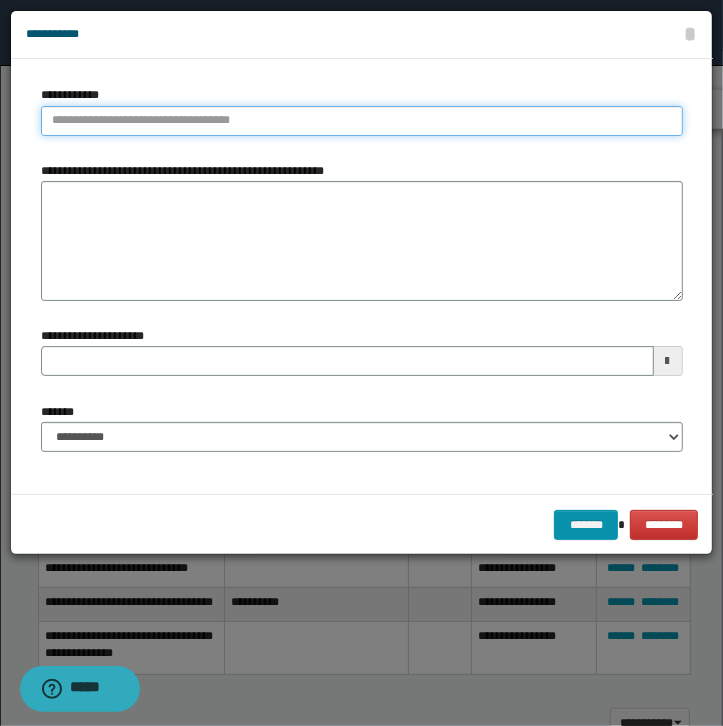 type on "**********" 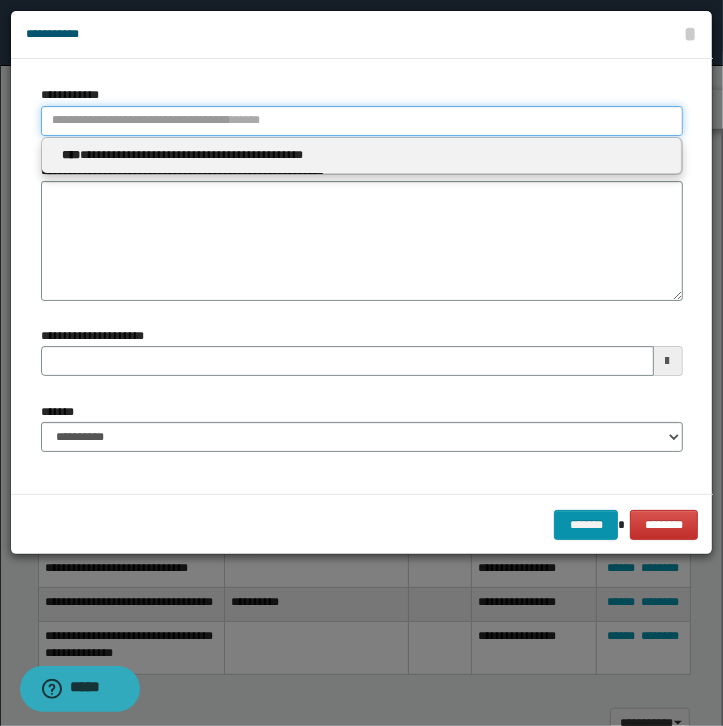 click on "**********" at bounding box center (362, 121) 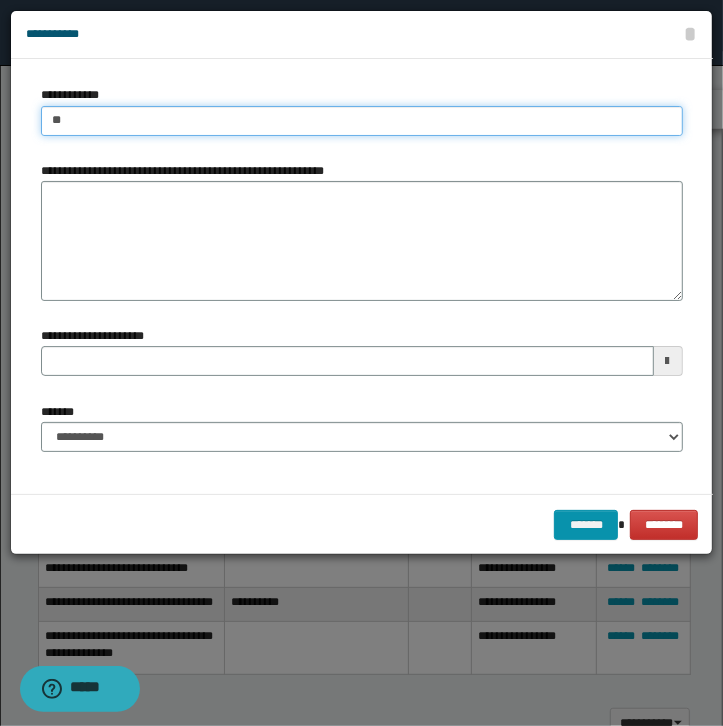 type on "***" 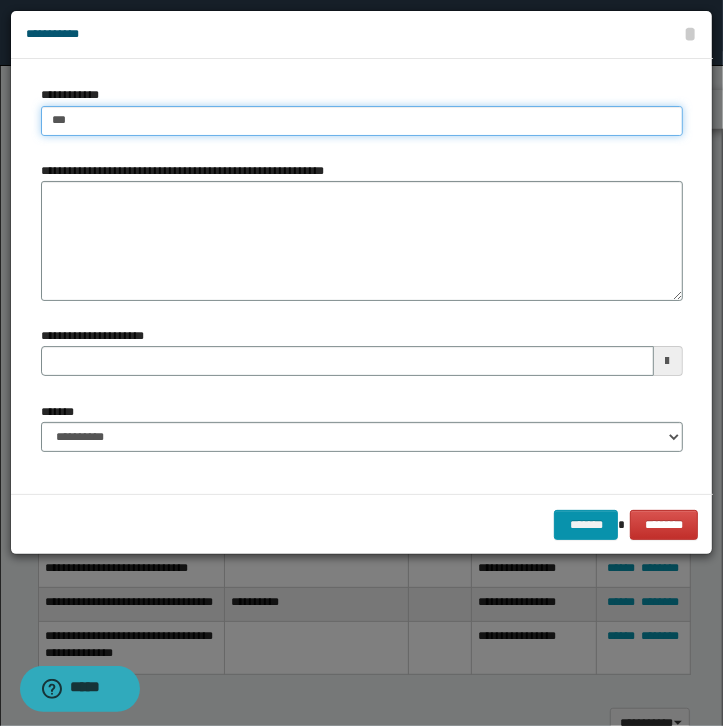 type on "***" 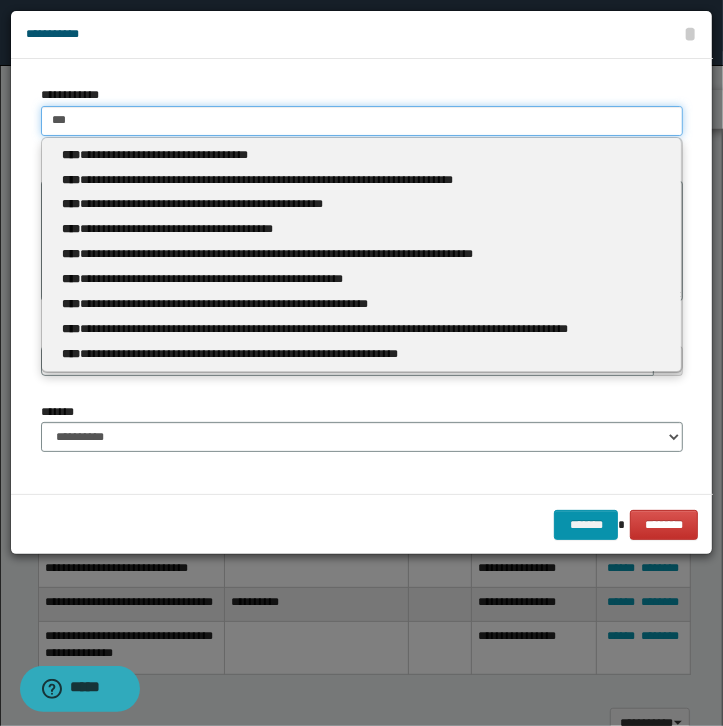 type 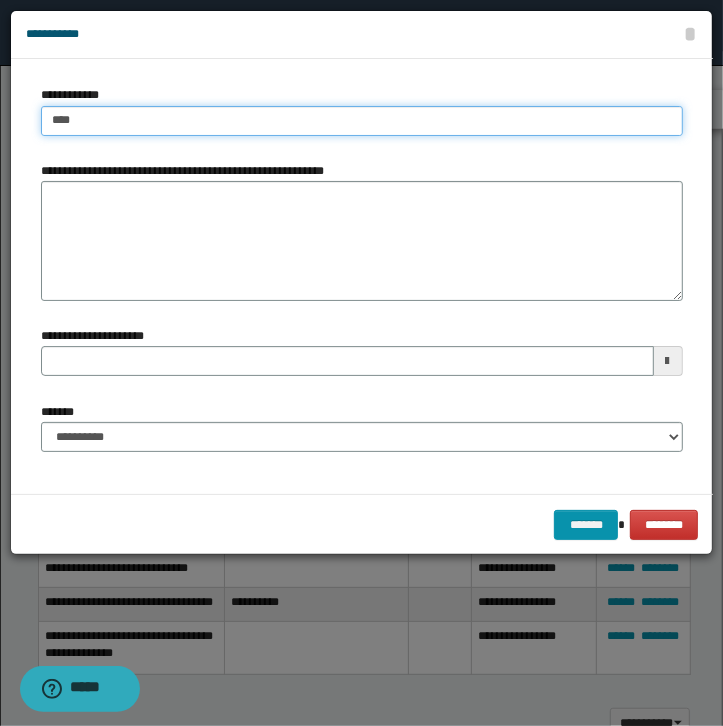 type on "****" 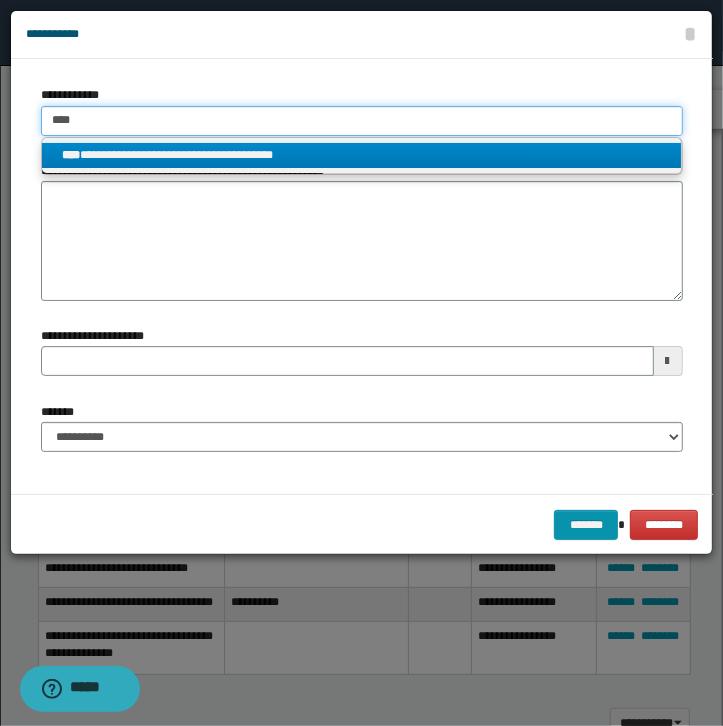 type on "****" 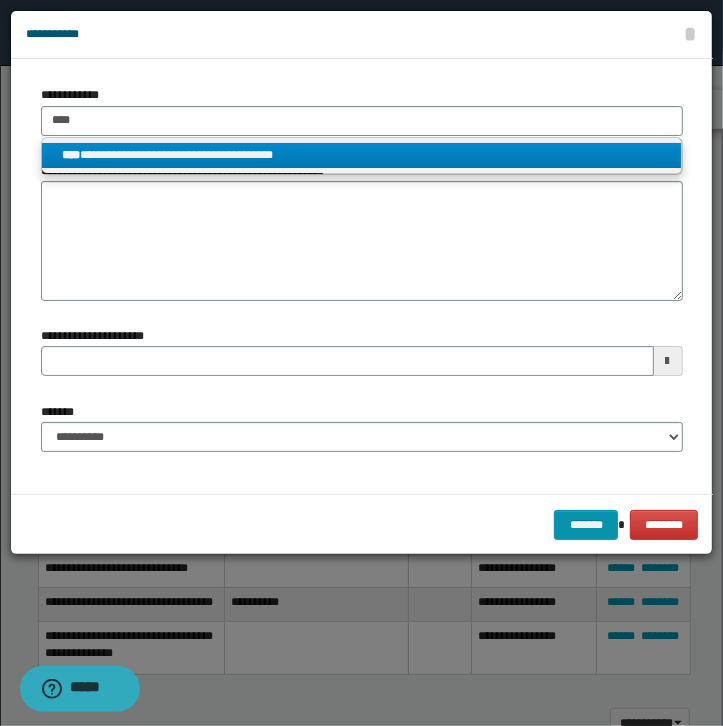 click on "**********" at bounding box center (361, 155) 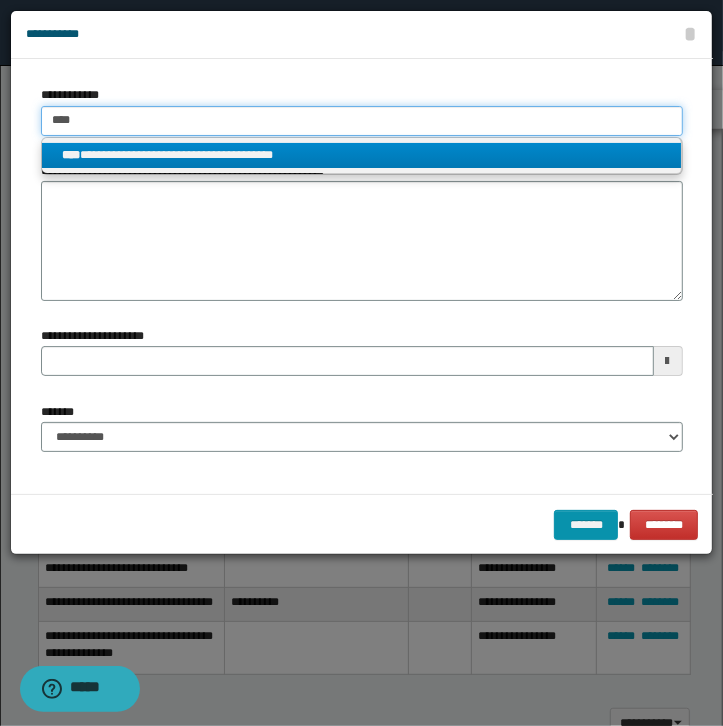 type 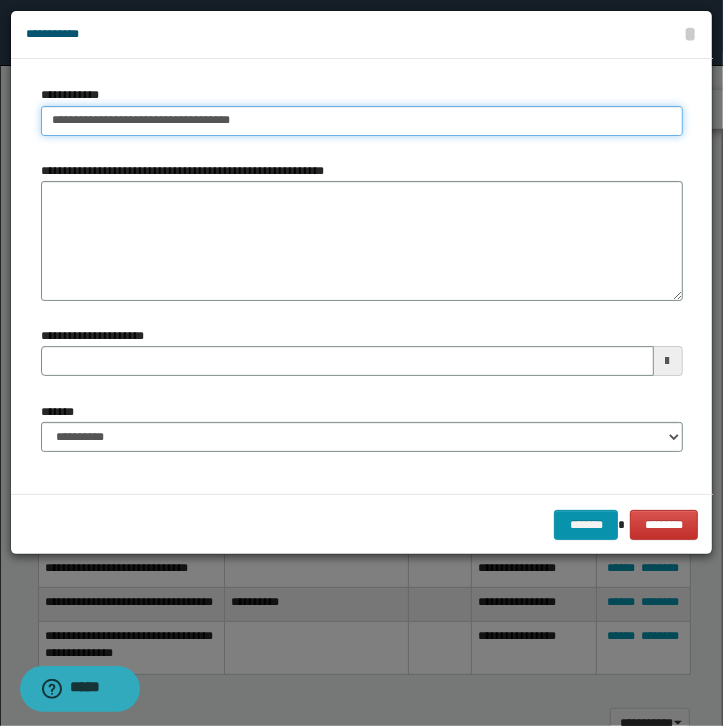 type 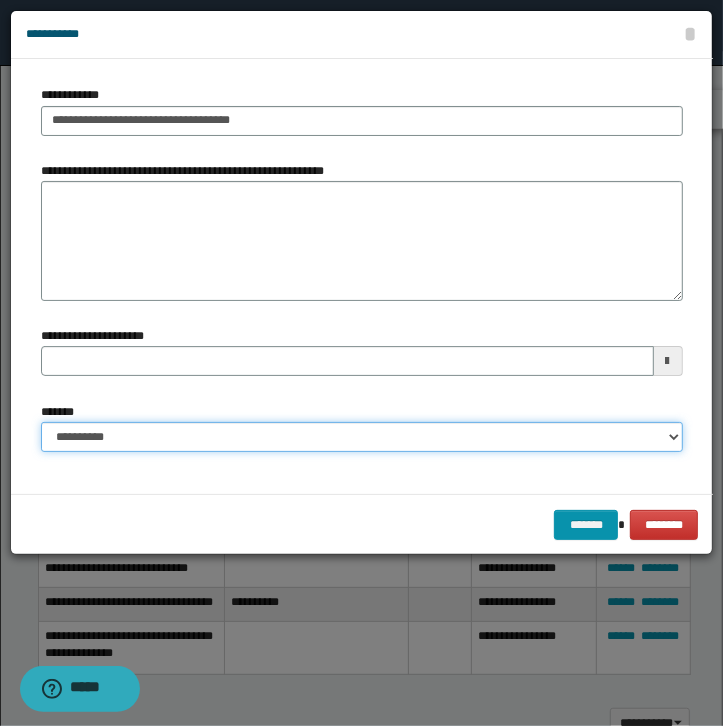 select on "*" 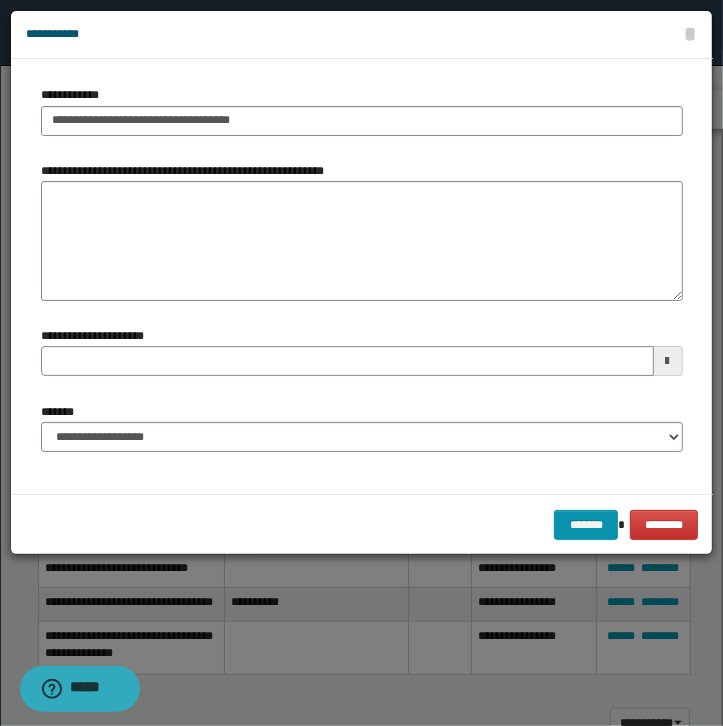 click on "*******
********" at bounding box center (362, 524) 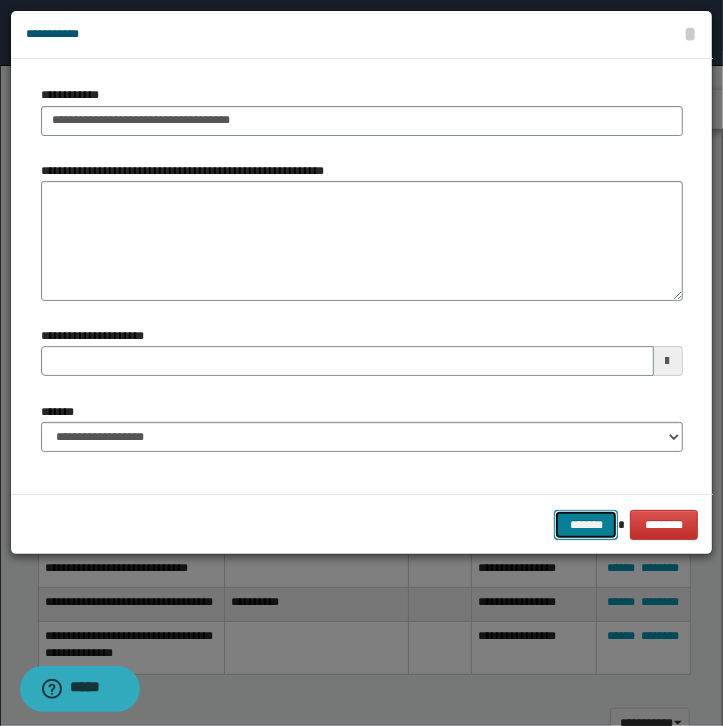 click on "*******" at bounding box center (586, 525) 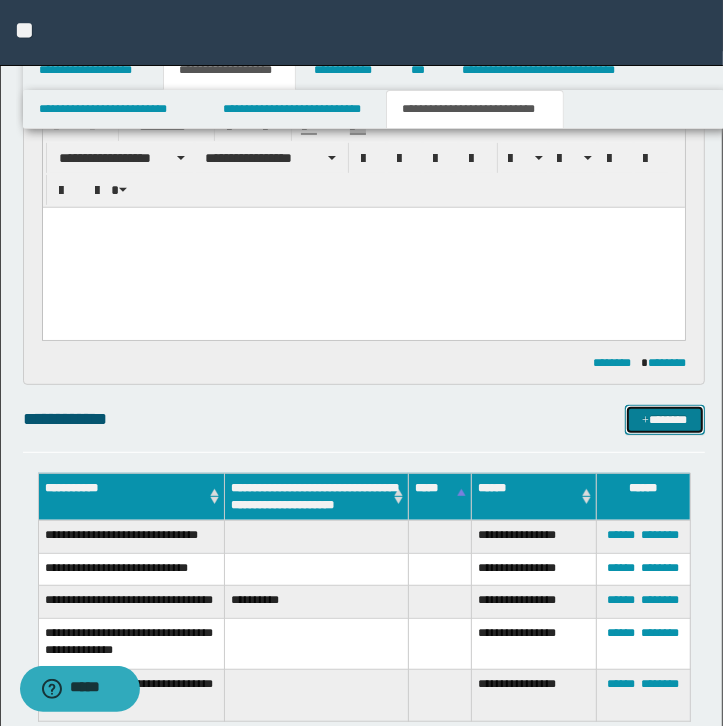 click on "*******" at bounding box center [665, 420] 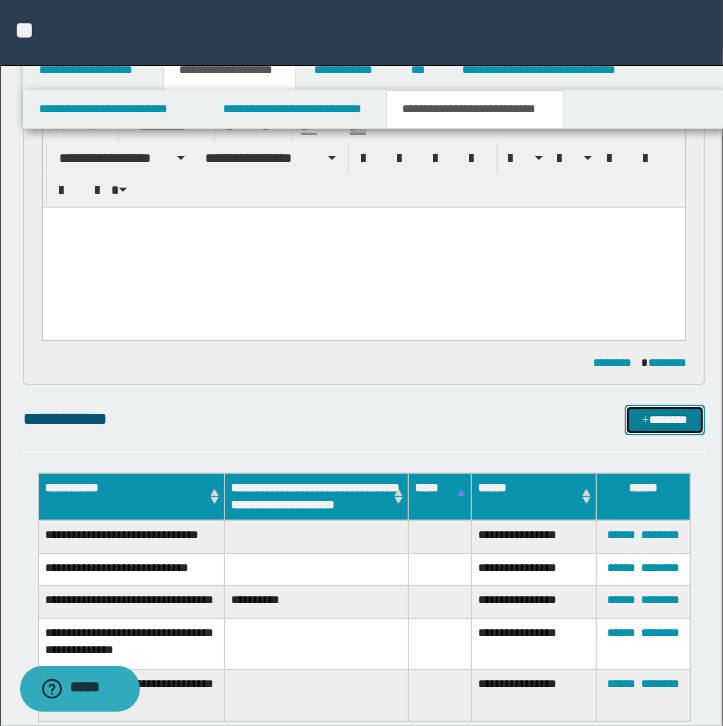 type 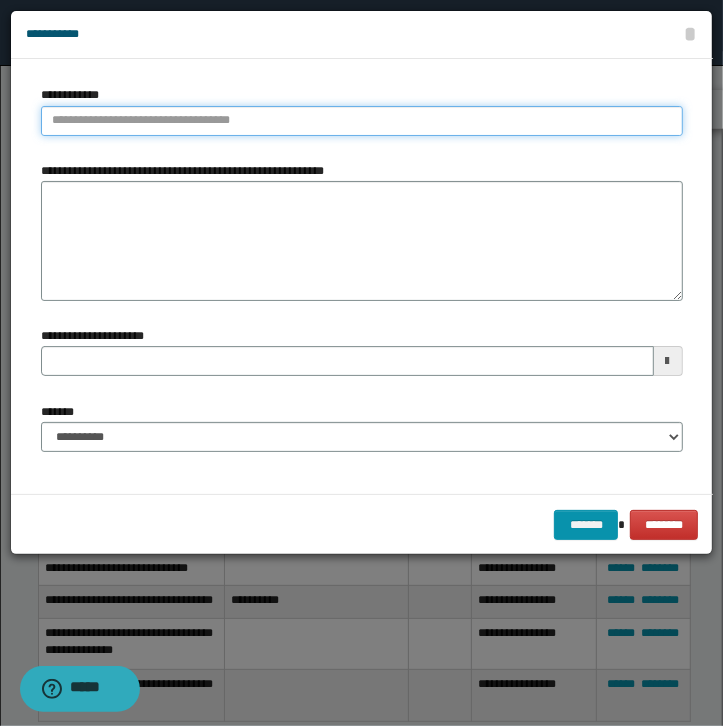 type on "**********" 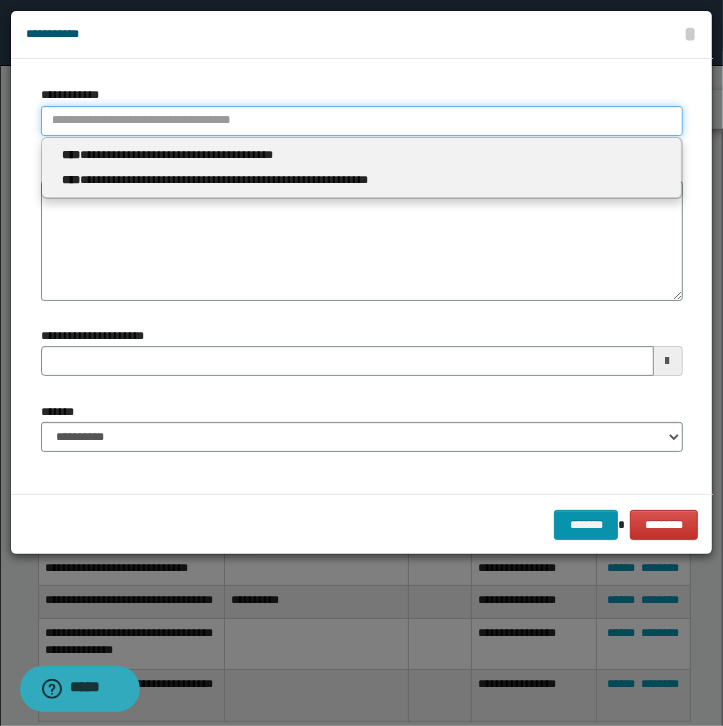 click on "**********" at bounding box center (362, 121) 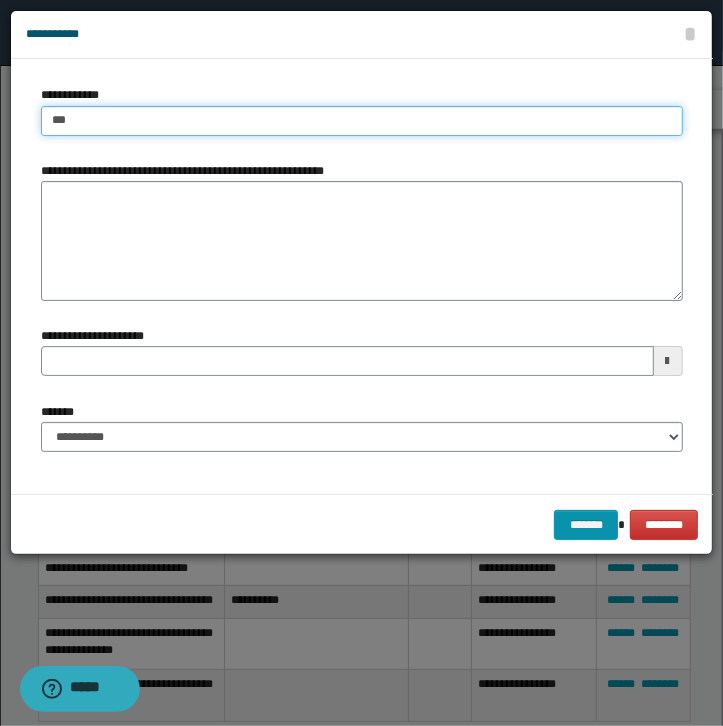 type on "****" 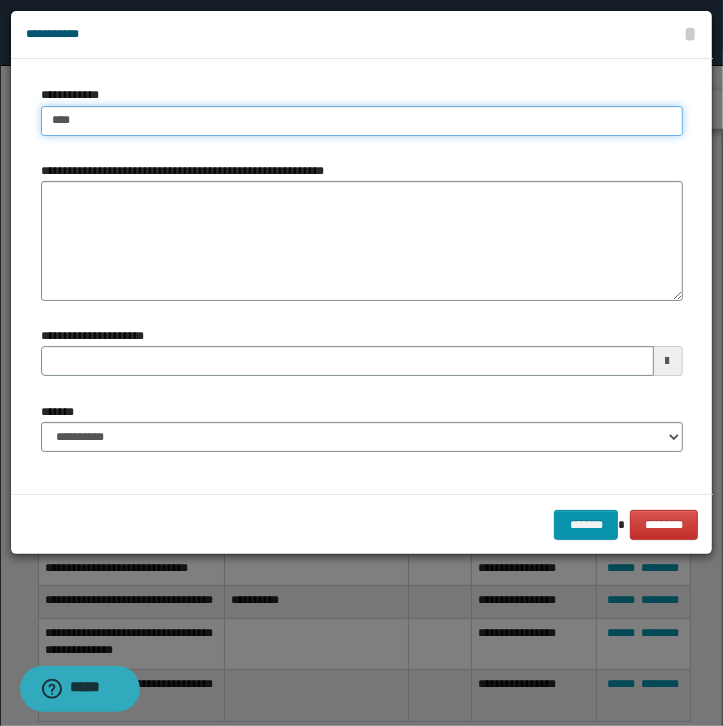 type on "****" 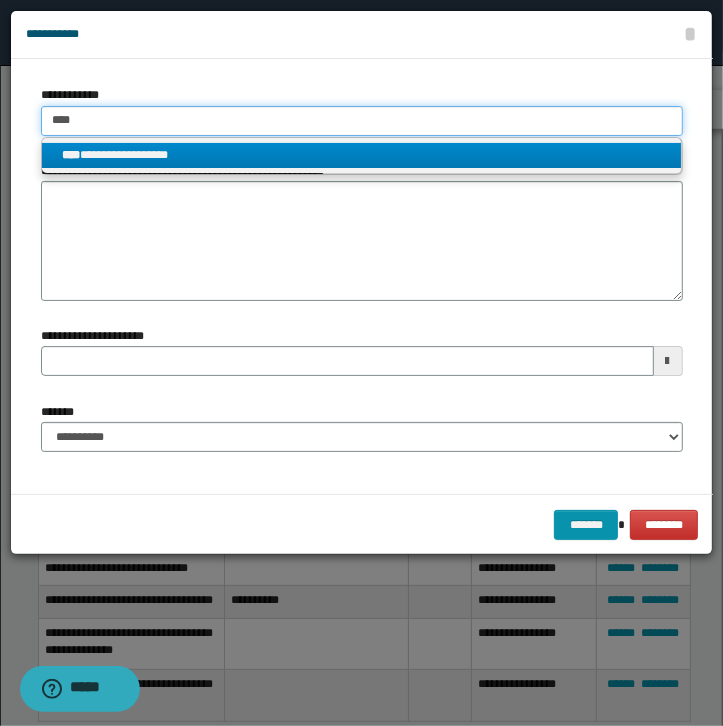 type on "****" 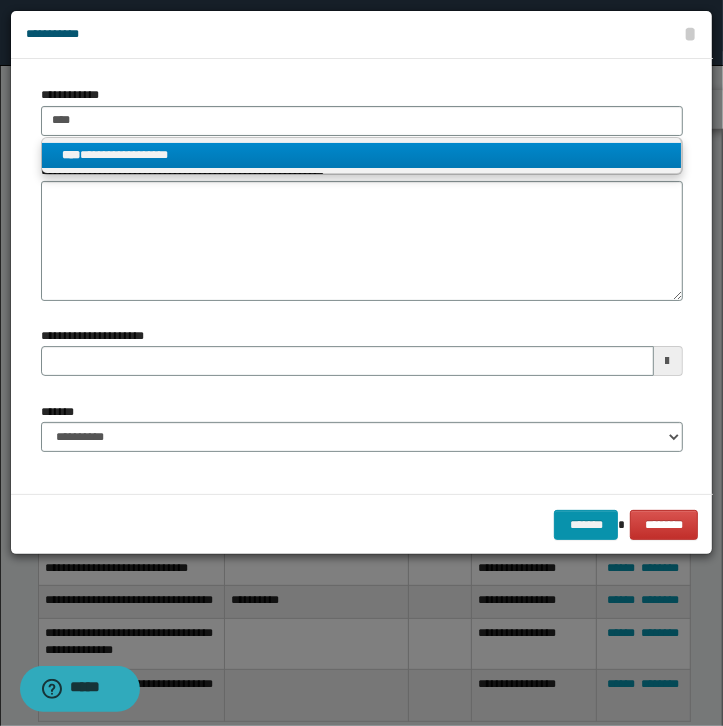 click on "**********" at bounding box center (361, 155) 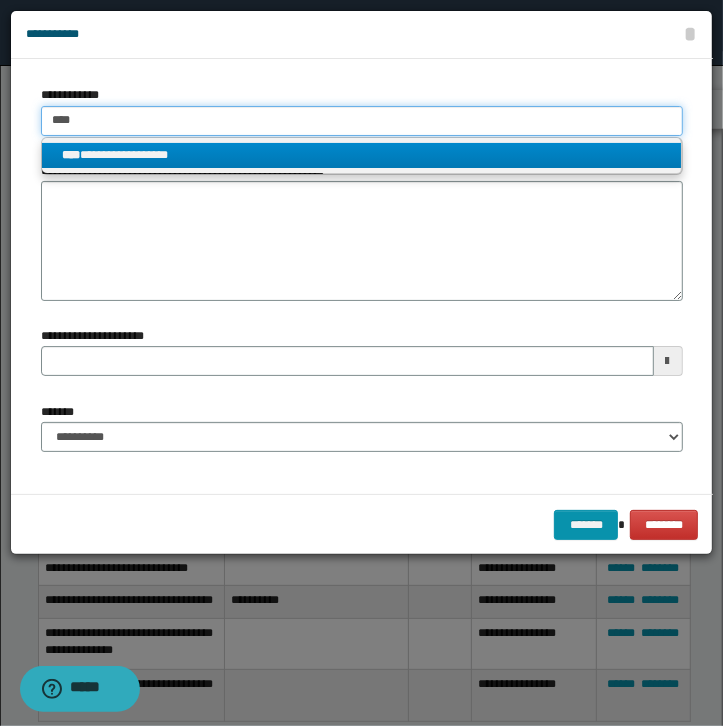 type 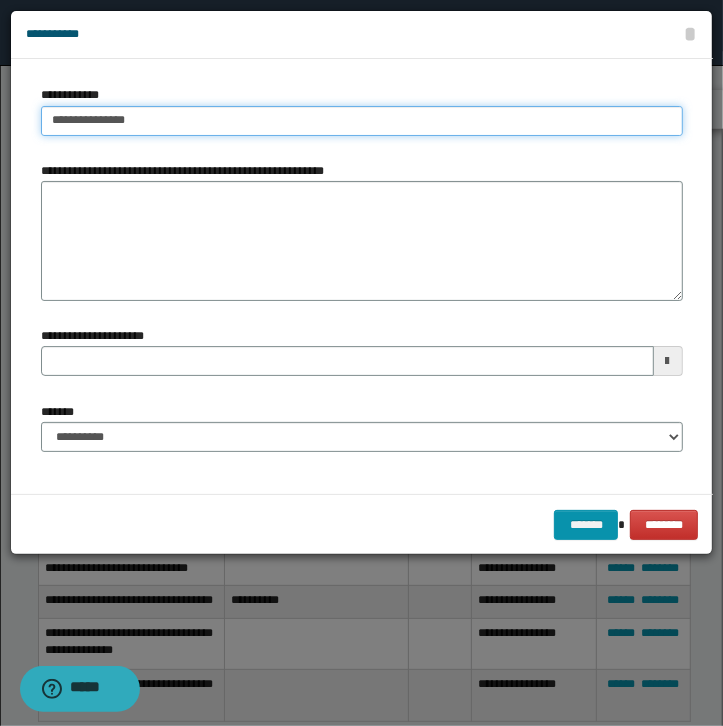 type 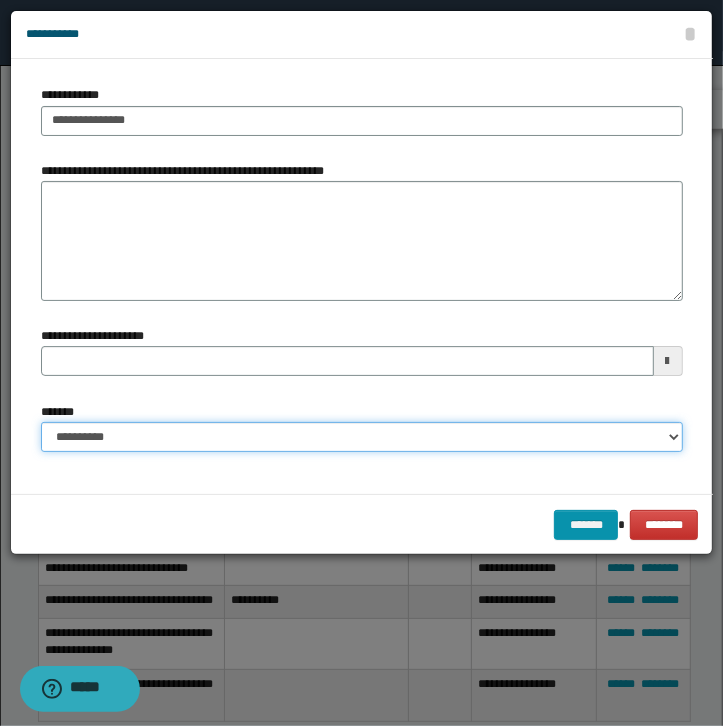 click on "**********" at bounding box center (362, 437) 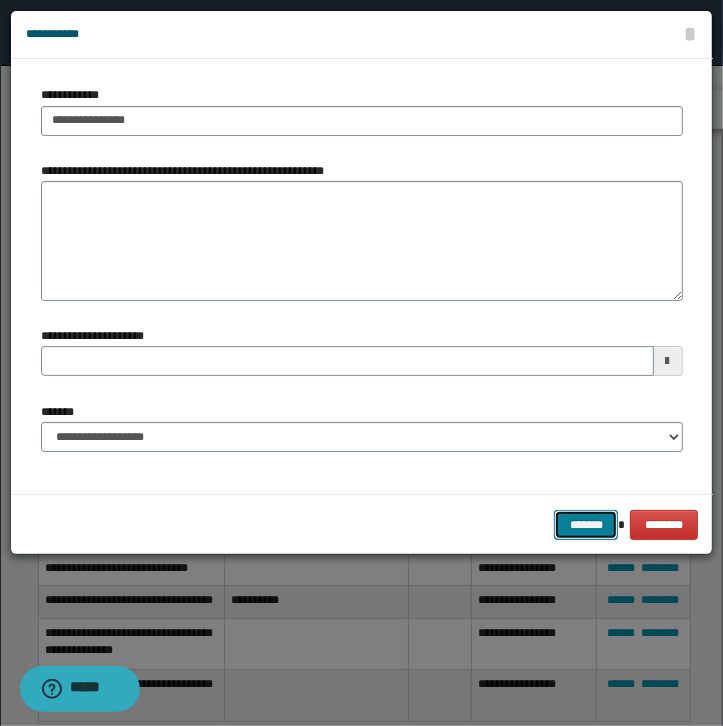 click on "*******" at bounding box center (586, 525) 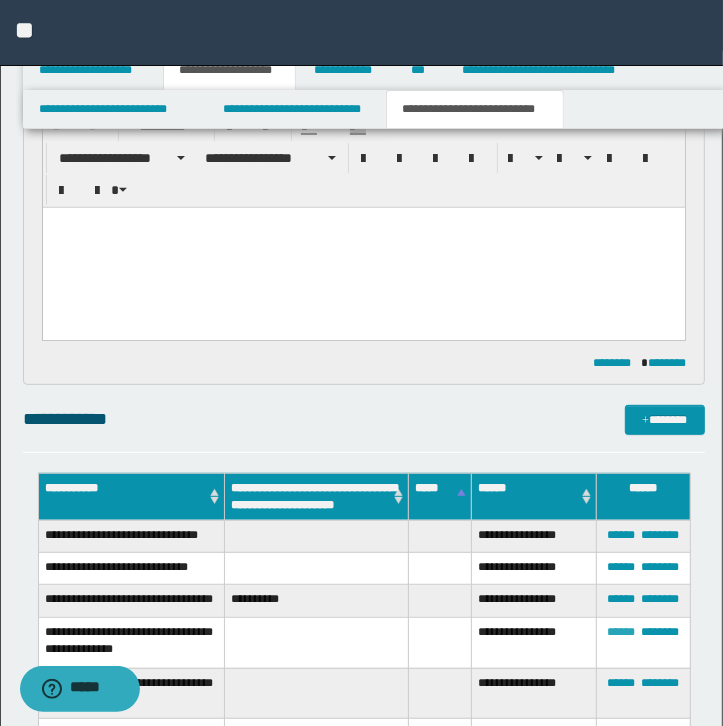 click on "******" at bounding box center (621, 632) 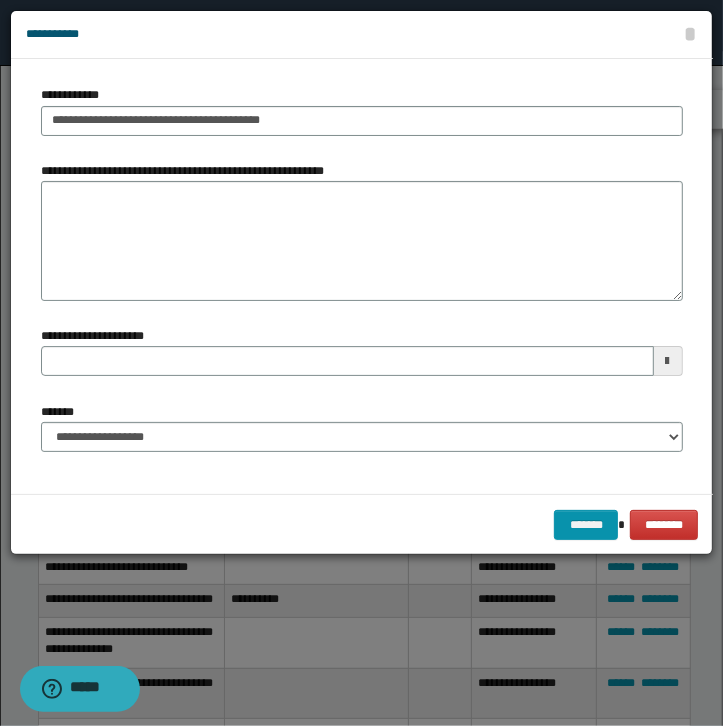 type 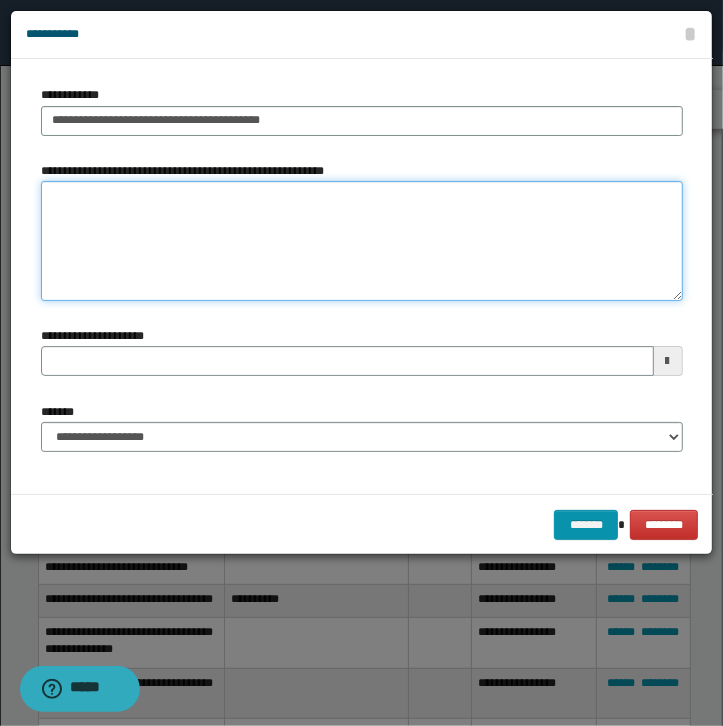 click on "**********" at bounding box center [362, 241] 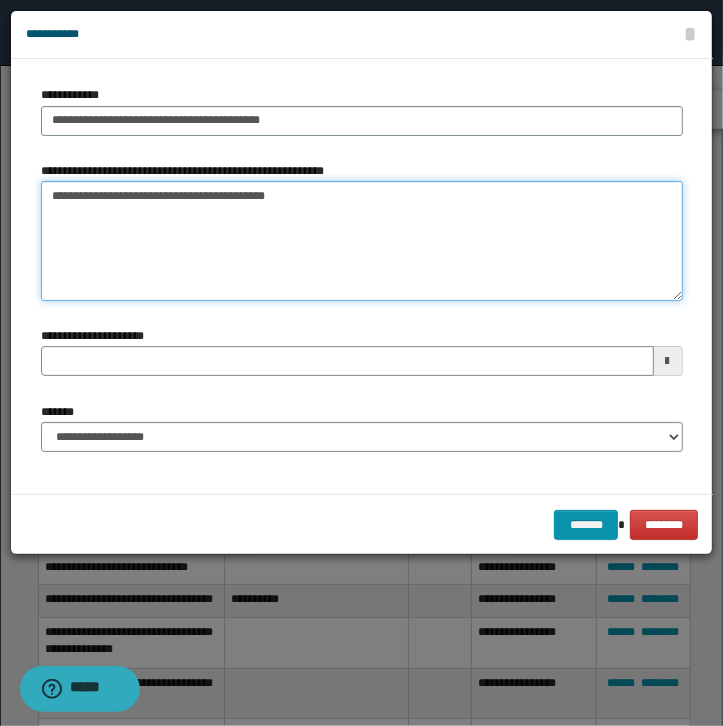 type on "**********" 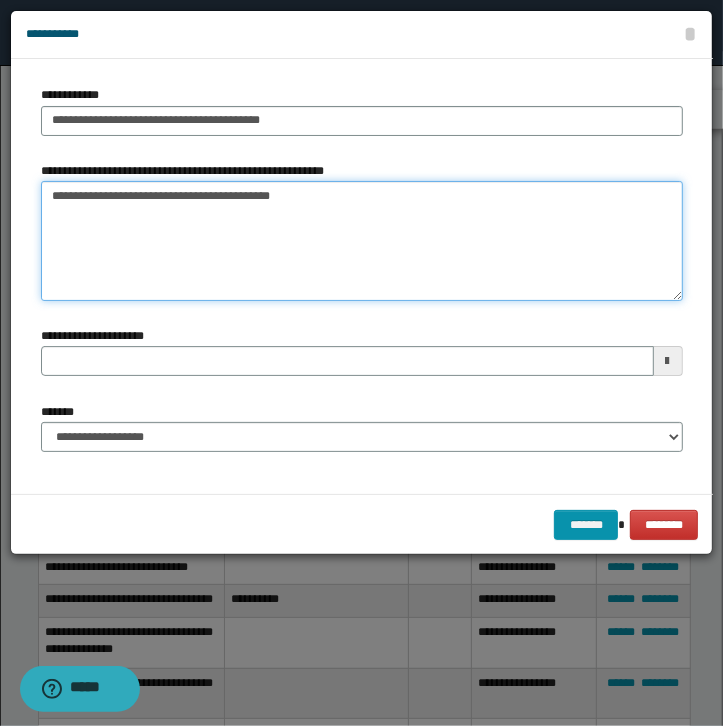 type 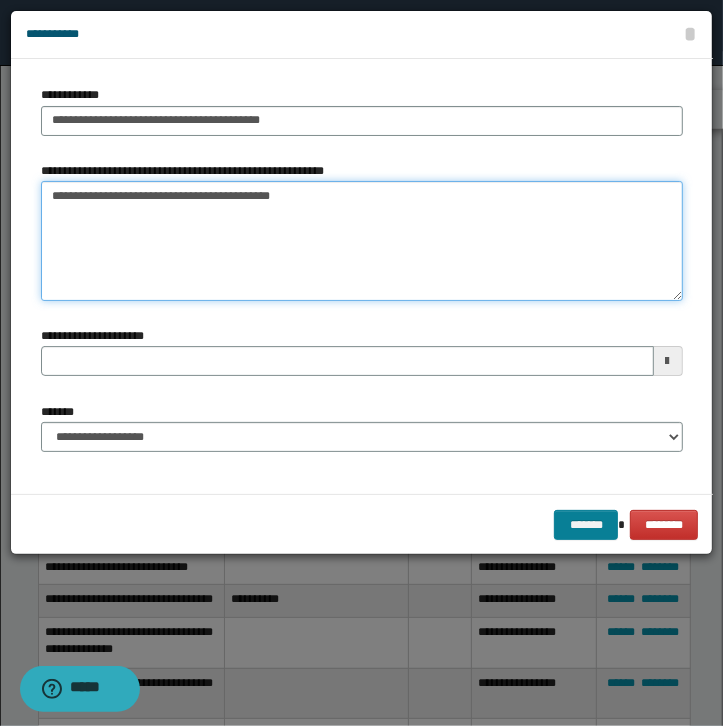 type on "**********" 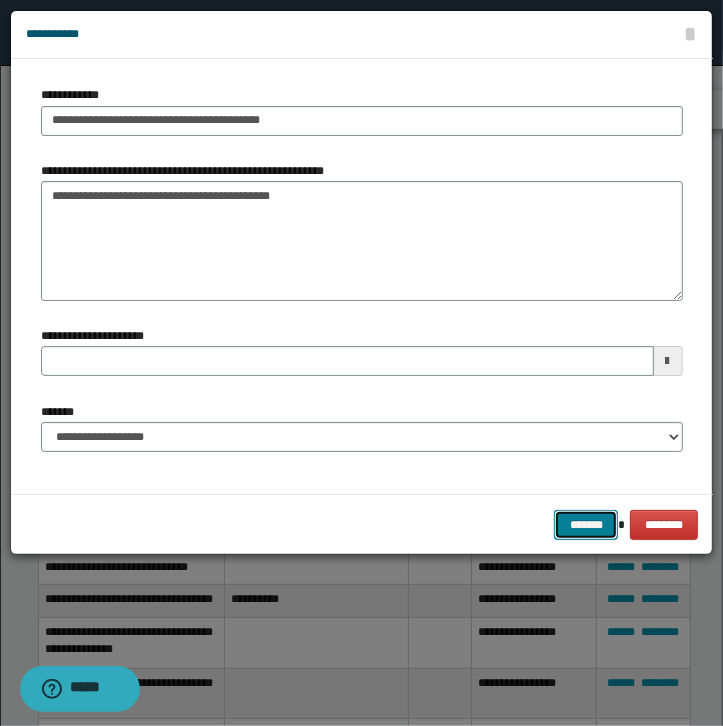 click on "*******" at bounding box center [586, 525] 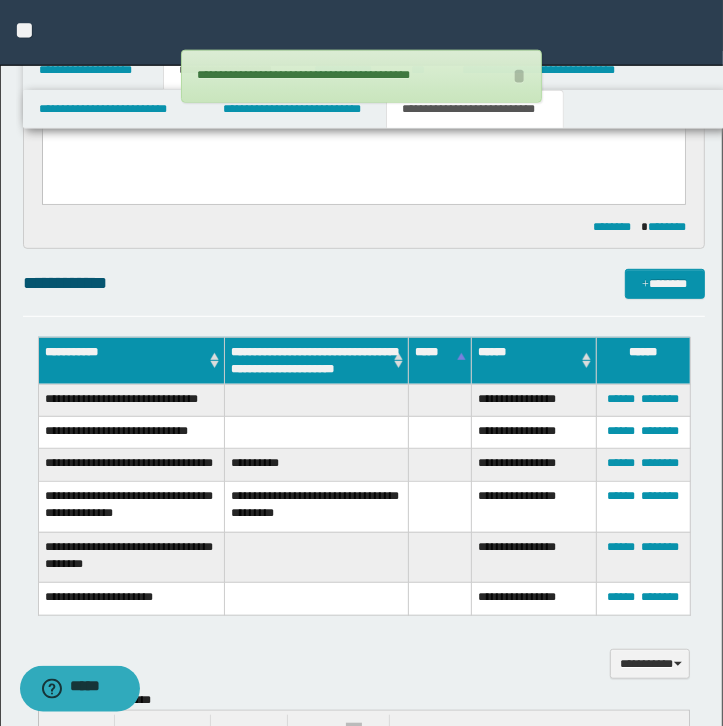 scroll, scrollTop: 452, scrollLeft: 0, axis: vertical 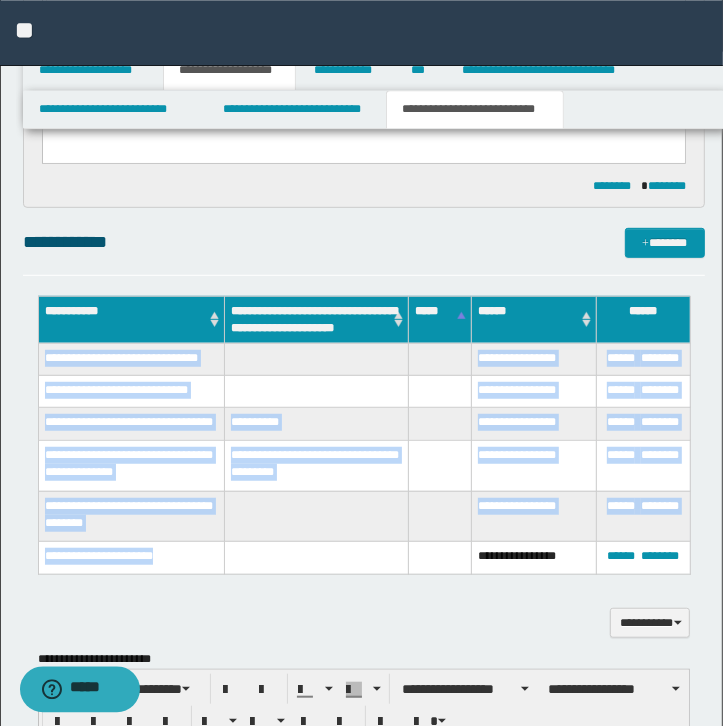 drag, startPoint x: 172, startPoint y: 559, endPoint x: 38, endPoint y: 352, distance: 246.5867 